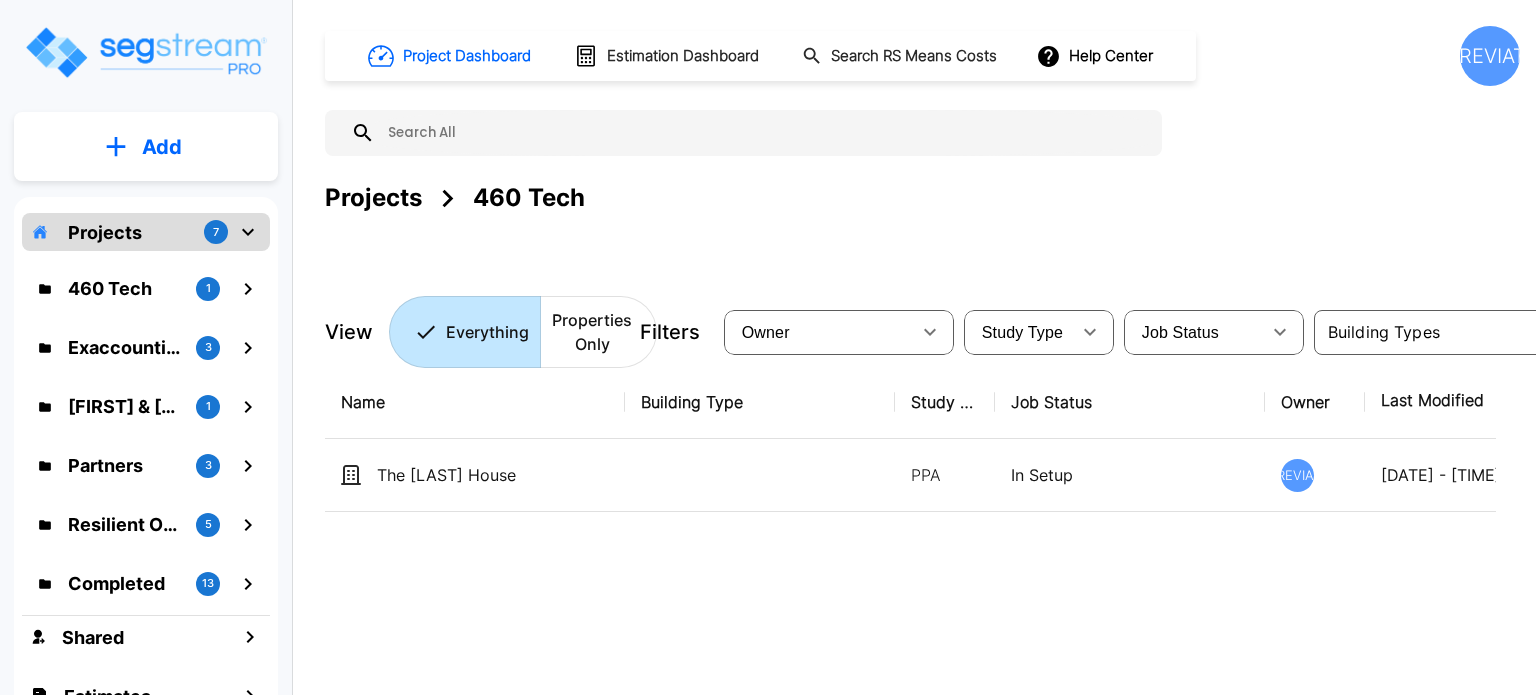 scroll, scrollTop: 0, scrollLeft: 0, axis: both 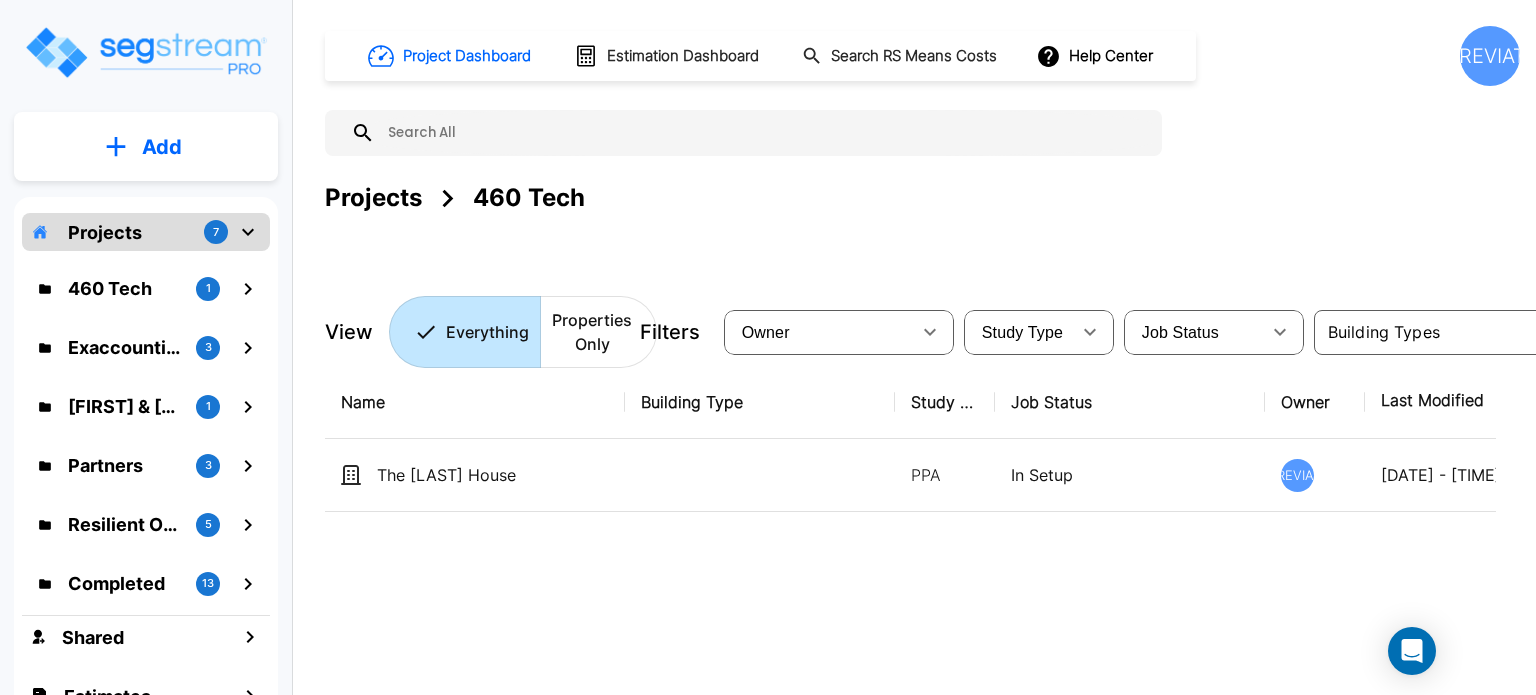 click 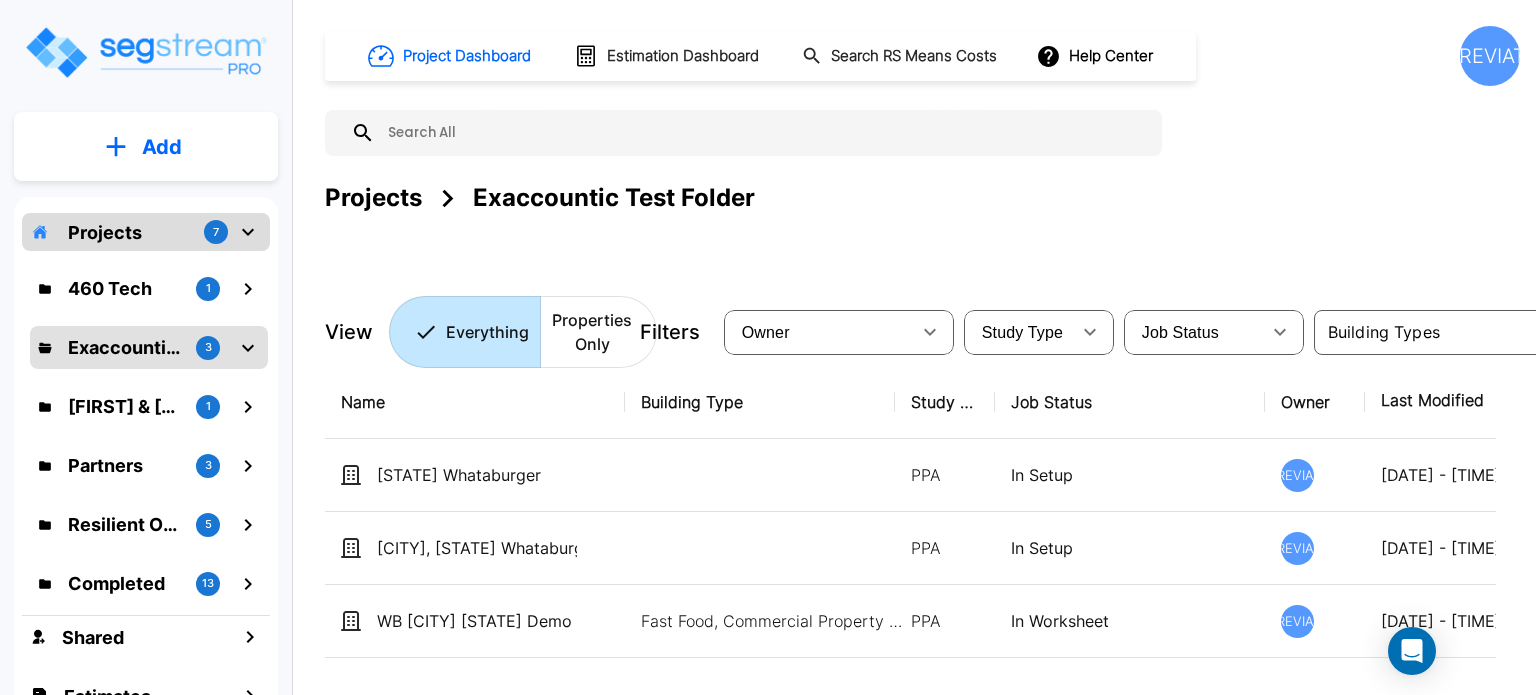 click 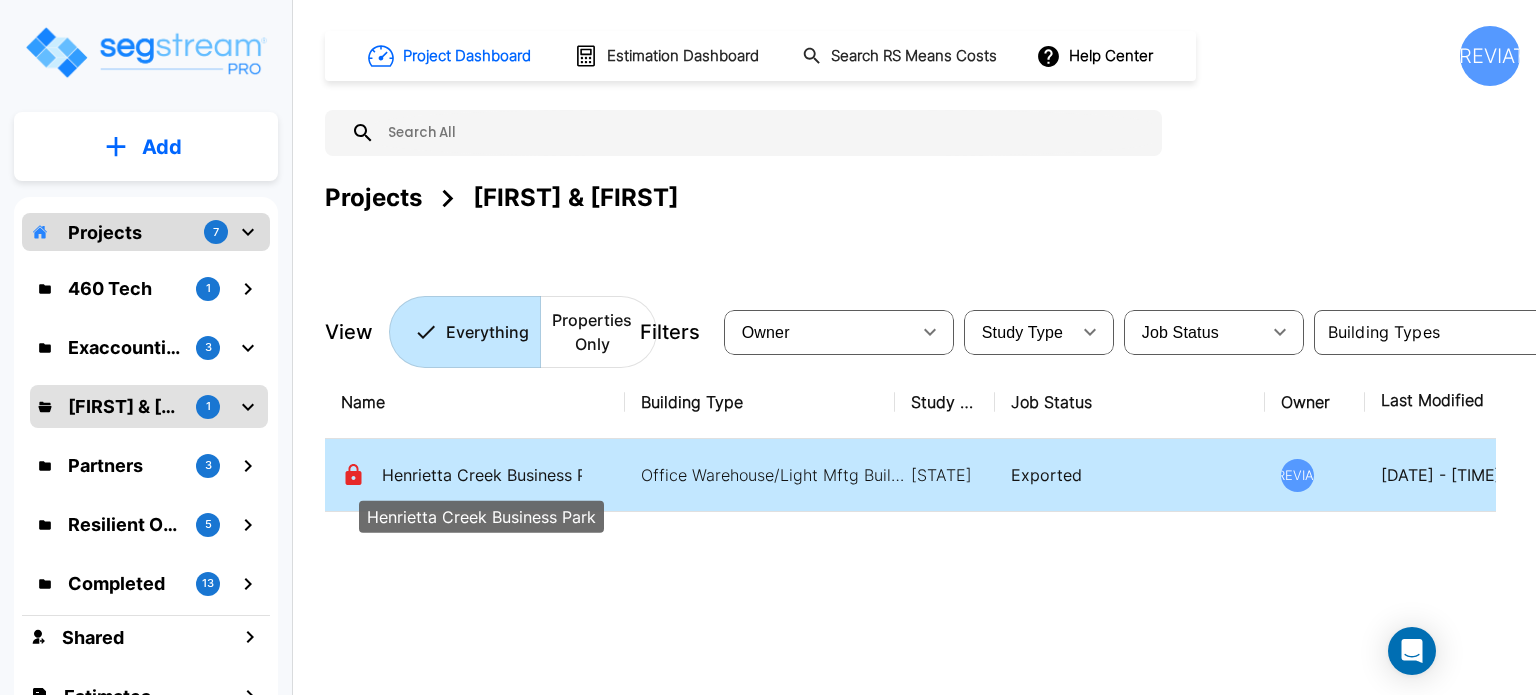 click on "Henrietta Creek Business Park" at bounding box center (482, 475) 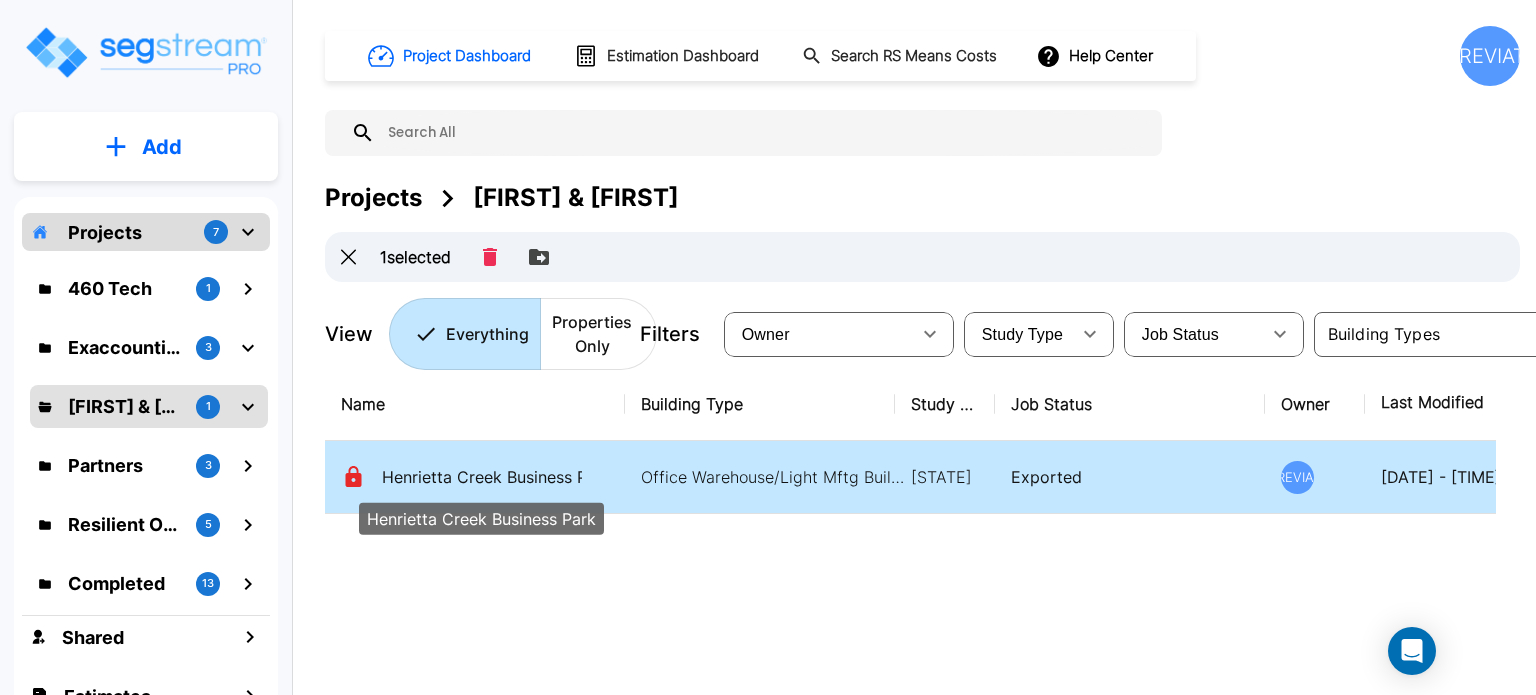 click on "Henrietta Creek Business Park" at bounding box center (482, 477) 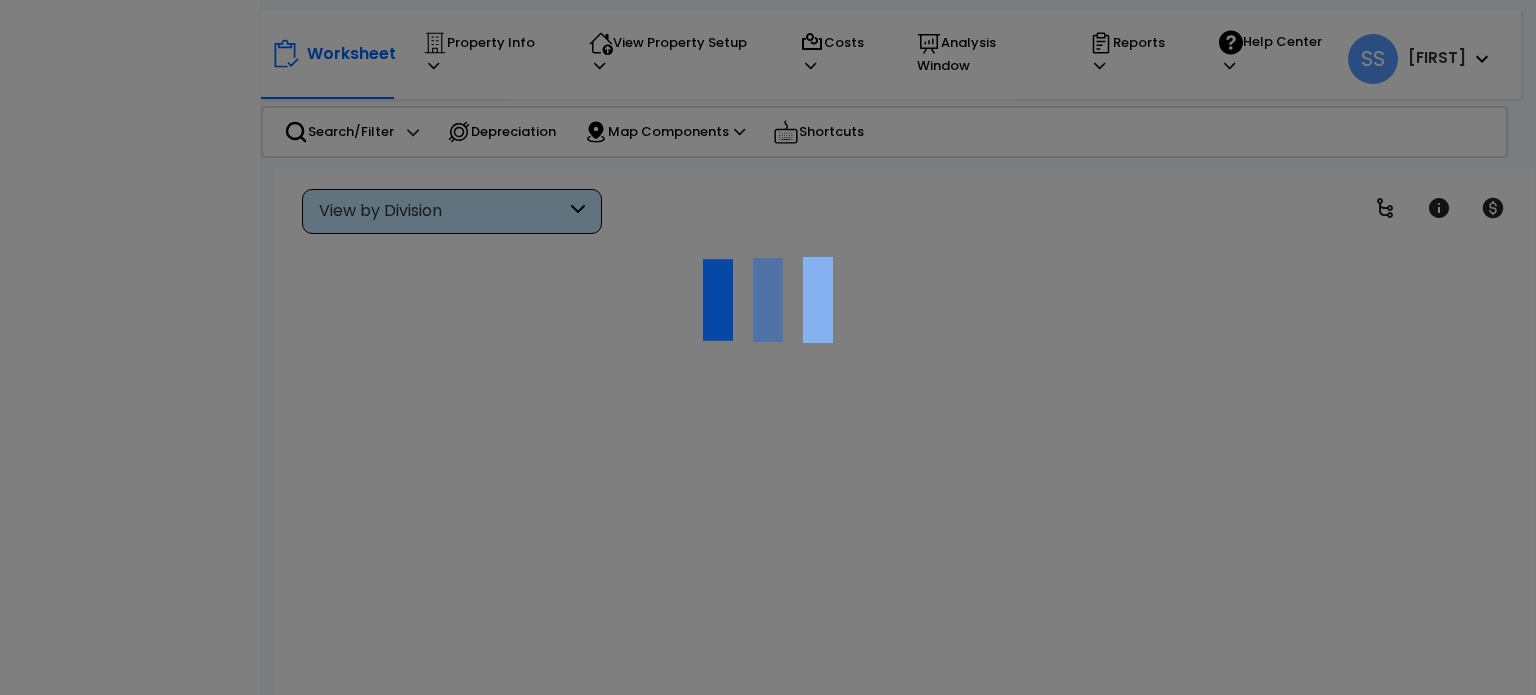 scroll, scrollTop: 0, scrollLeft: 0, axis: both 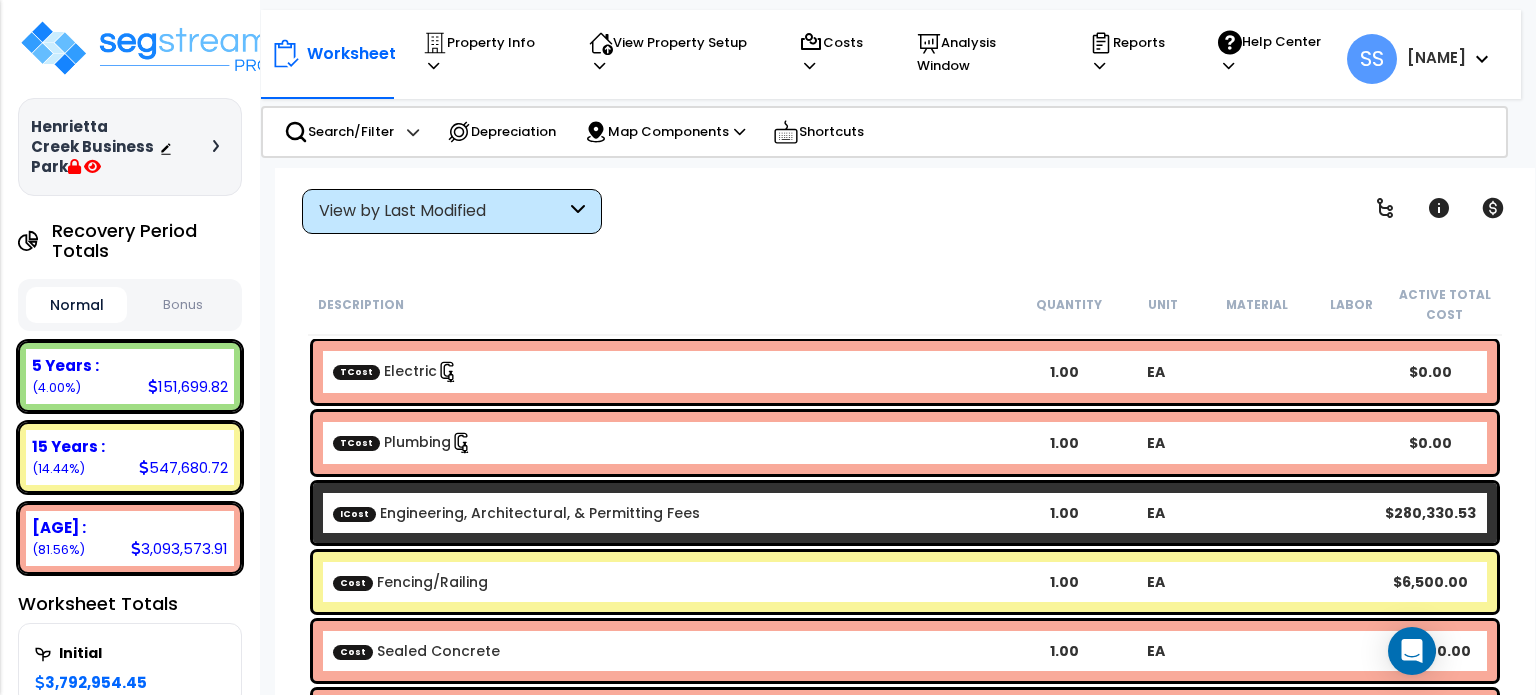 click on "TCost" at bounding box center (356, 371) 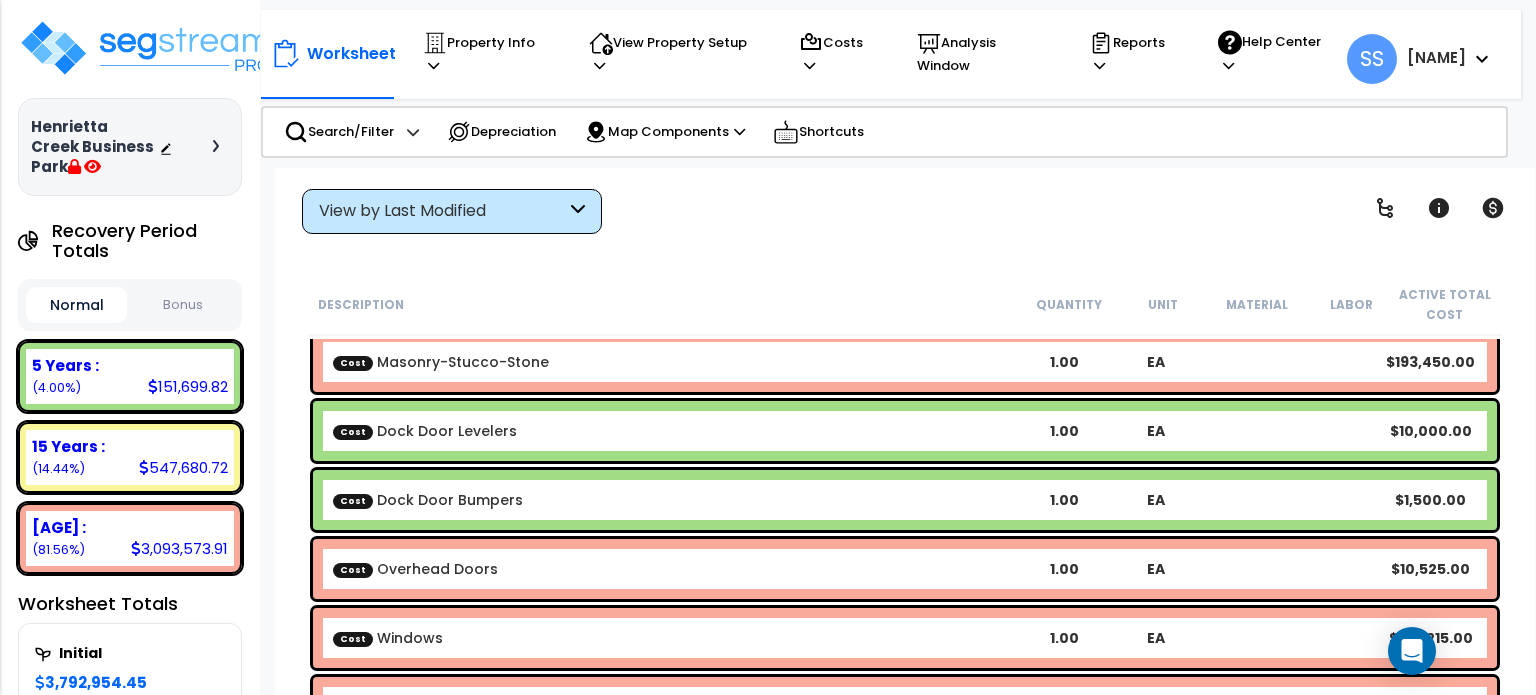 scroll, scrollTop: 1200, scrollLeft: 0, axis: vertical 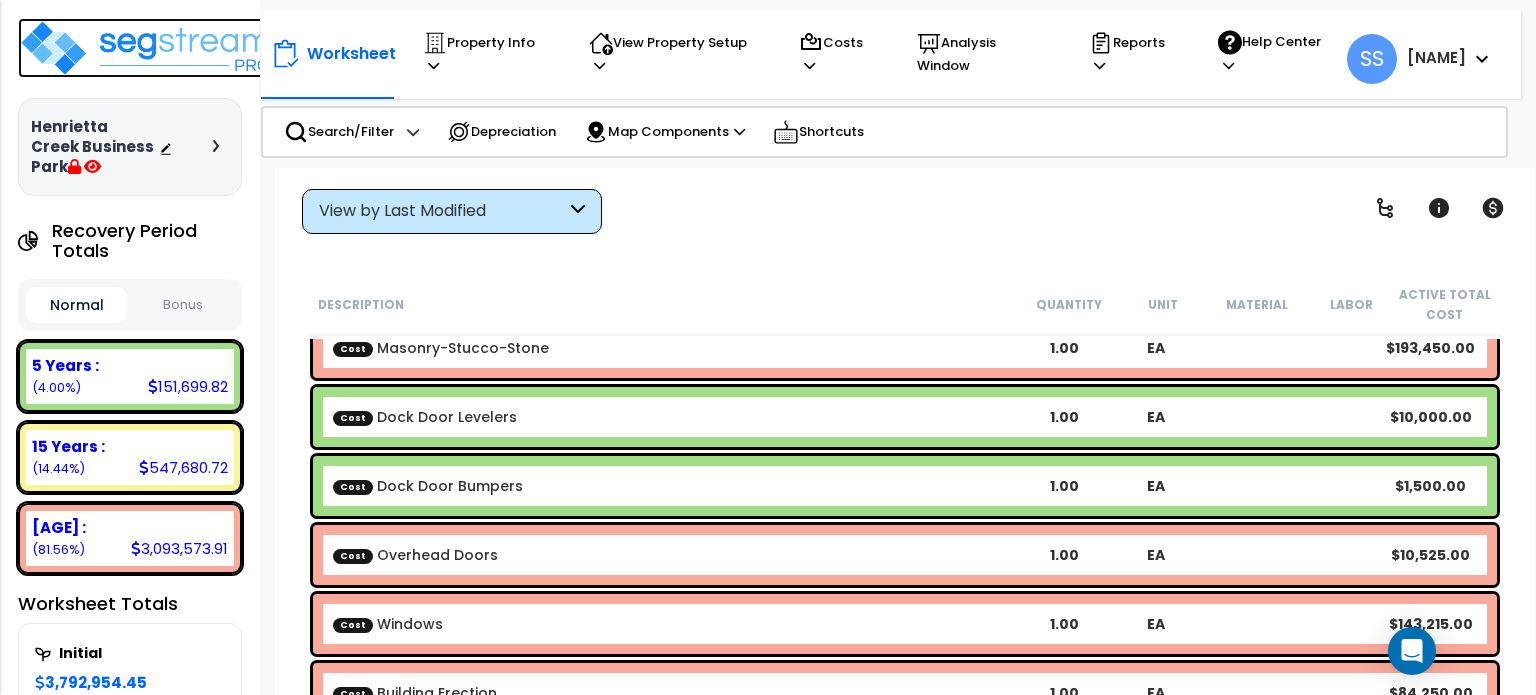 click at bounding box center [148, 48] 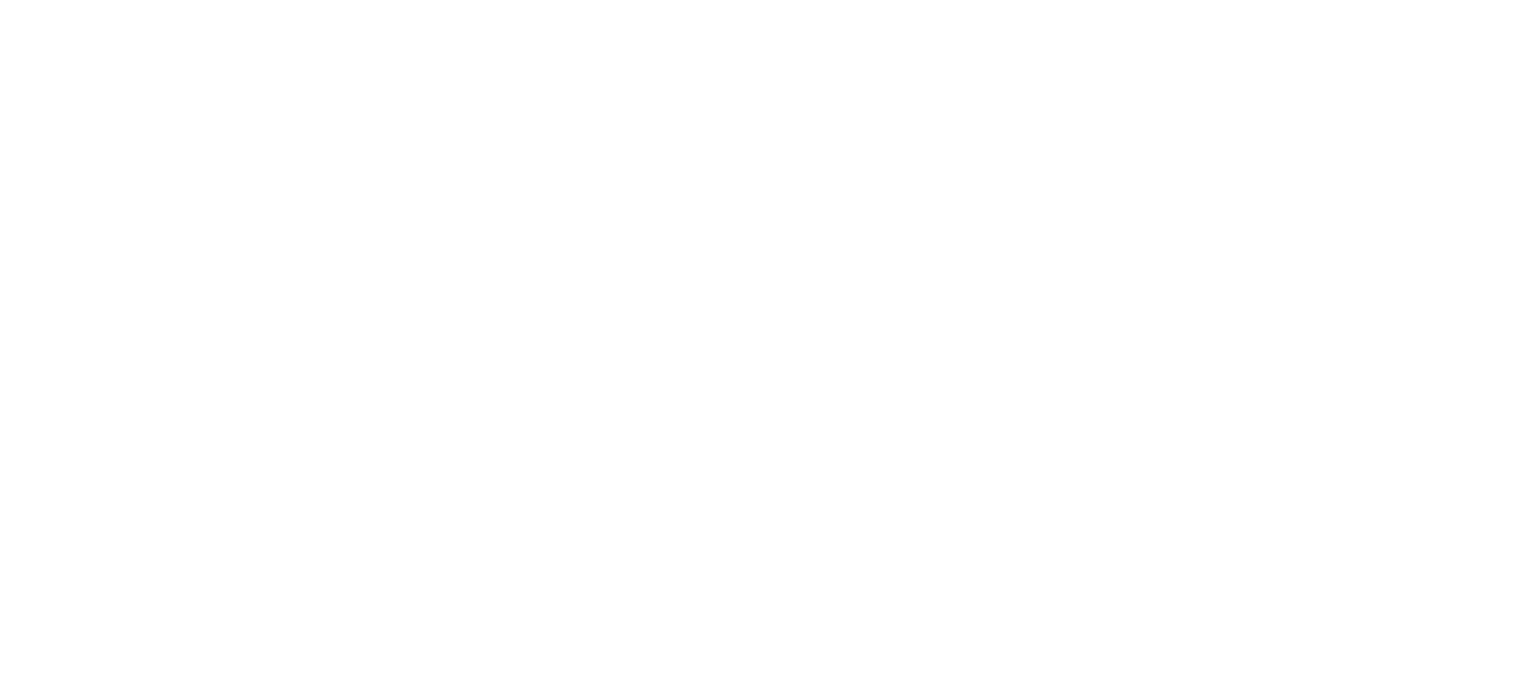 scroll, scrollTop: 0, scrollLeft: 0, axis: both 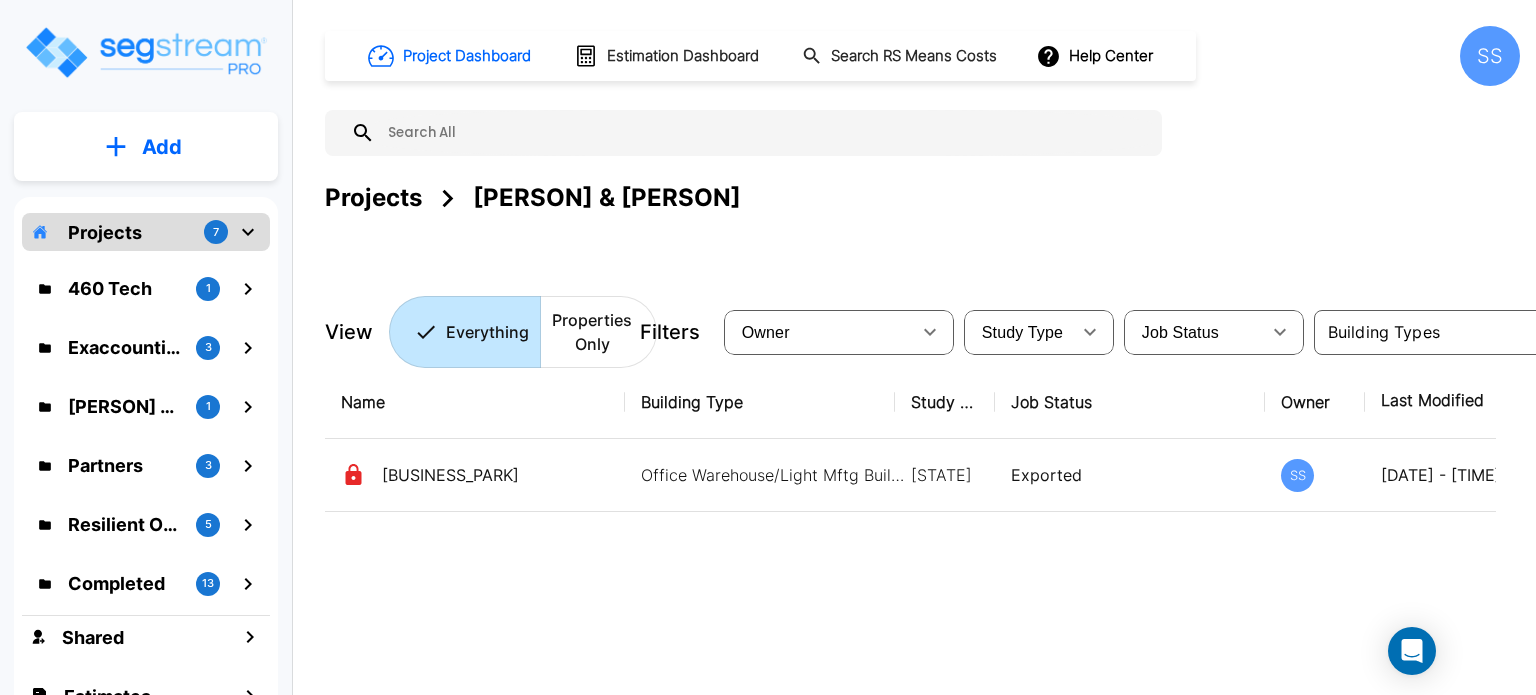 click 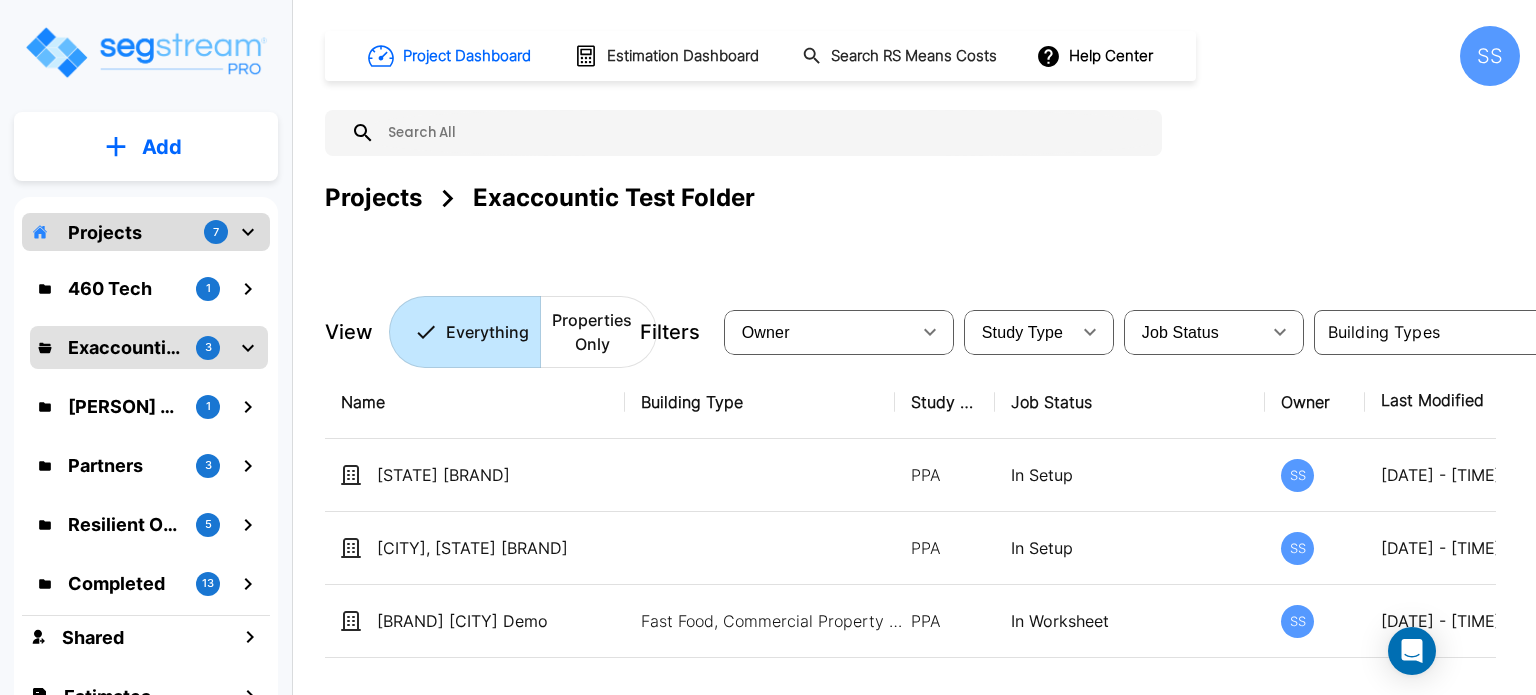 click 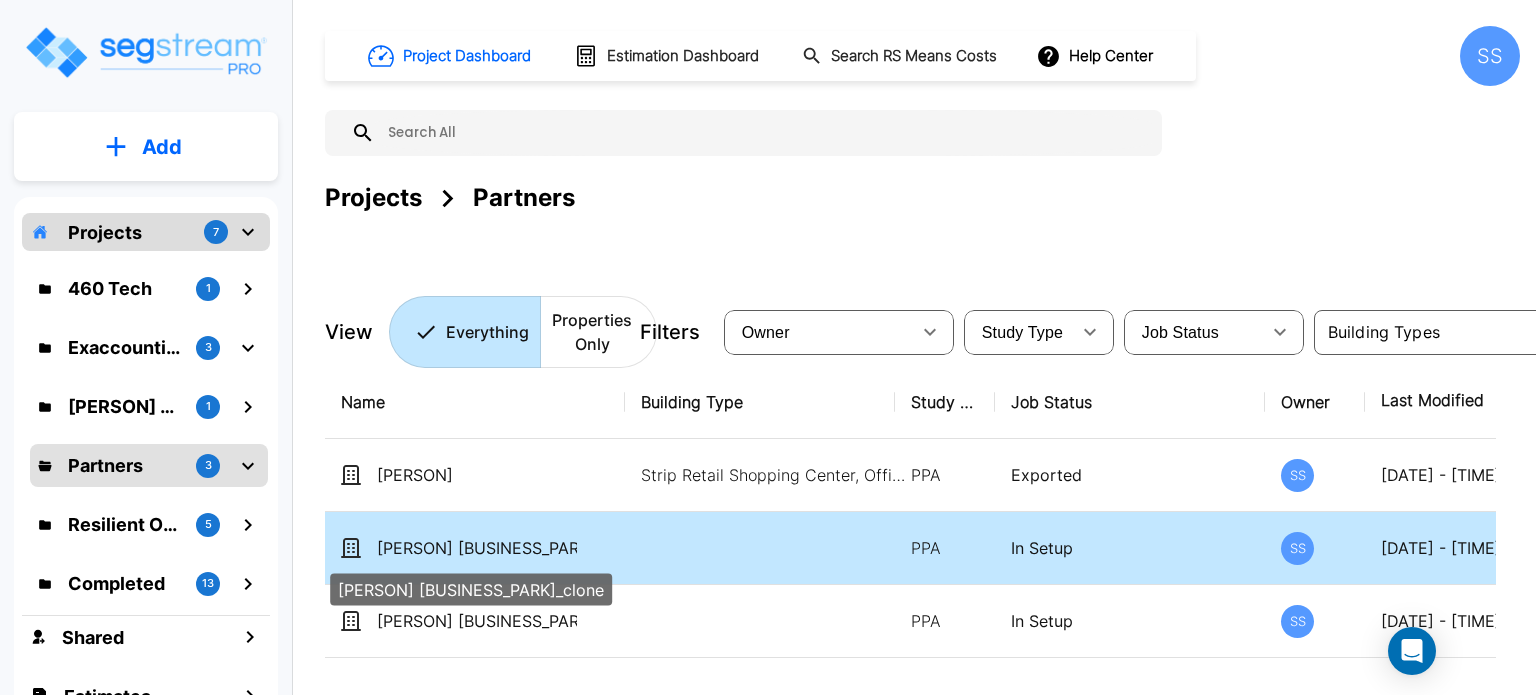 click on "DNU Dixie Farm Business Park_clone" at bounding box center (477, 548) 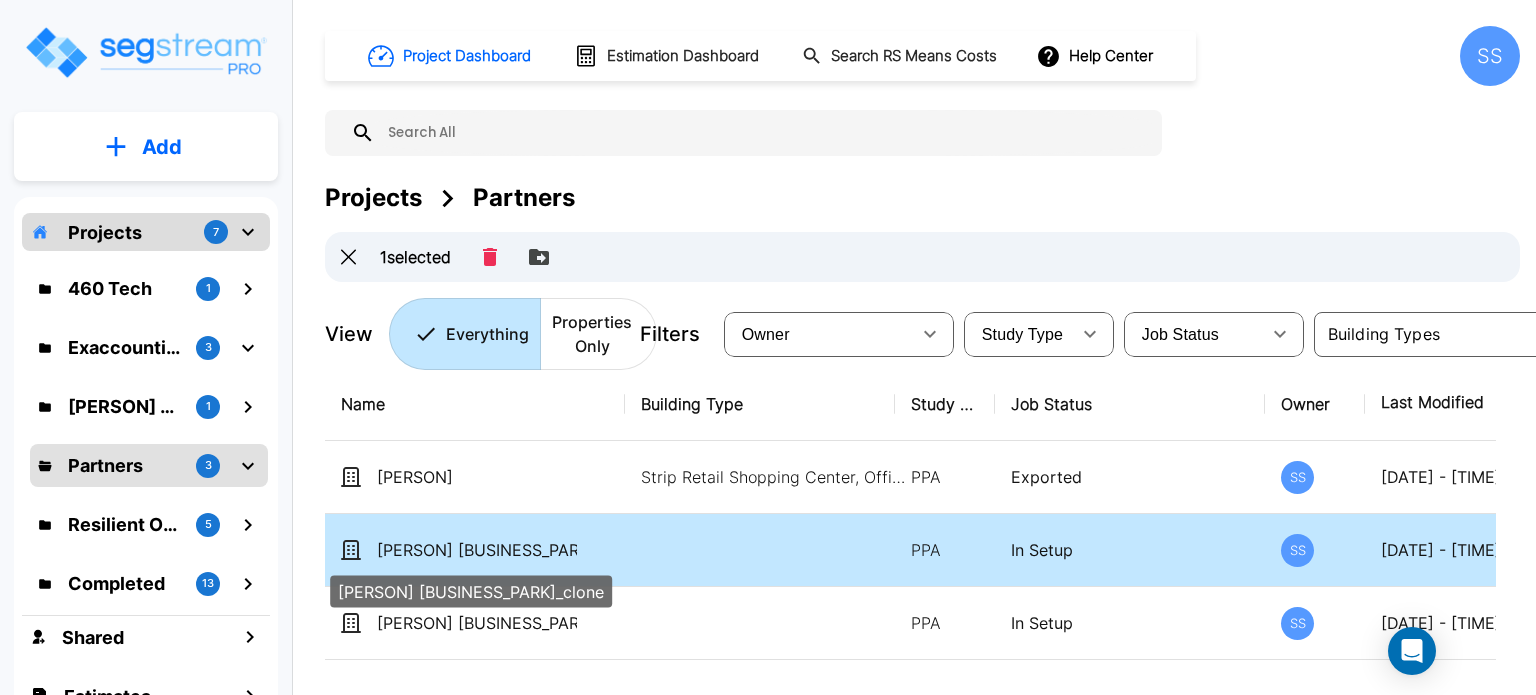 click on "DNU Dixie Farm Business Park_clone" at bounding box center (477, 550) 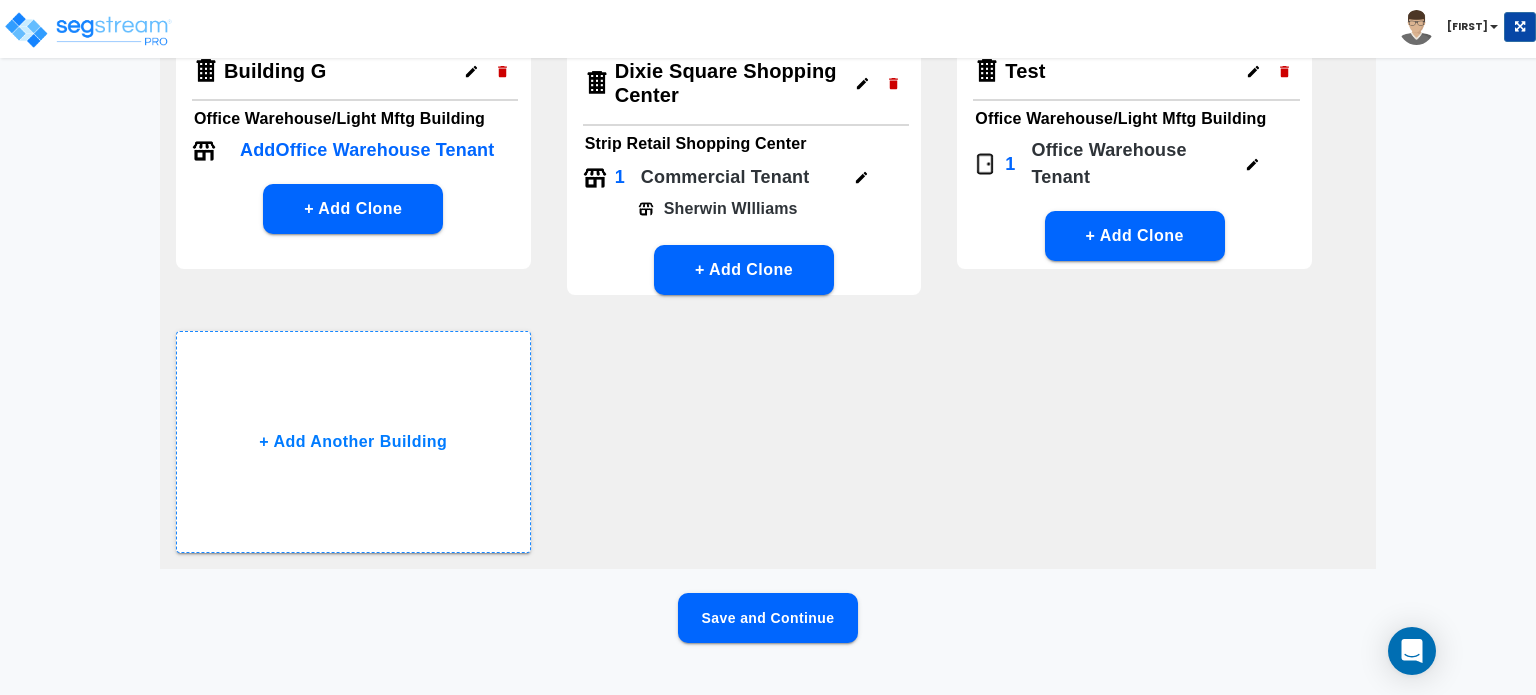 scroll, scrollTop: 756, scrollLeft: 0, axis: vertical 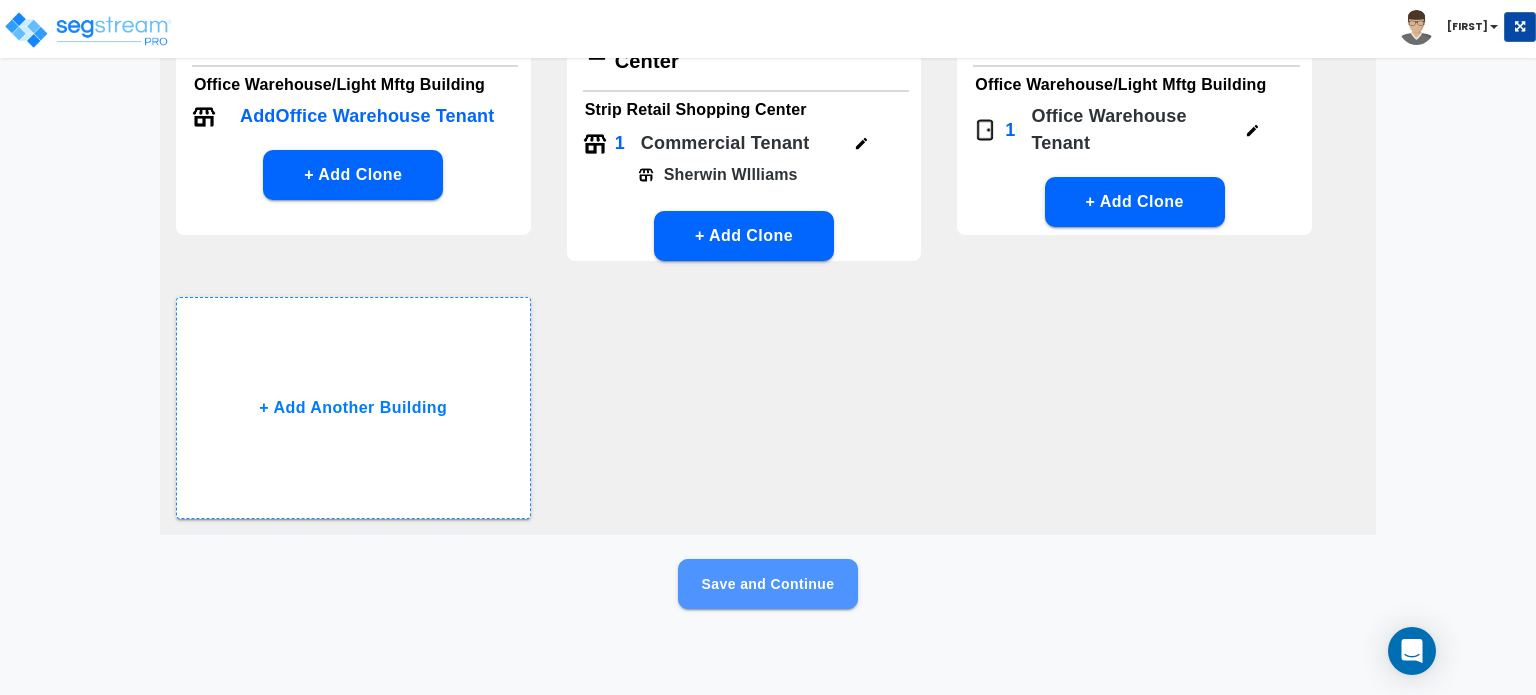 click on "Save and Continue" at bounding box center [768, 584] 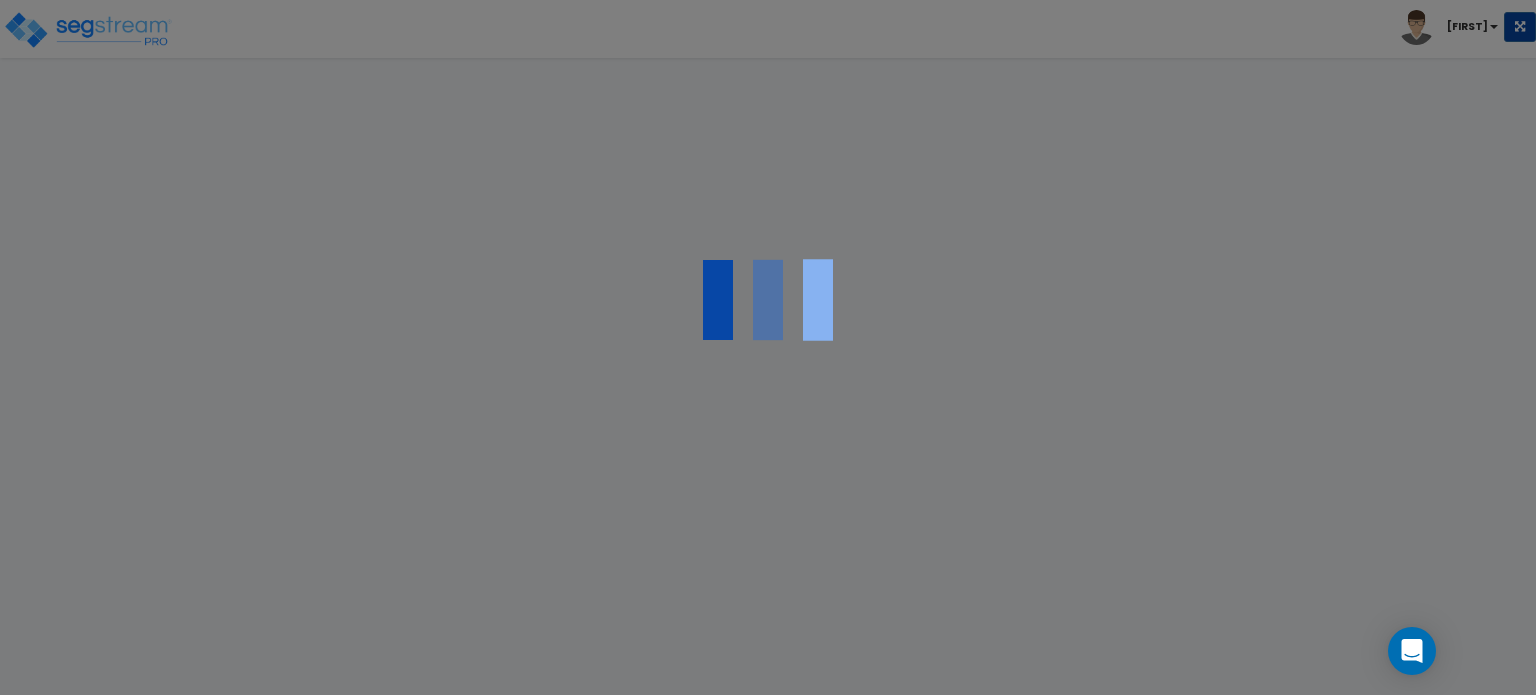 scroll, scrollTop: 0, scrollLeft: 0, axis: both 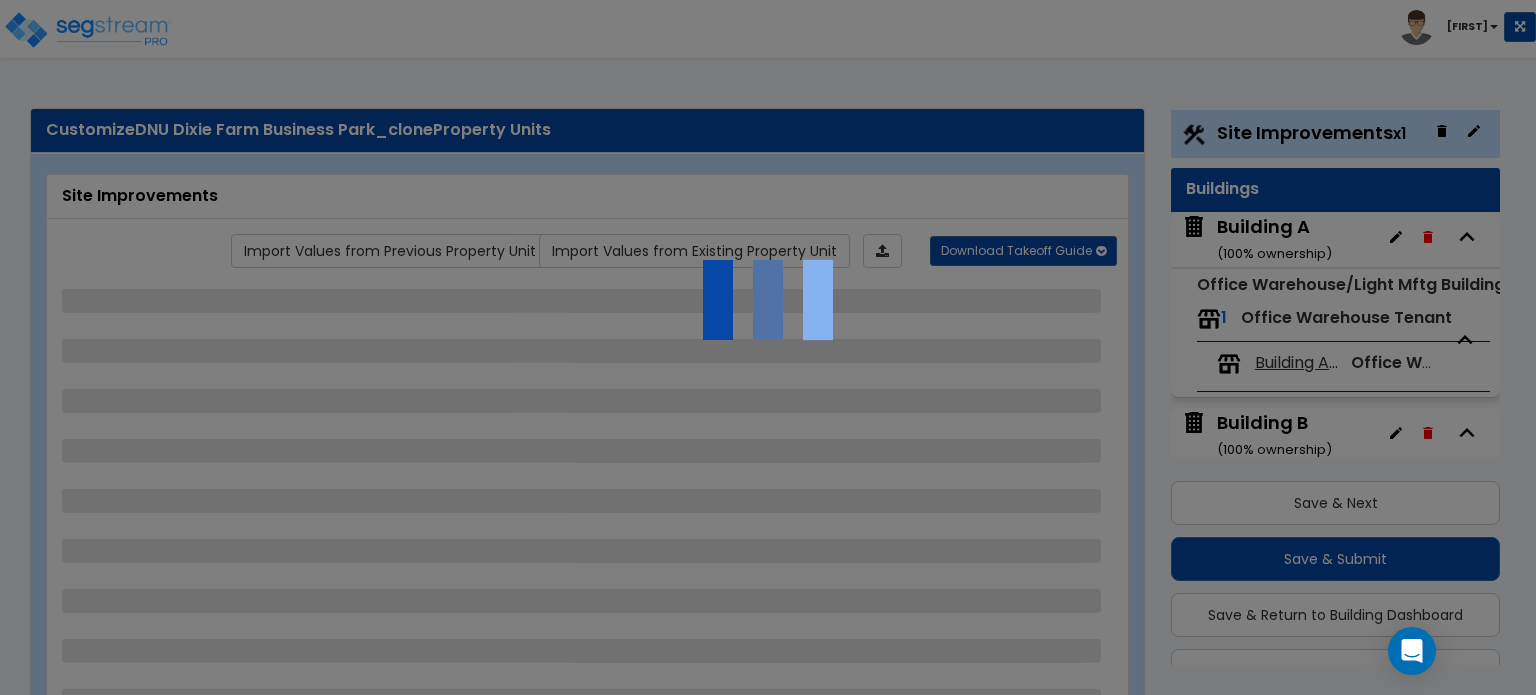 select on "2" 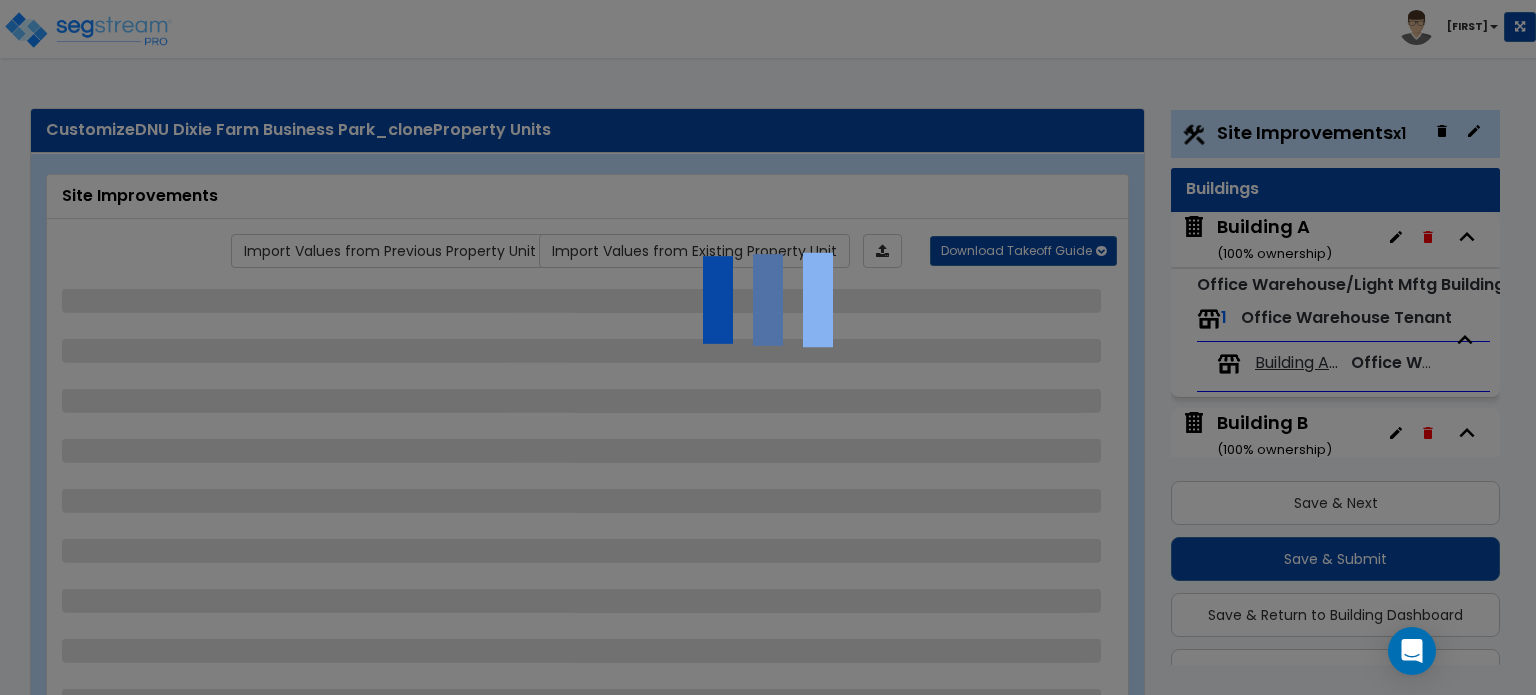 select on "1" 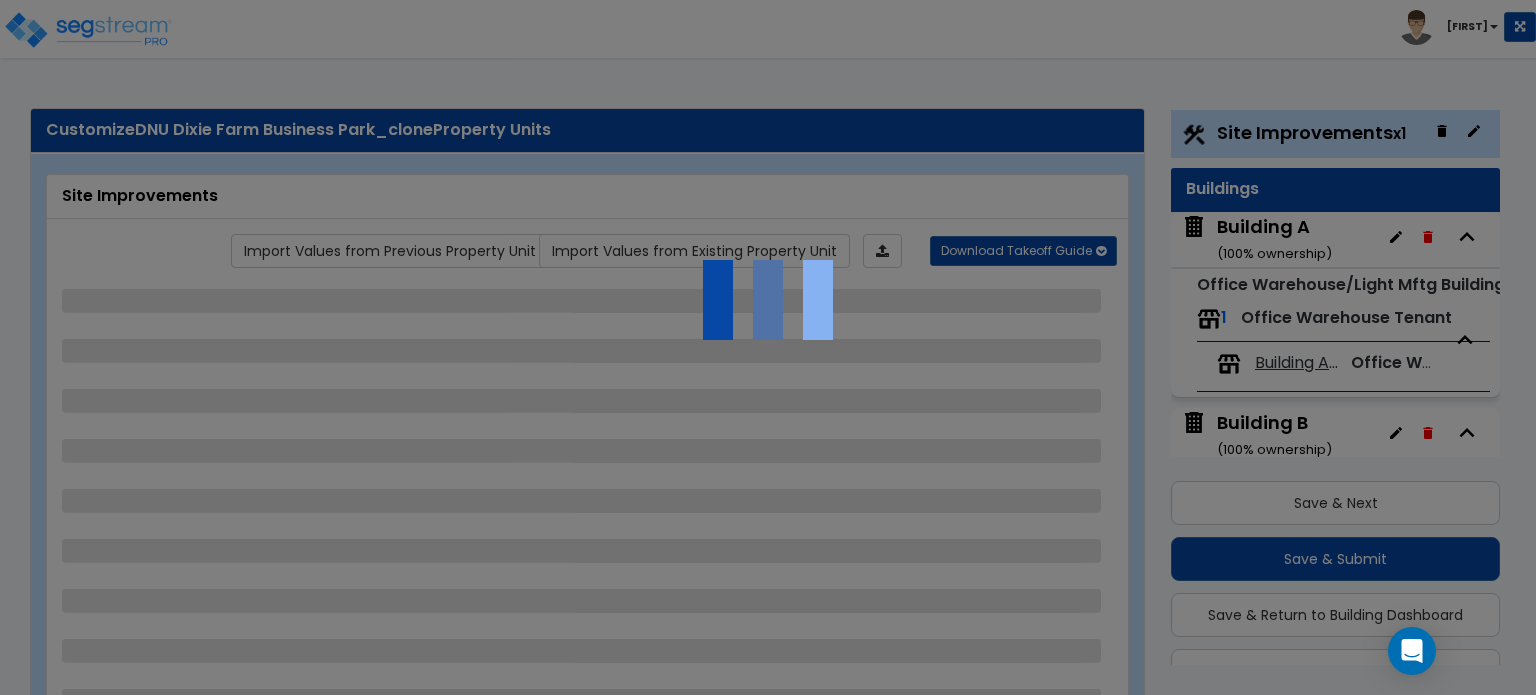 select on "1" 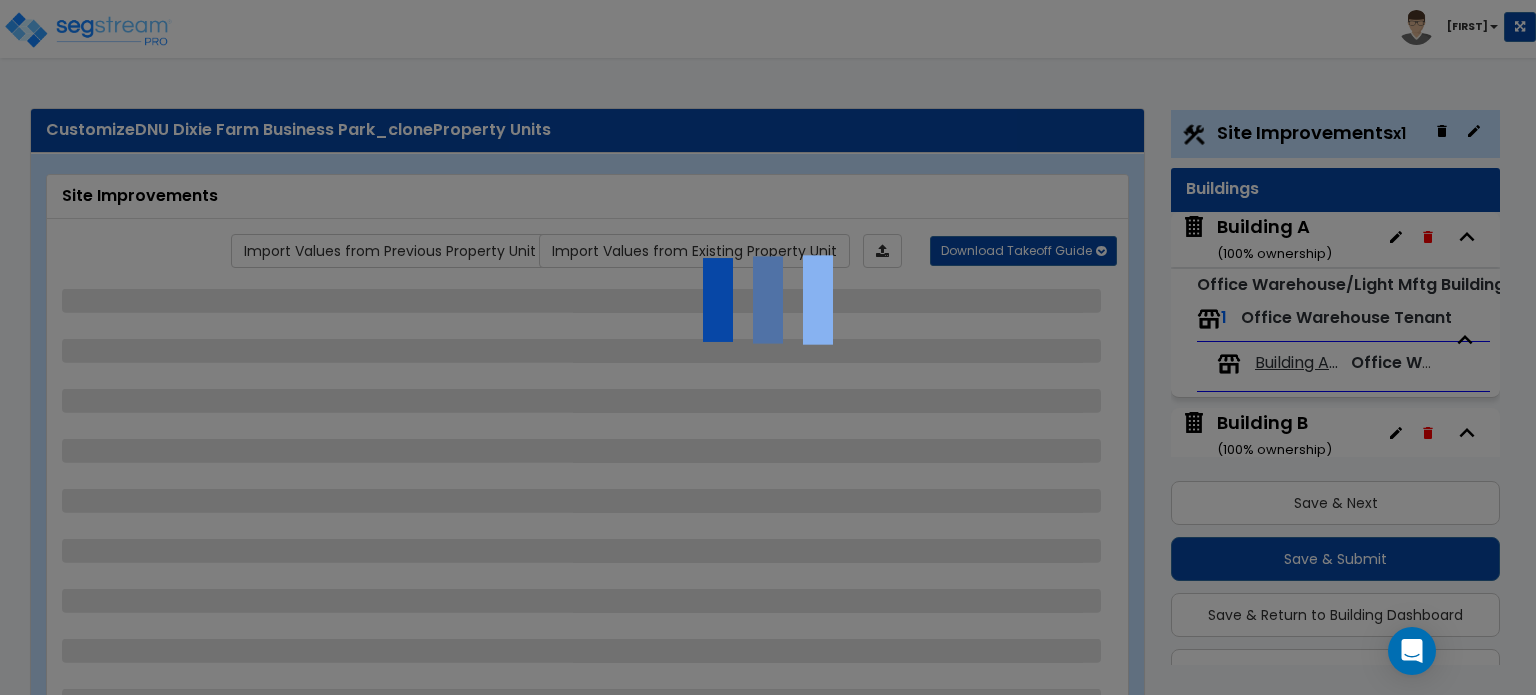 select on "1" 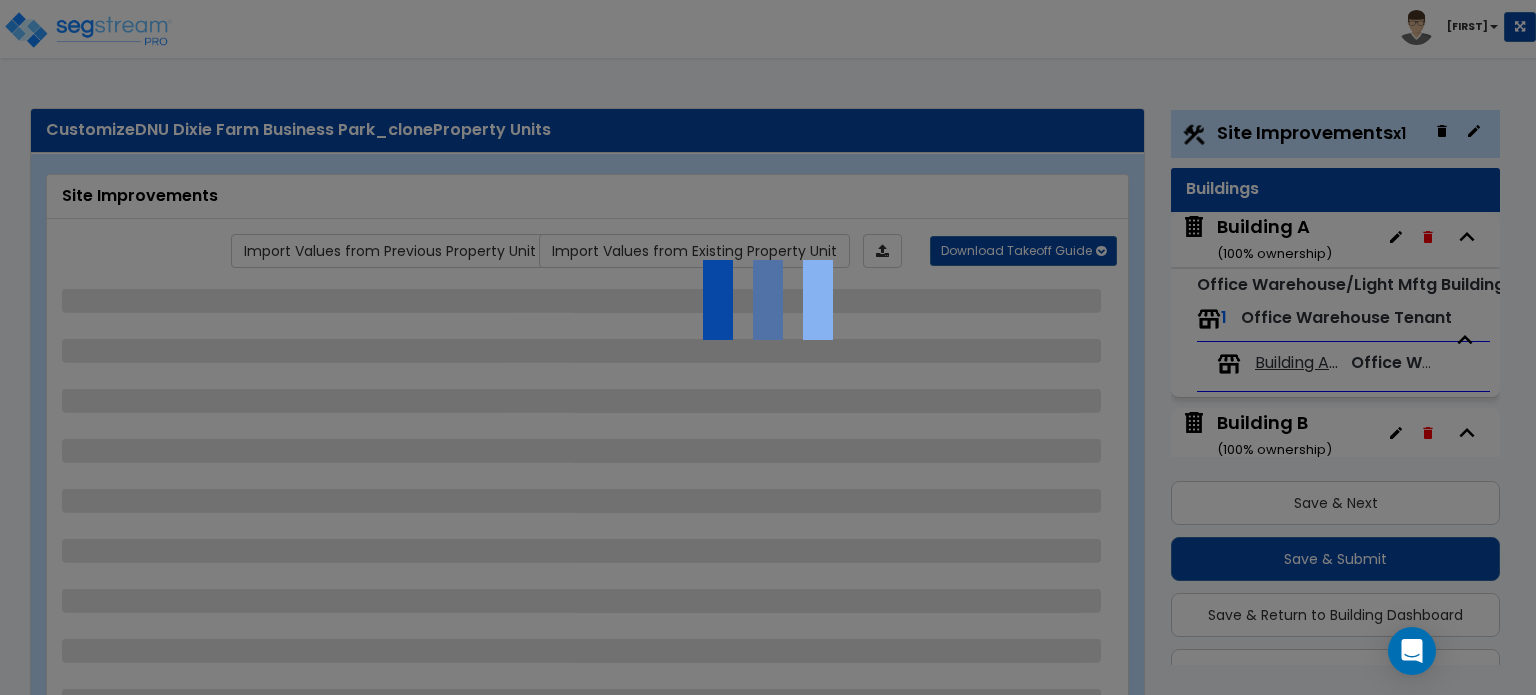 select on "3" 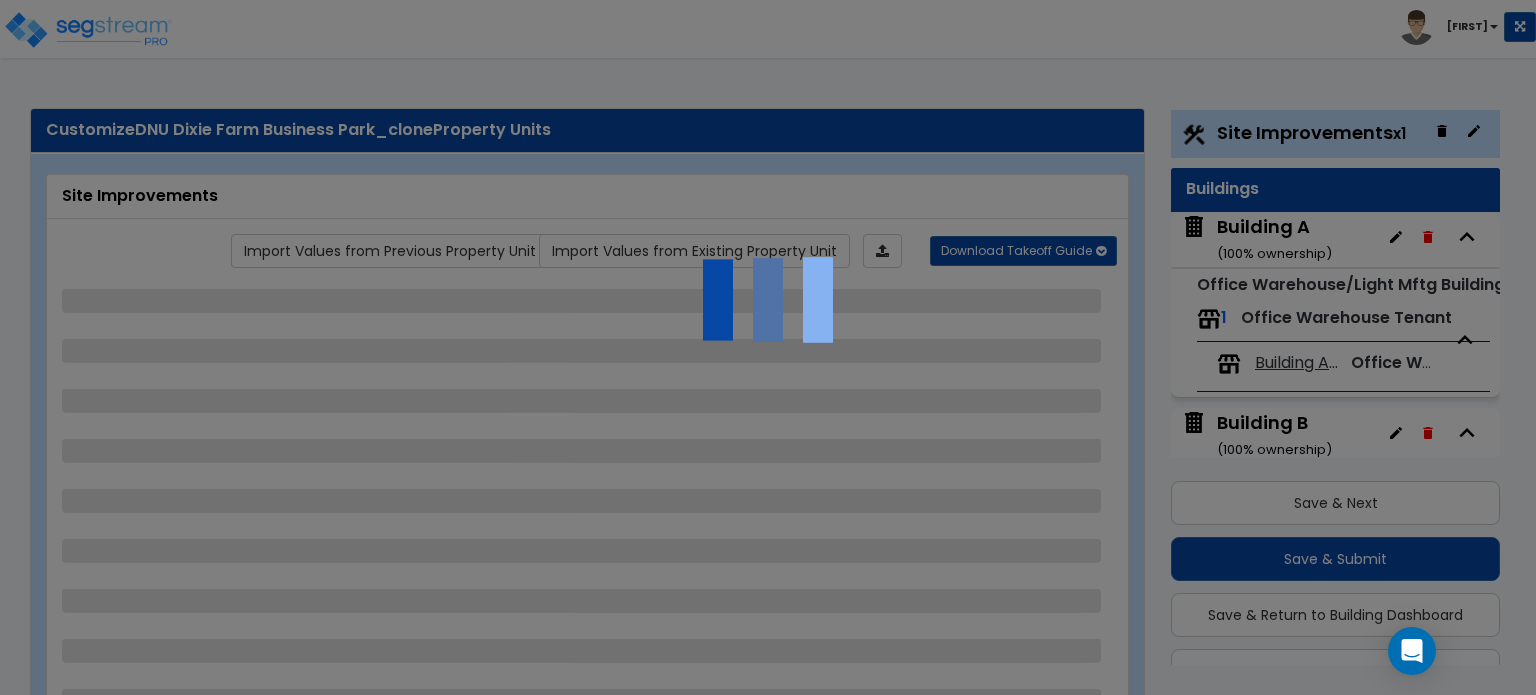 select on "1" 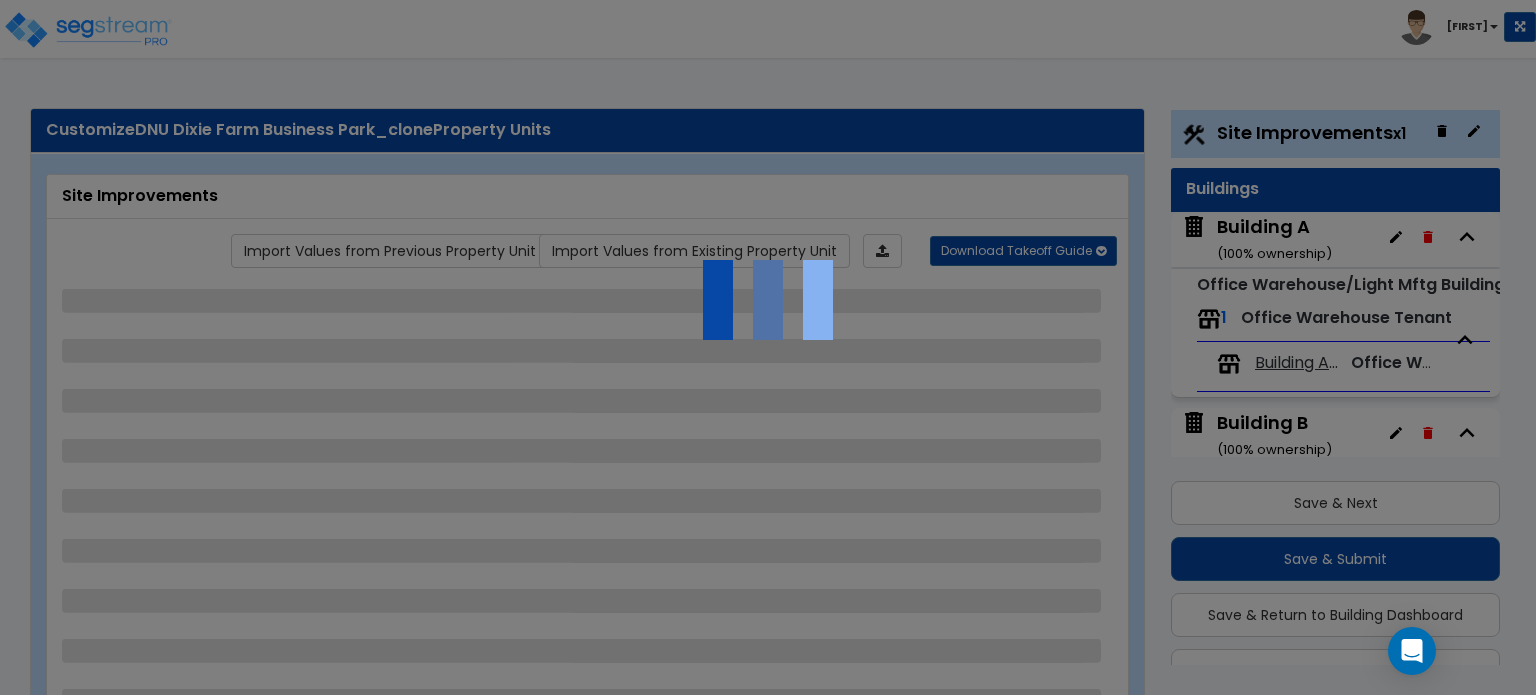 select on "1" 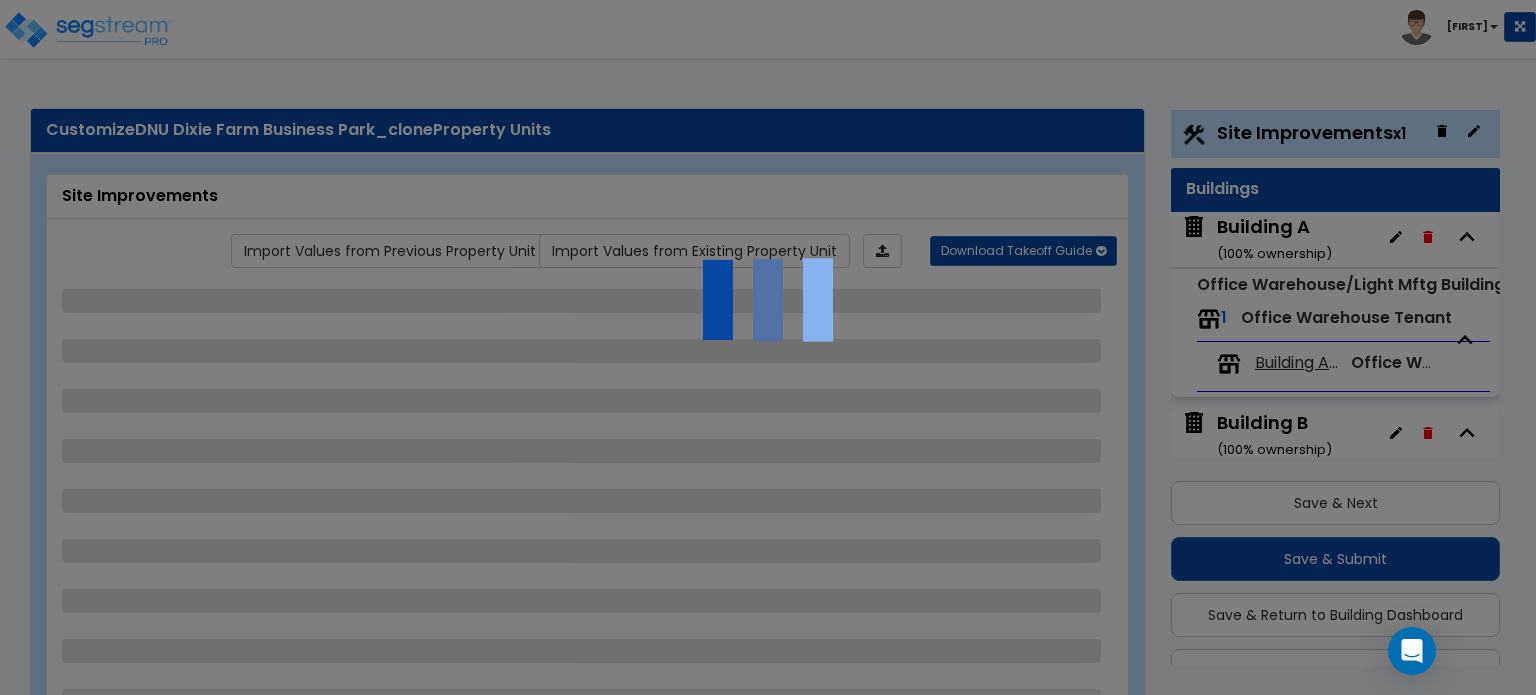 select on "1" 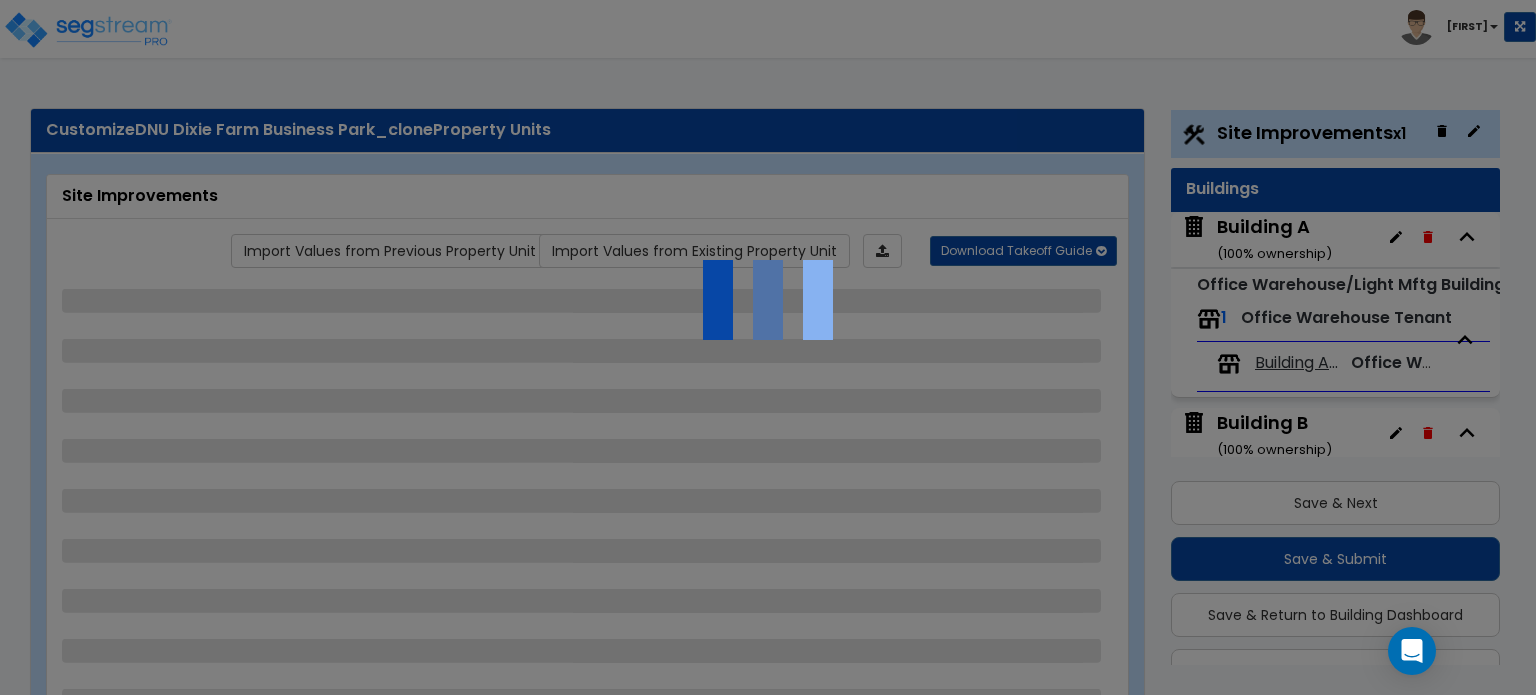 select on "5" 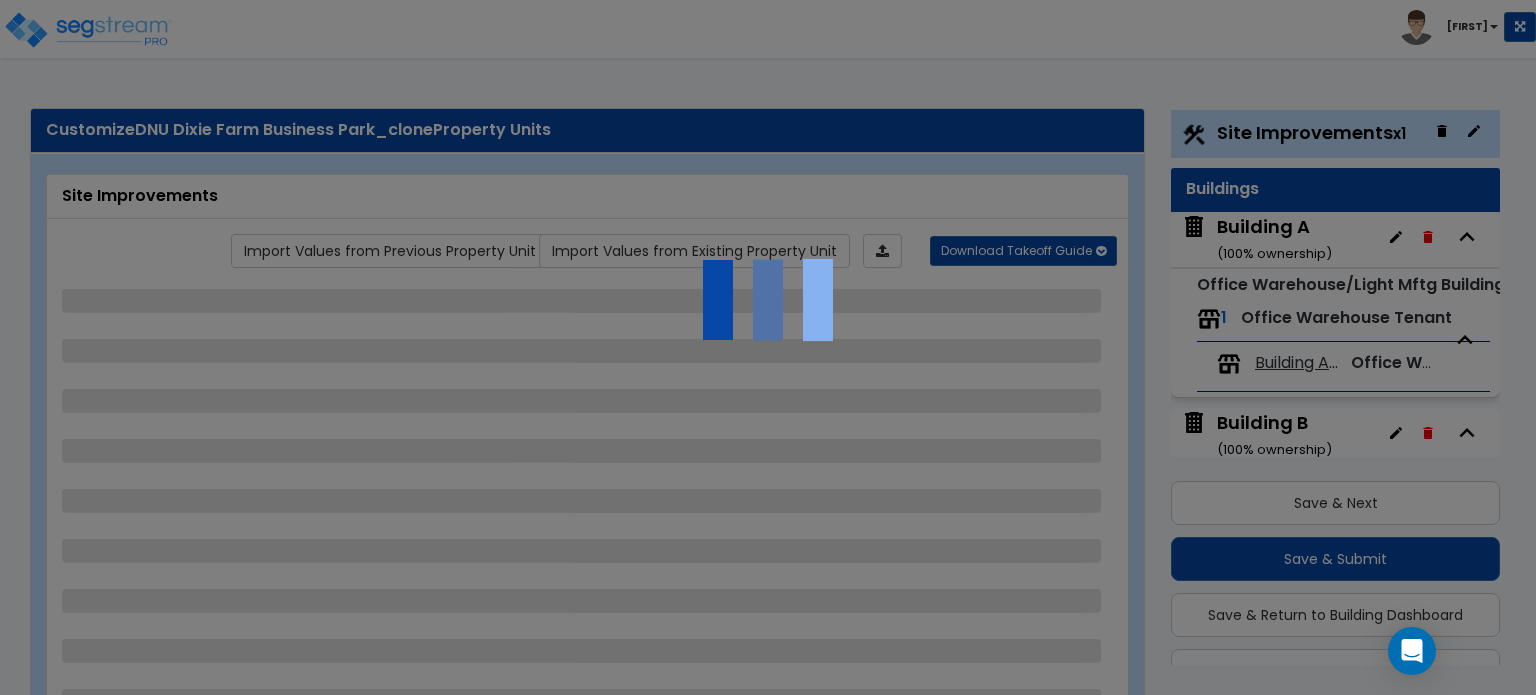 select on "1" 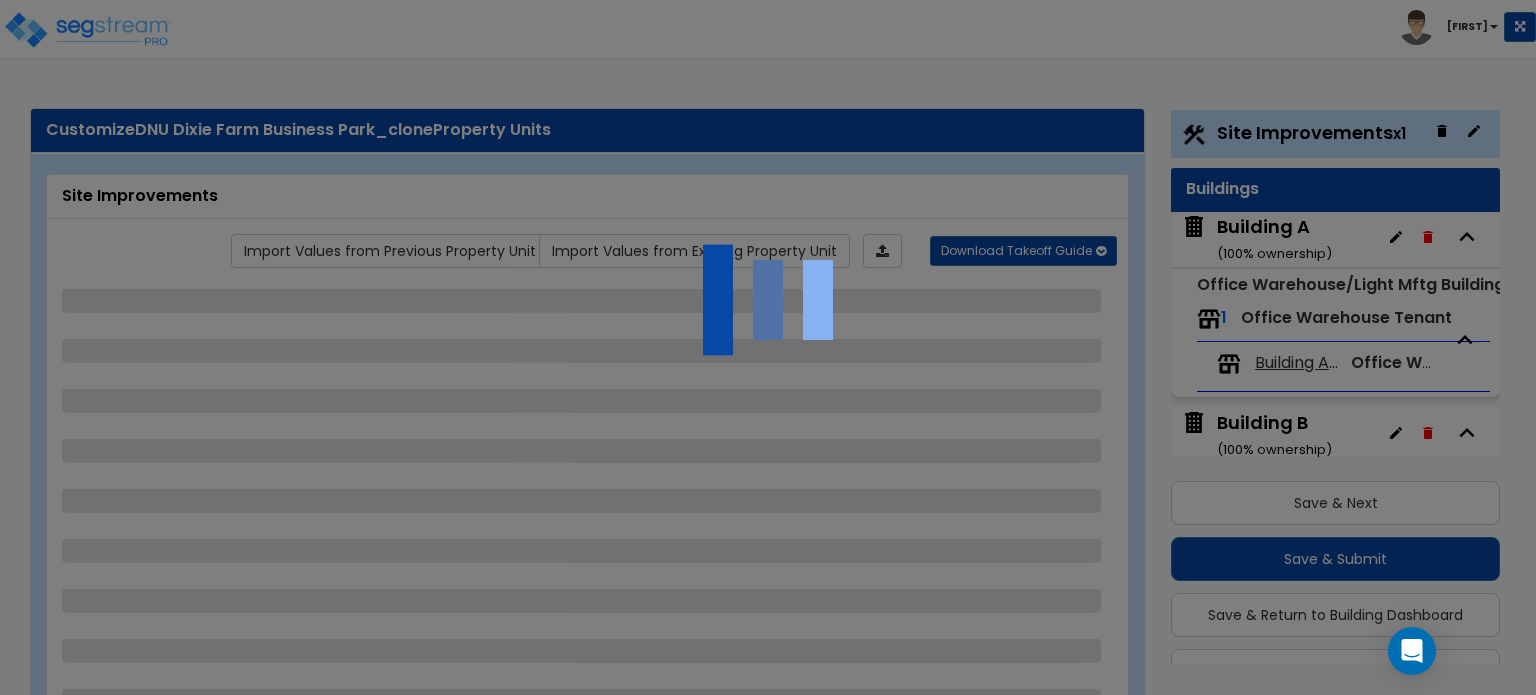 select on "1" 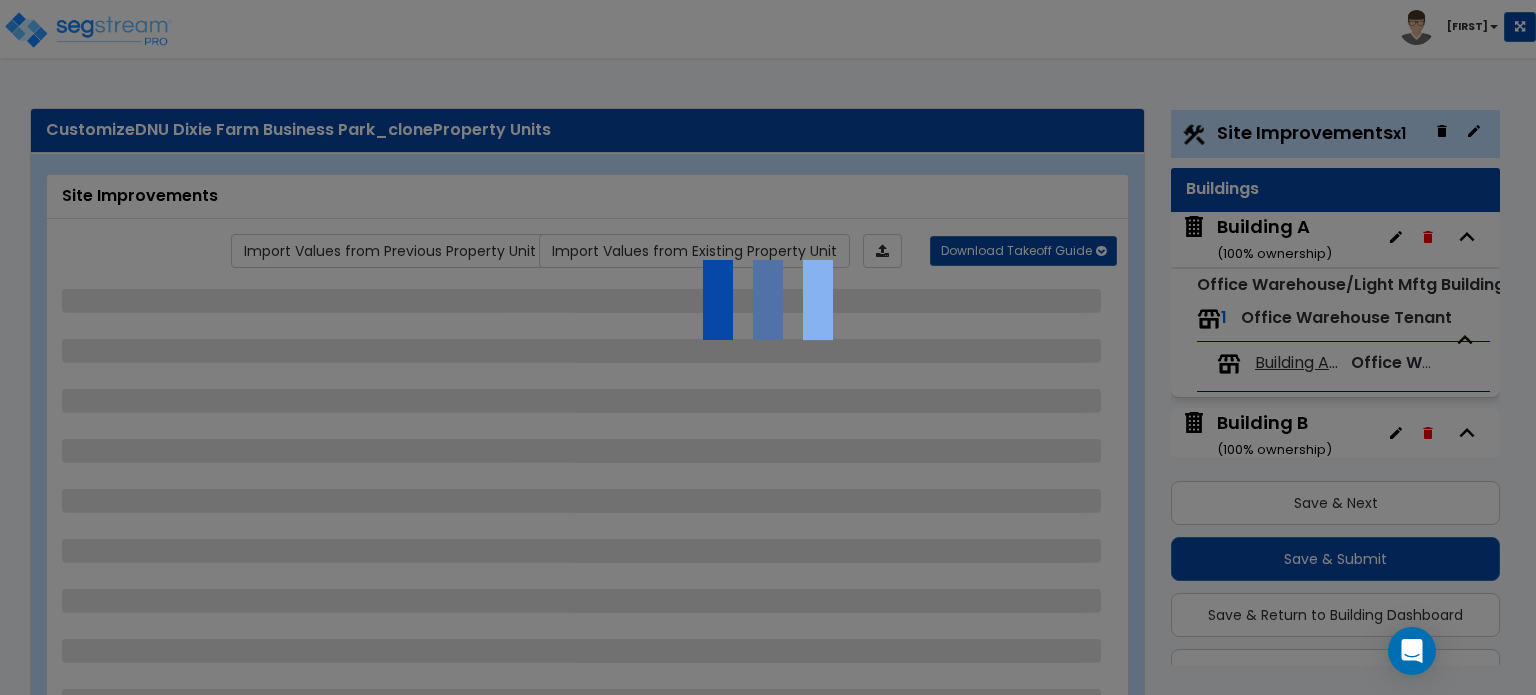 select on "1" 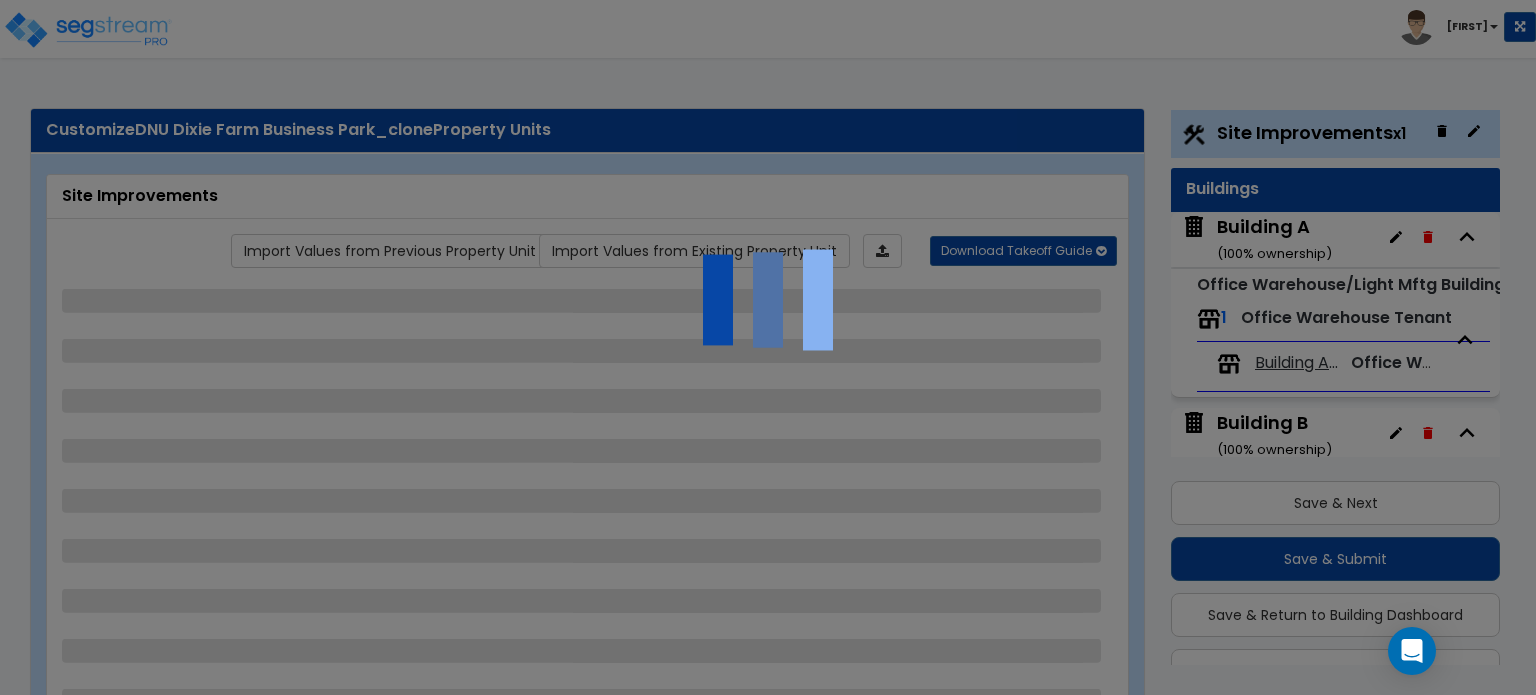 select on "5" 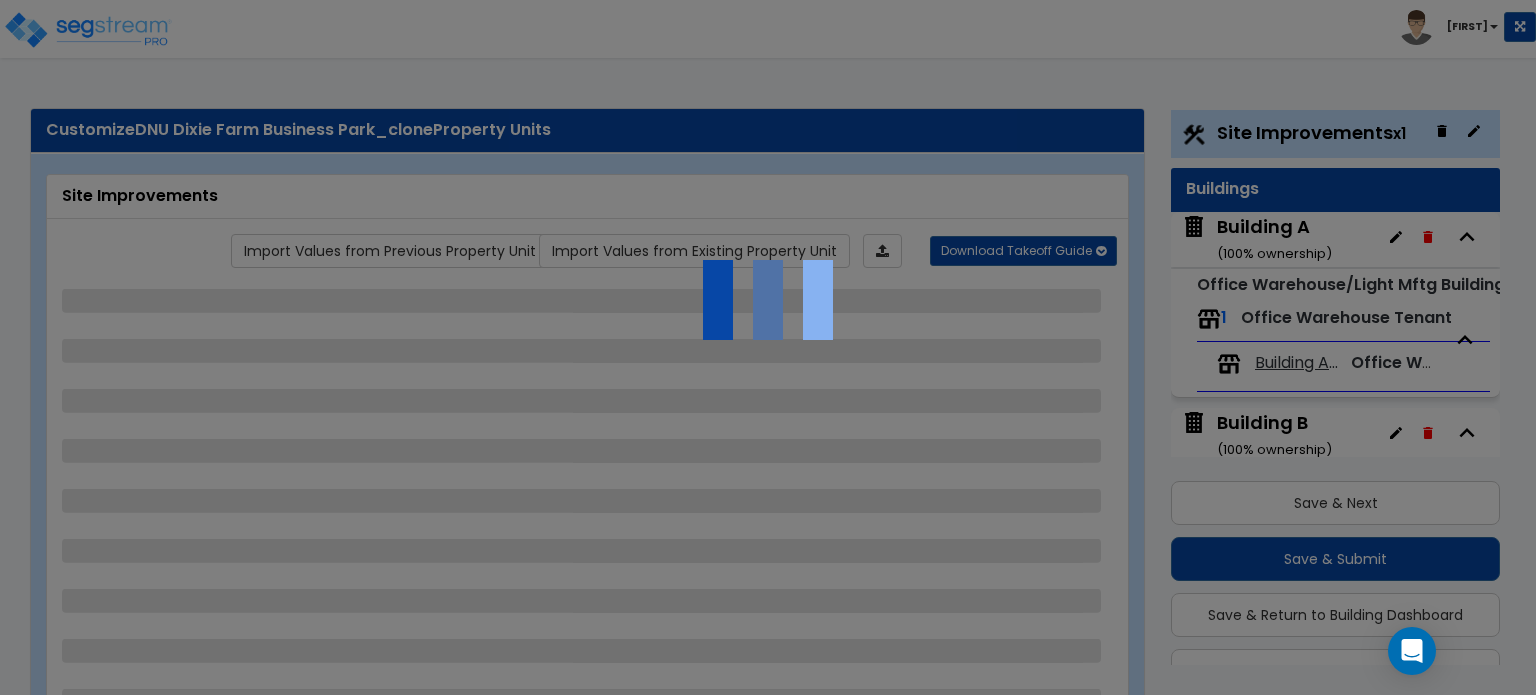 select on "1" 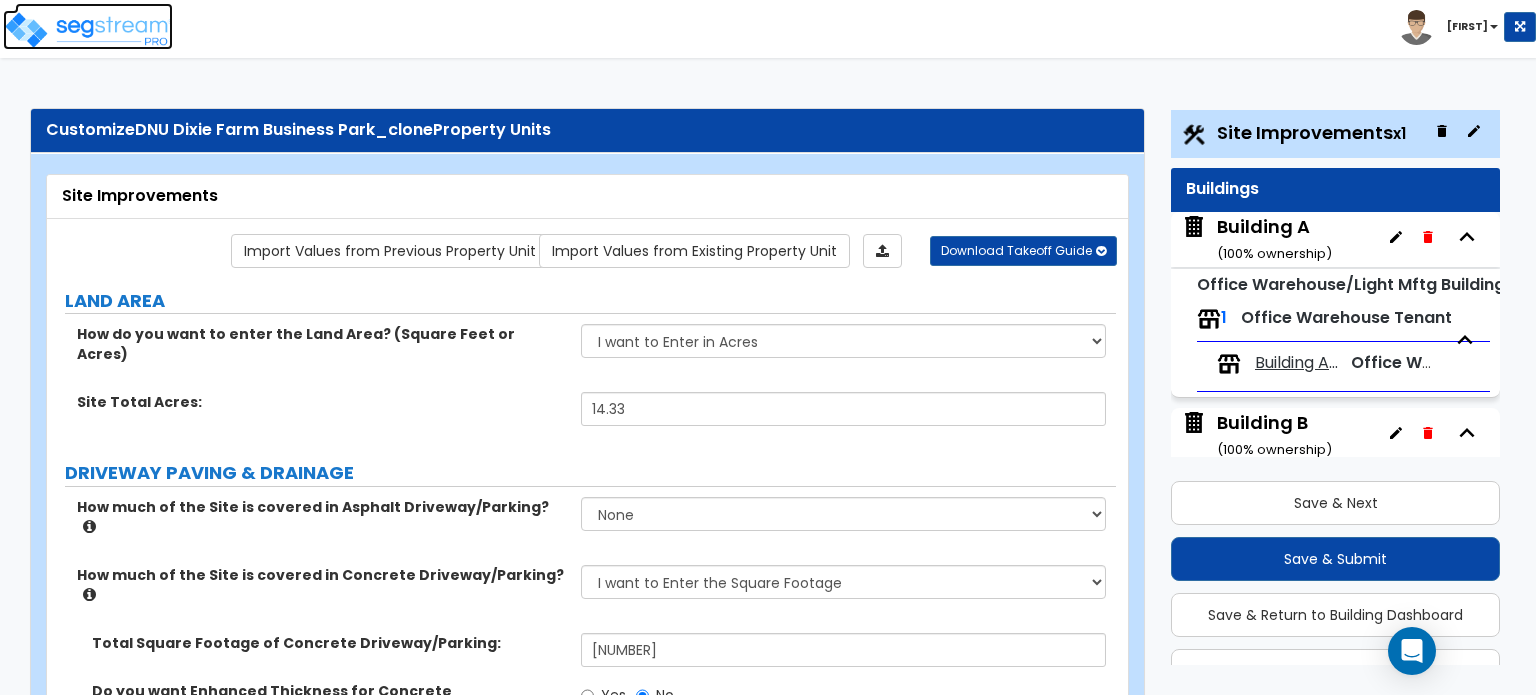 click at bounding box center [88, 30] 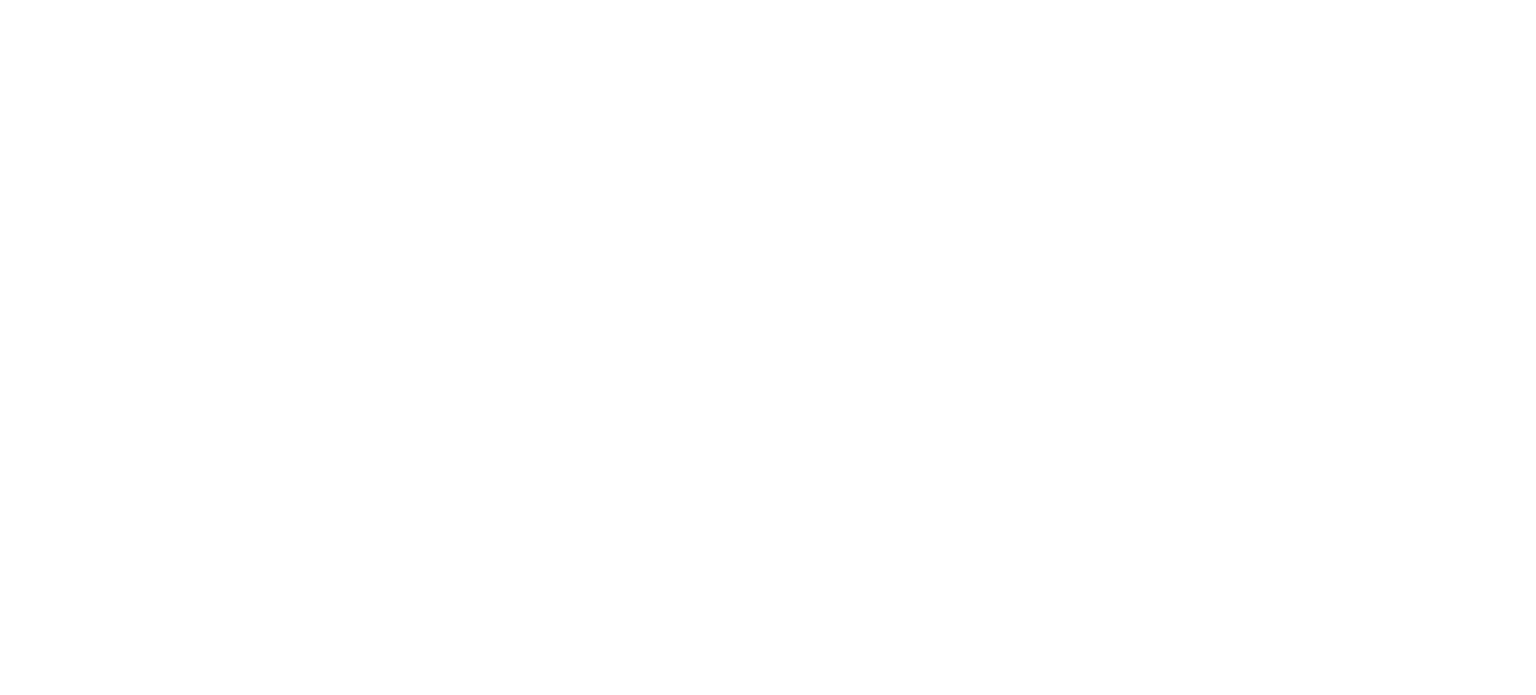 scroll, scrollTop: 0, scrollLeft: 0, axis: both 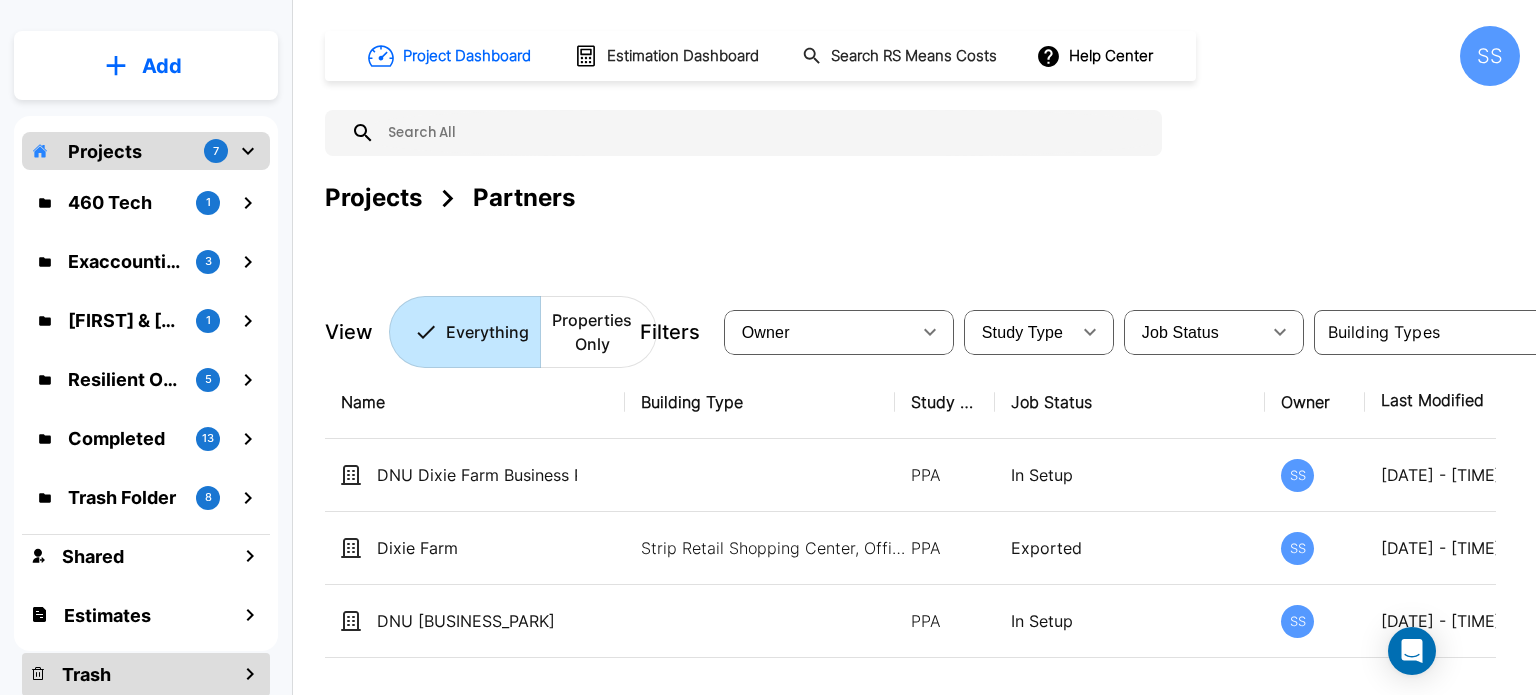 click on "Trash" at bounding box center (146, 674) 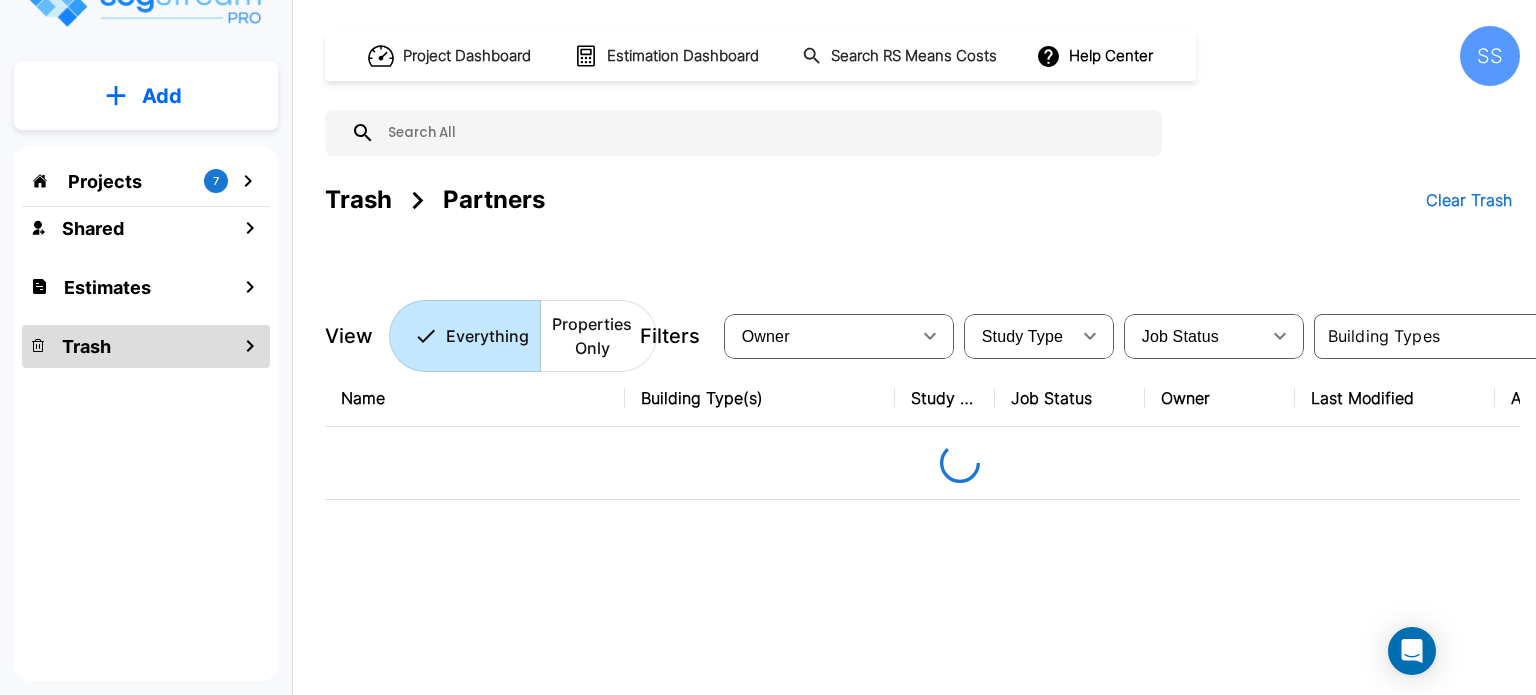 scroll, scrollTop: 51, scrollLeft: 0, axis: vertical 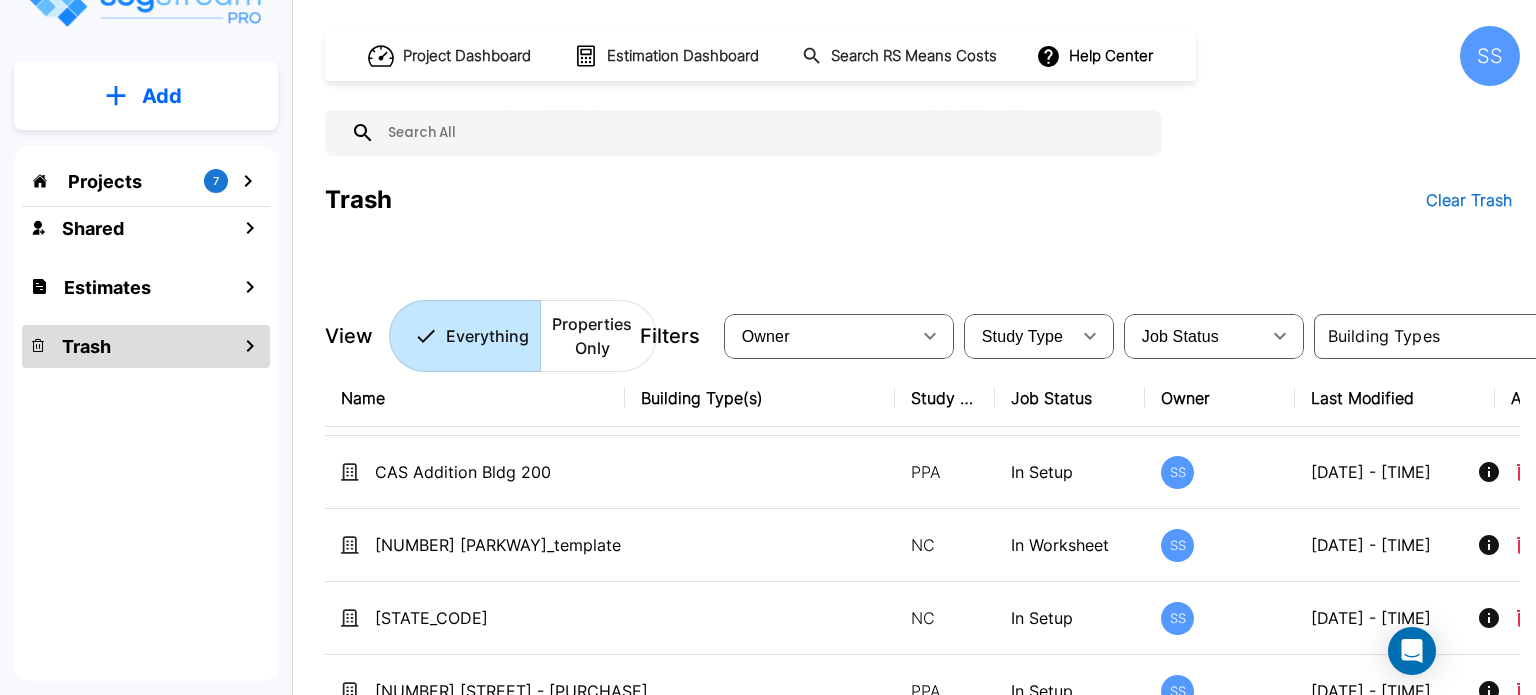 click 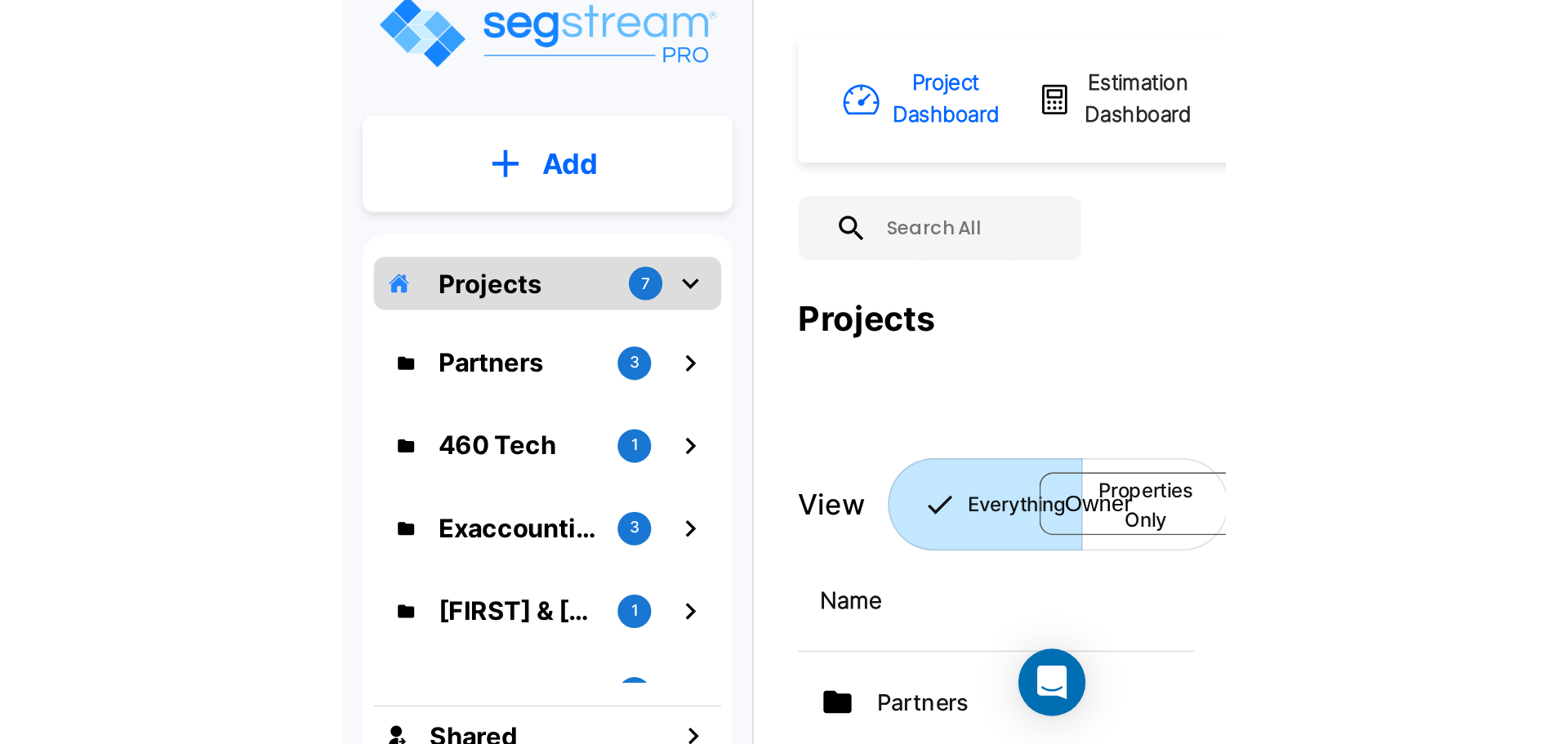 scroll, scrollTop: 1, scrollLeft: 0, axis: vertical 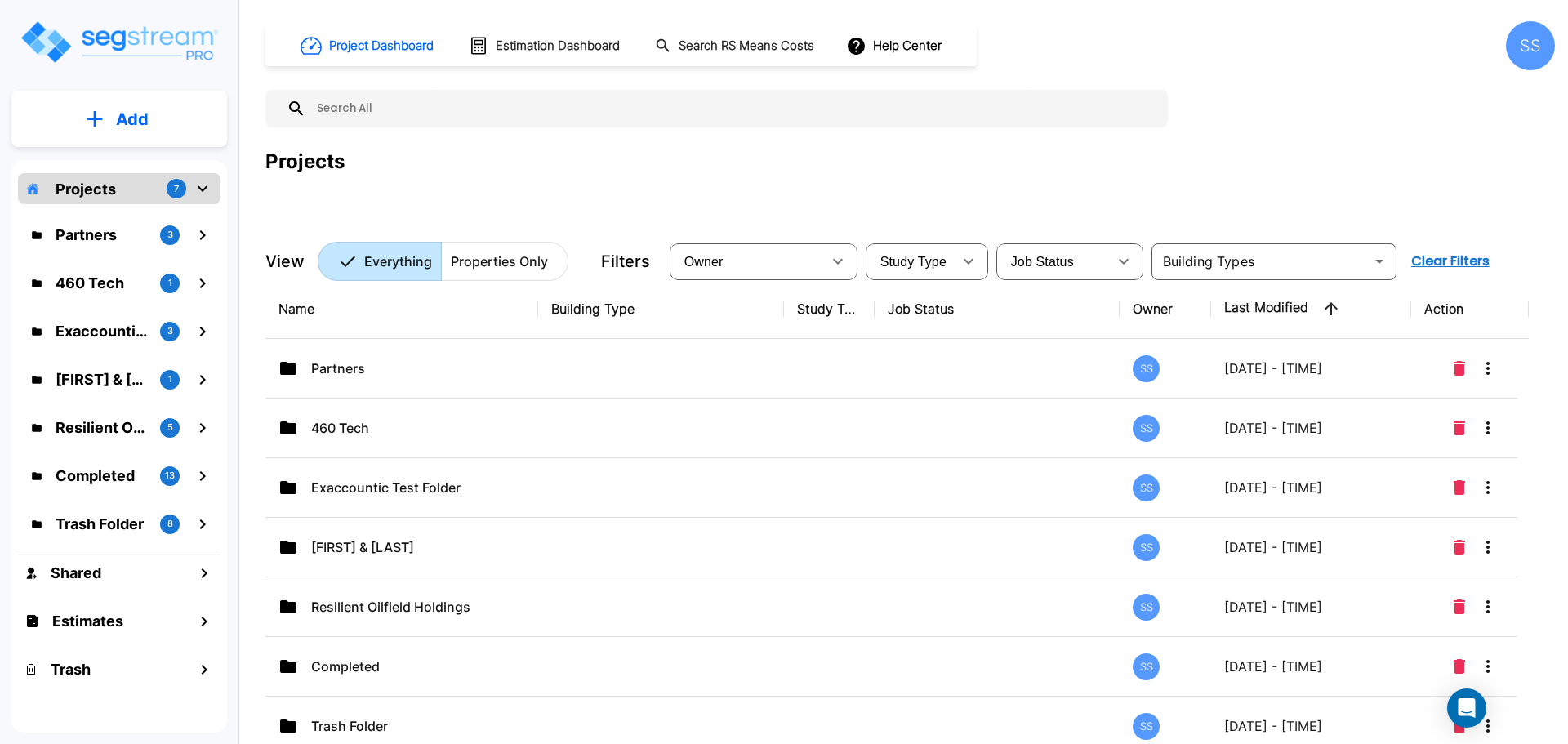 click 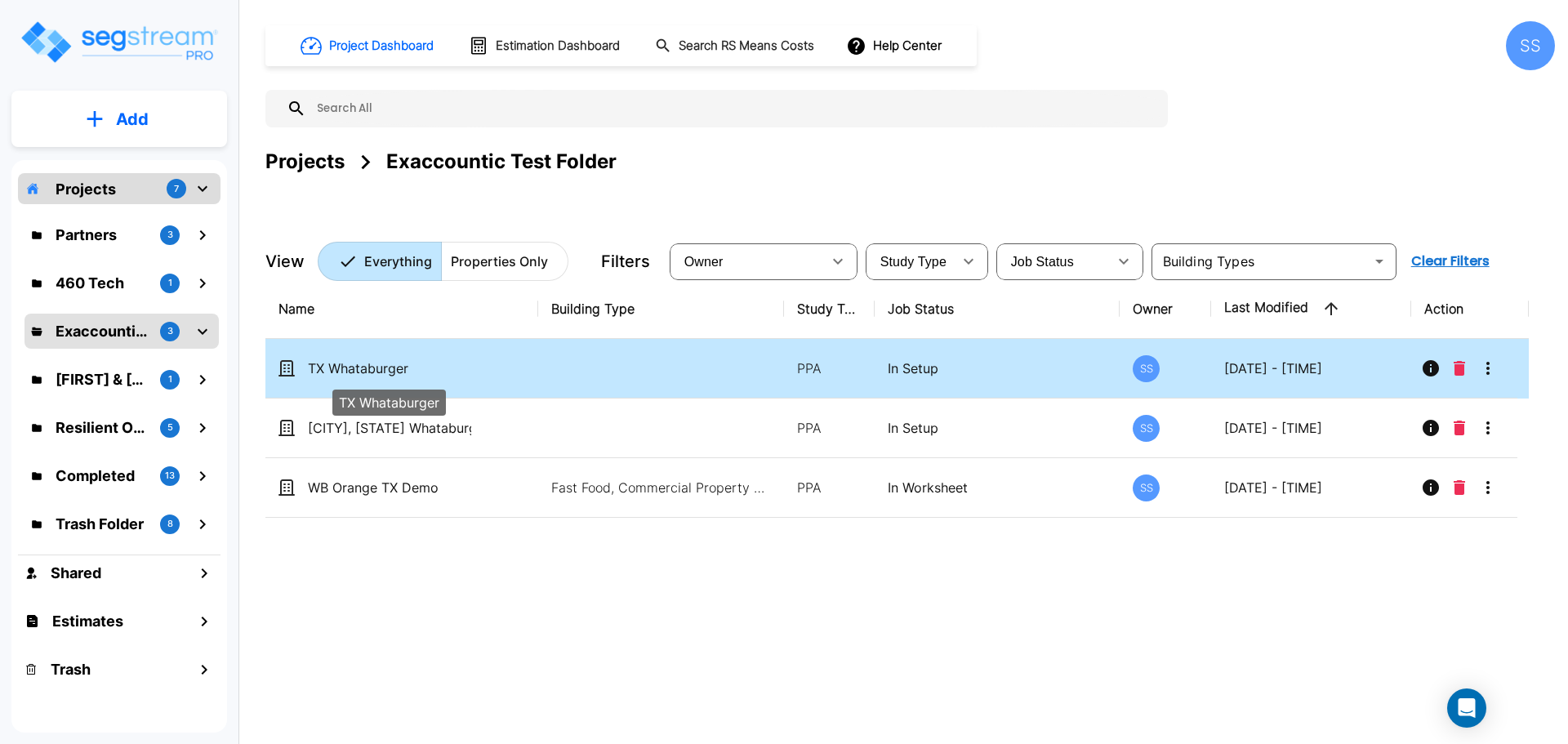 click on "TX Whataburger" at bounding box center (390, 368) 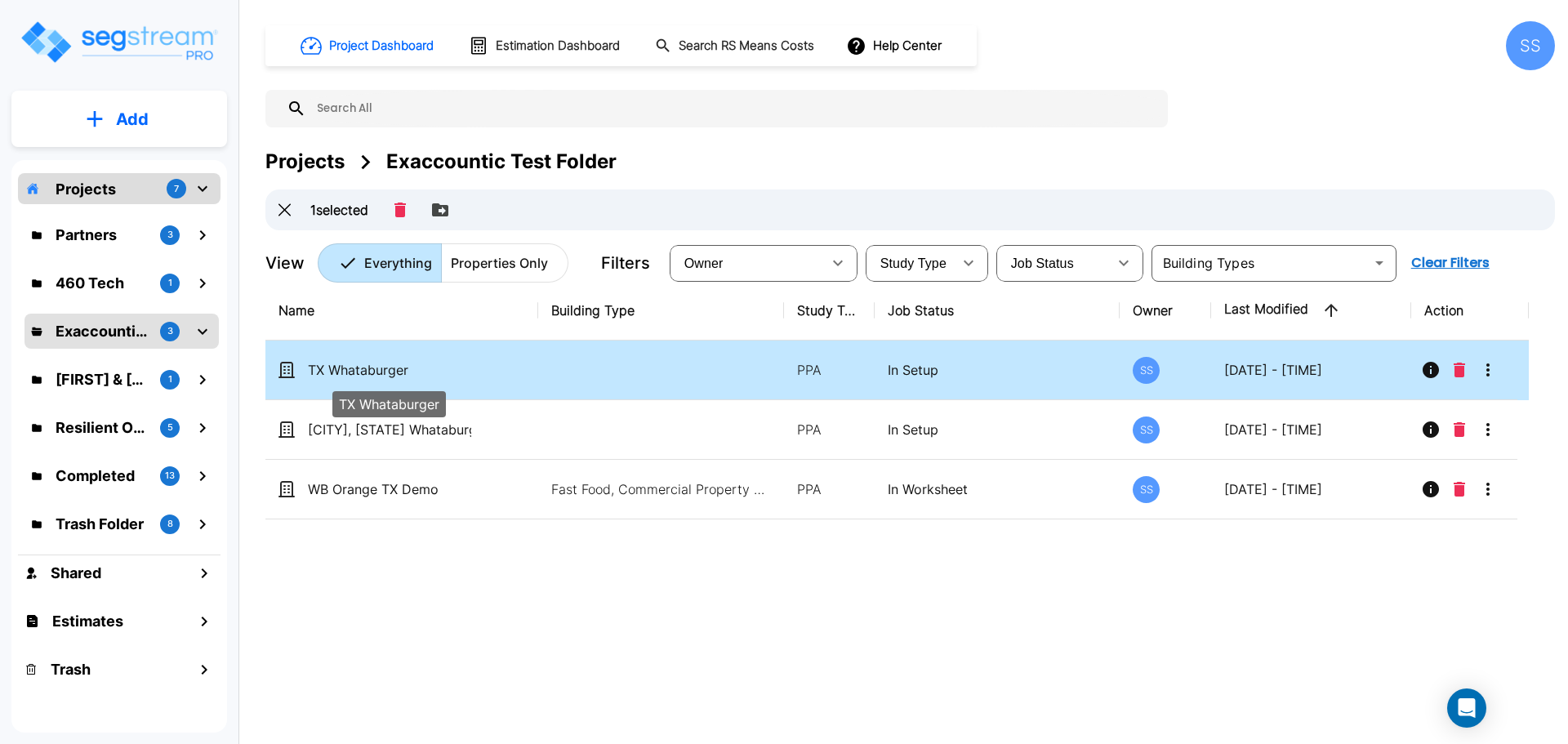 click on "TX Whataburger" at bounding box center (390, 370) 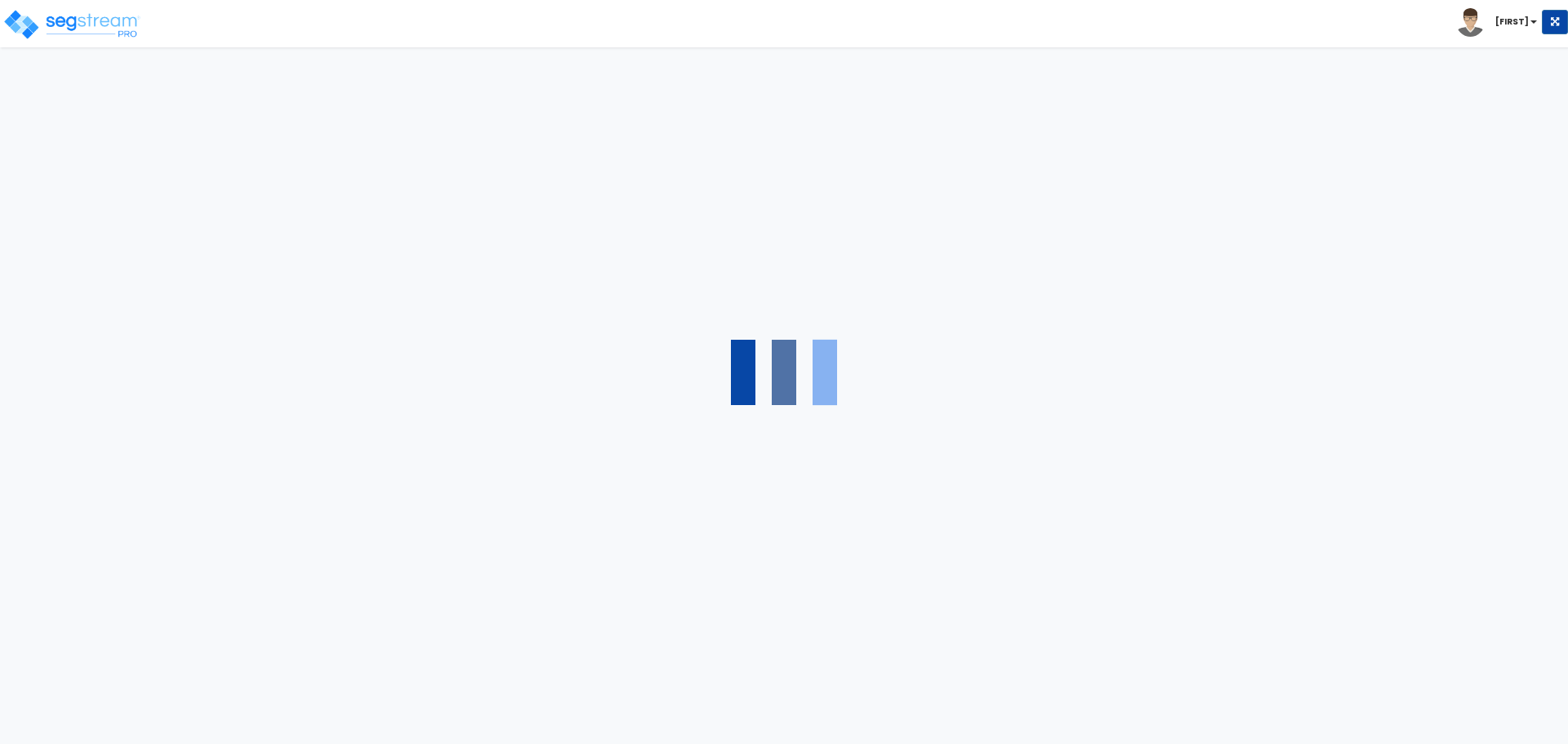 scroll, scrollTop: 0, scrollLeft: 0, axis: both 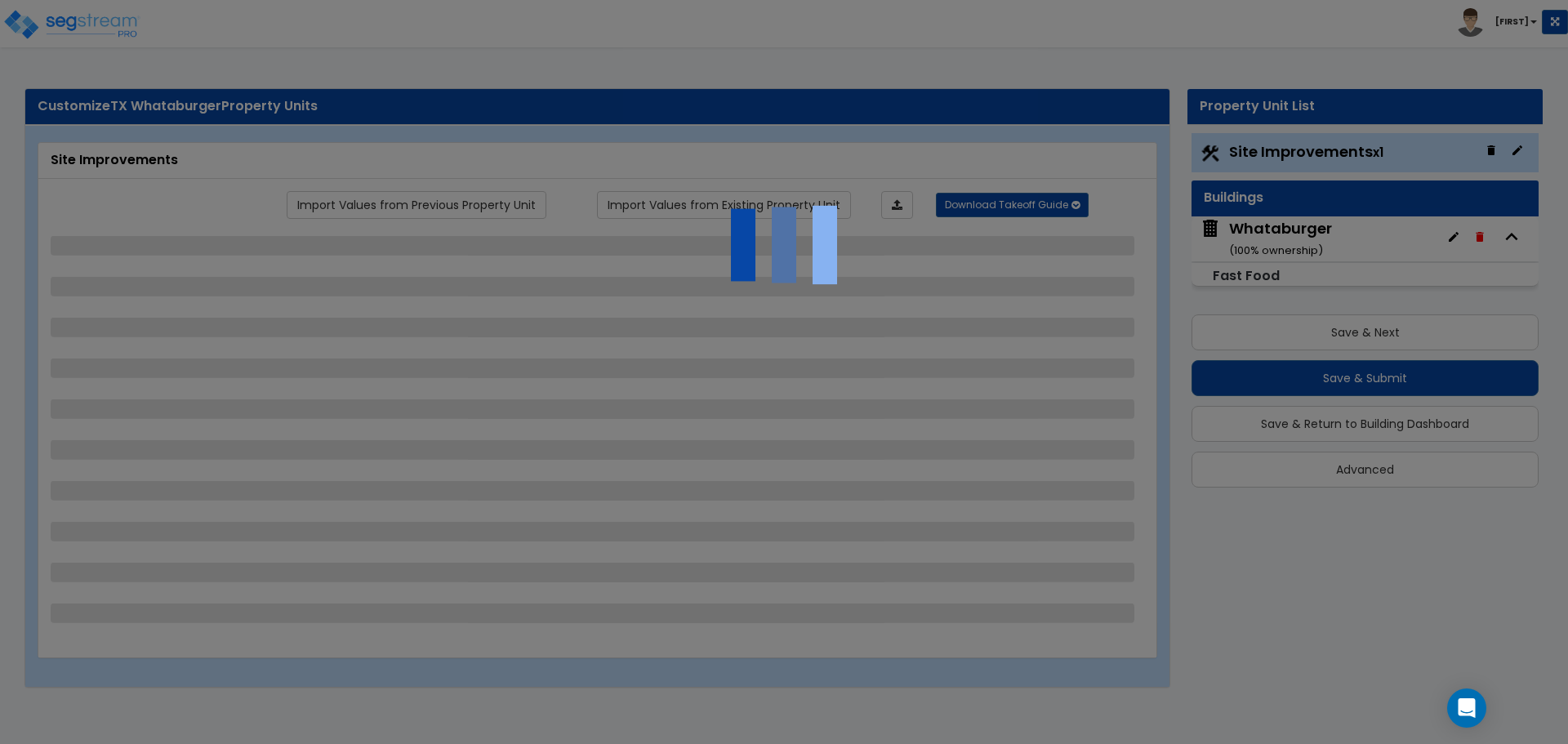 select on "2" 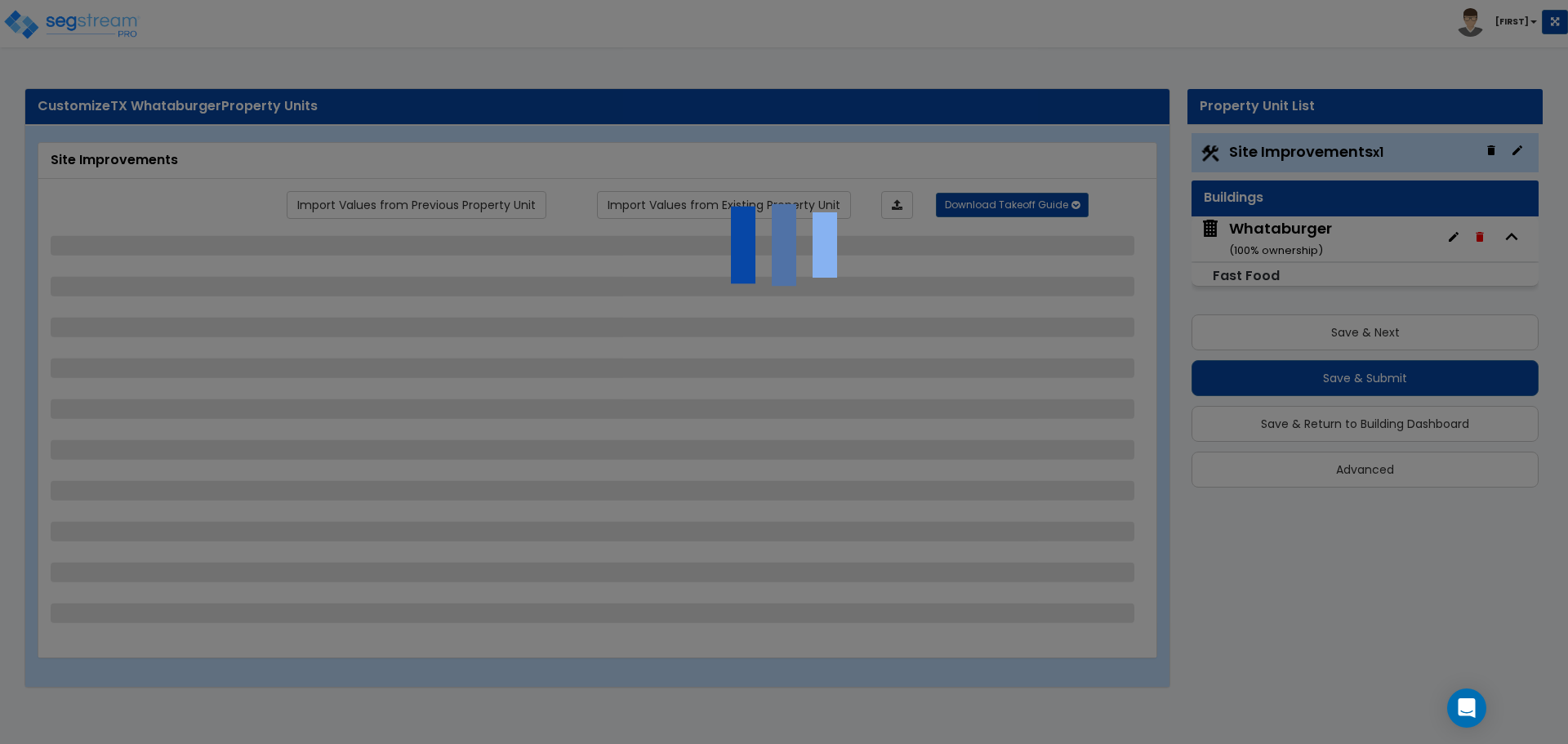 select on "2" 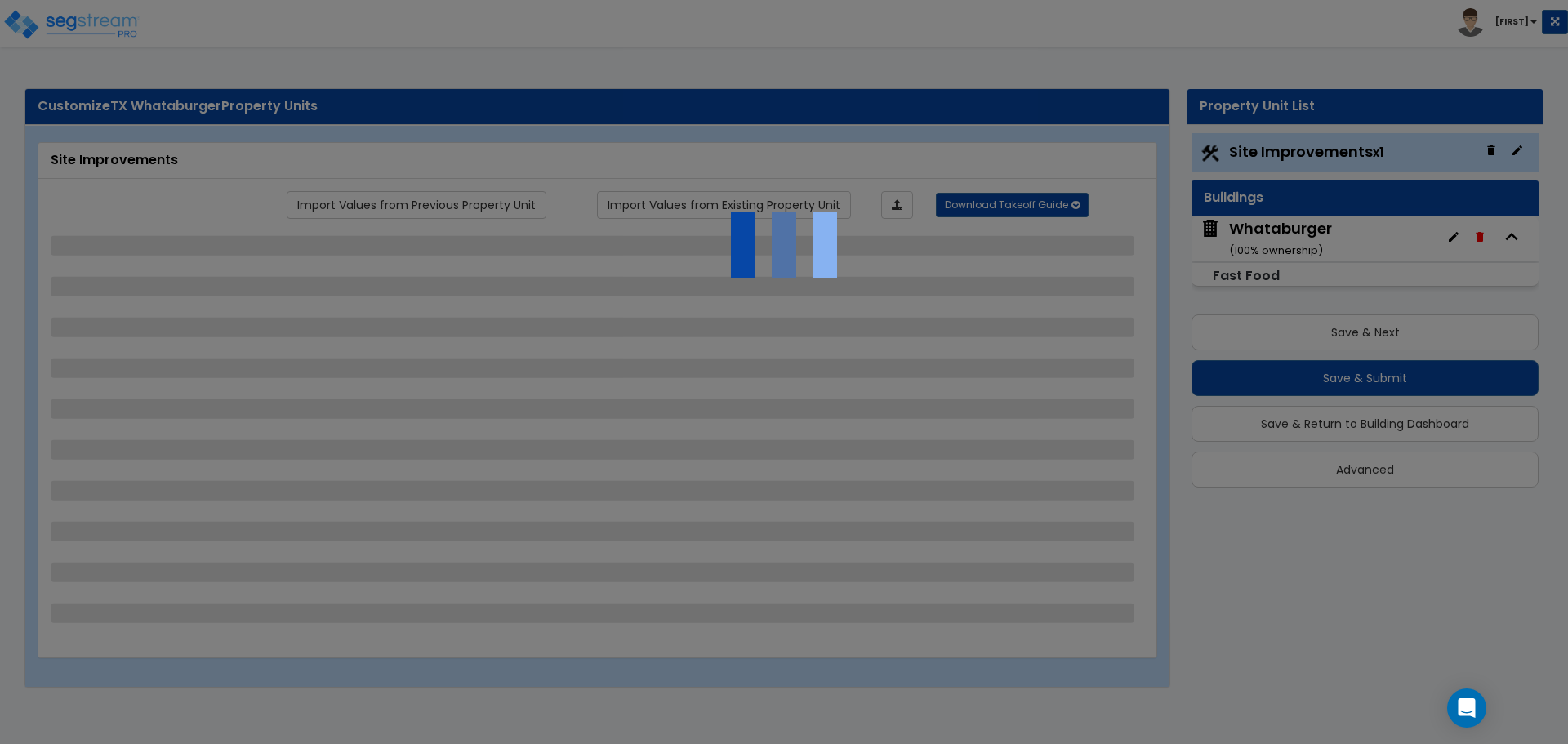 select on "1" 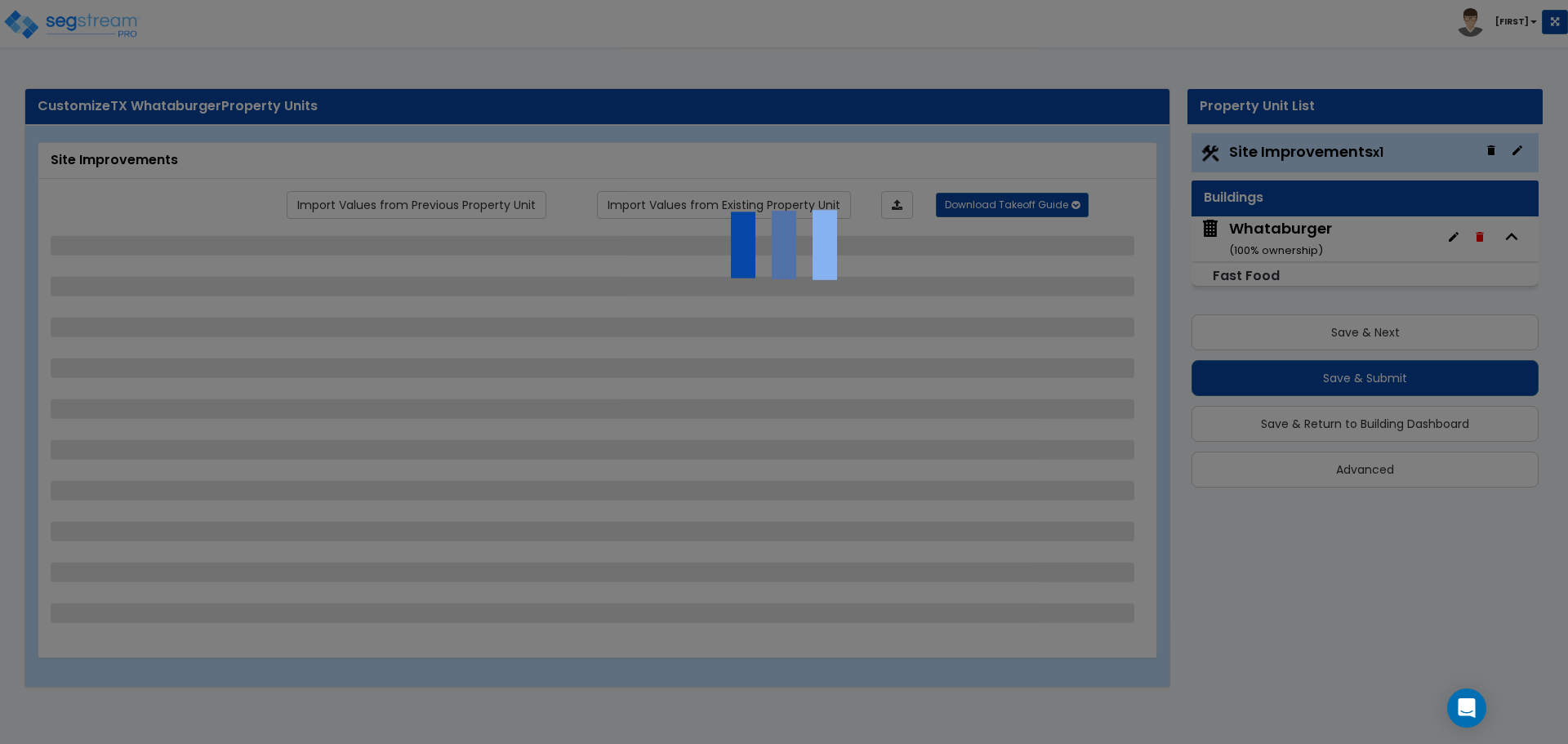 select on "1" 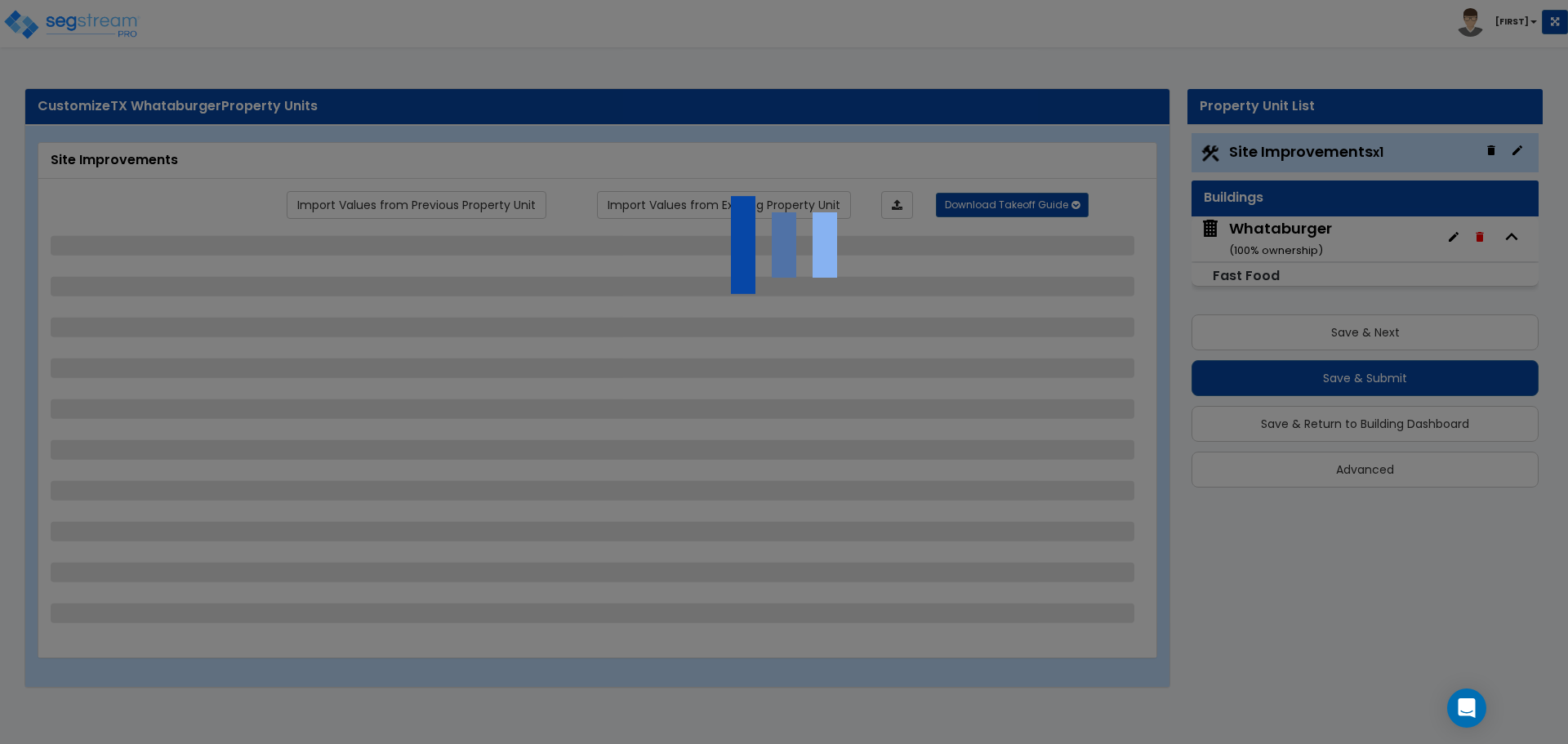 select on "1" 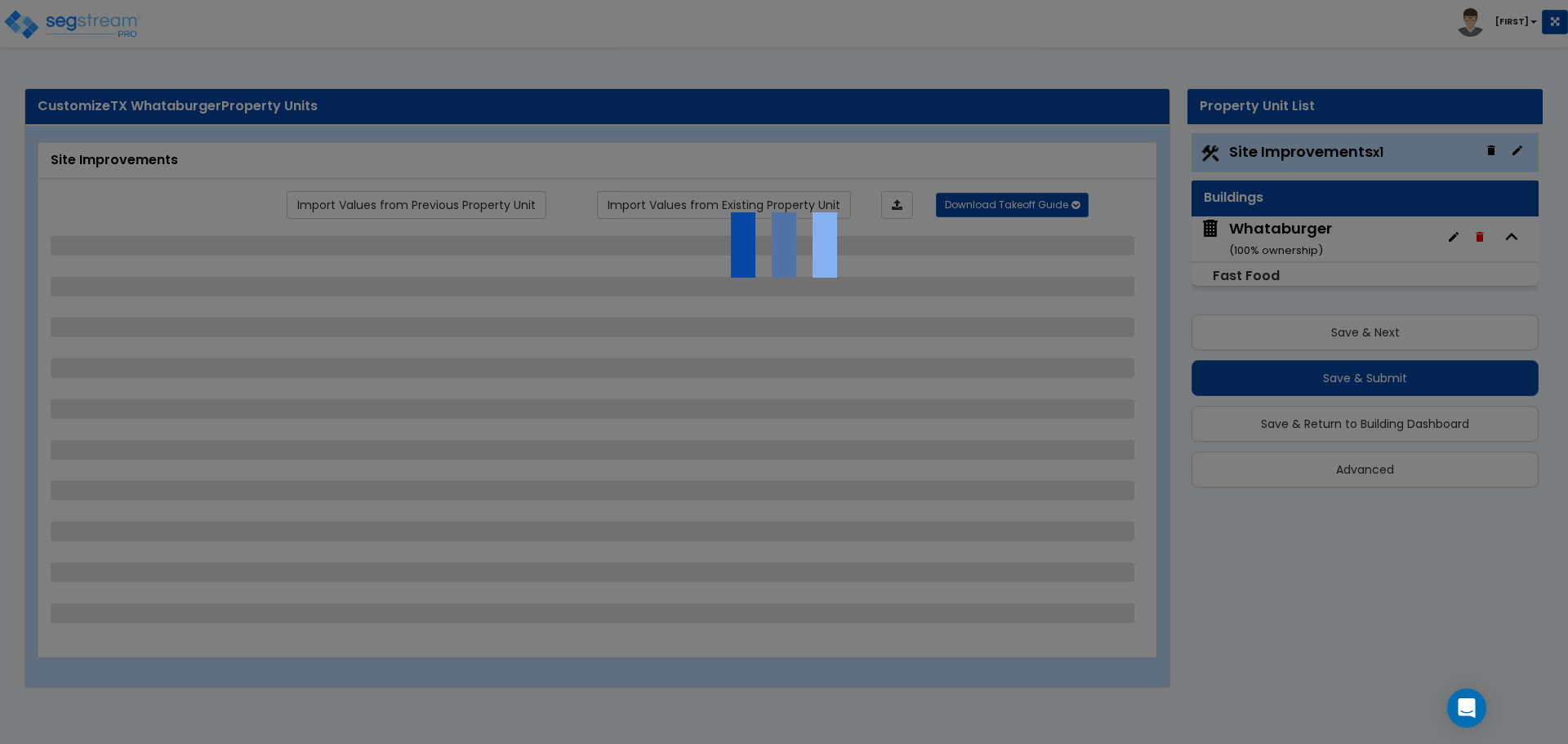 select on "1" 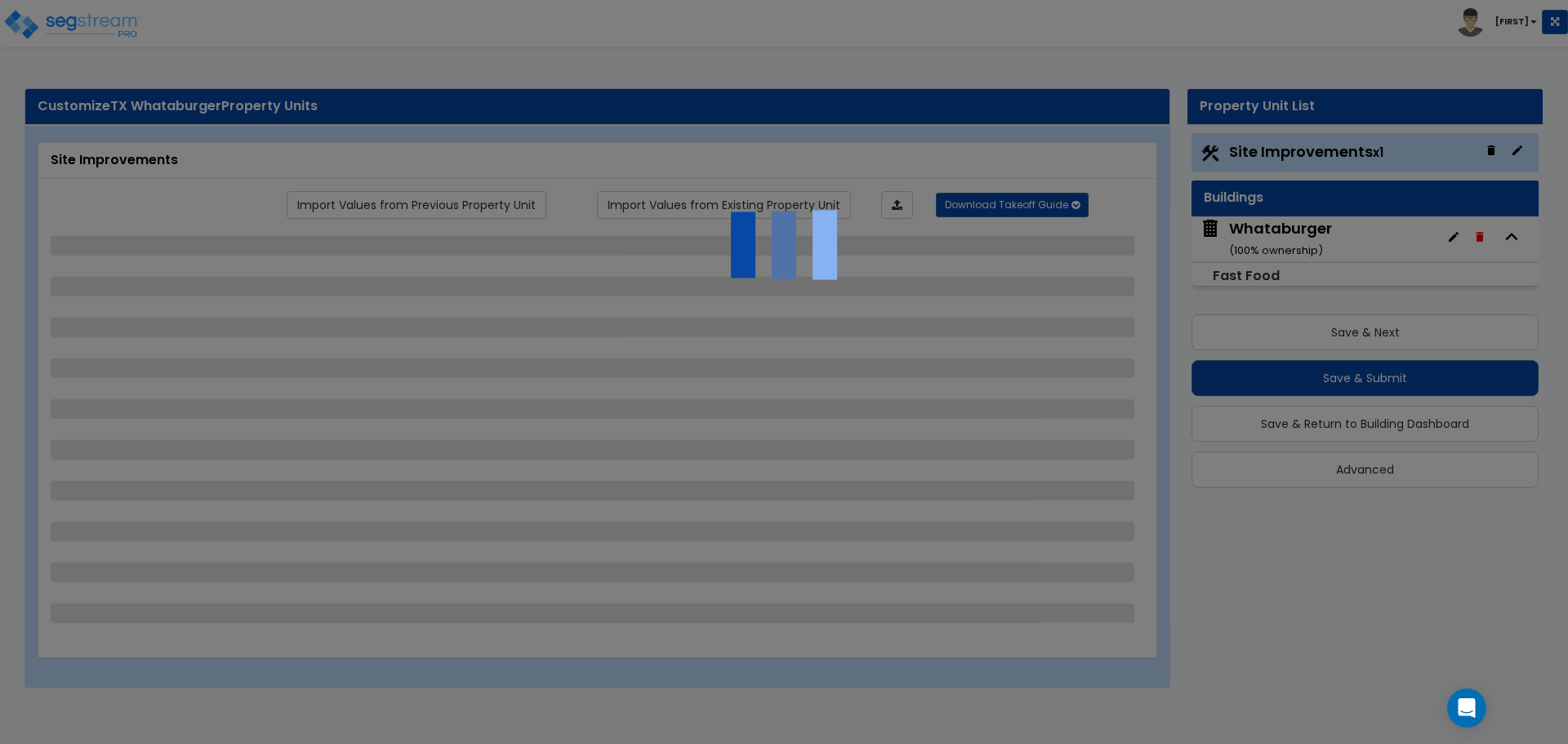 select on "1" 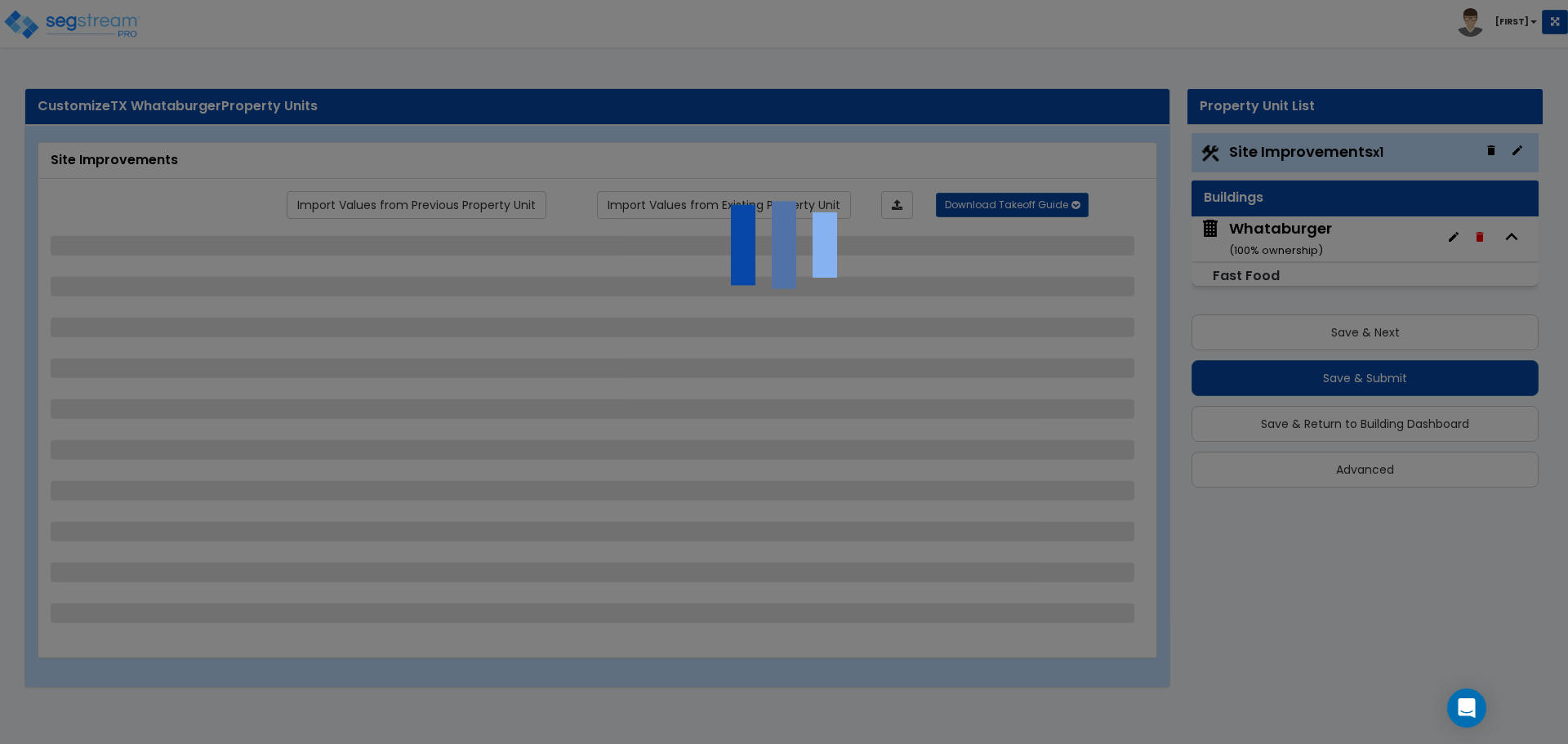 select on "1" 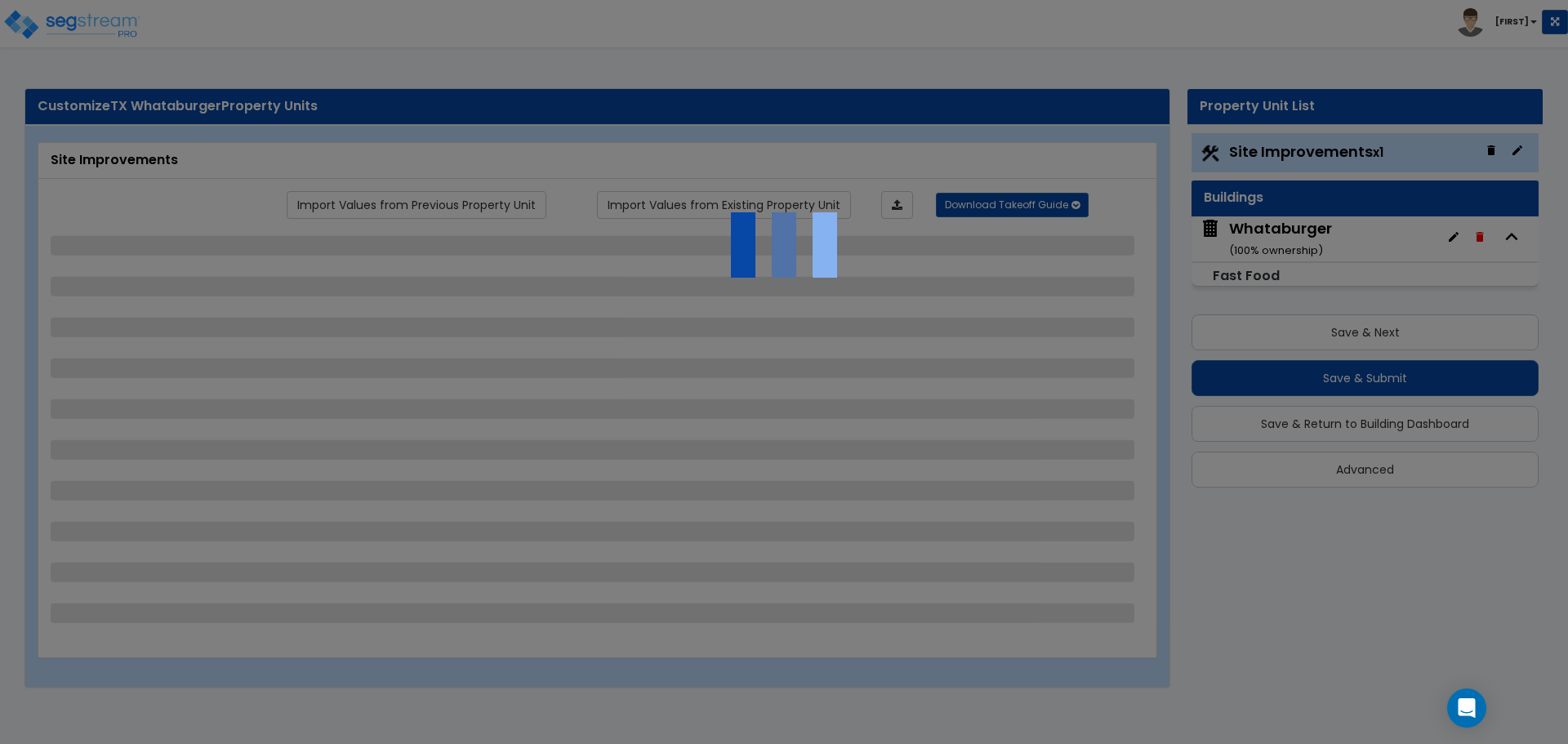 select on "2" 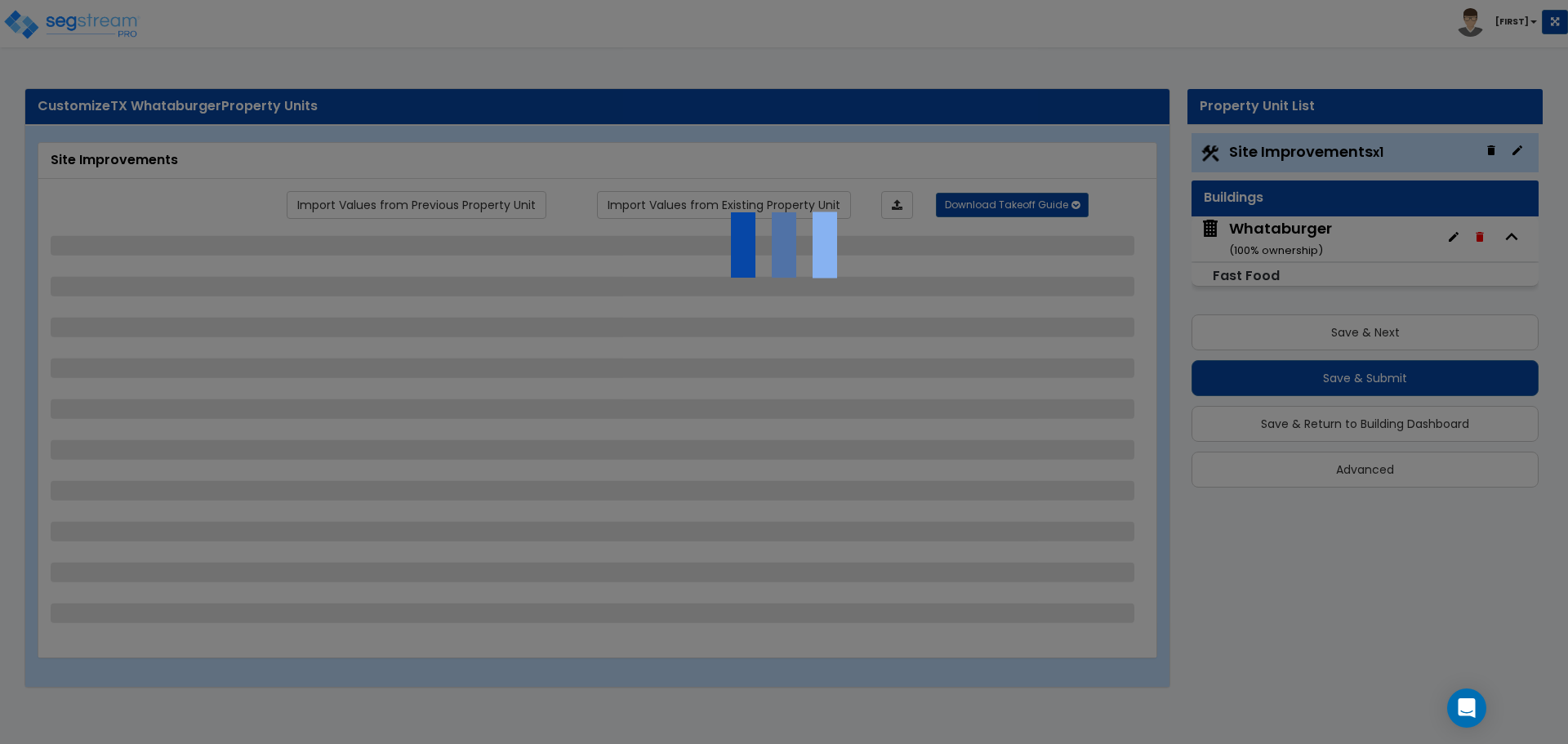 select on "4" 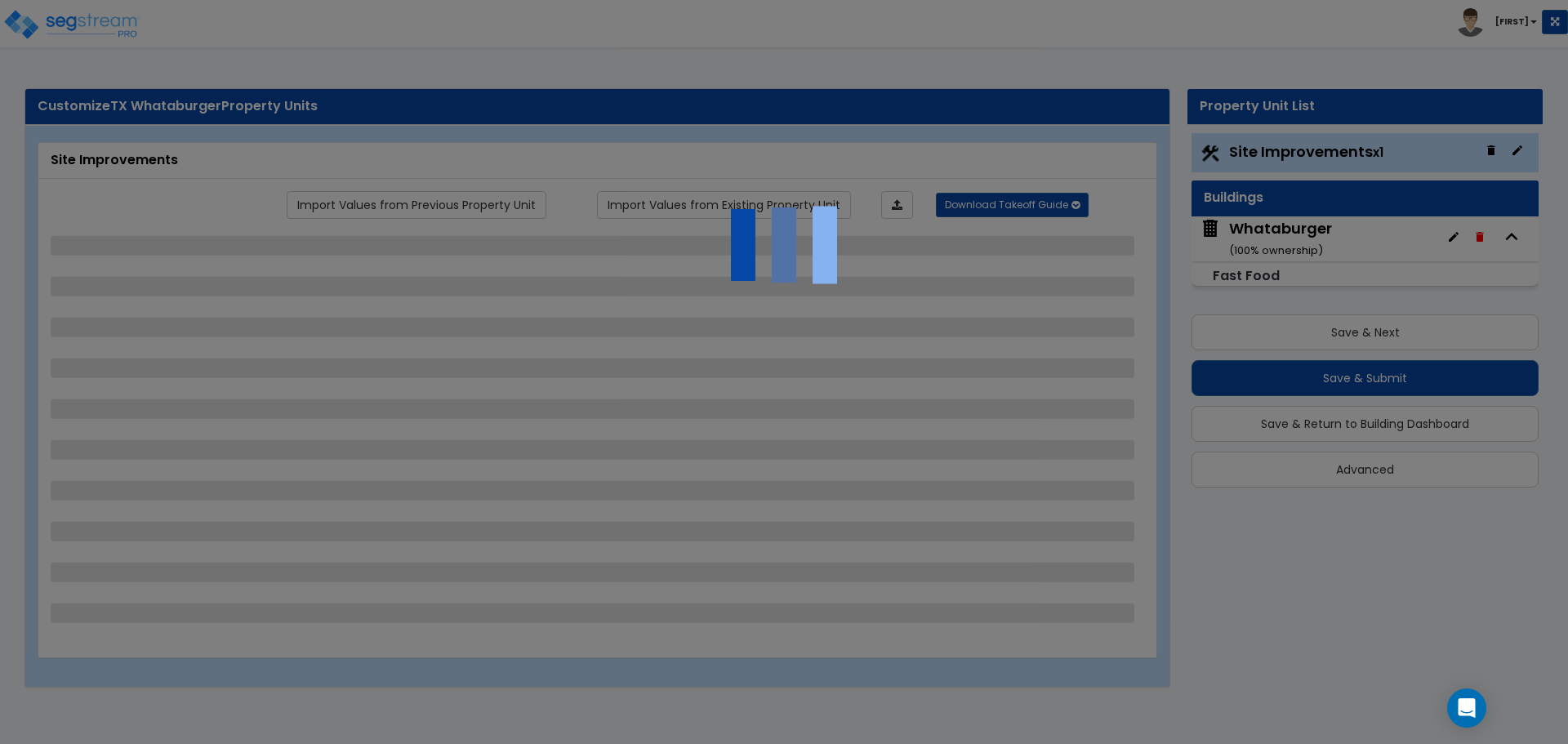 select on "1" 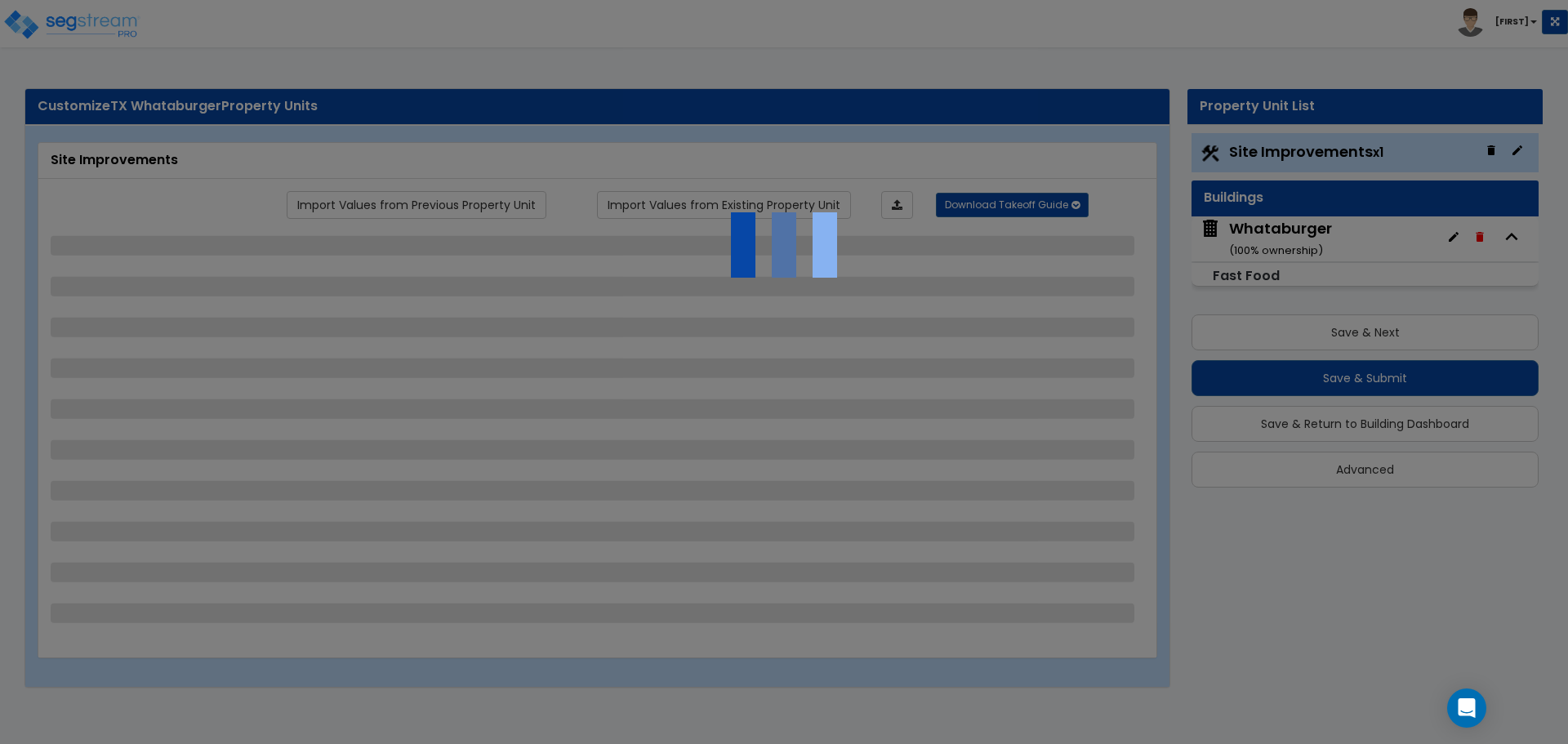 select on "1" 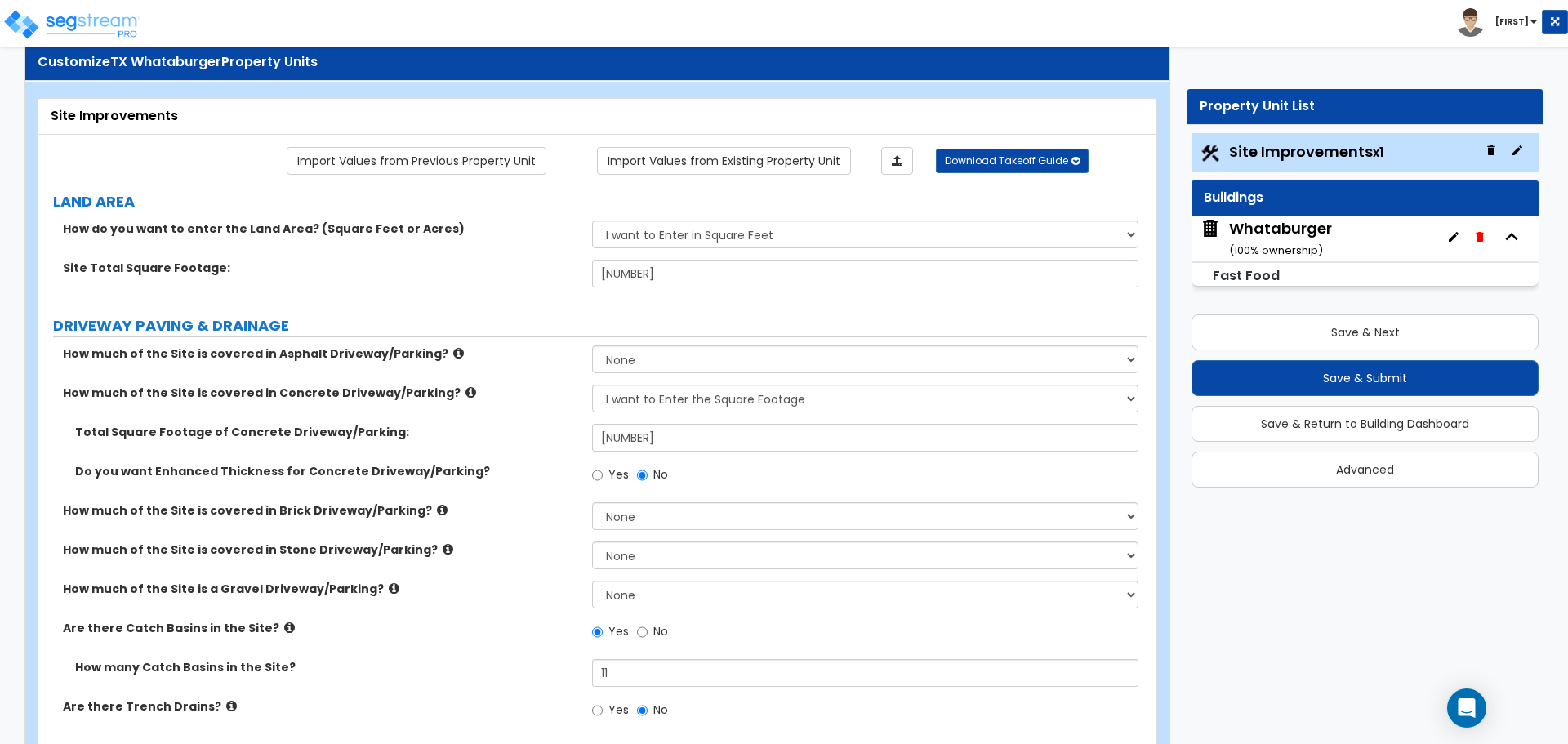 scroll, scrollTop: 82, scrollLeft: 0, axis: vertical 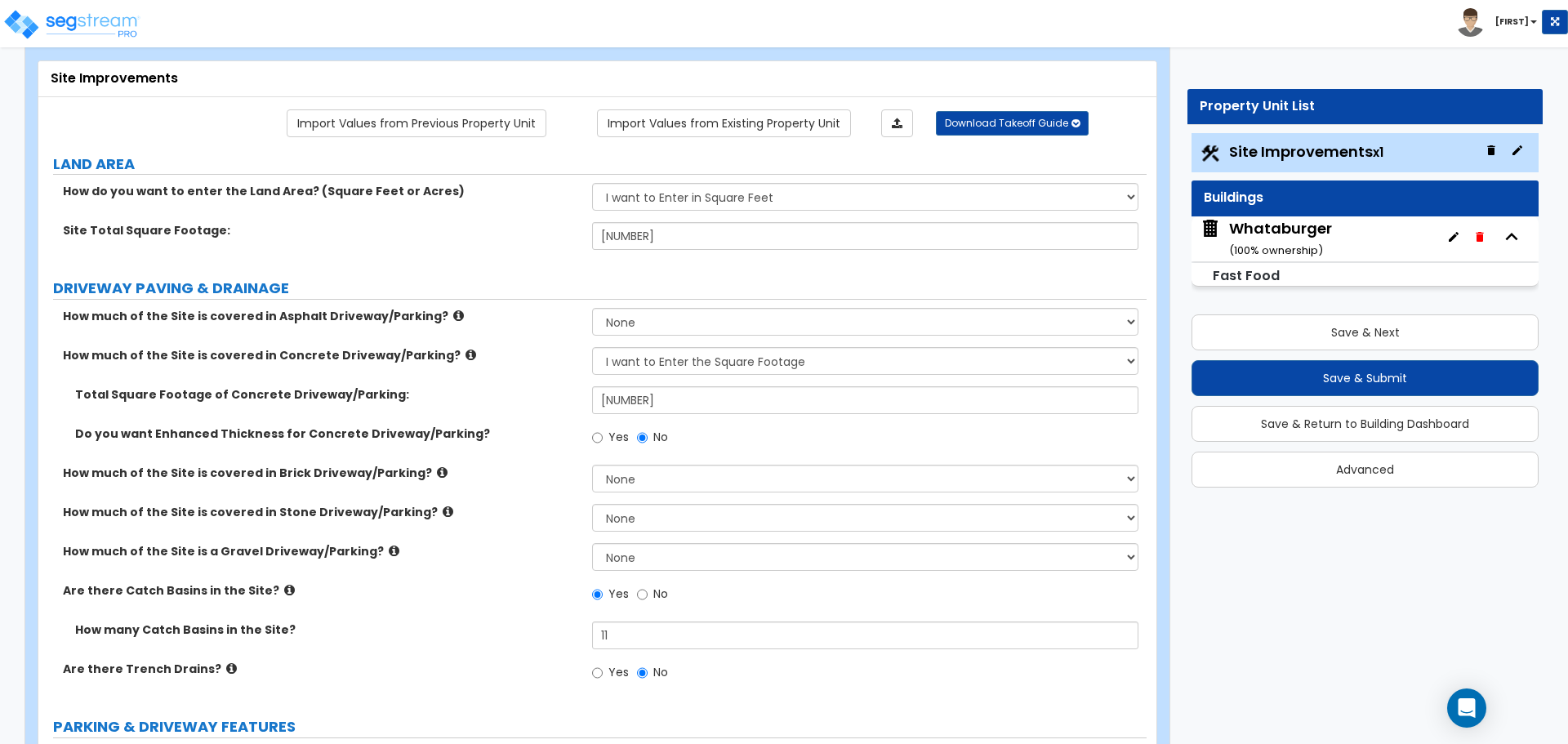 click at bounding box center [458, 315] 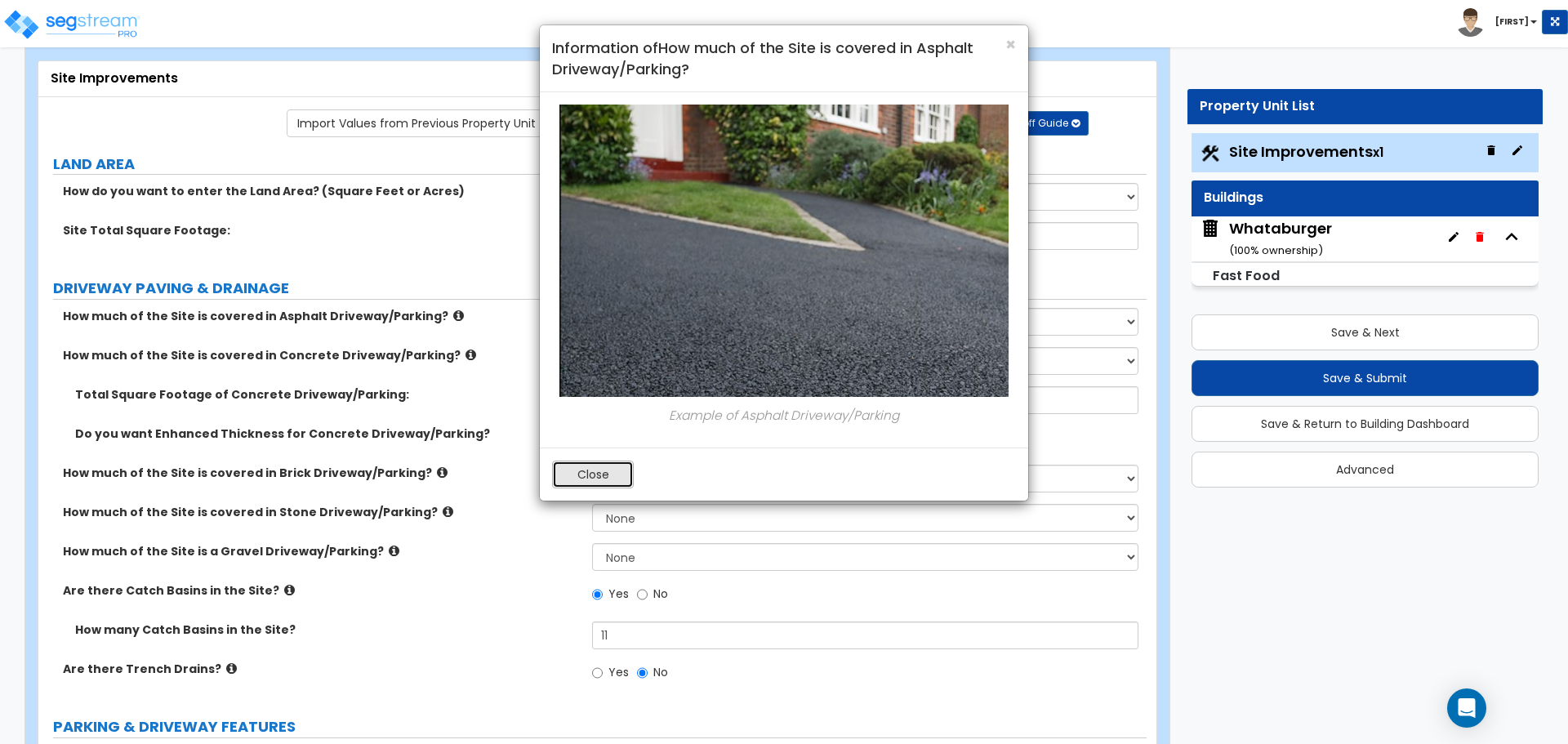 click on "Close" at bounding box center [593, 474] 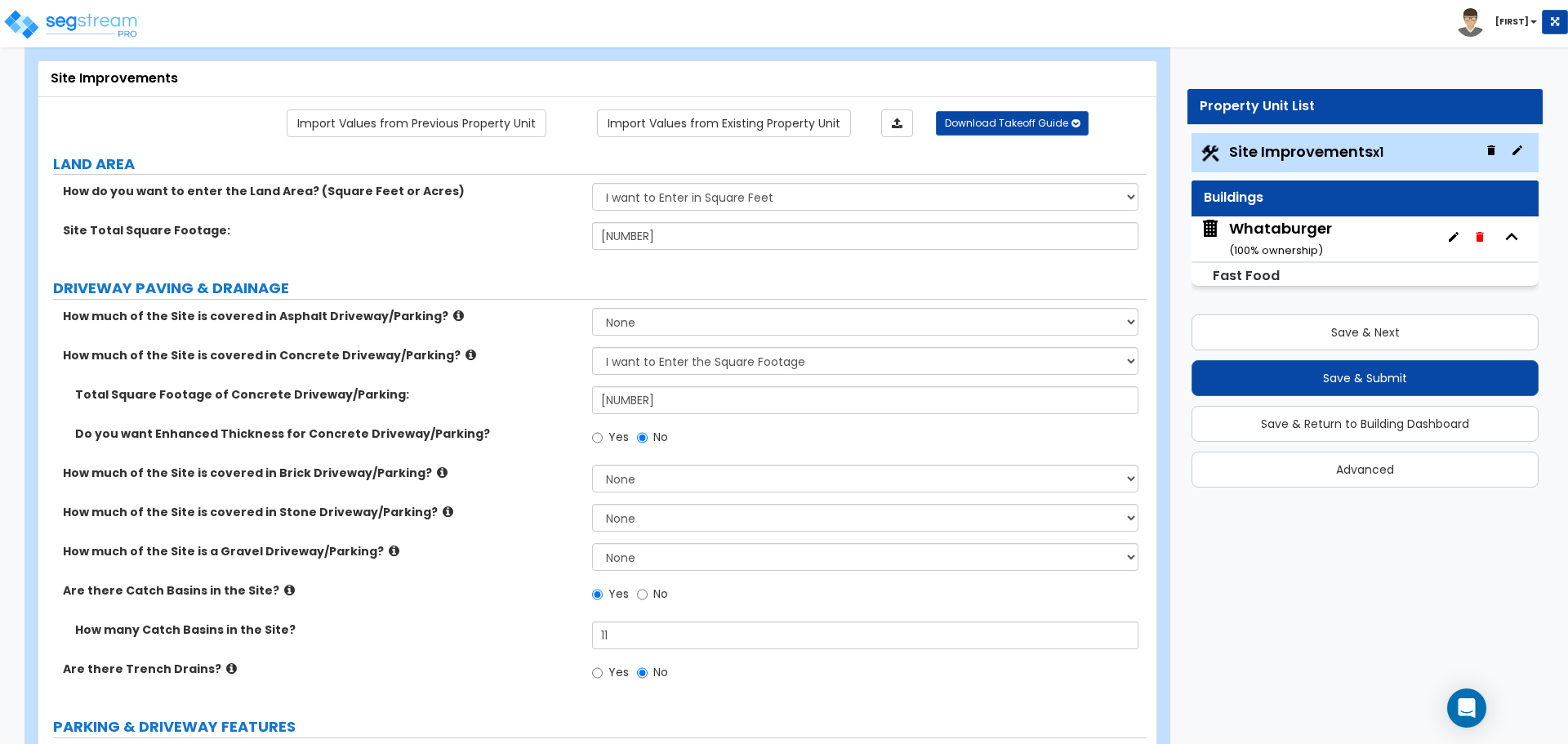 click at bounding box center (458, 315) 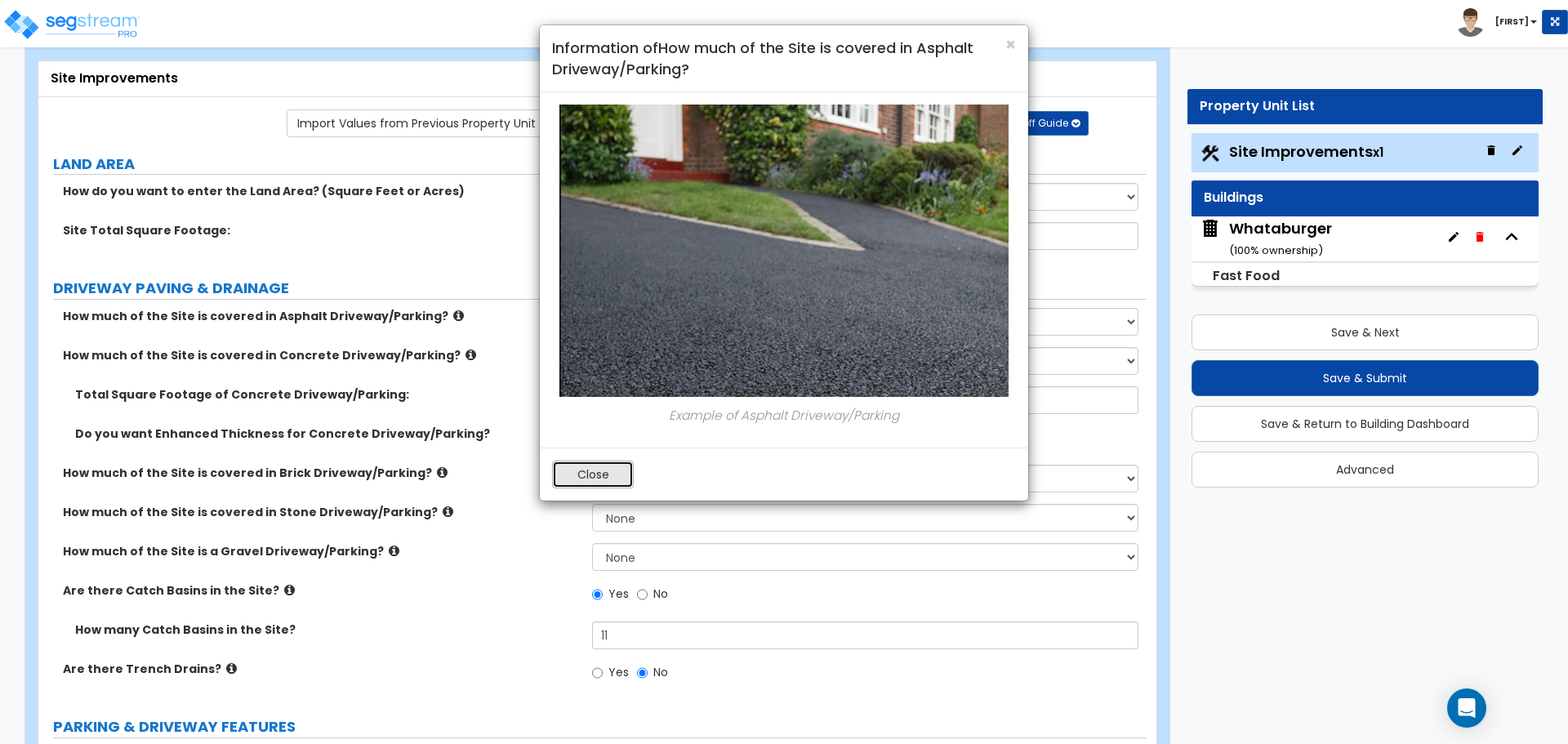click on "Close" at bounding box center (593, 474) 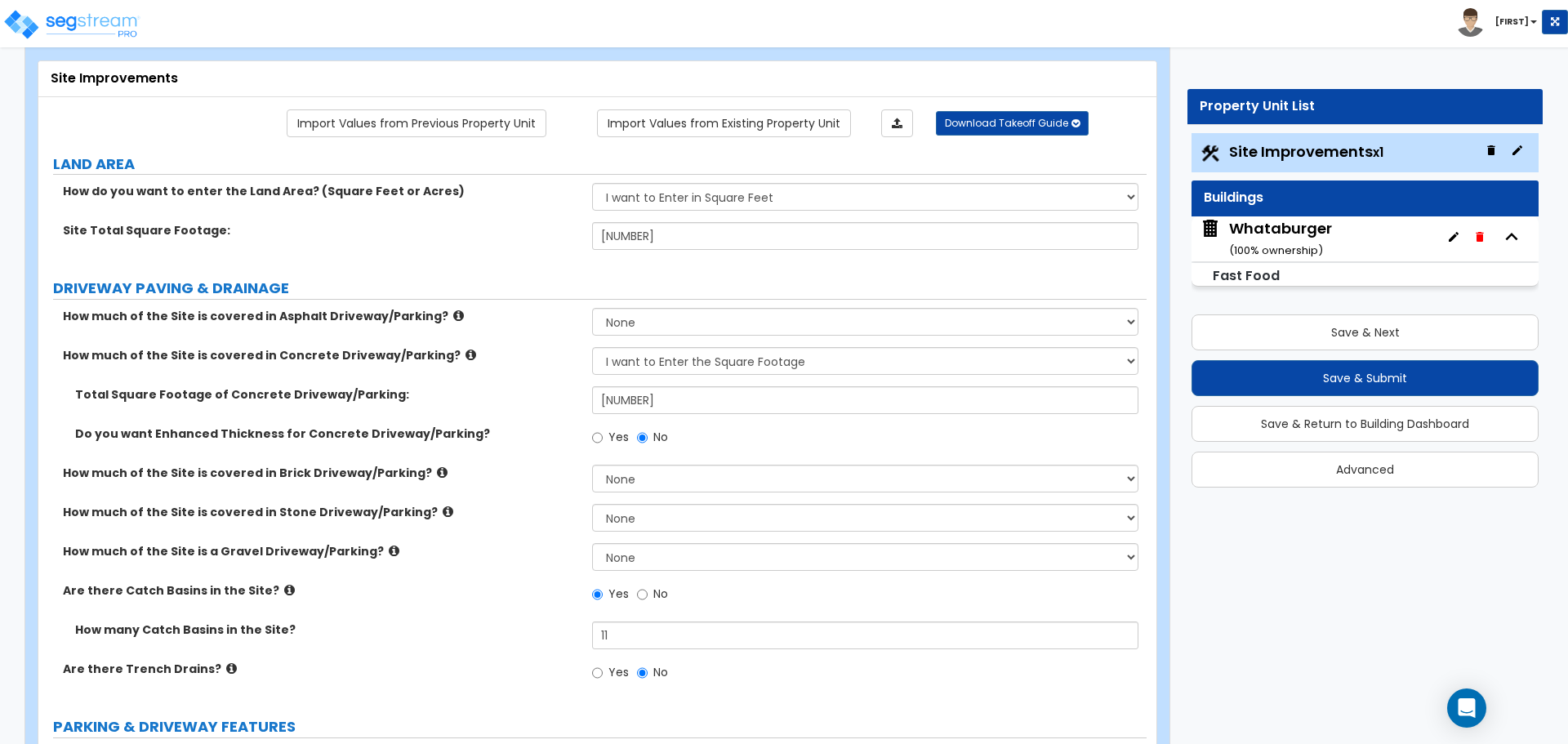 click at bounding box center (470, 354) 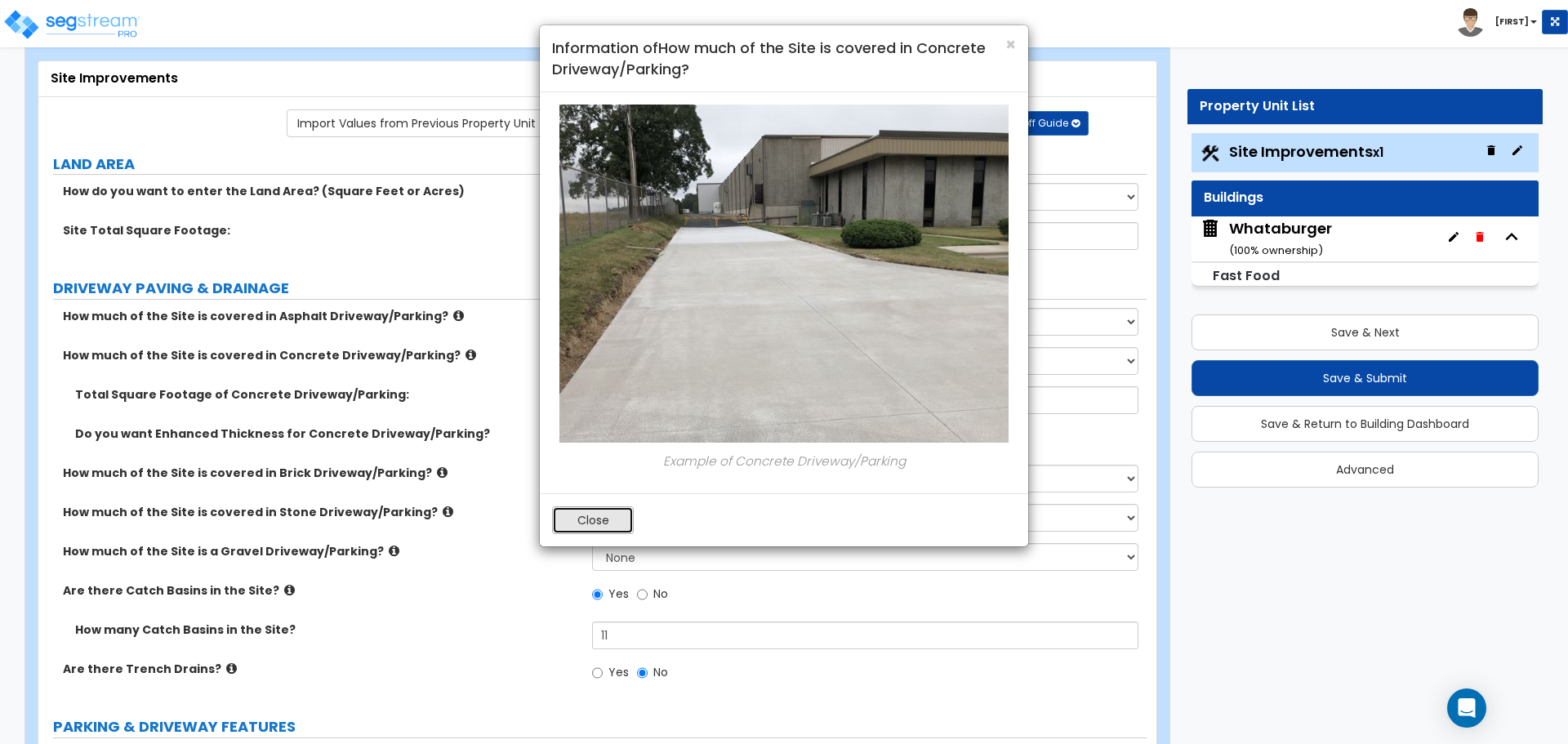 click on "Close" at bounding box center [593, 520] 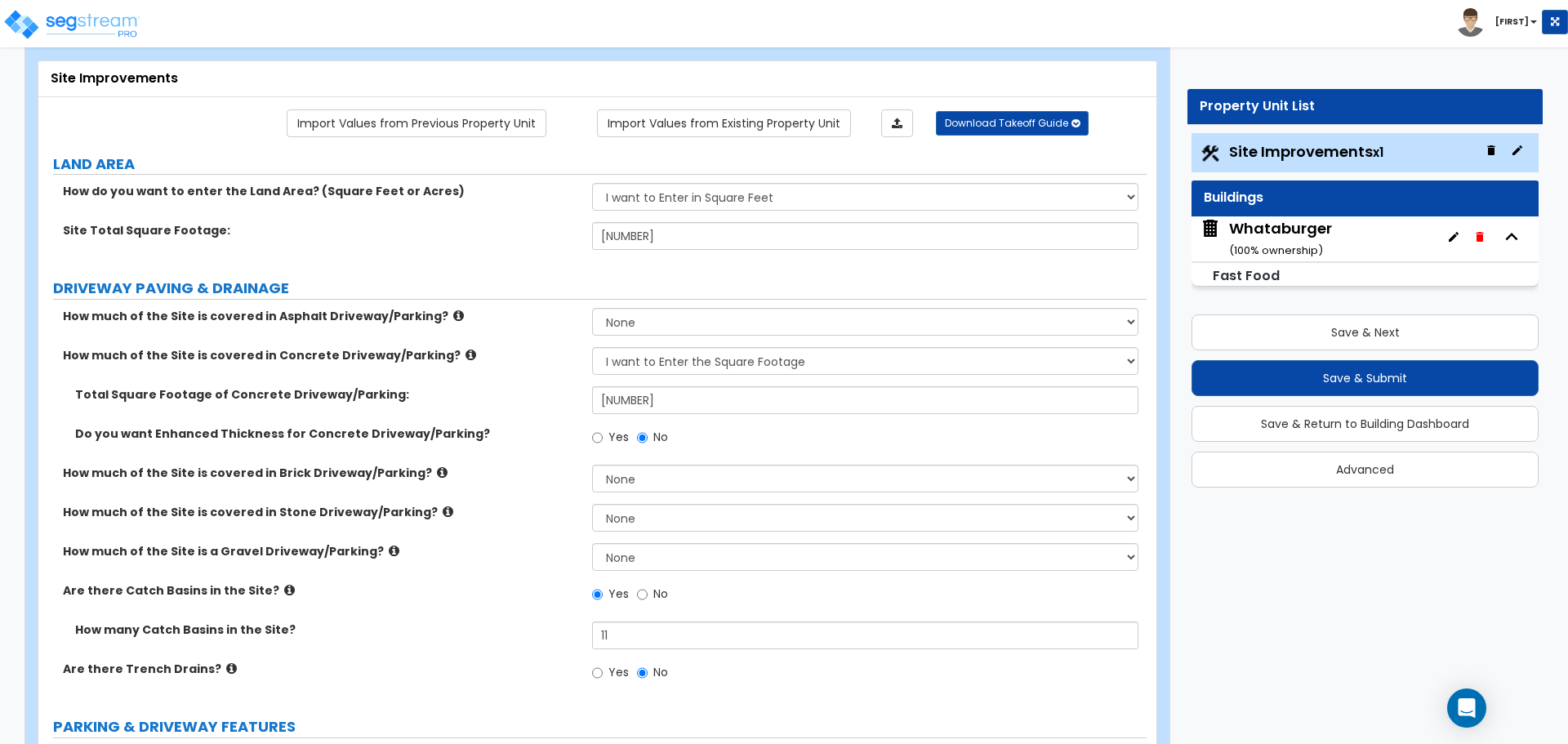 click at bounding box center (448, 511) 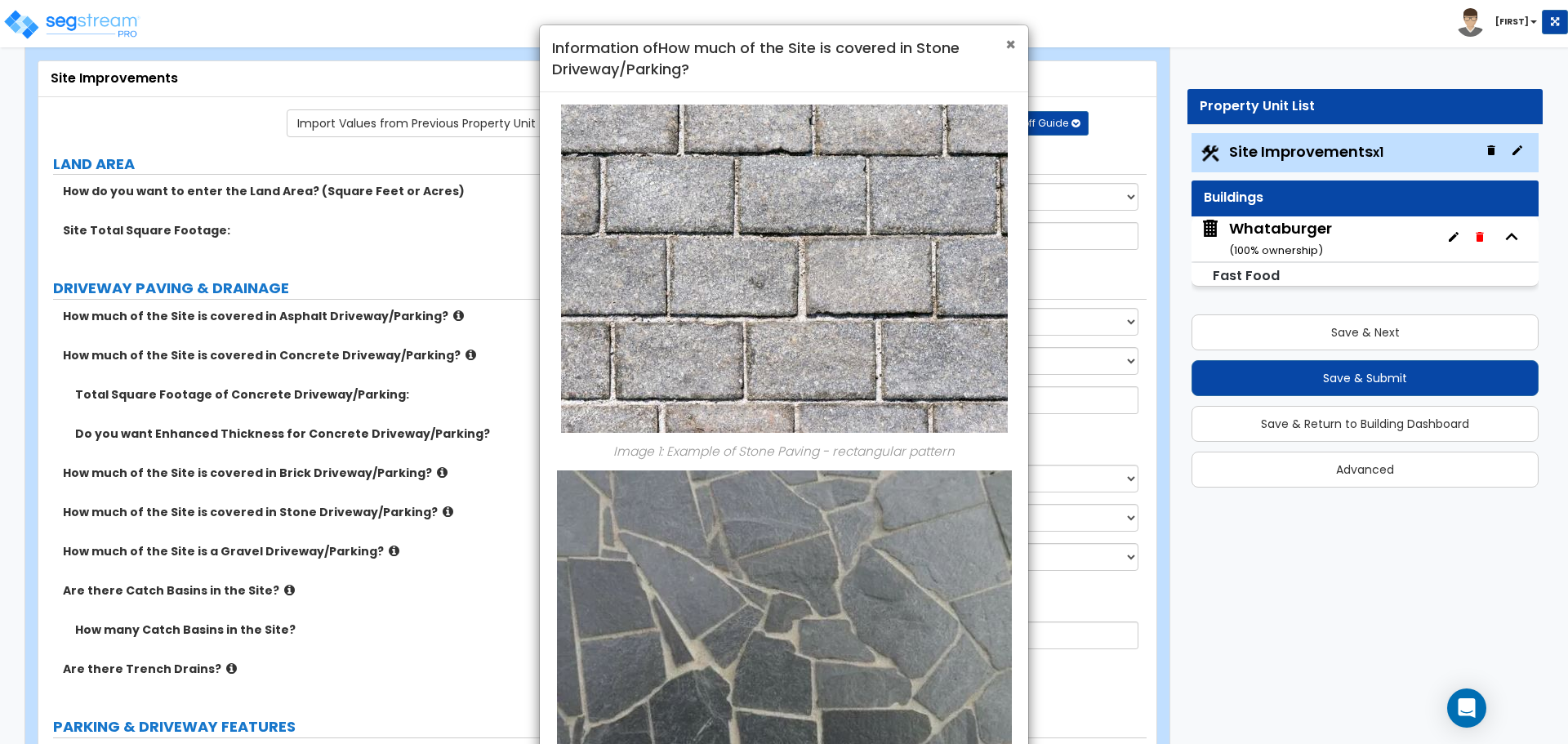 click on "×" at bounding box center (1010, 44) 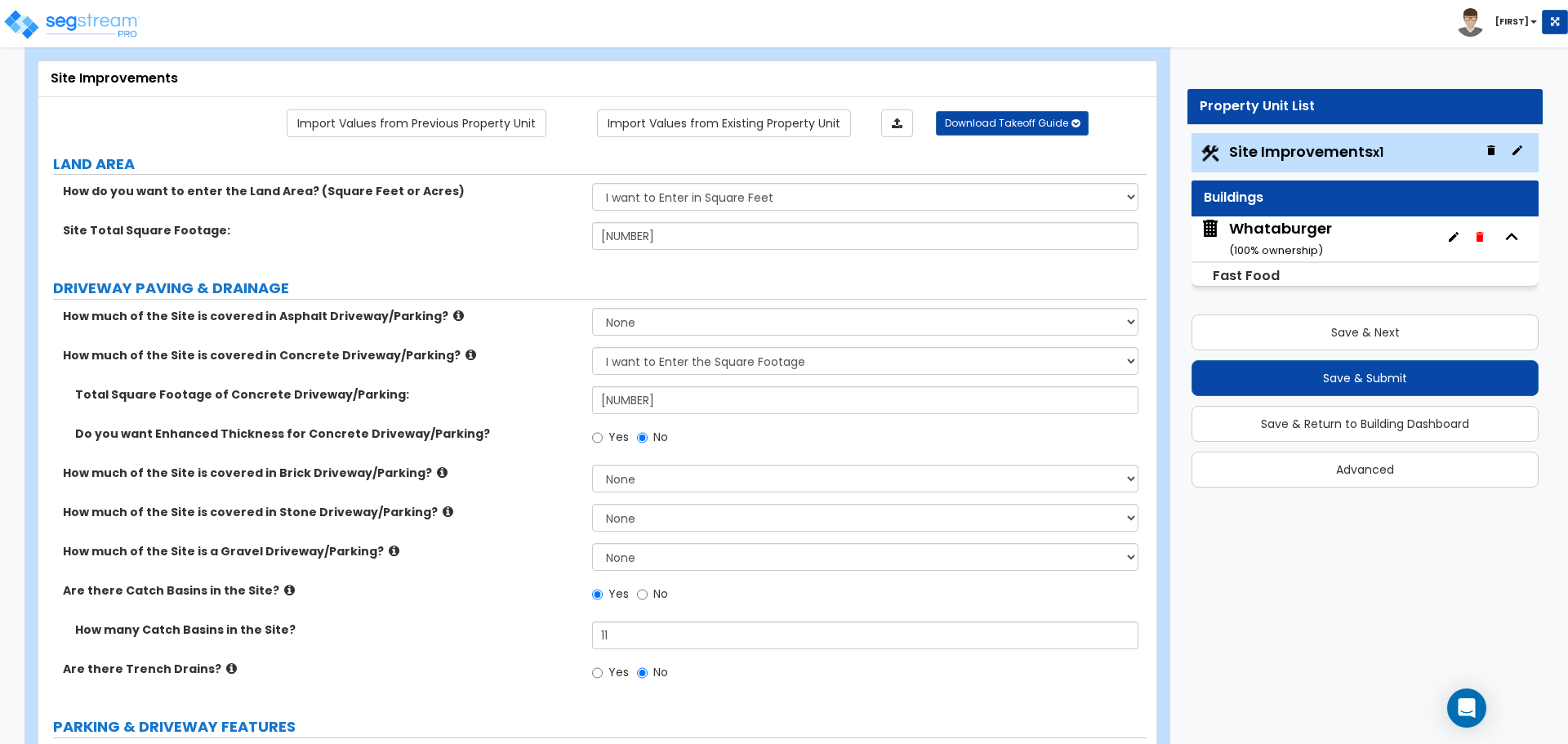 click at bounding box center (394, 550) 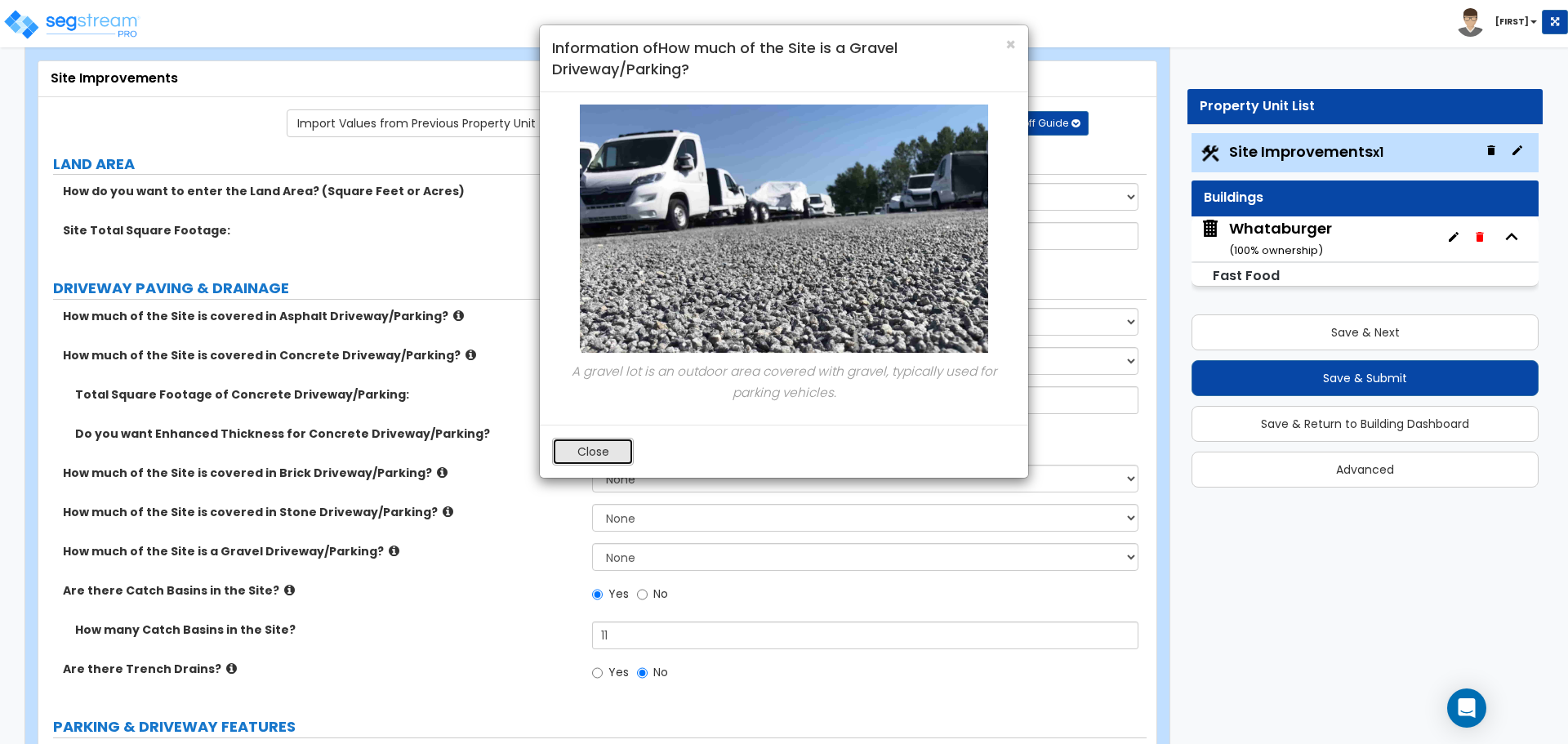 click on "Close" at bounding box center (593, 452) 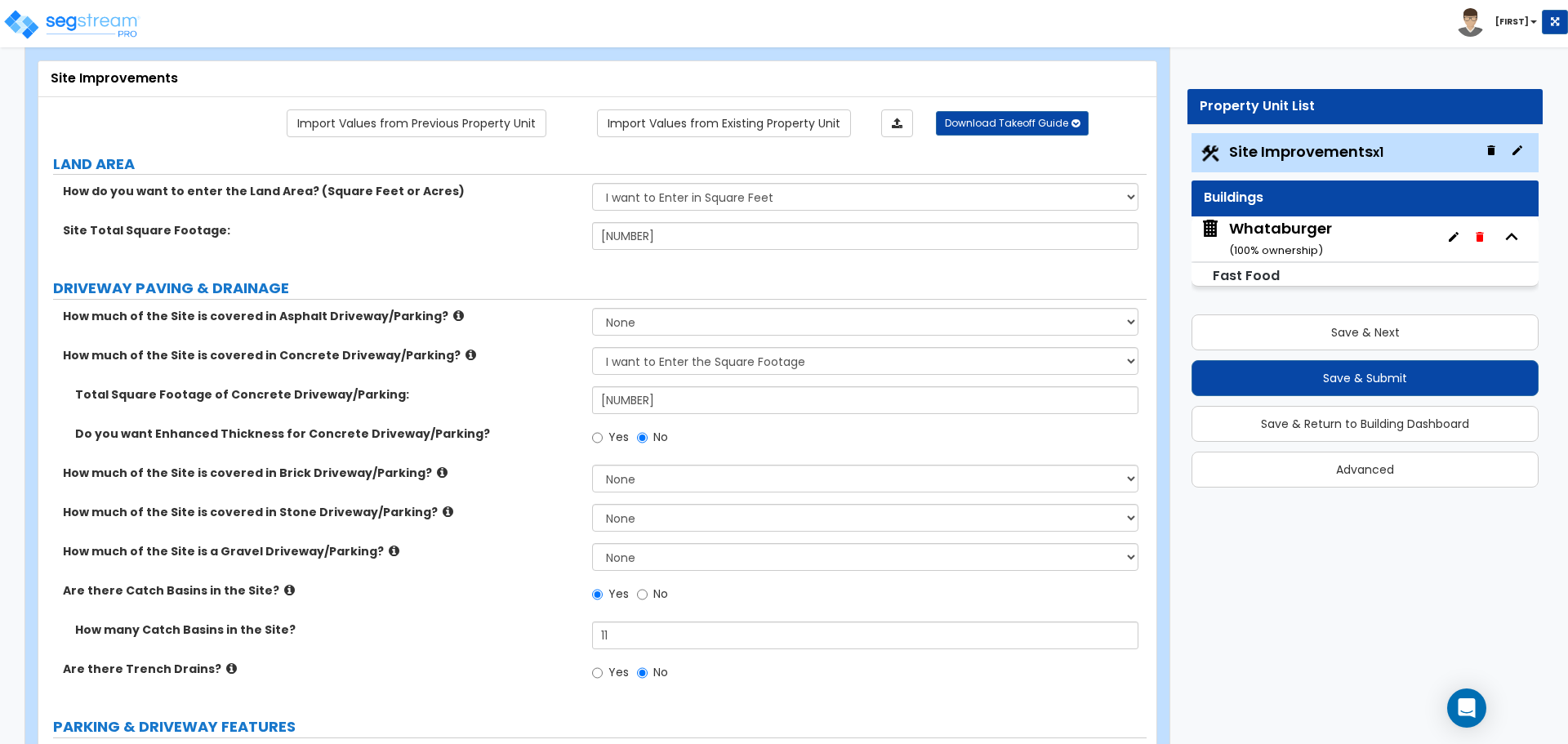 click at bounding box center (289, 590) 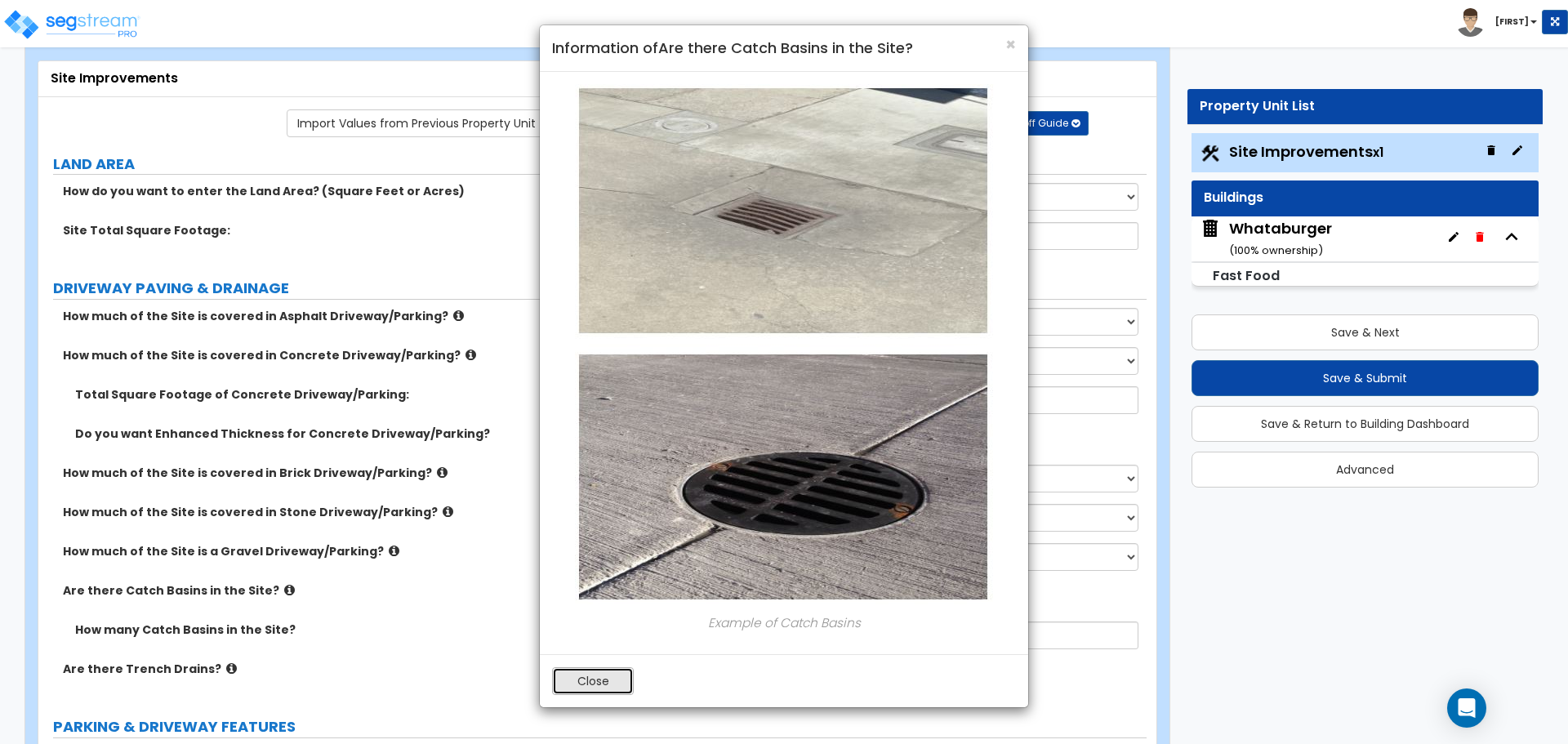 click on "Close" at bounding box center [593, 681] 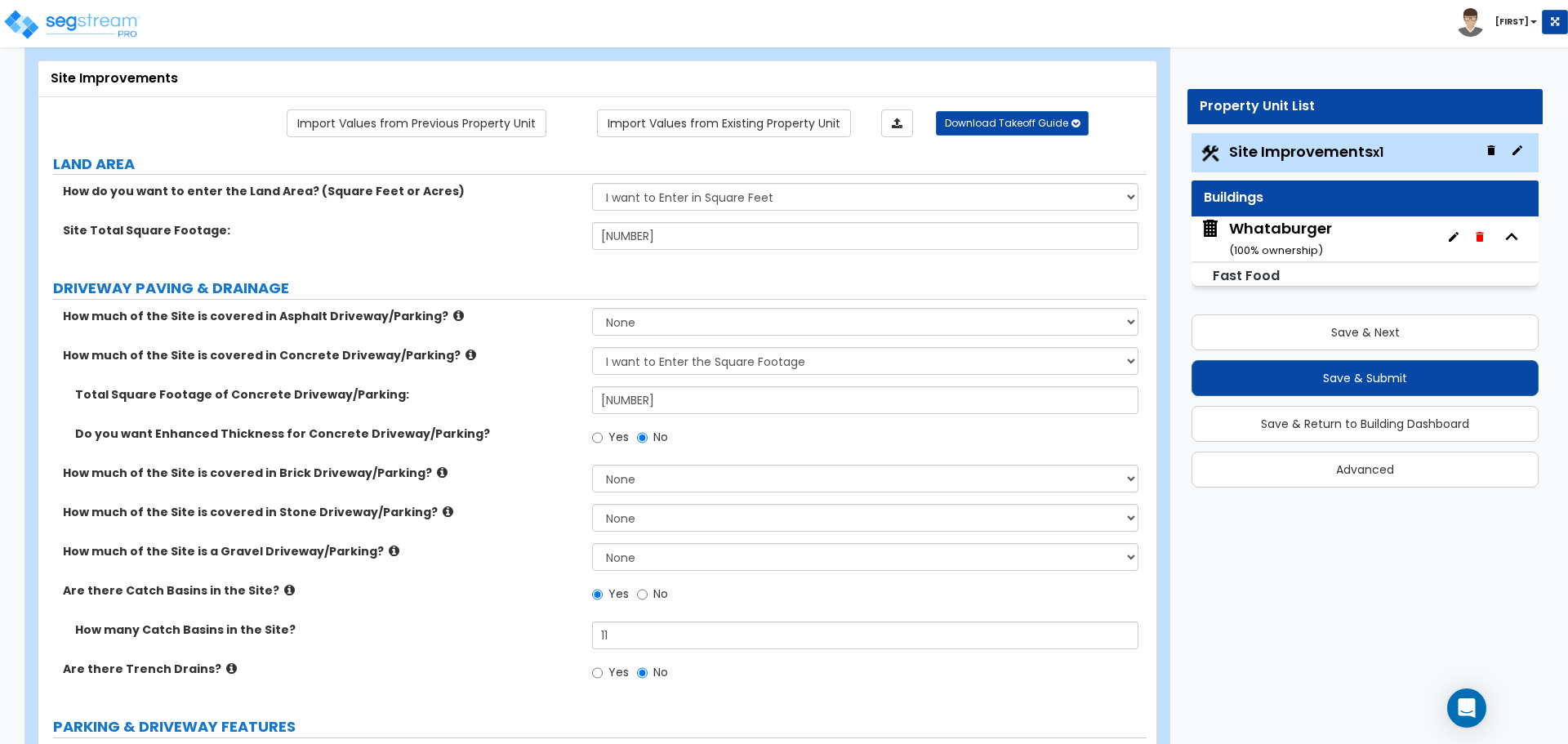 click at bounding box center [231, 668] 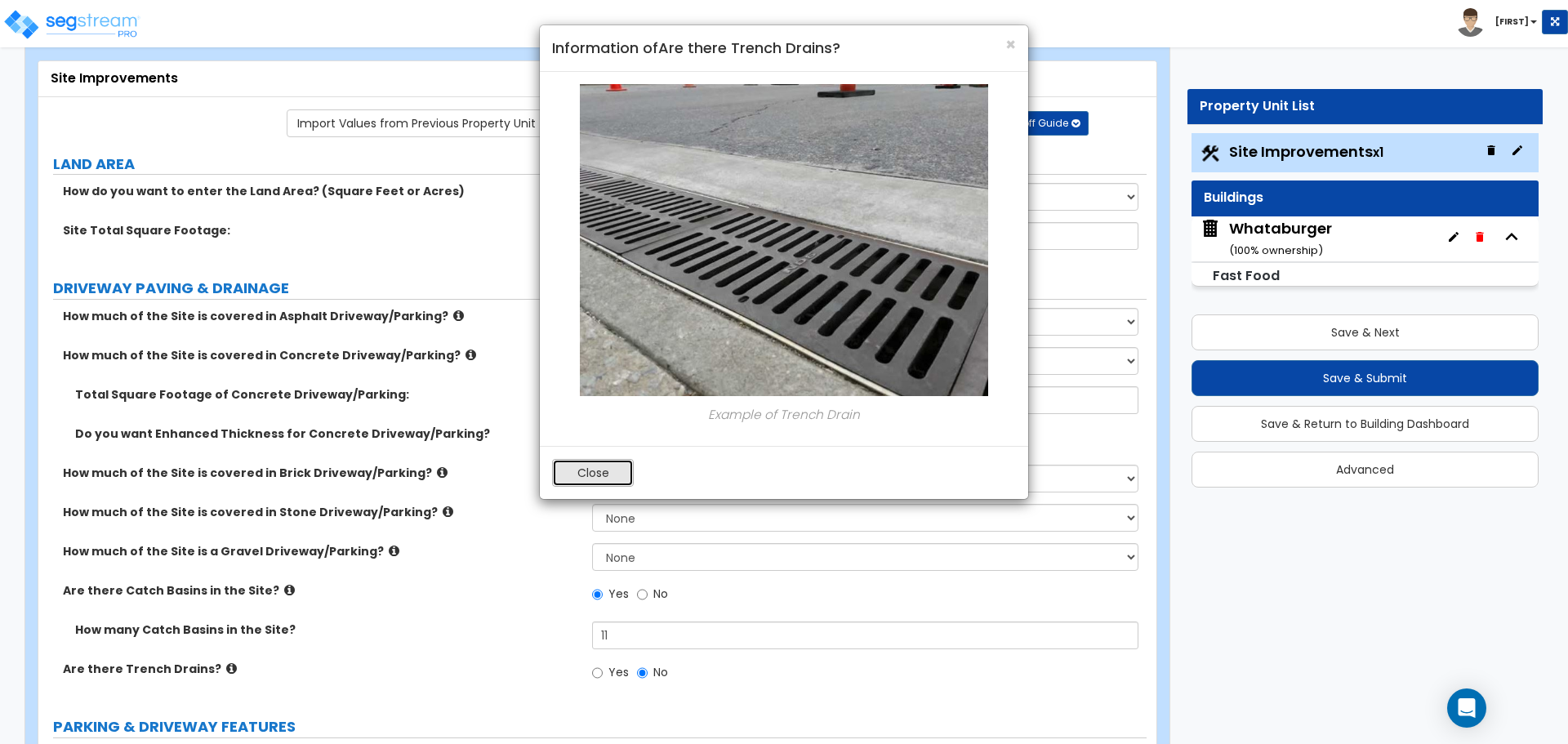 click on "Close" at bounding box center [593, 473] 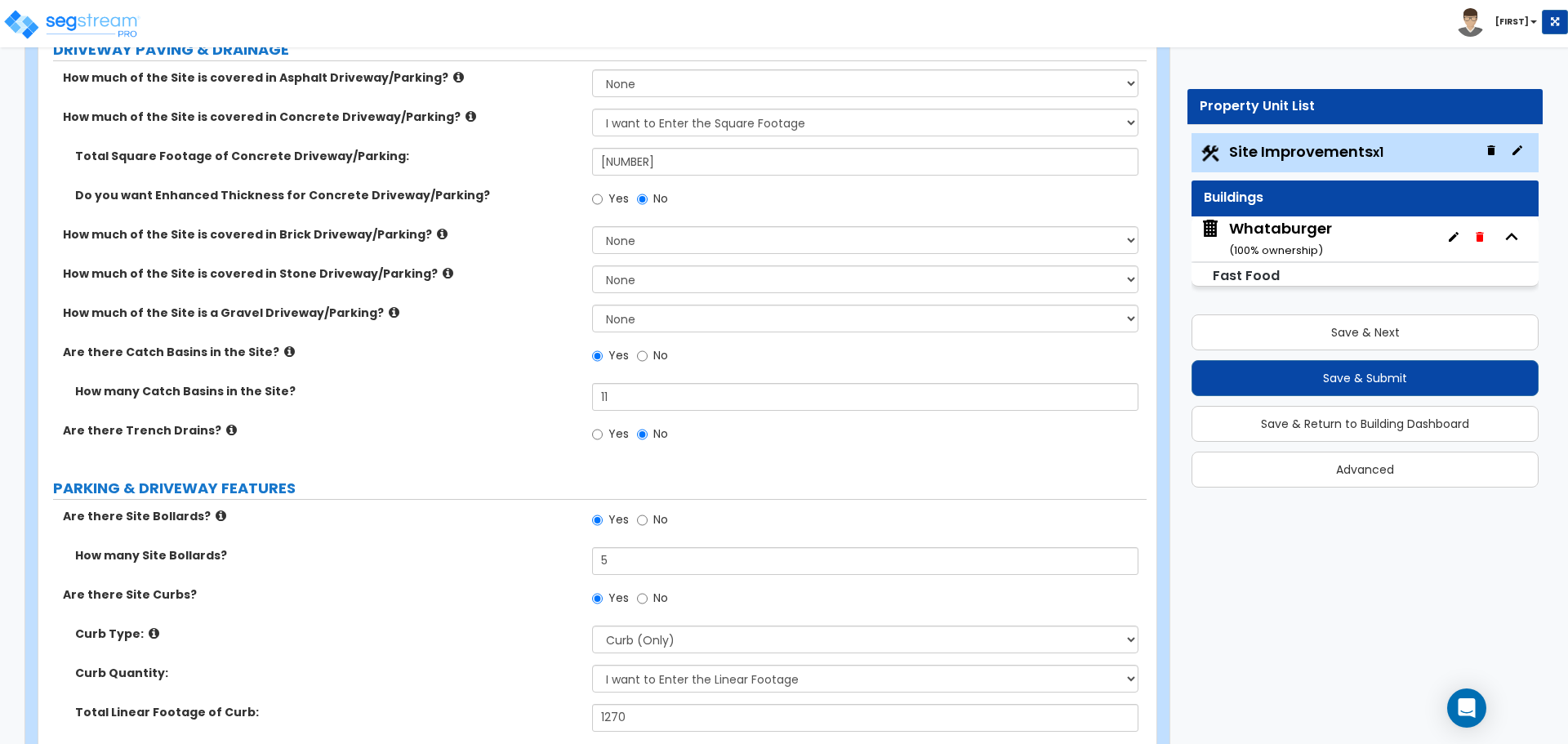 scroll, scrollTop: 327, scrollLeft: 0, axis: vertical 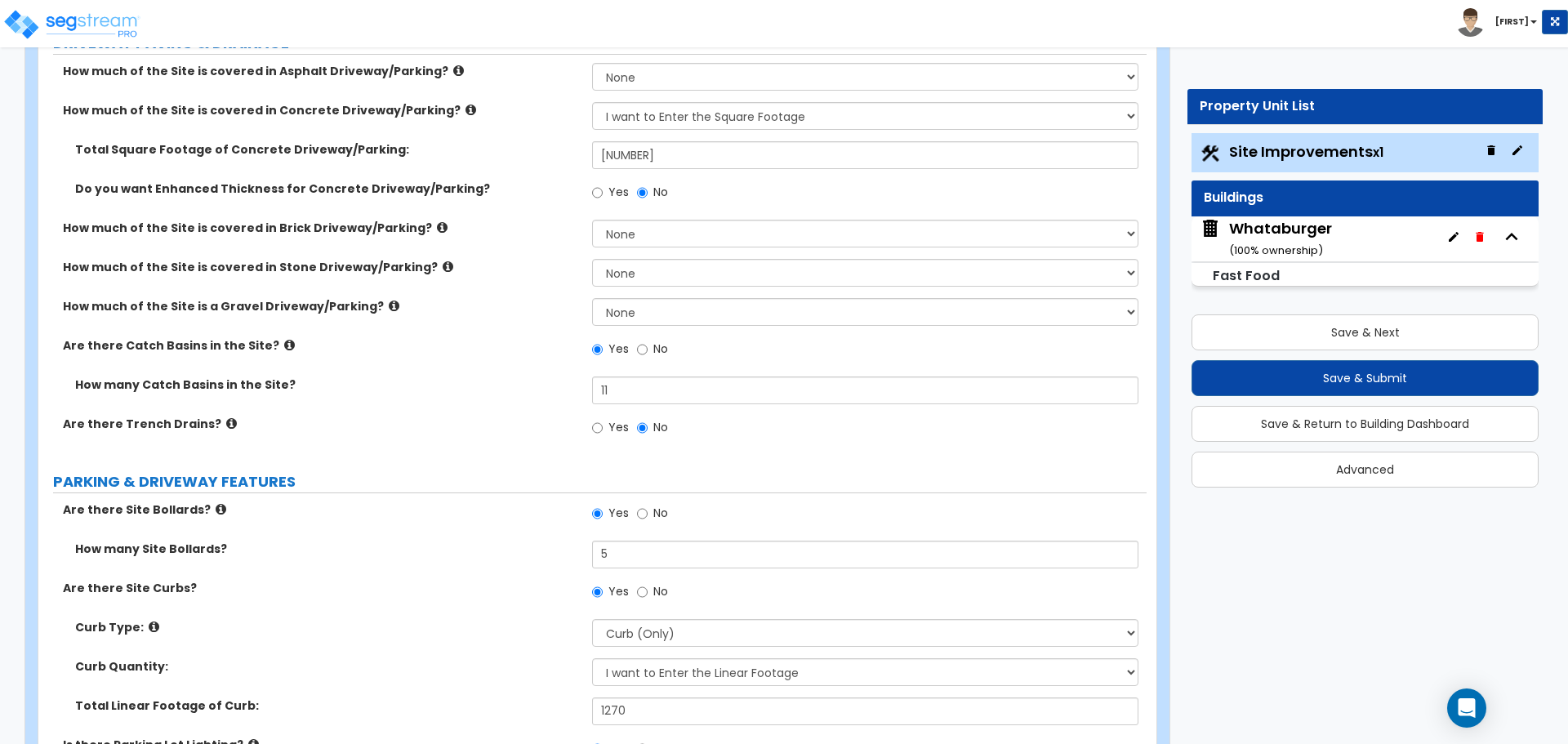 click at bounding box center (220, 509) 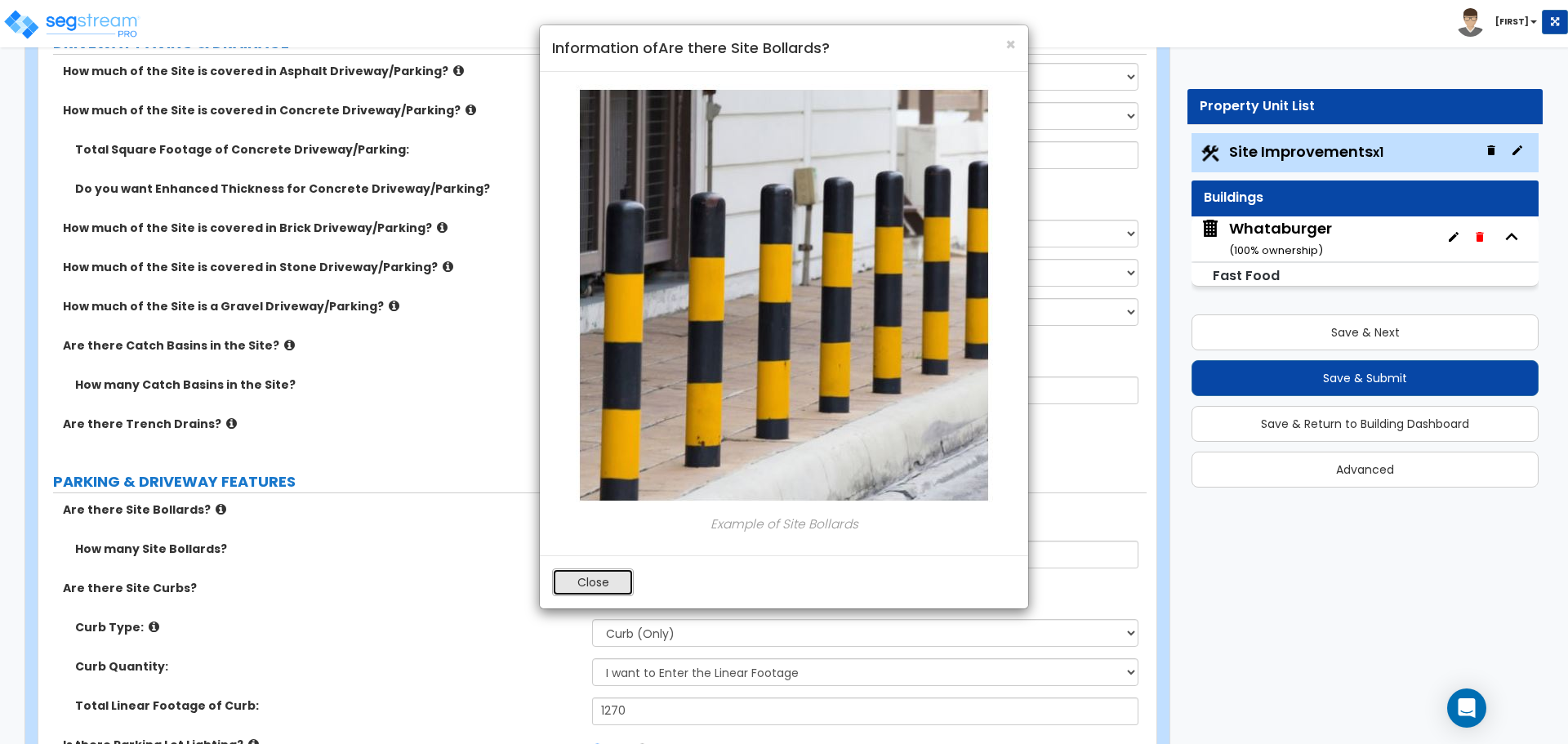 click on "Close" at bounding box center [593, 582] 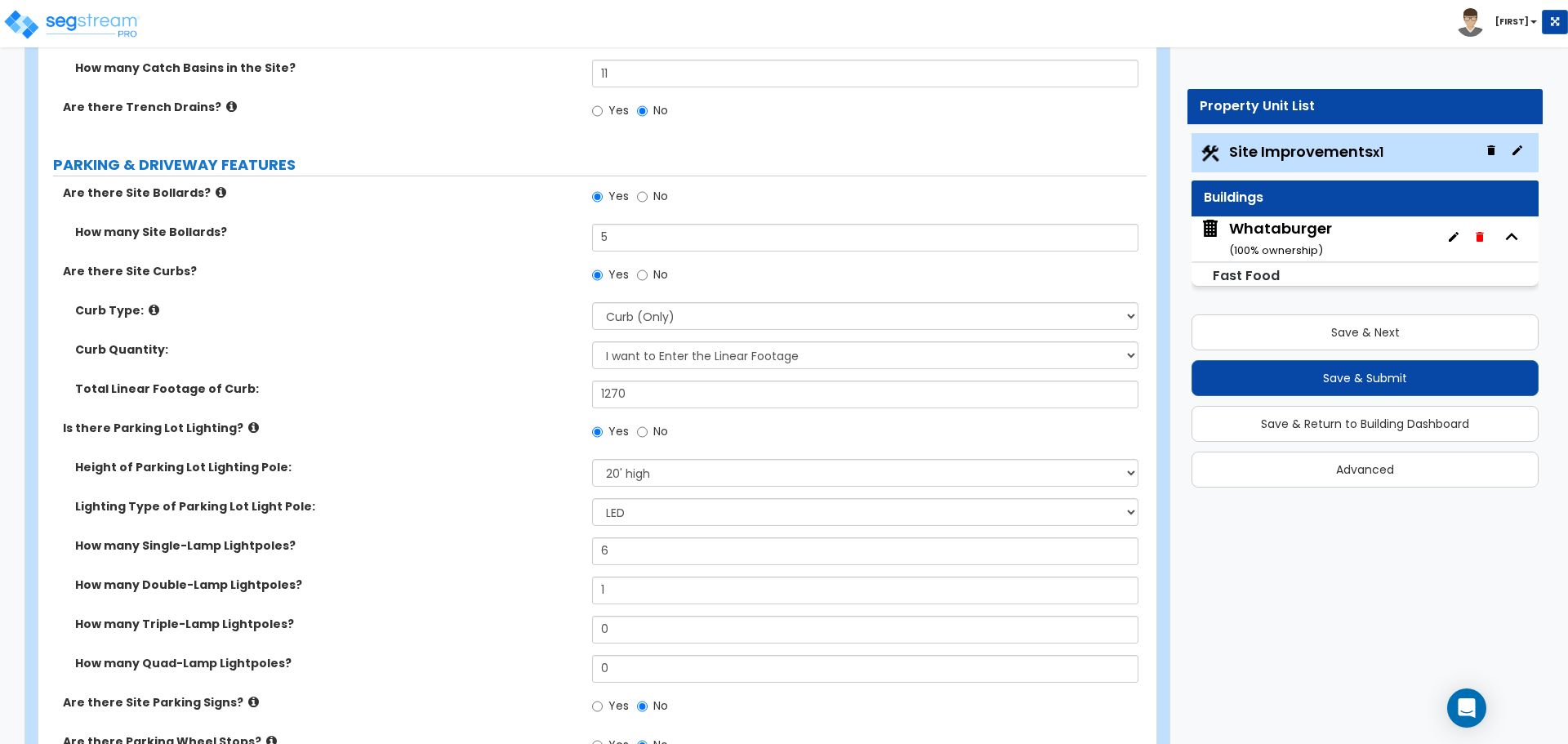scroll, scrollTop: 653, scrollLeft: 0, axis: vertical 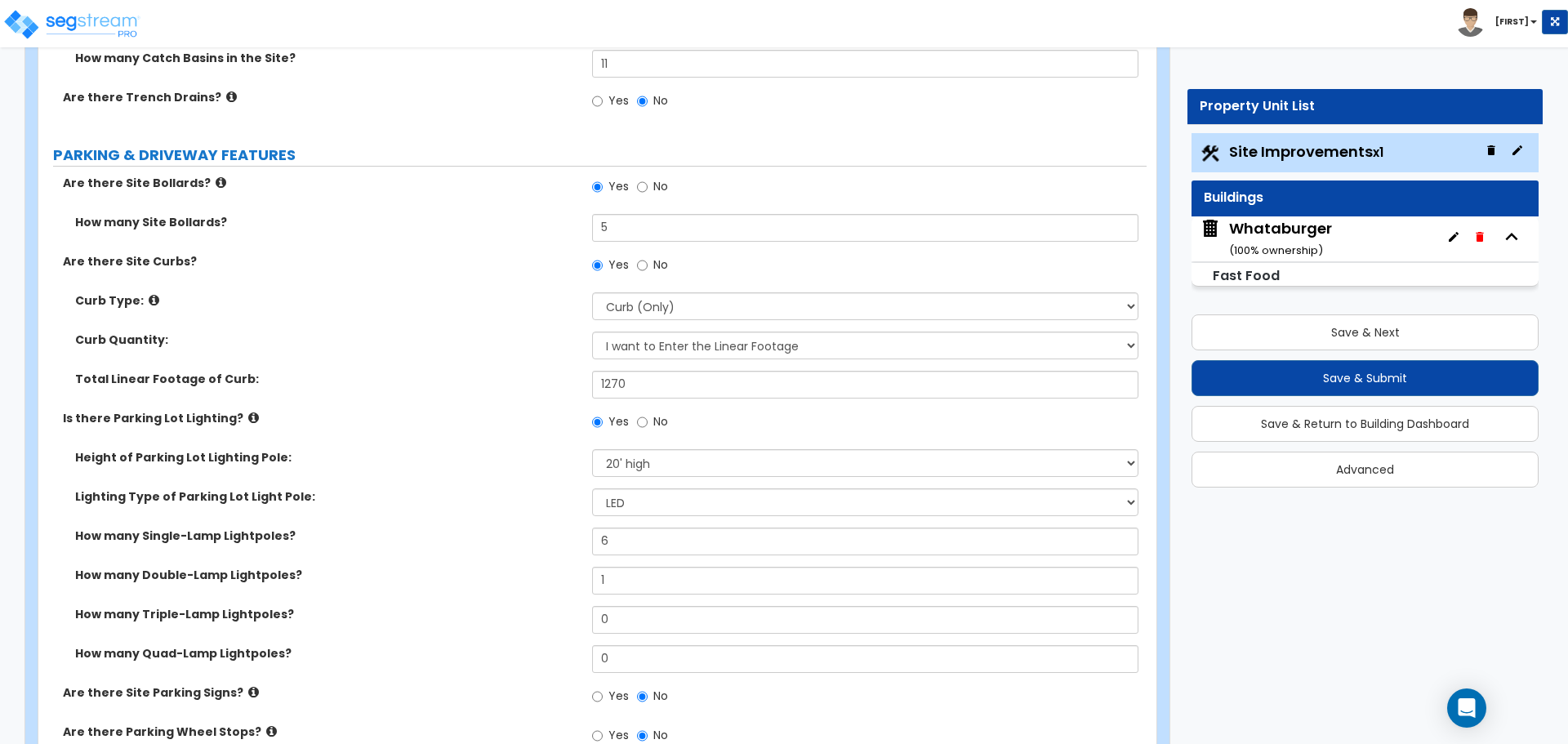 click at bounding box center (154, 300) 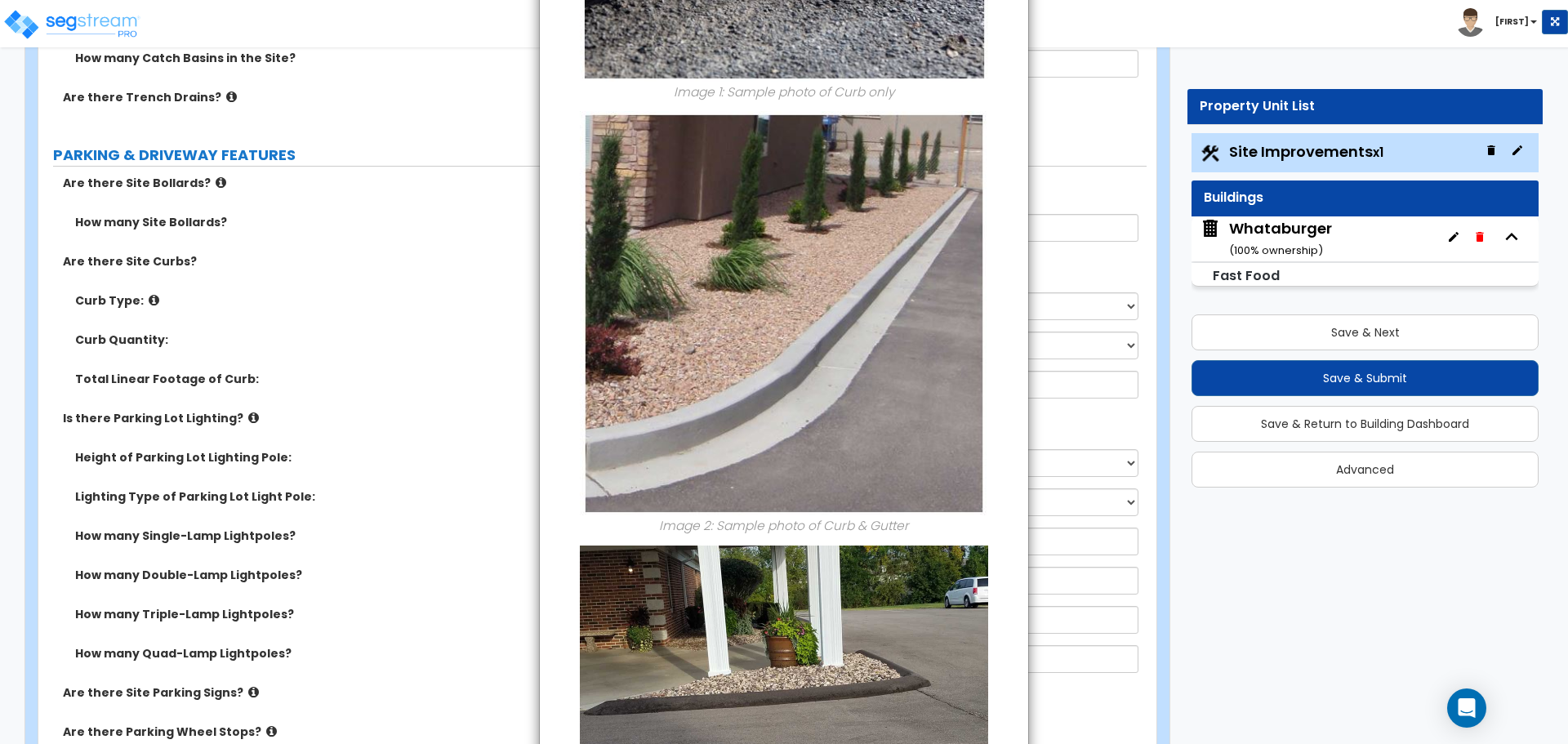 scroll, scrollTop: 635, scrollLeft: 0, axis: vertical 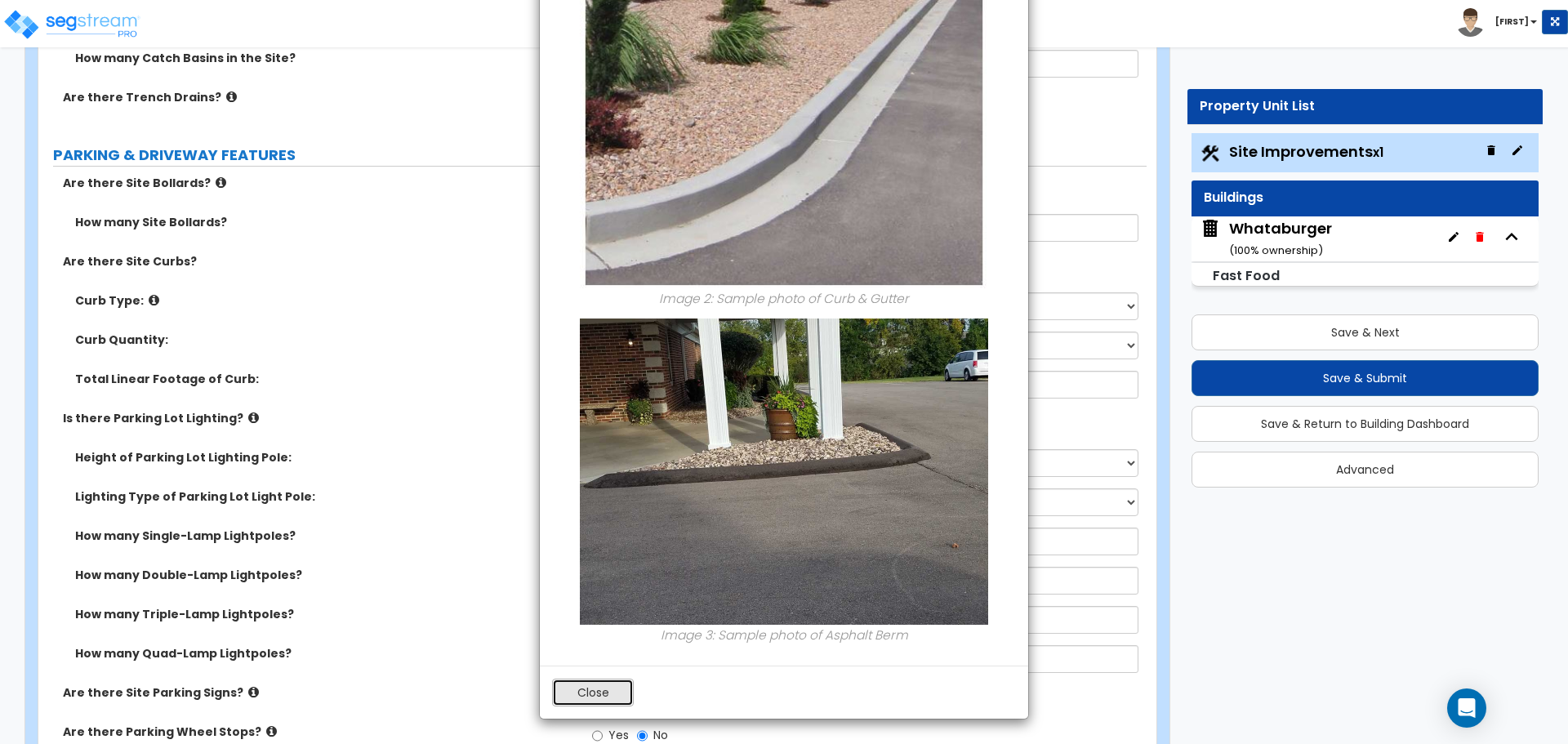 click on "Close" at bounding box center (593, 693) 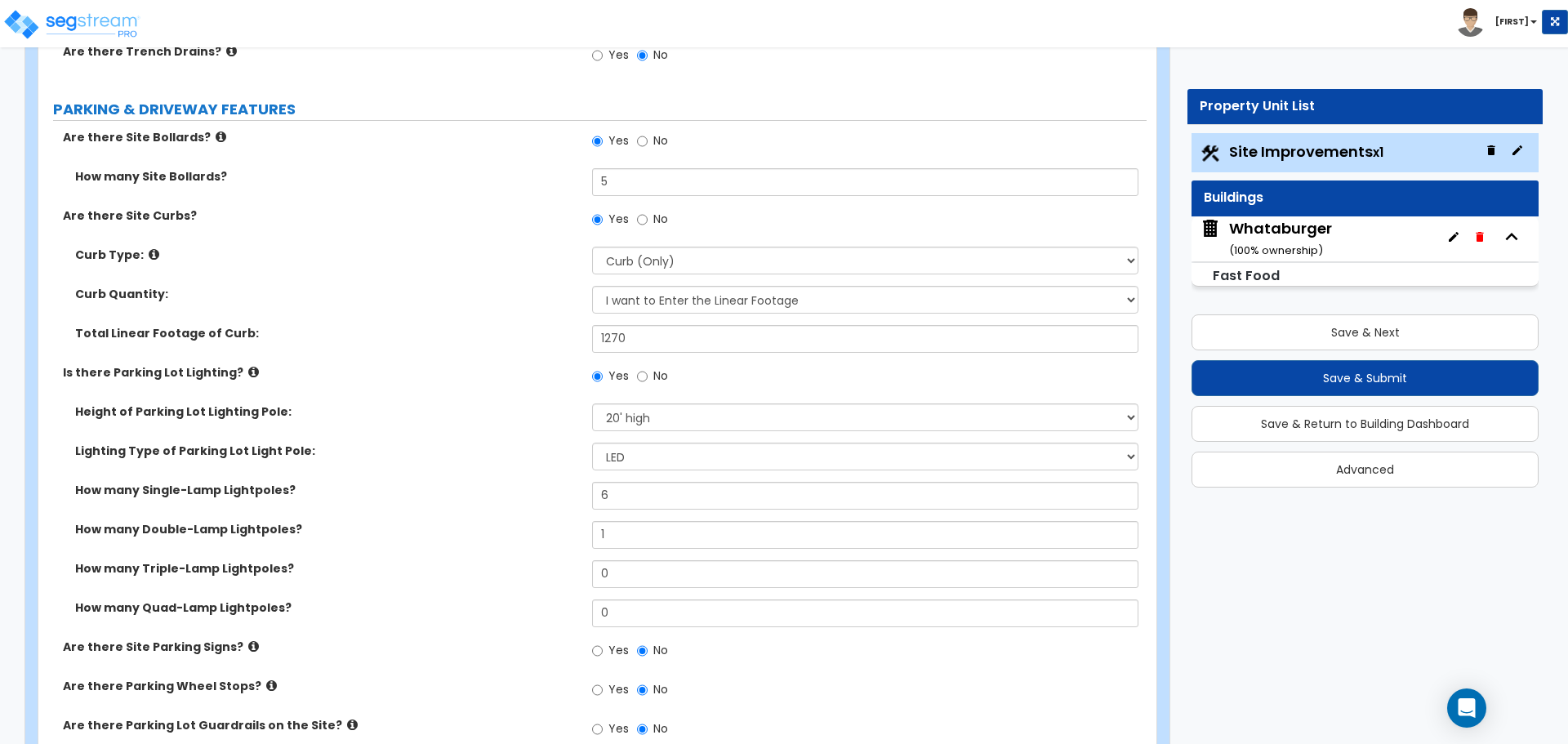 scroll, scrollTop: 817, scrollLeft: 0, axis: vertical 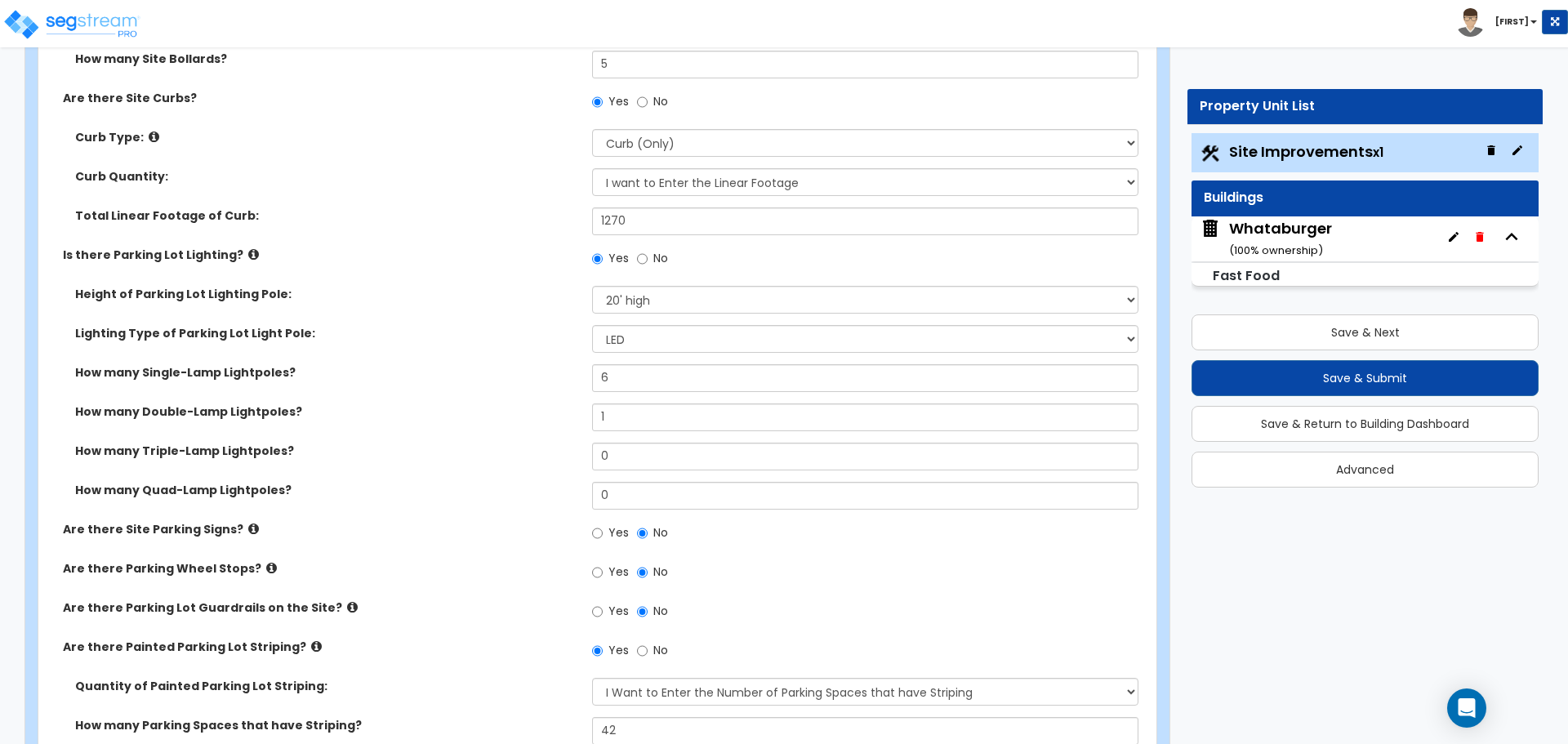 click at bounding box center [271, 568] 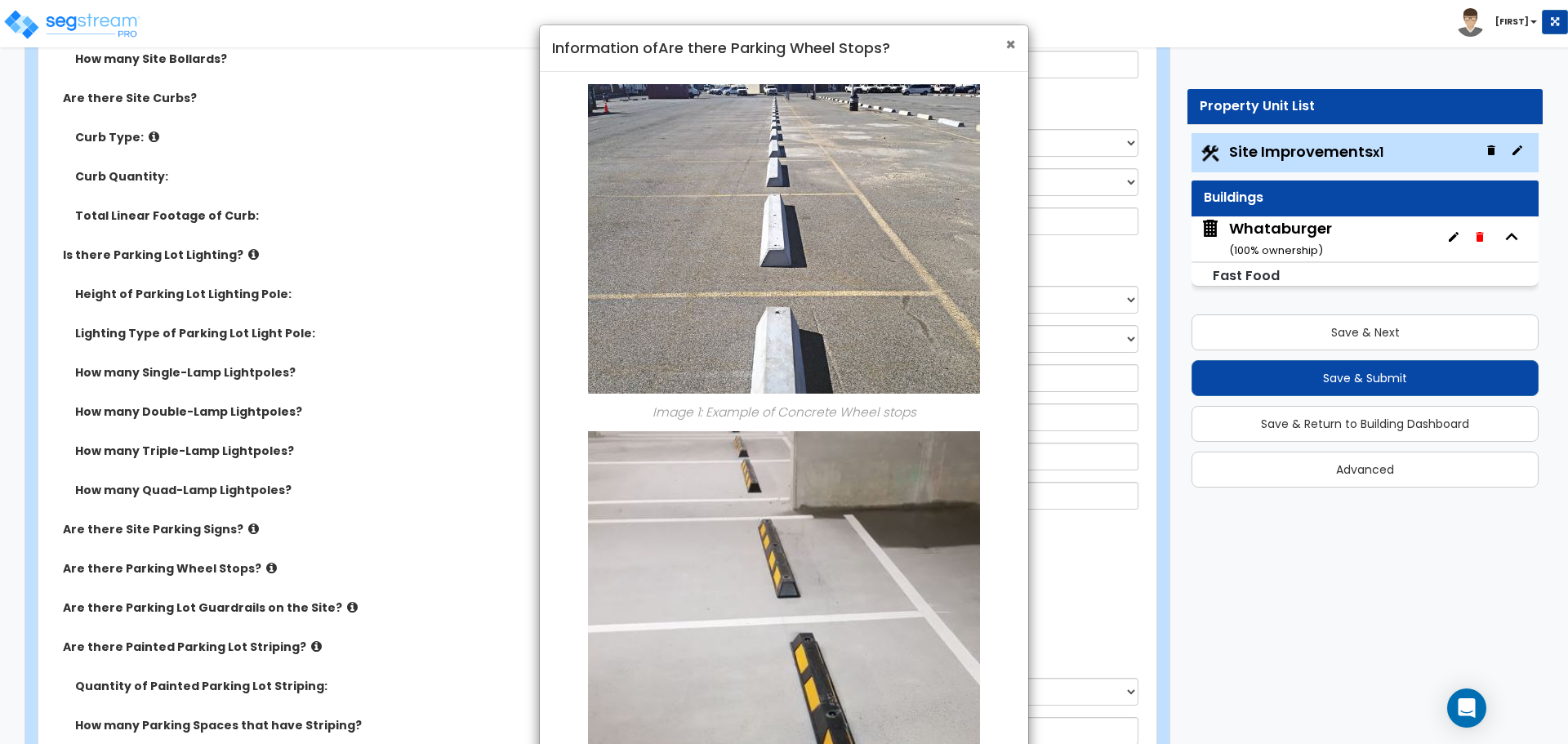 click on "×" at bounding box center [1010, 44] 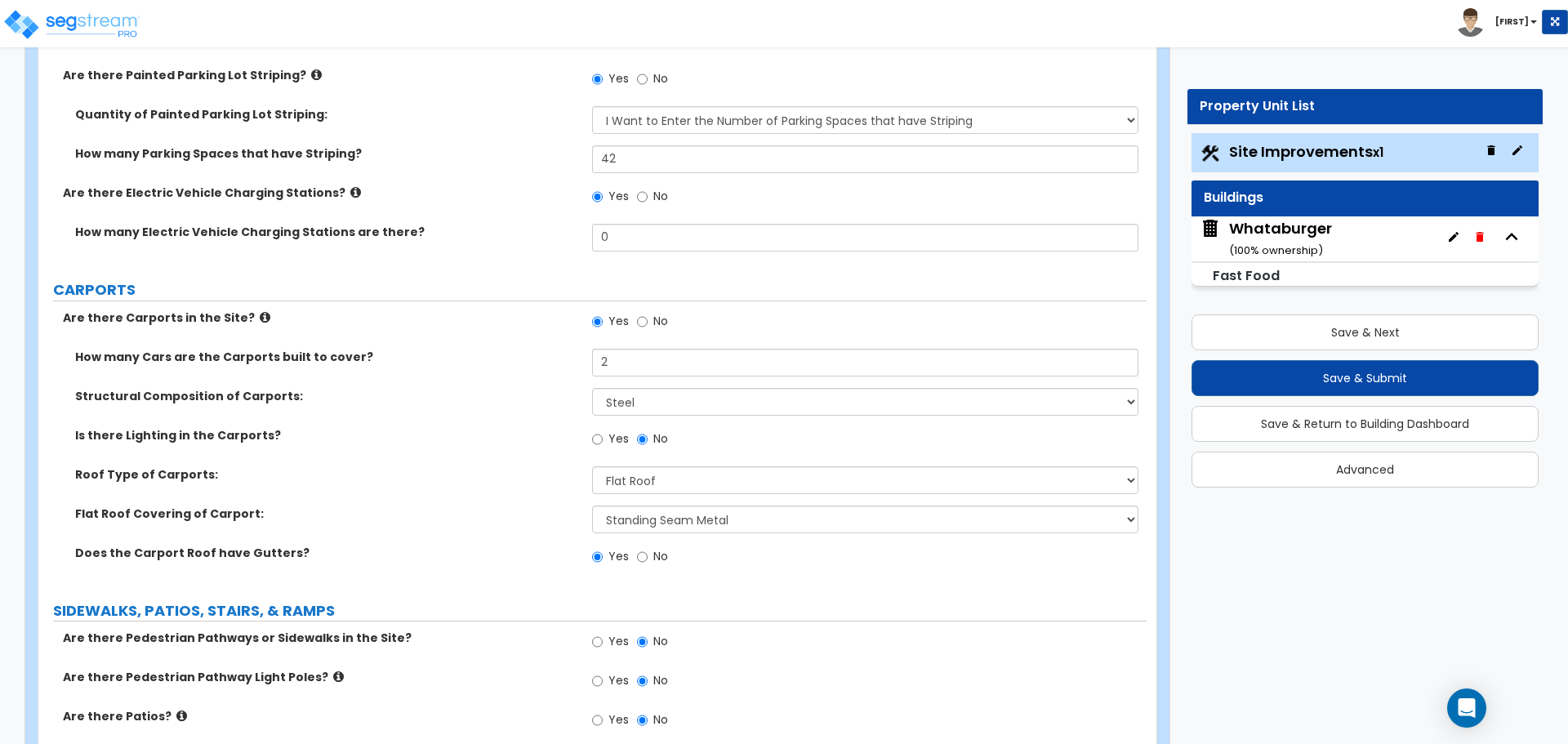 scroll, scrollTop: 1470, scrollLeft: 0, axis: vertical 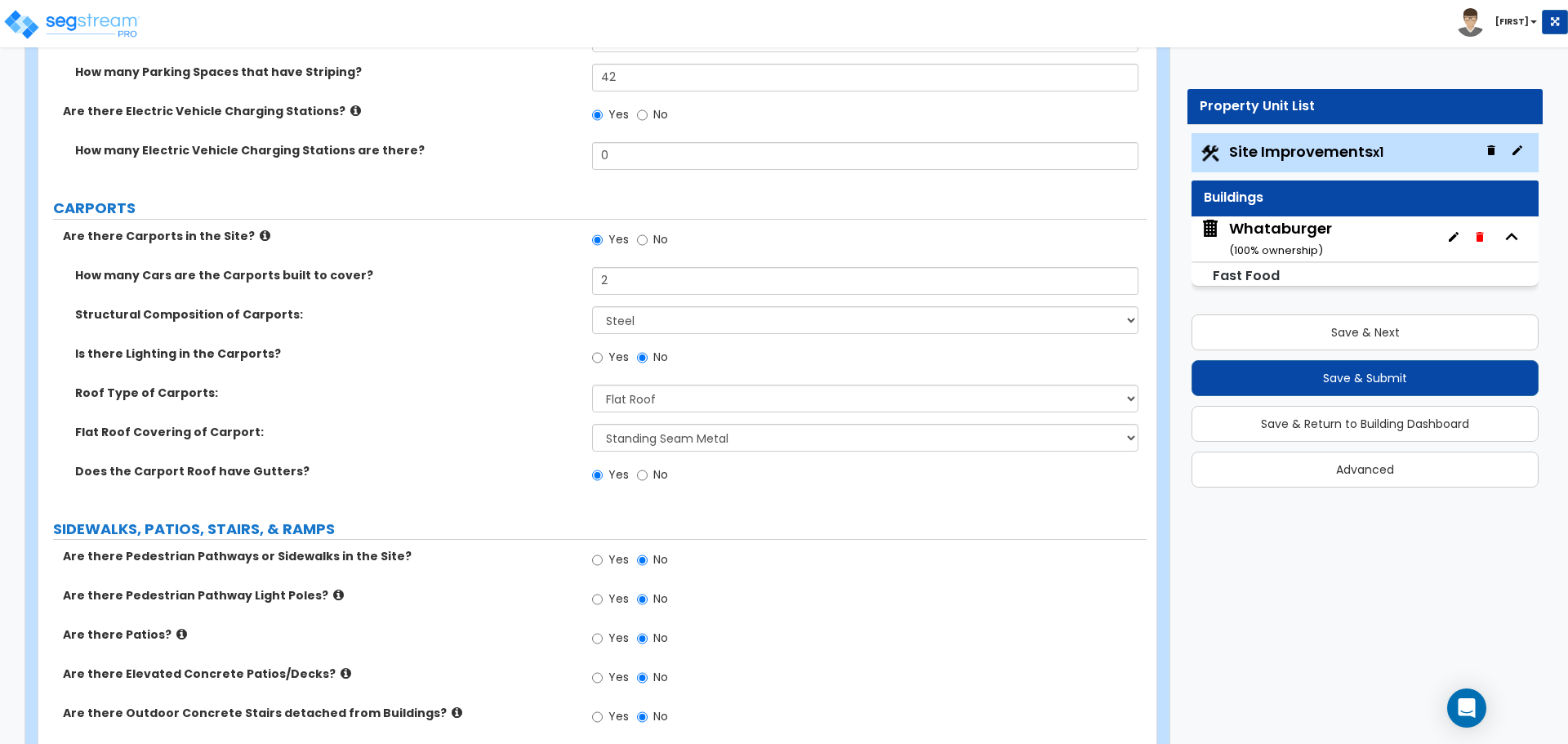 click at bounding box center (265, 235) 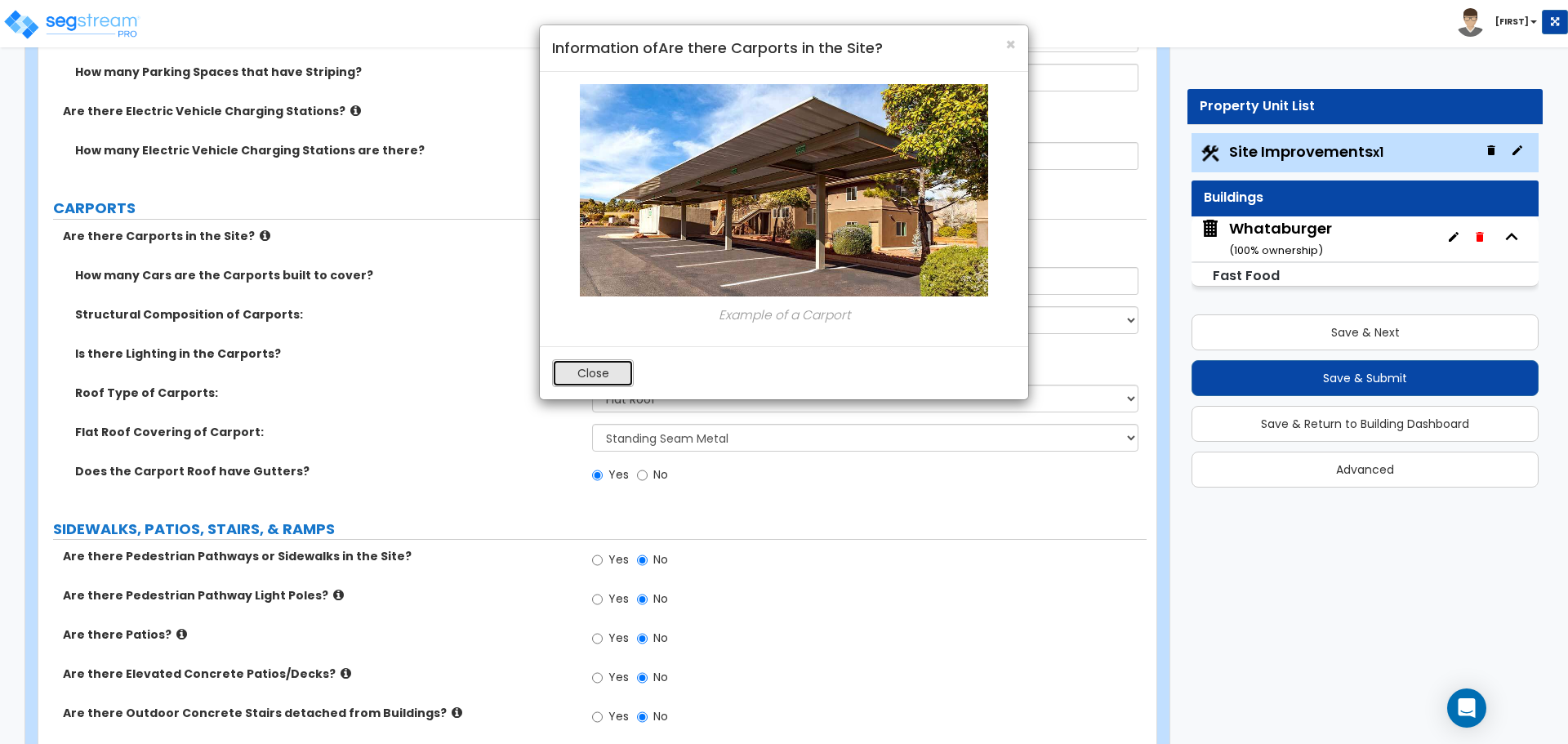 click on "Close" at bounding box center (593, 373) 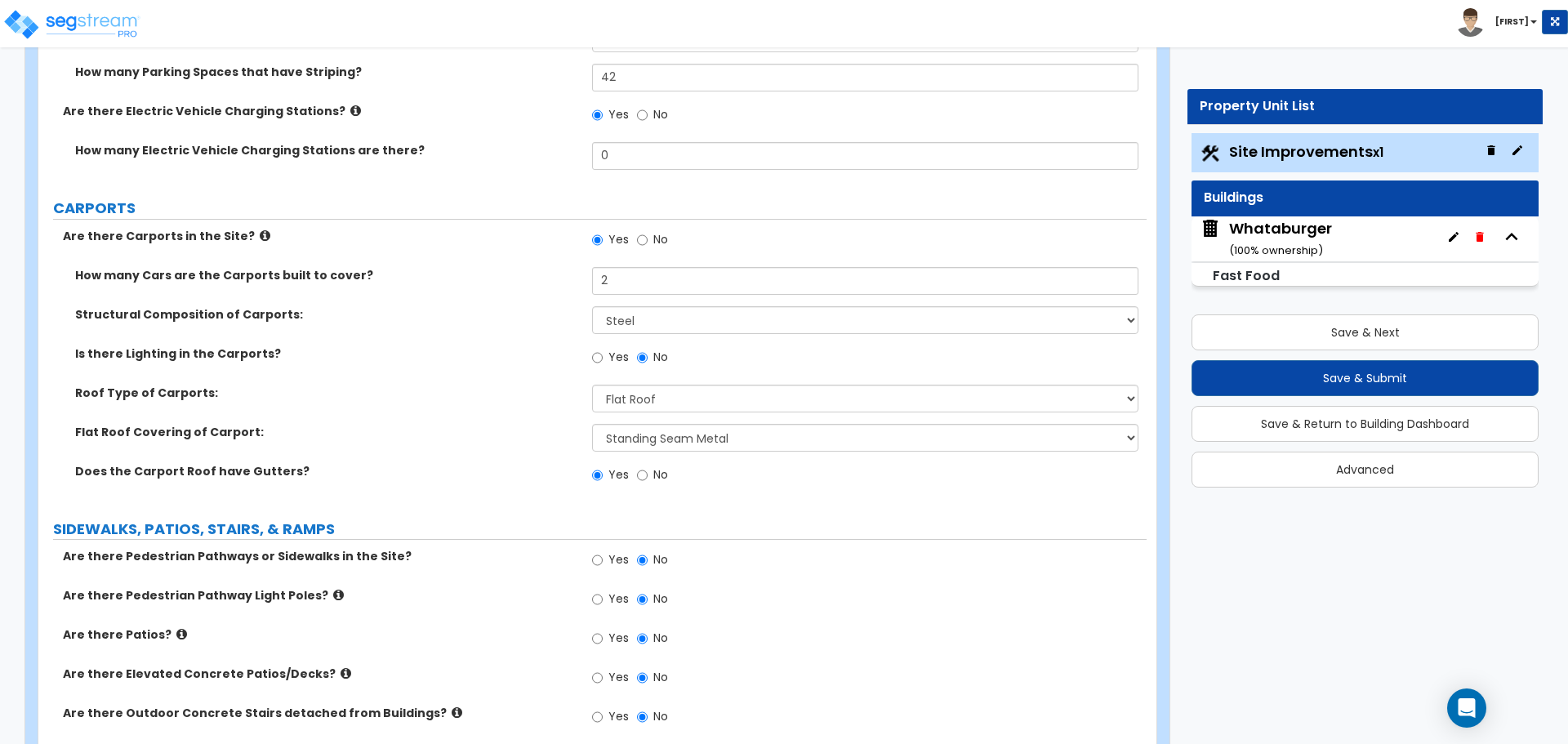 click at bounding box center [338, 595] 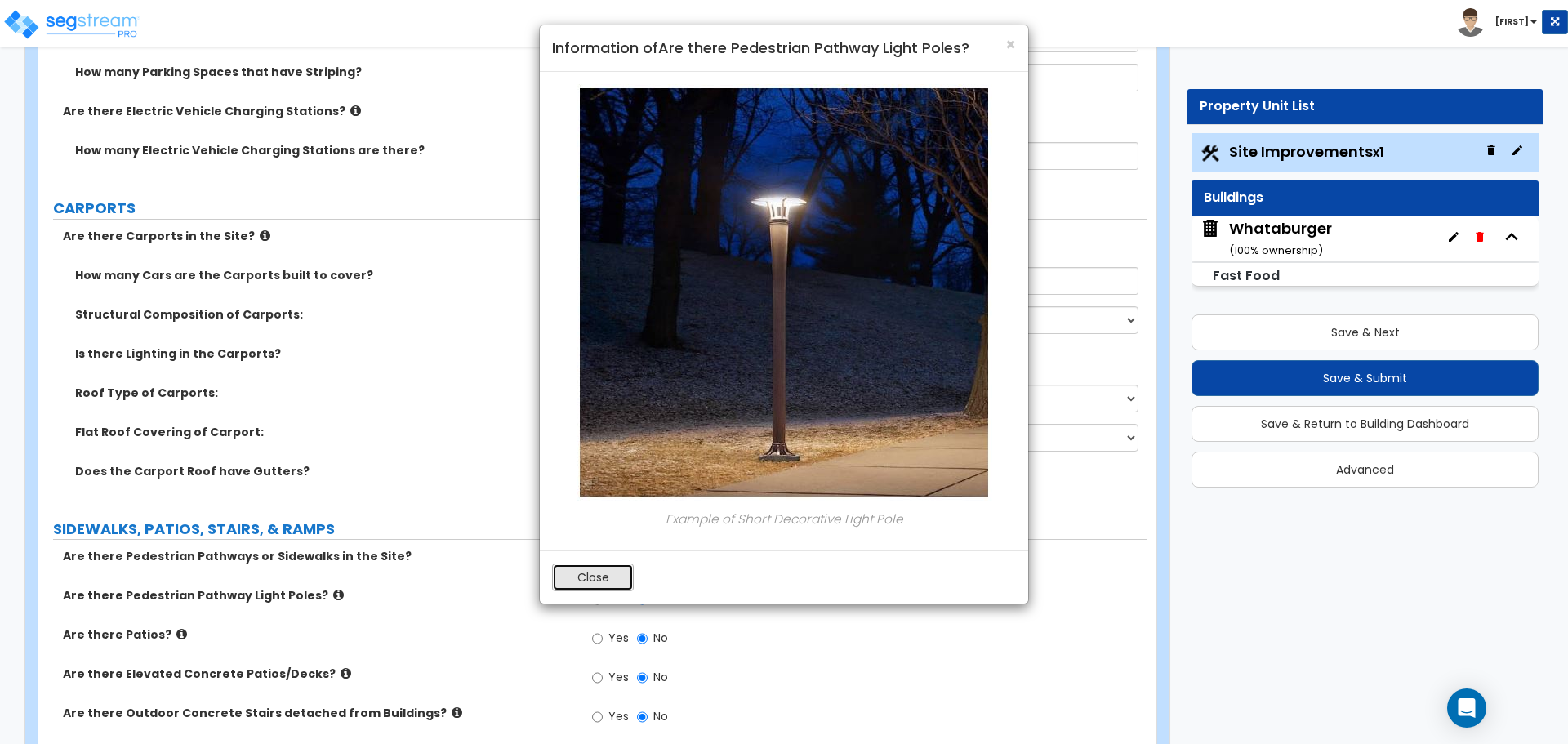 click on "Close" at bounding box center (593, 577) 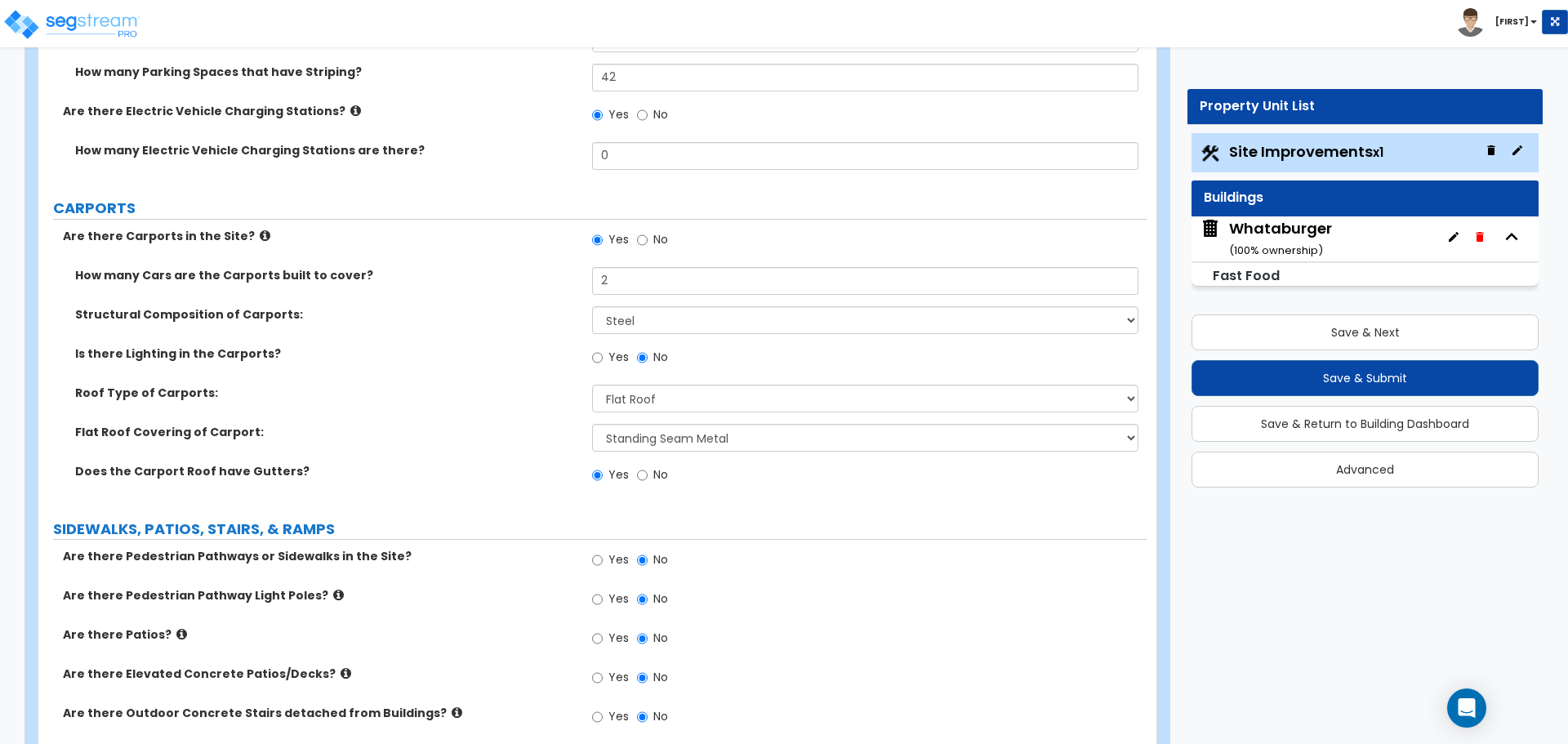 click at bounding box center [181, 634] 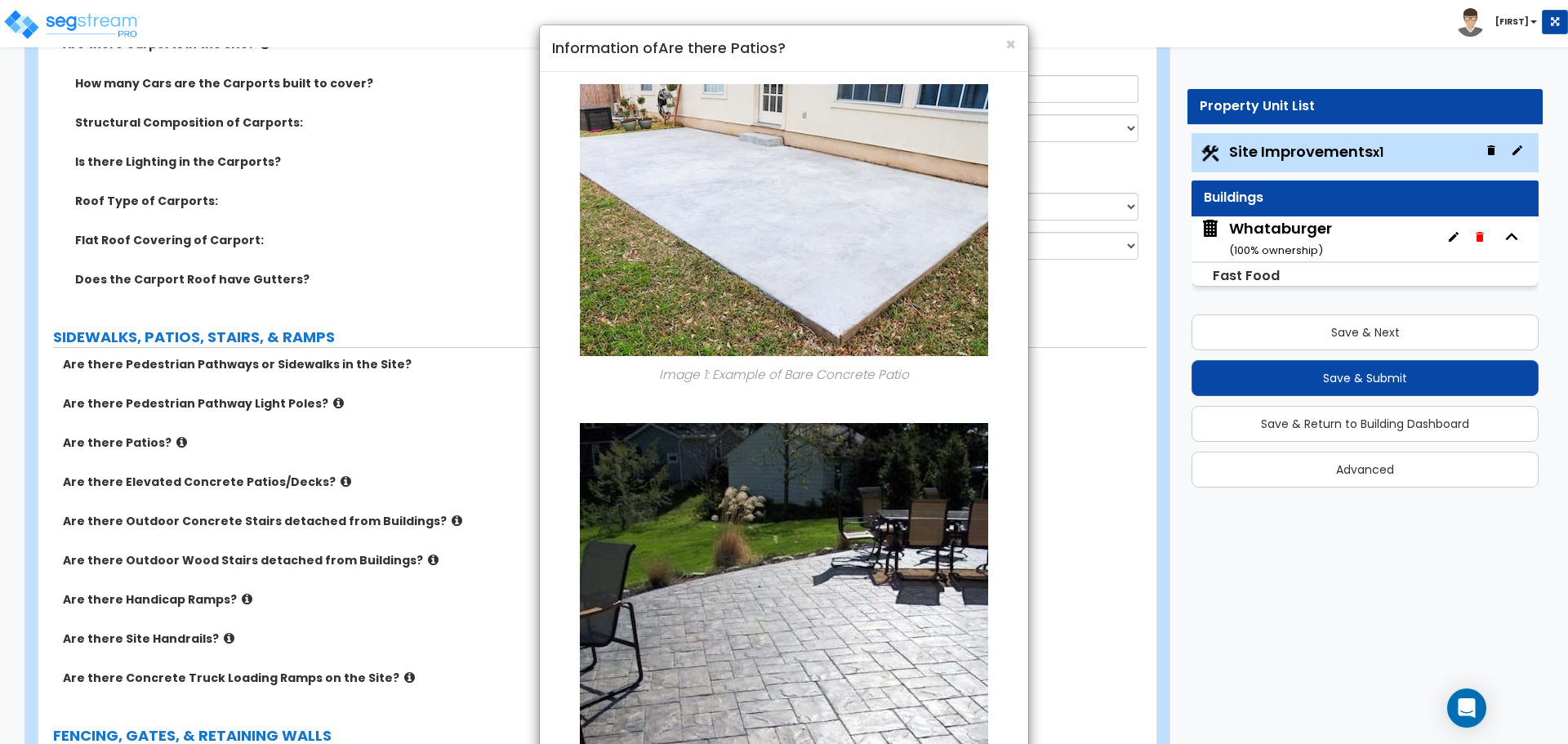 scroll, scrollTop: 1715, scrollLeft: 0, axis: vertical 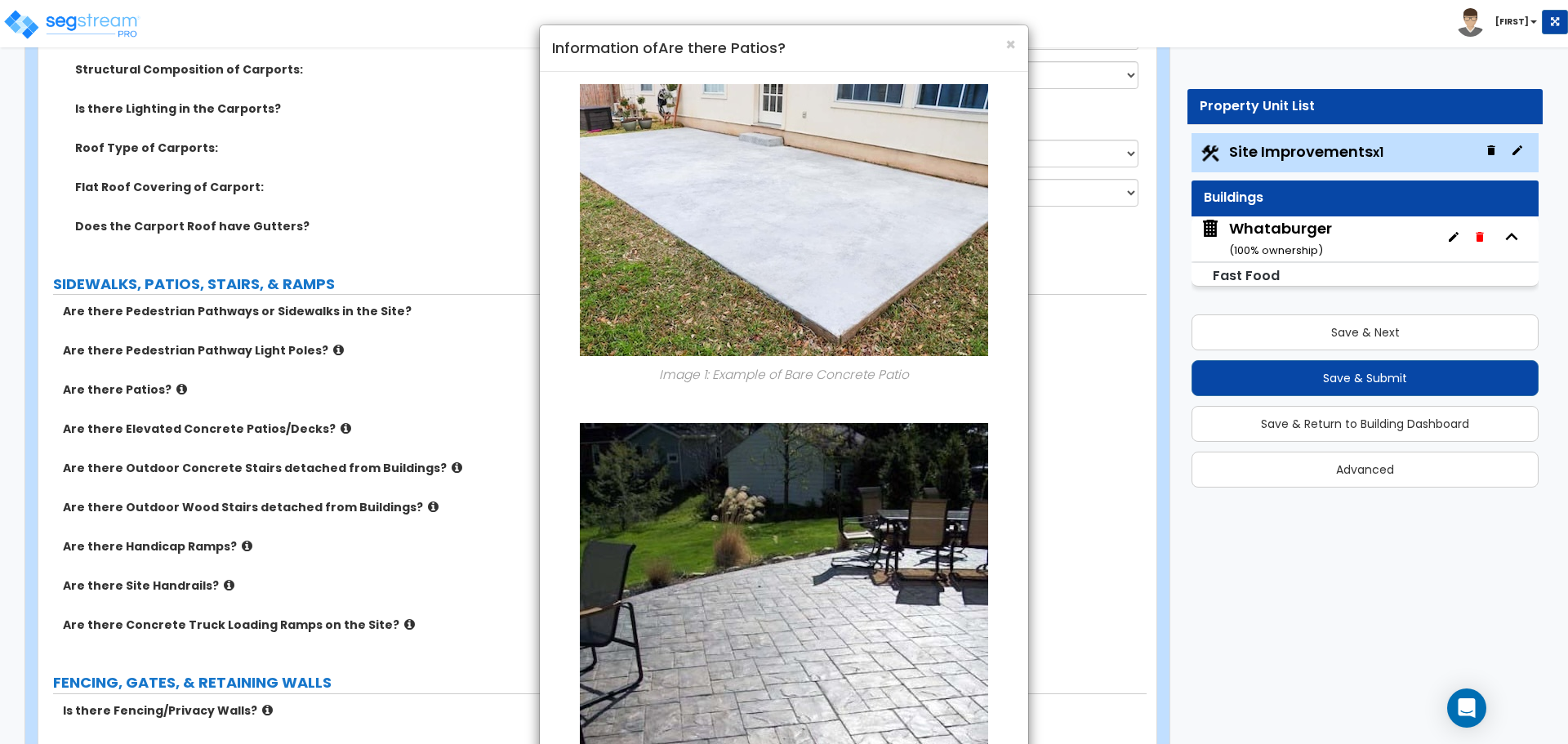 click on "× Information of  Are there Patios?
Image 1: Example of Bare Concrete Patio
Image 2: Example of Stamped Concrete Patio
Image 3: Example of a Brick-paved Patio
Image 4: Example of Stone-paved Patio
Image 5: Example of Tiled Patio
Image 6: Example of Exposed Aggregate Patio
Image 7: Example of Gravel Patio Close" at bounding box center (784, 372) 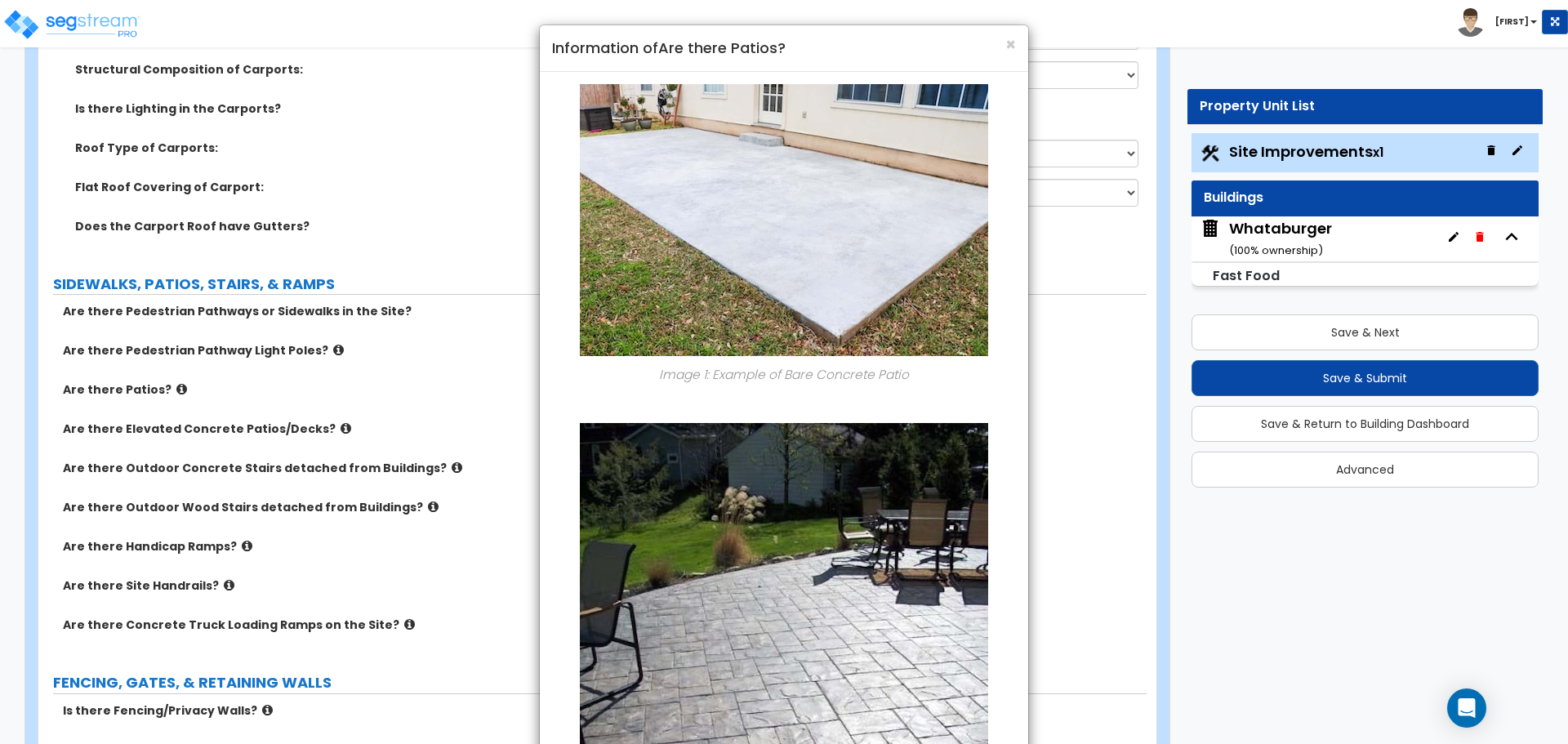 click on "× Information of  Are there Patios?
Image 1: Example of Bare Concrete Patio
Image 2: Example of Stamped Concrete Patio
Image 3: Example of a Brick-paved Patio
Image 4: Example of Stone-paved Patio
Image 5: Example of Tiled Patio
Image 6: Example of Exposed Aggregate Patio
Image 7: Example of Gravel Patio Close" at bounding box center (784, 372) 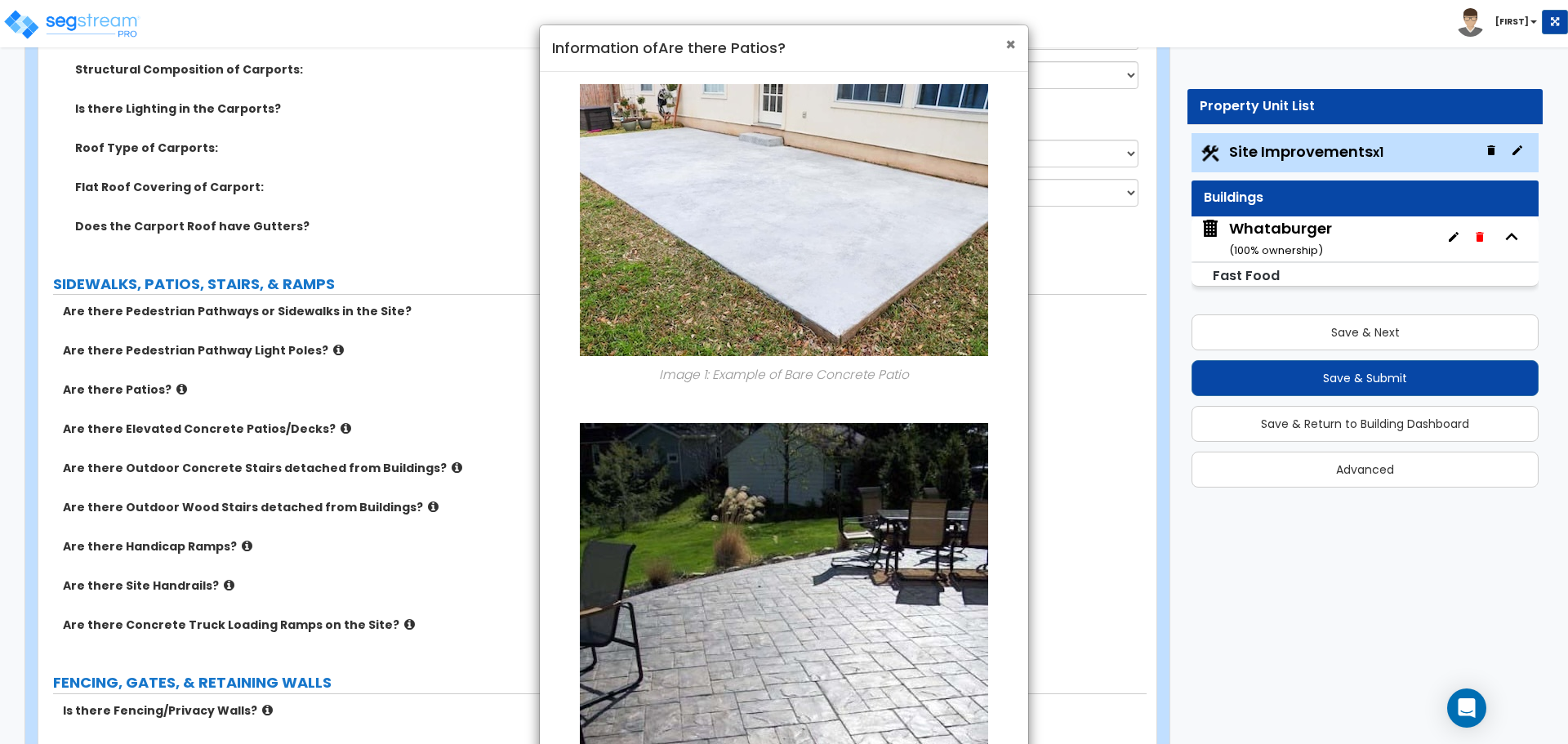 click on "×" at bounding box center (1010, 44) 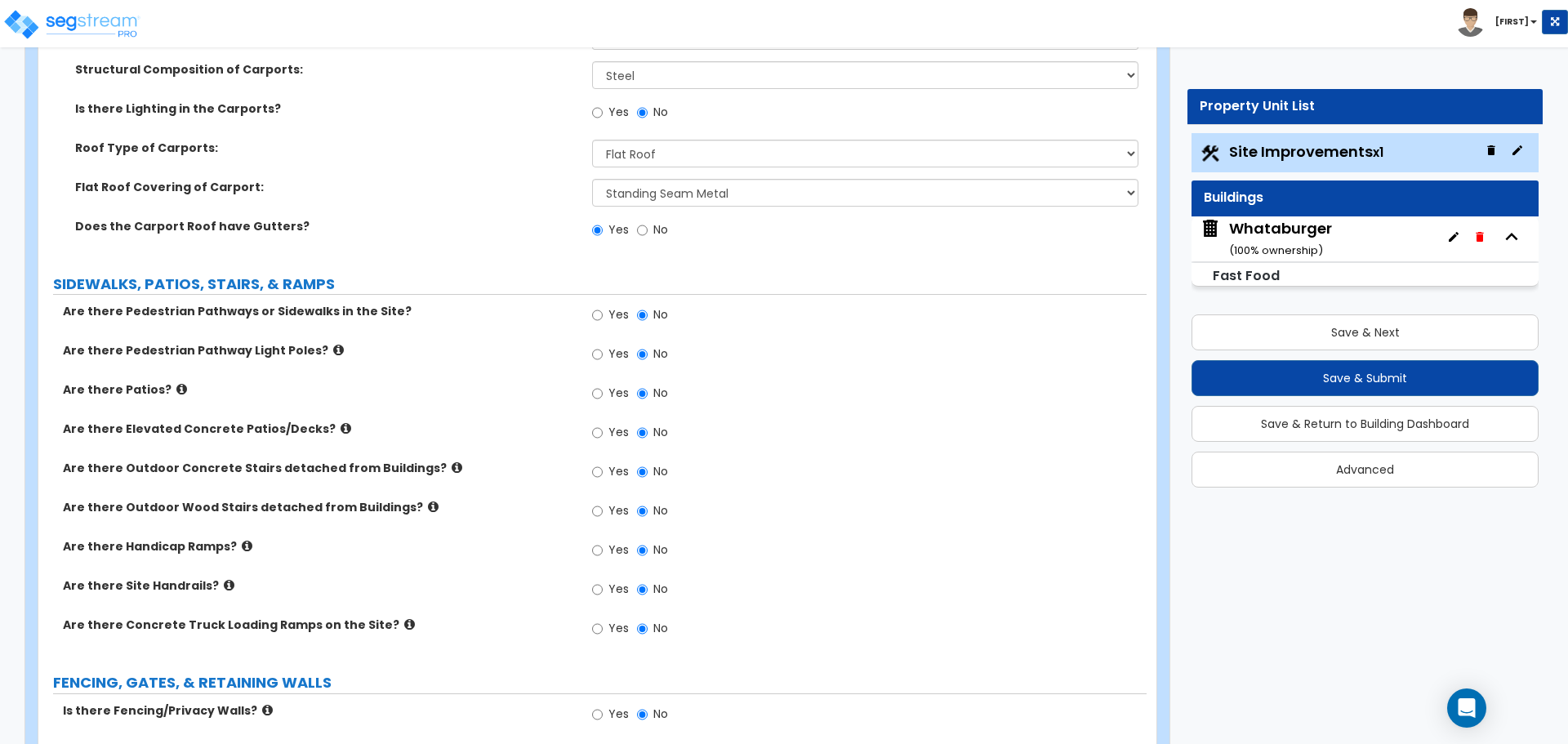 click at bounding box center (229, 585) 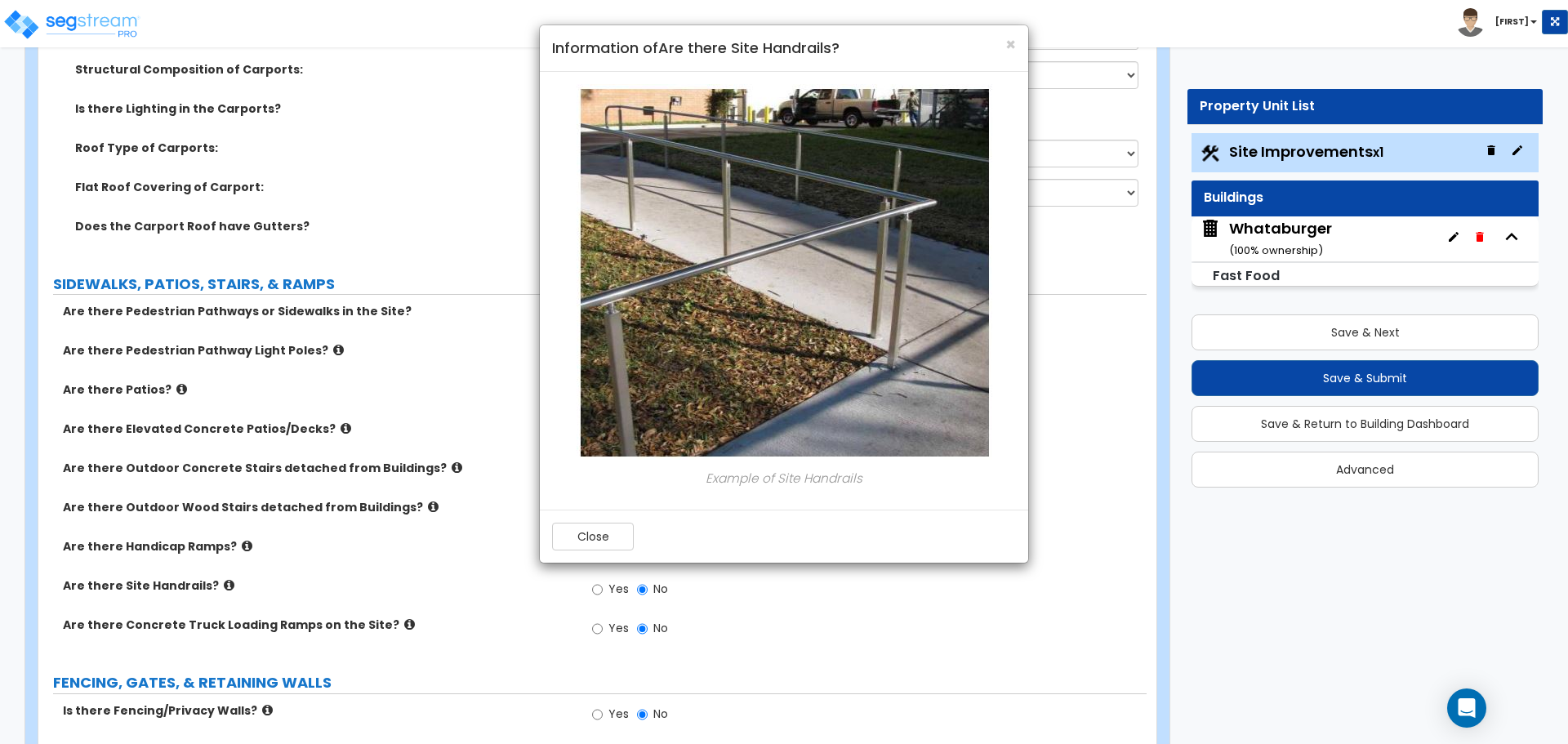 click on "× Information of  Are there Site Handrails? Example of Site Handrails Close" at bounding box center (784, 372) 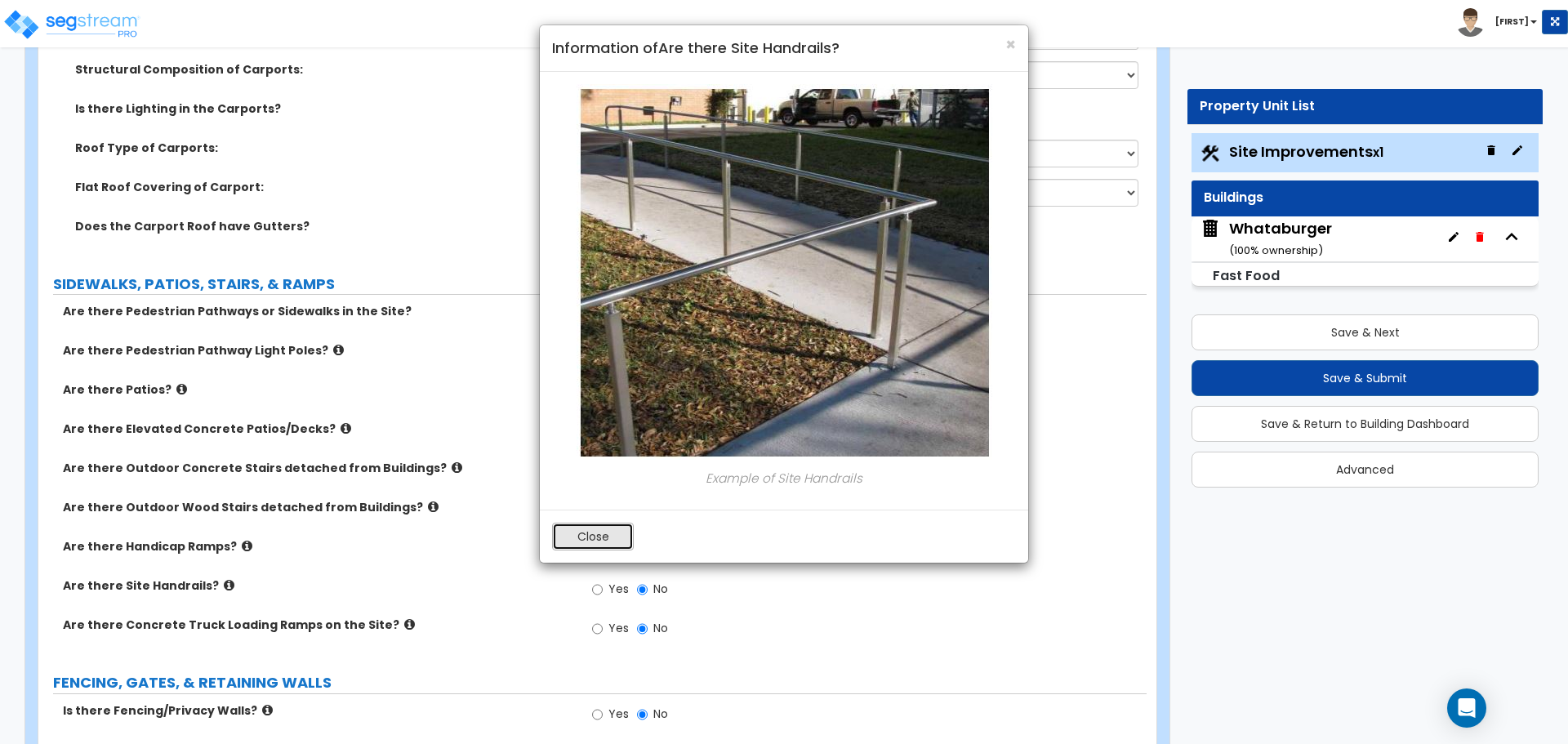 click on "Close" at bounding box center [593, 537] 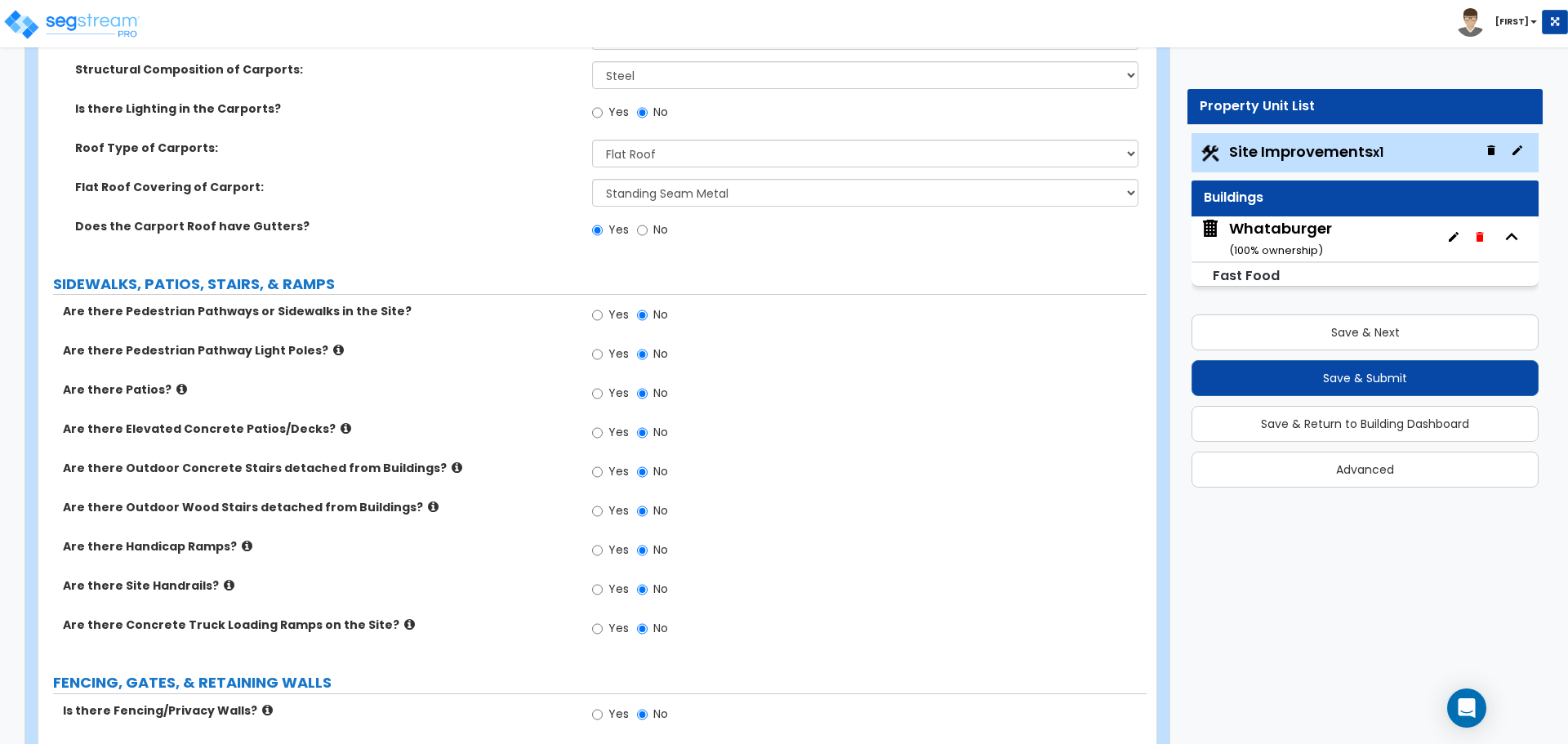 click at bounding box center (247, 546) 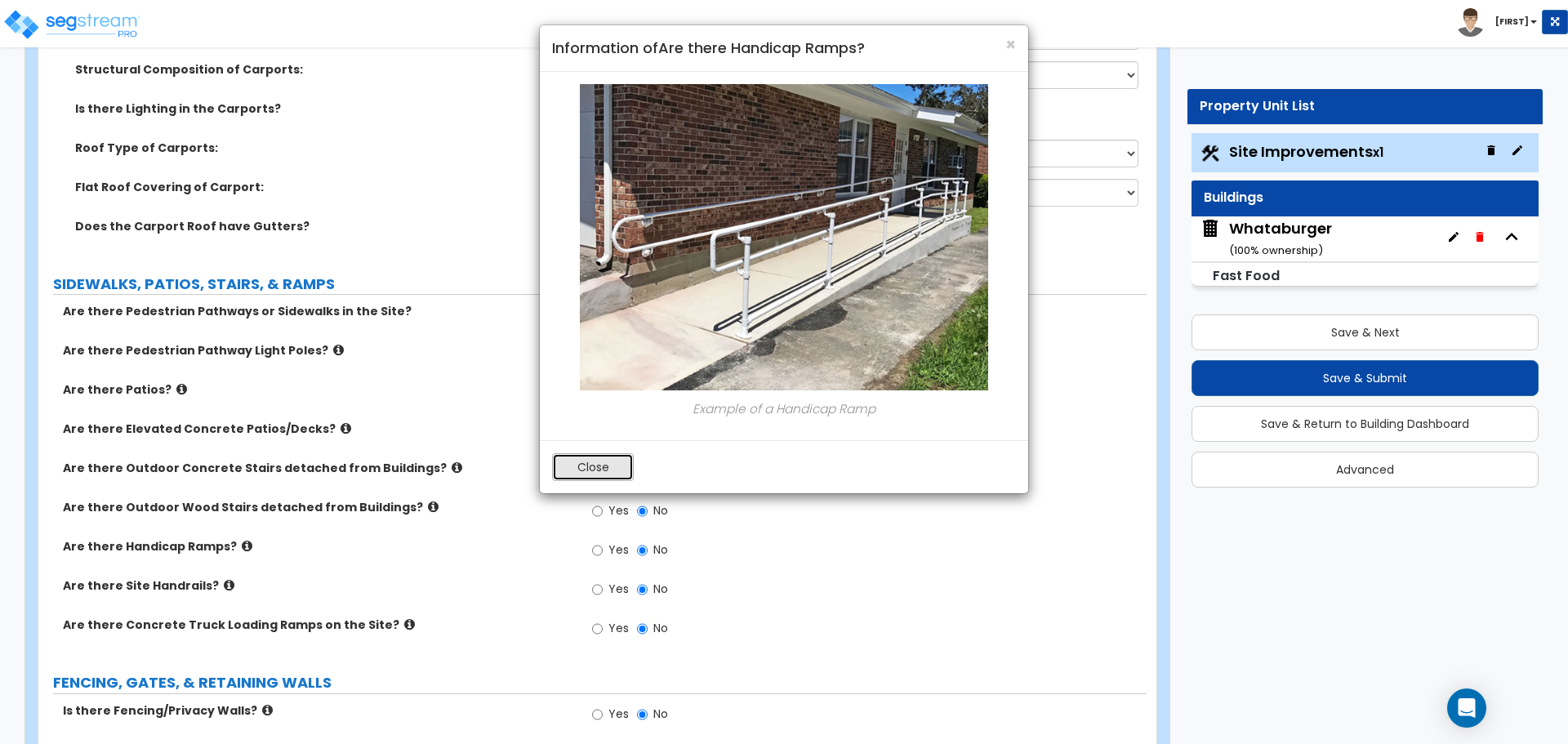 click on "Close" at bounding box center [593, 467] 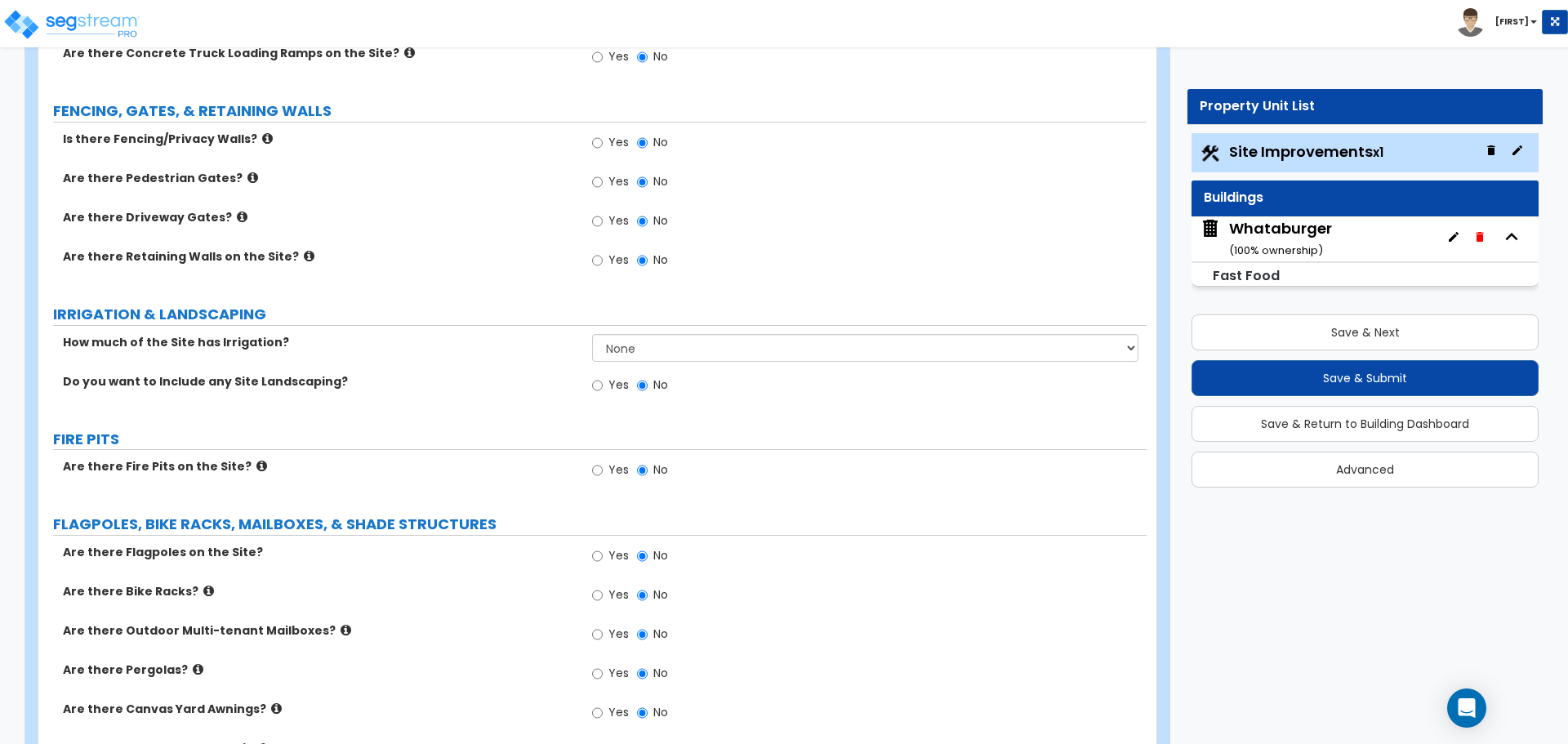 scroll, scrollTop: 2368, scrollLeft: 0, axis: vertical 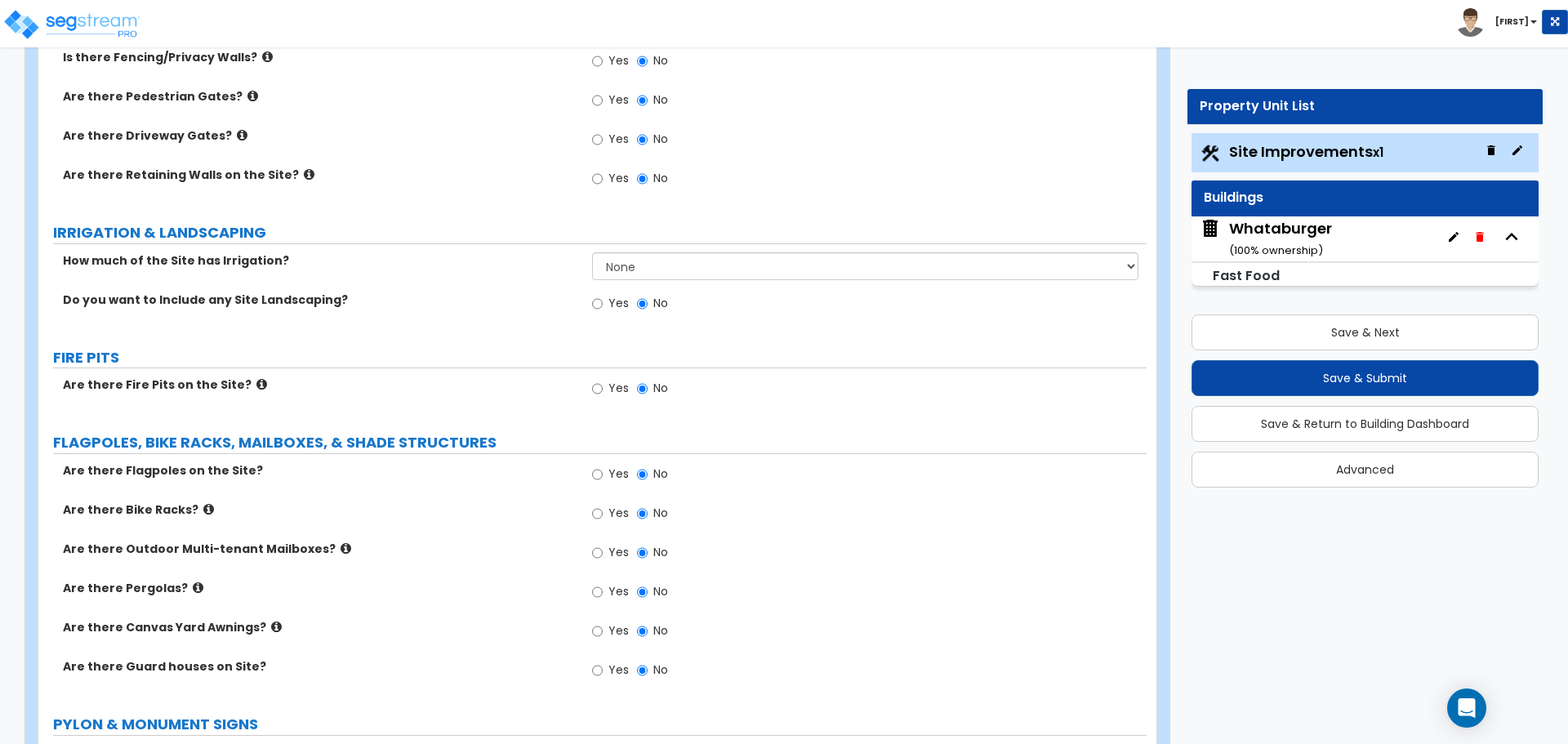 click at bounding box center [261, 384] 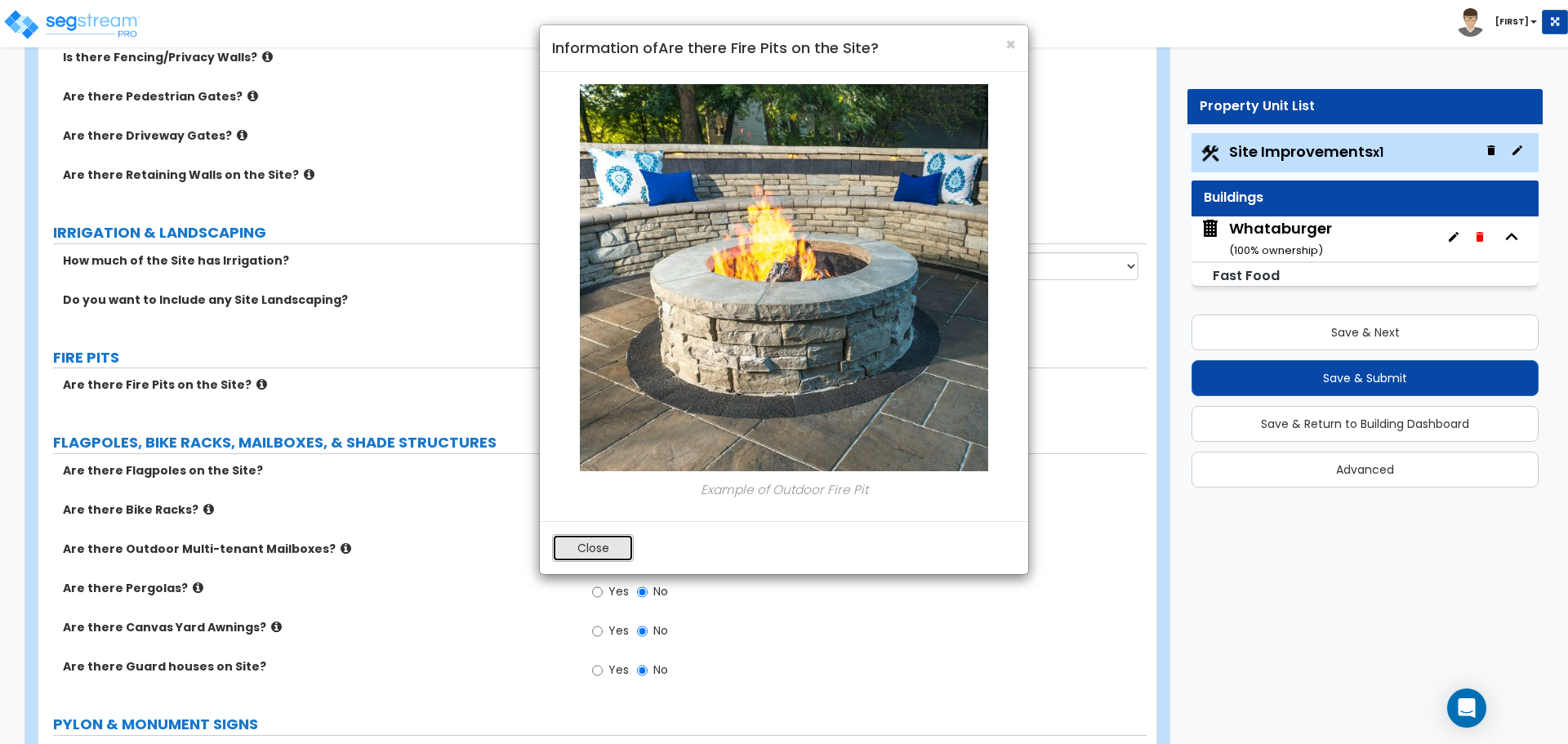 click on "Close" at bounding box center (593, 548) 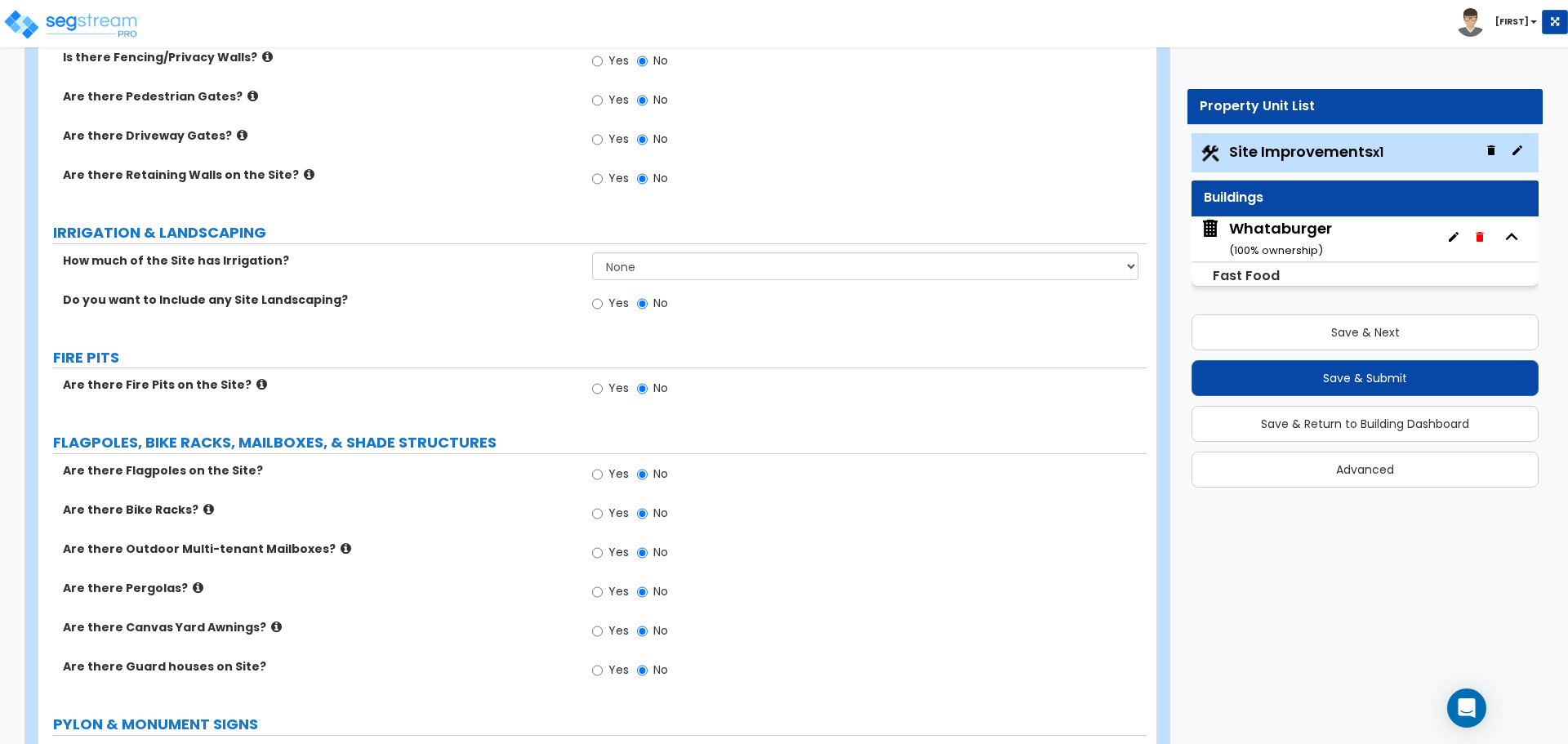 click at bounding box center (276, 626) 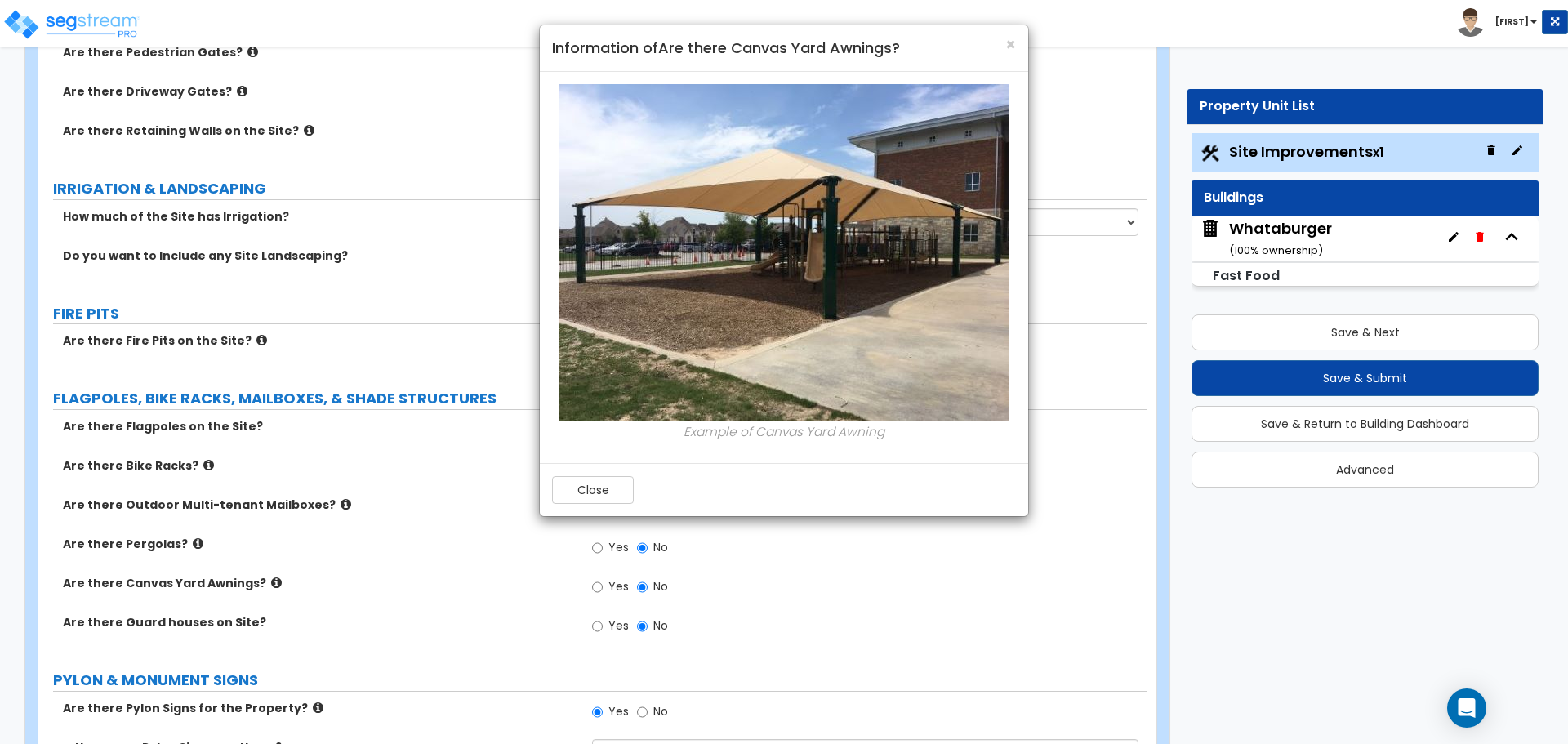 scroll, scrollTop: 2450, scrollLeft: 0, axis: vertical 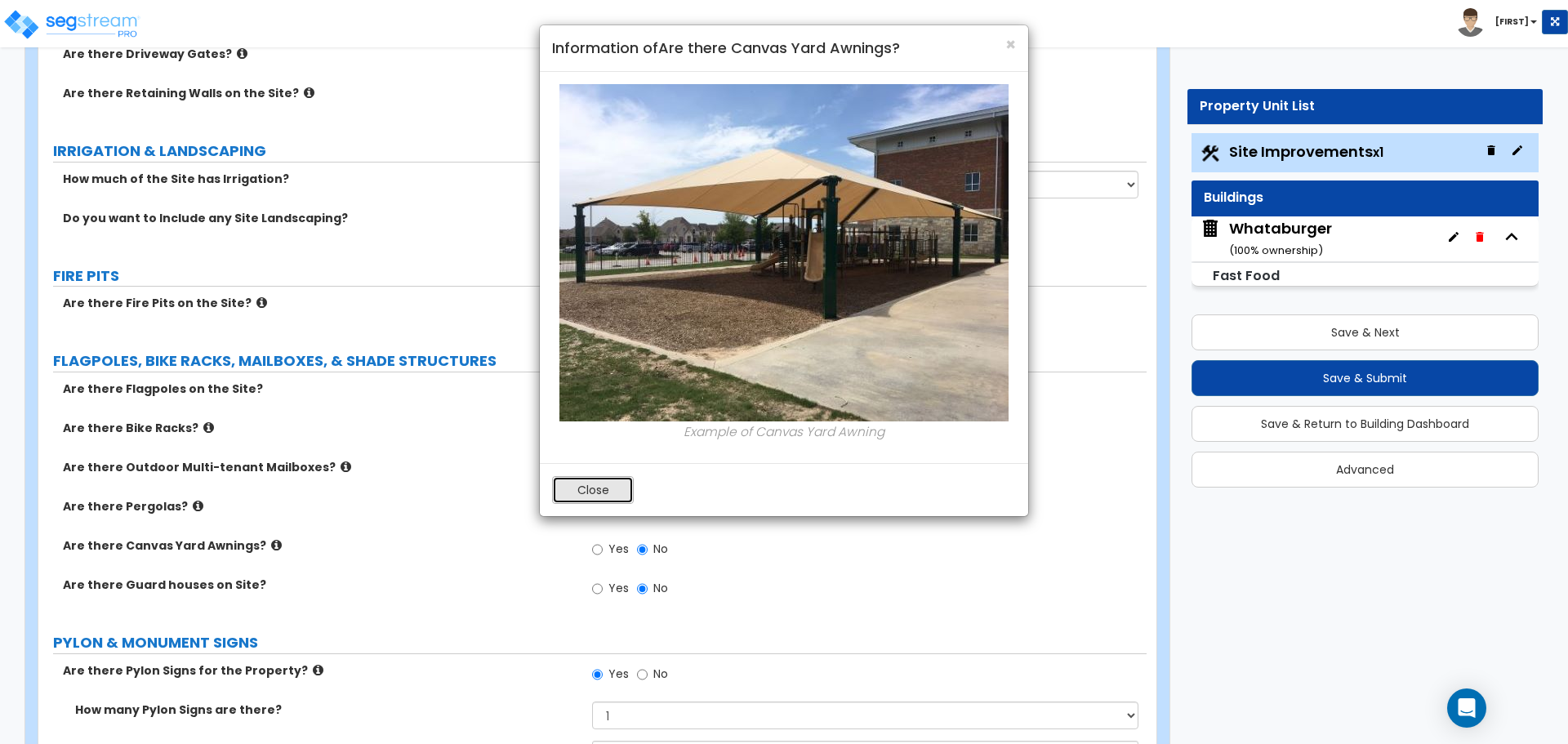 click on "Close" at bounding box center [593, 490] 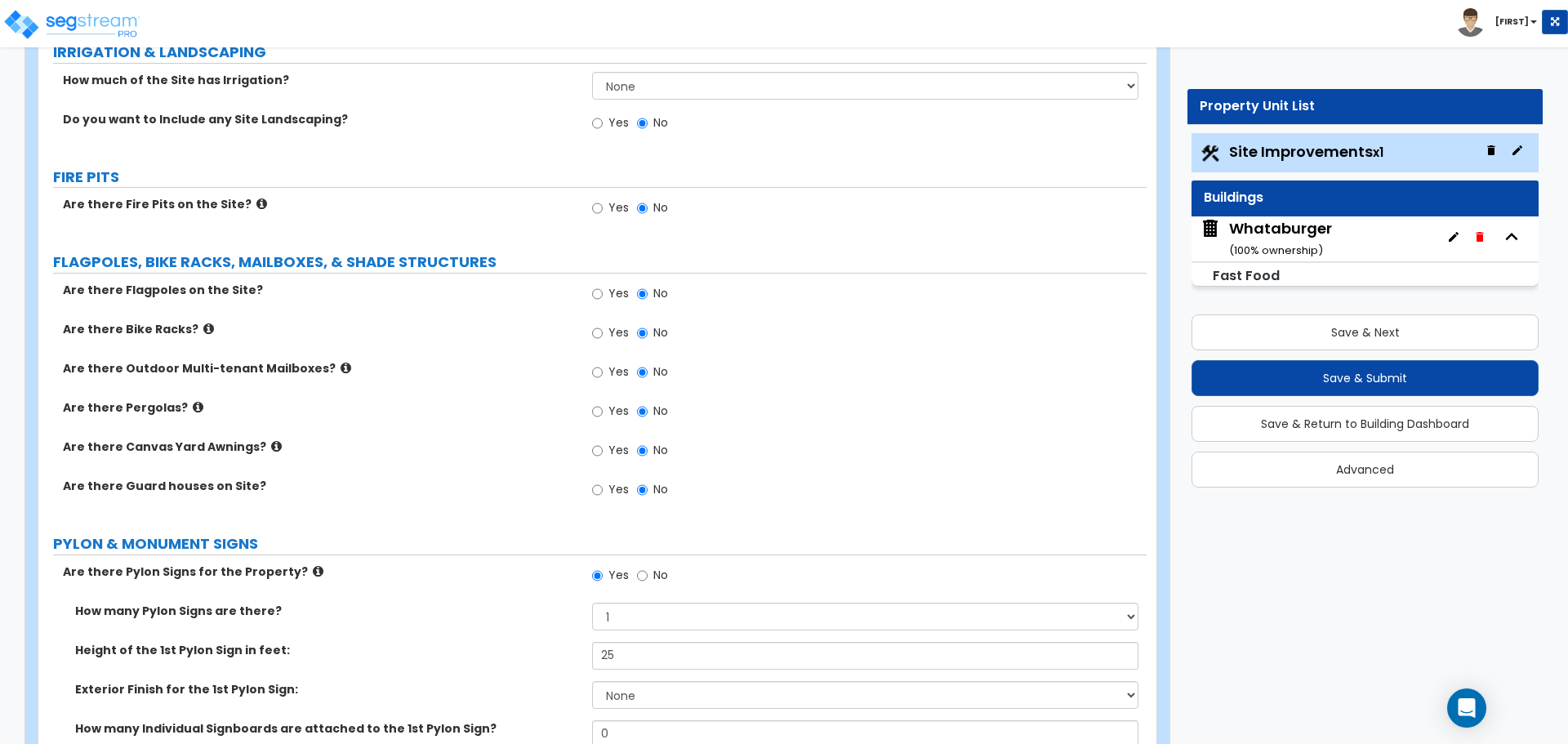 scroll, scrollTop: 2695, scrollLeft: 0, axis: vertical 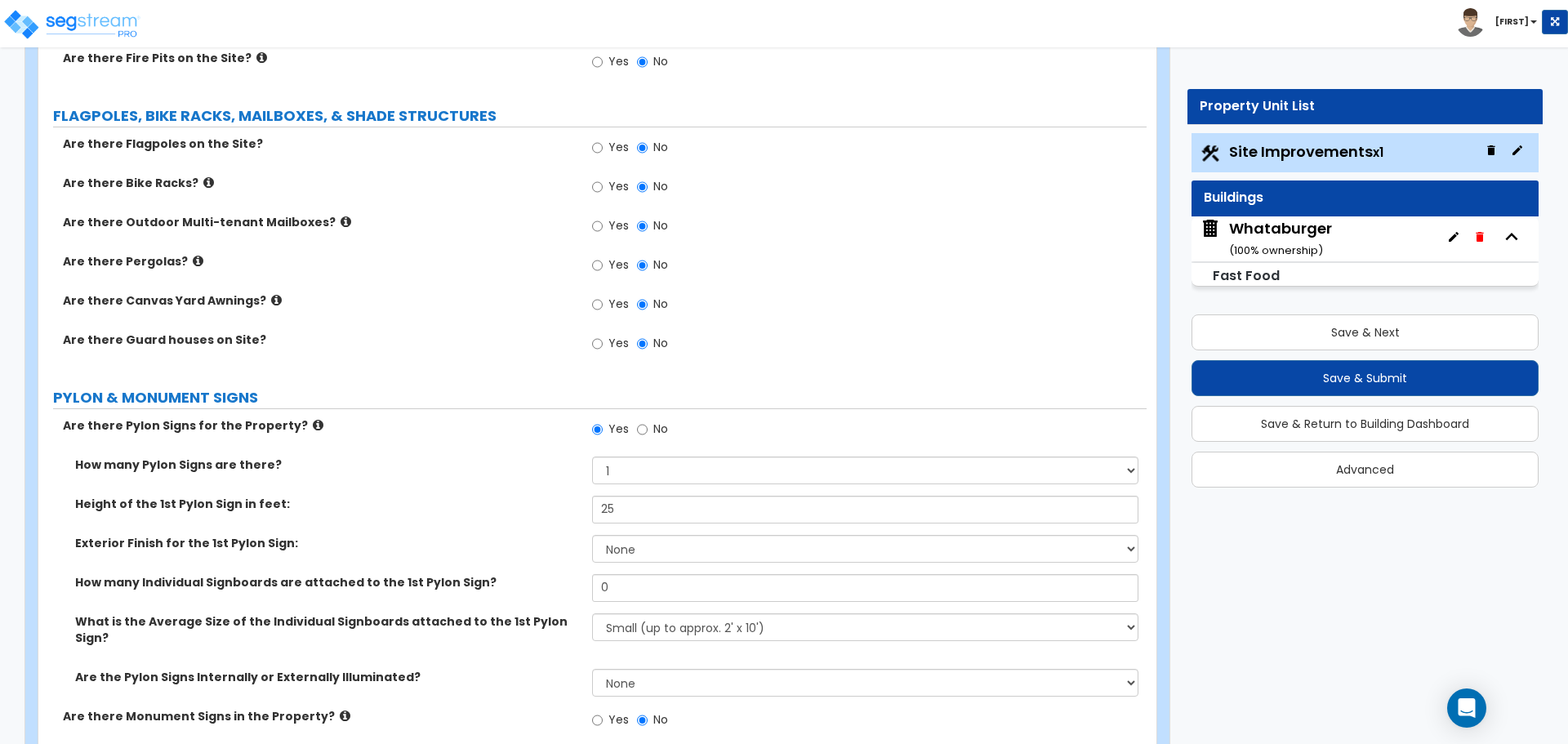 click at bounding box center [318, 425] 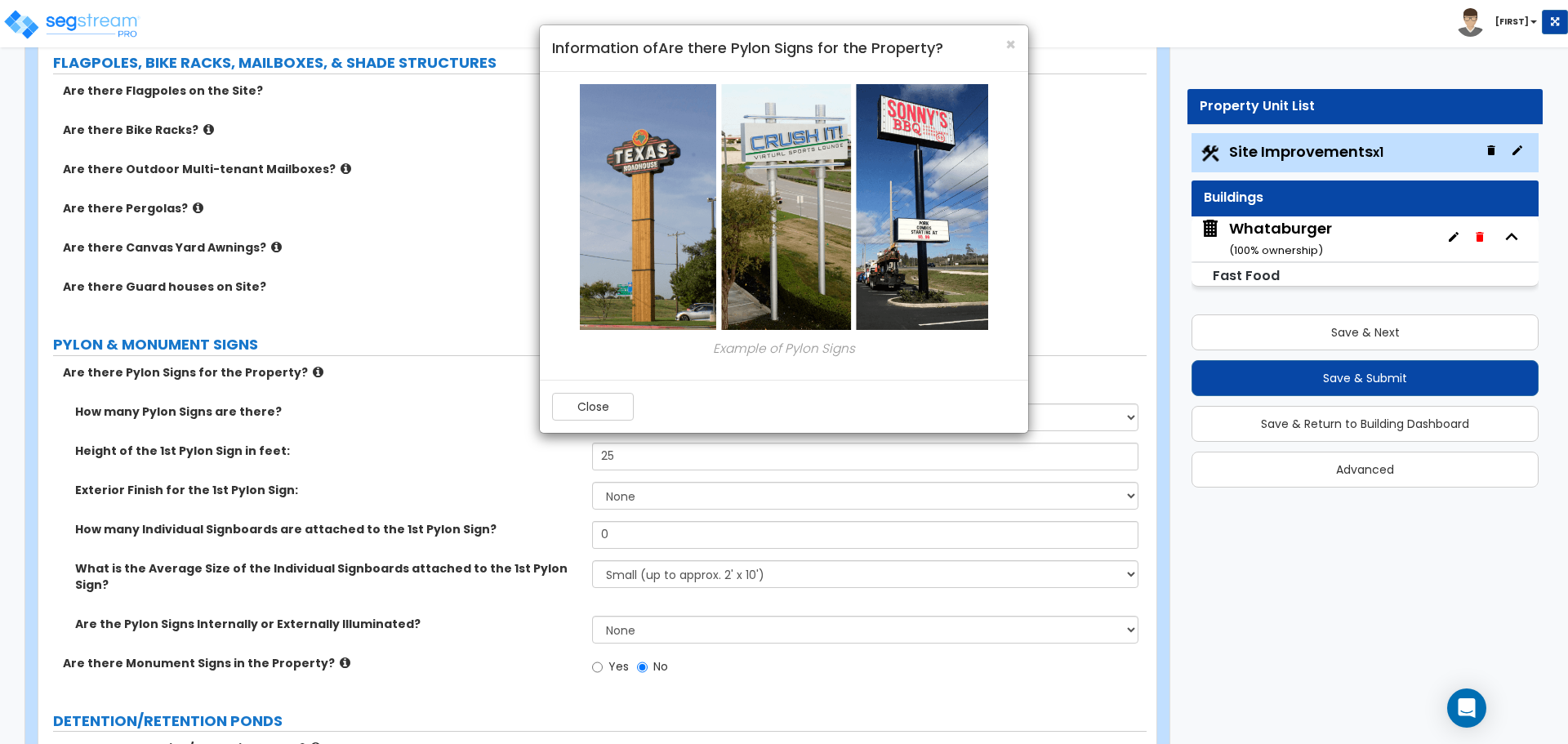 scroll, scrollTop: 2777, scrollLeft: 0, axis: vertical 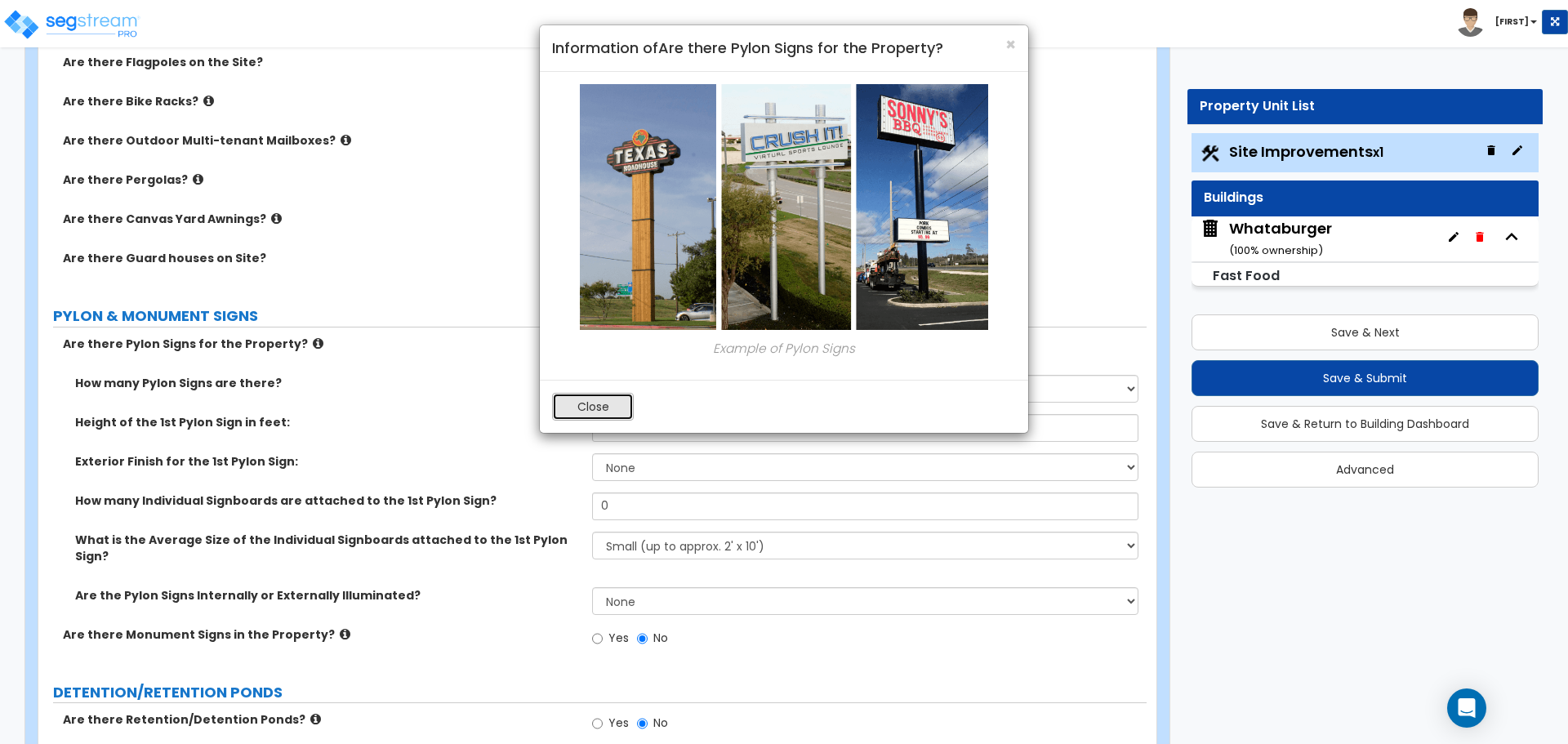click on "Close" at bounding box center [593, 407] 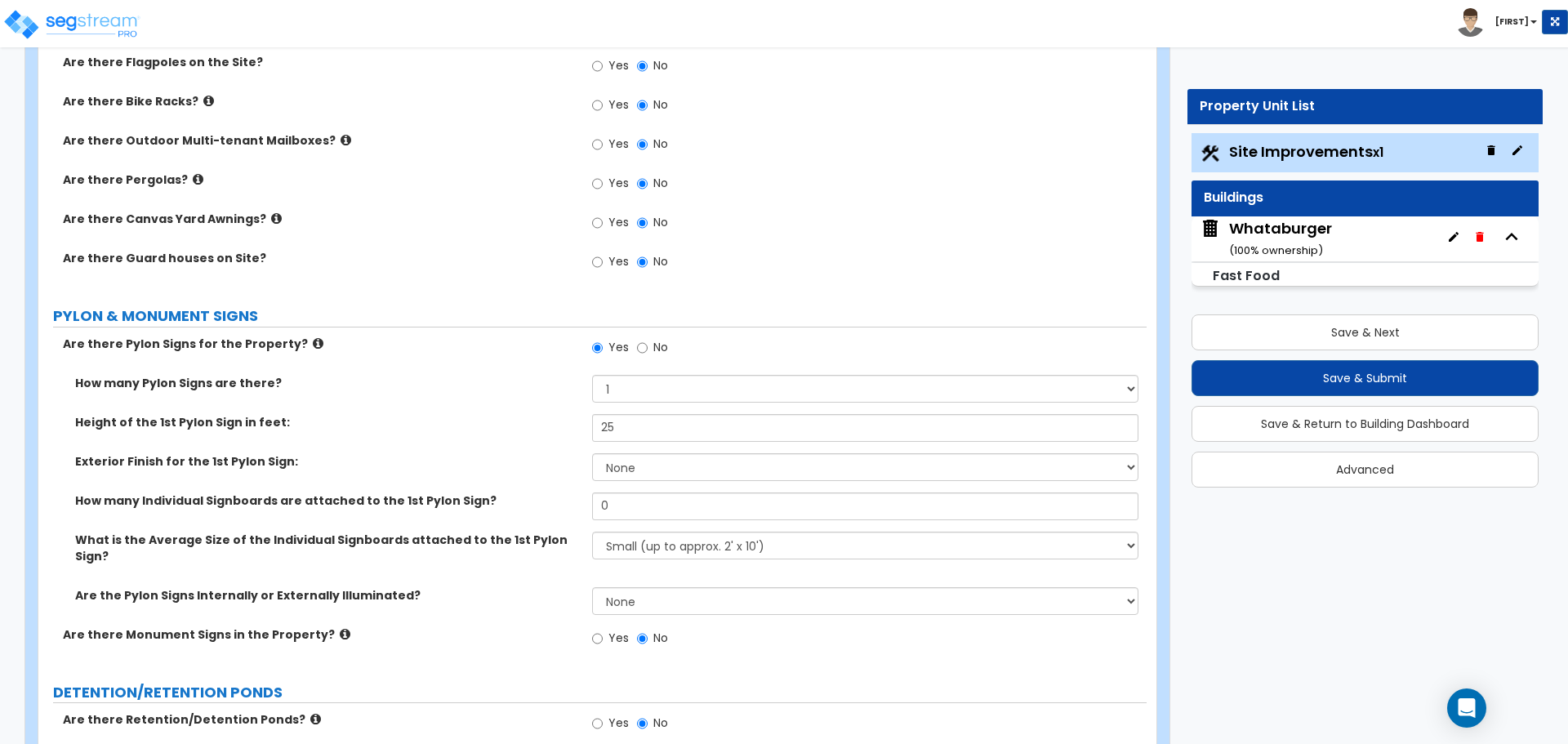 click at bounding box center (345, 634) 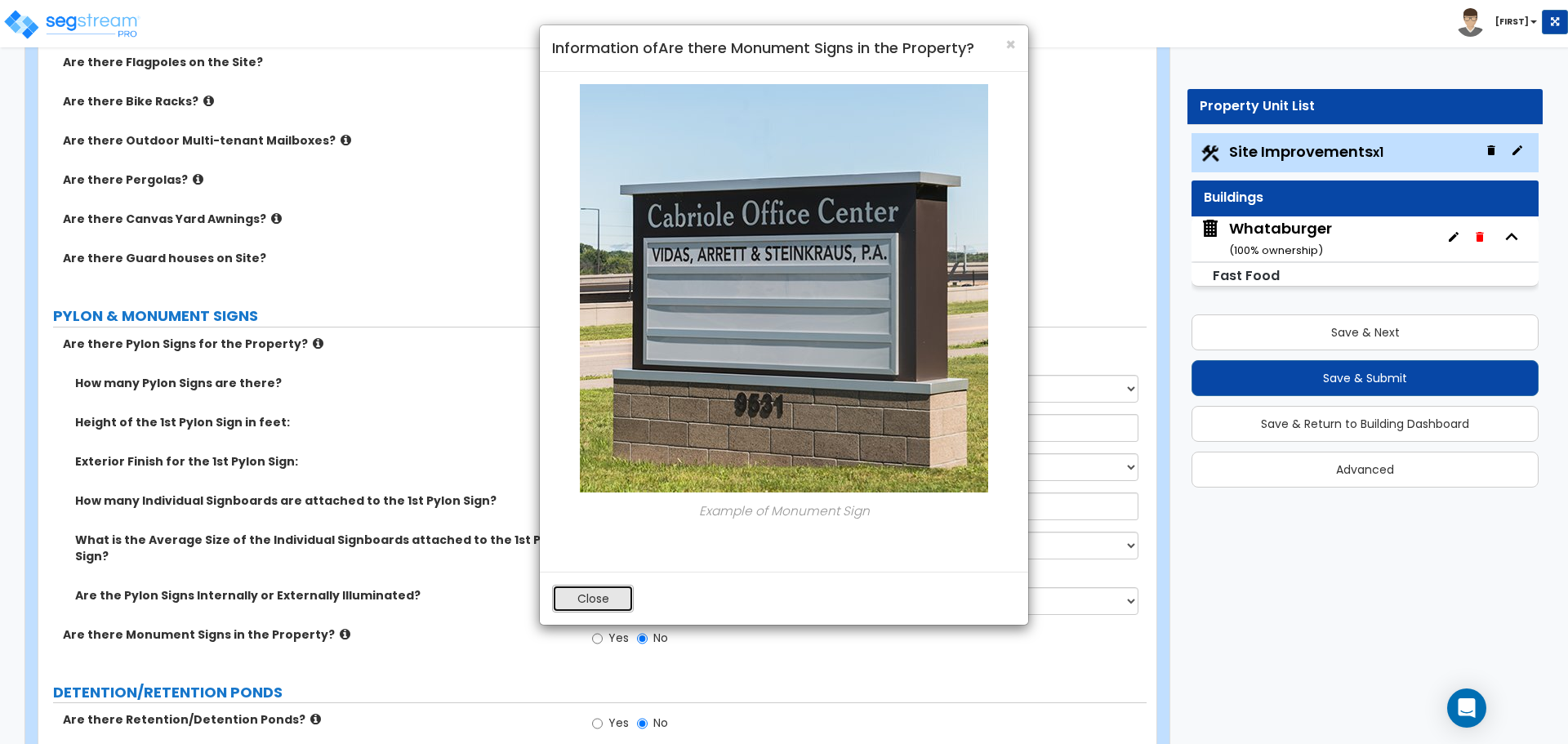 click on "Close" at bounding box center [593, 599] 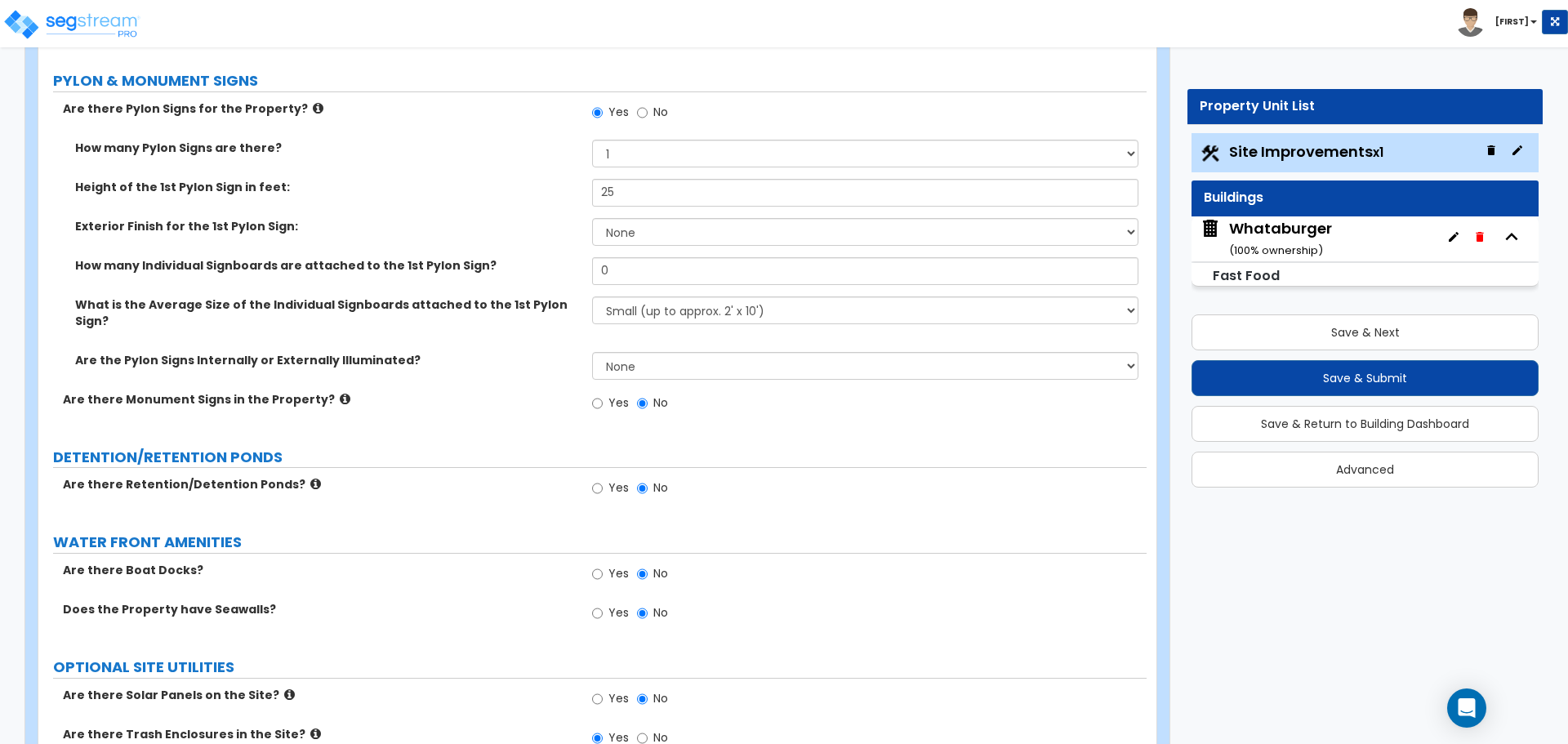 scroll, scrollTop: 3022, scrollLeft: 0, axis: vertical 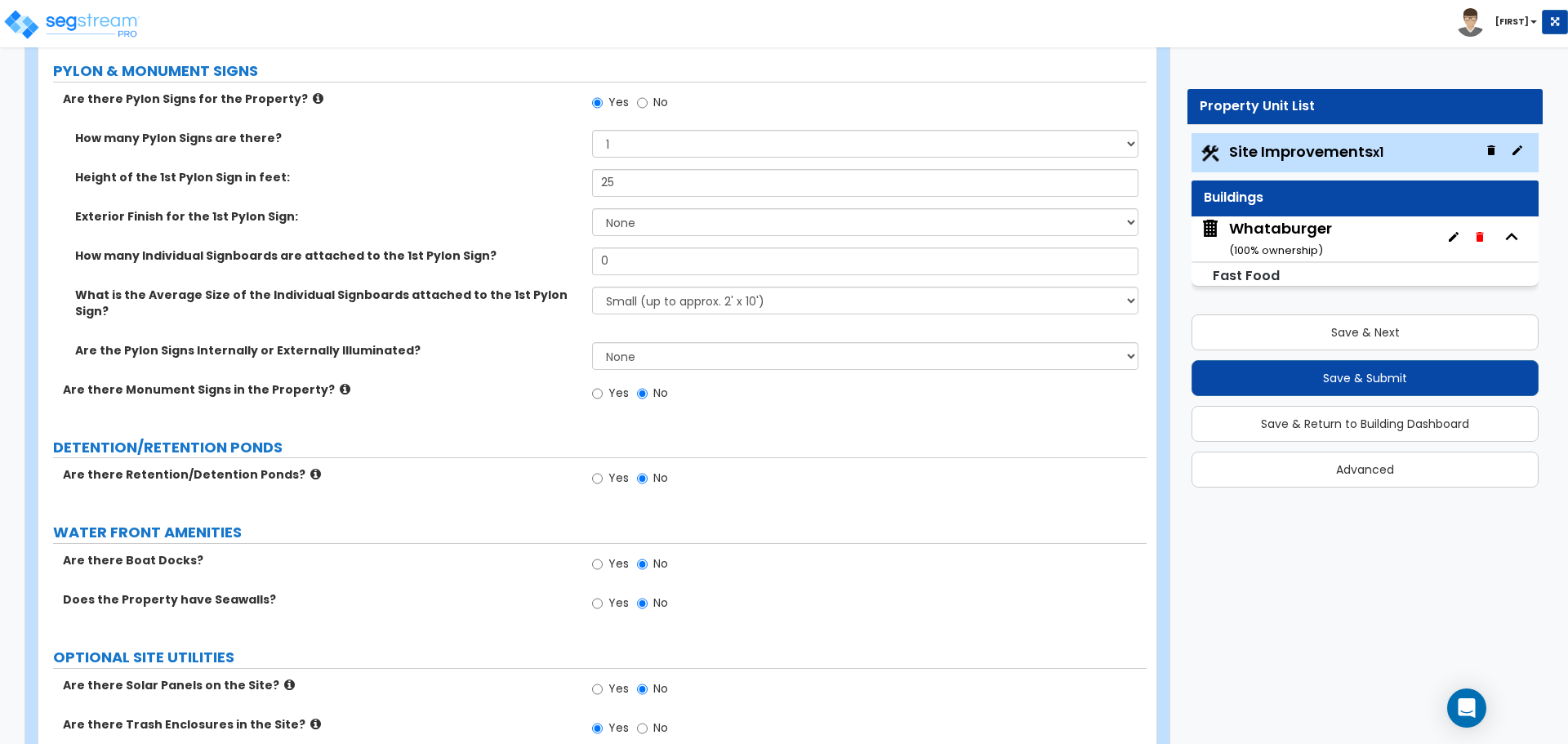 click at bounding box center (315, 474) 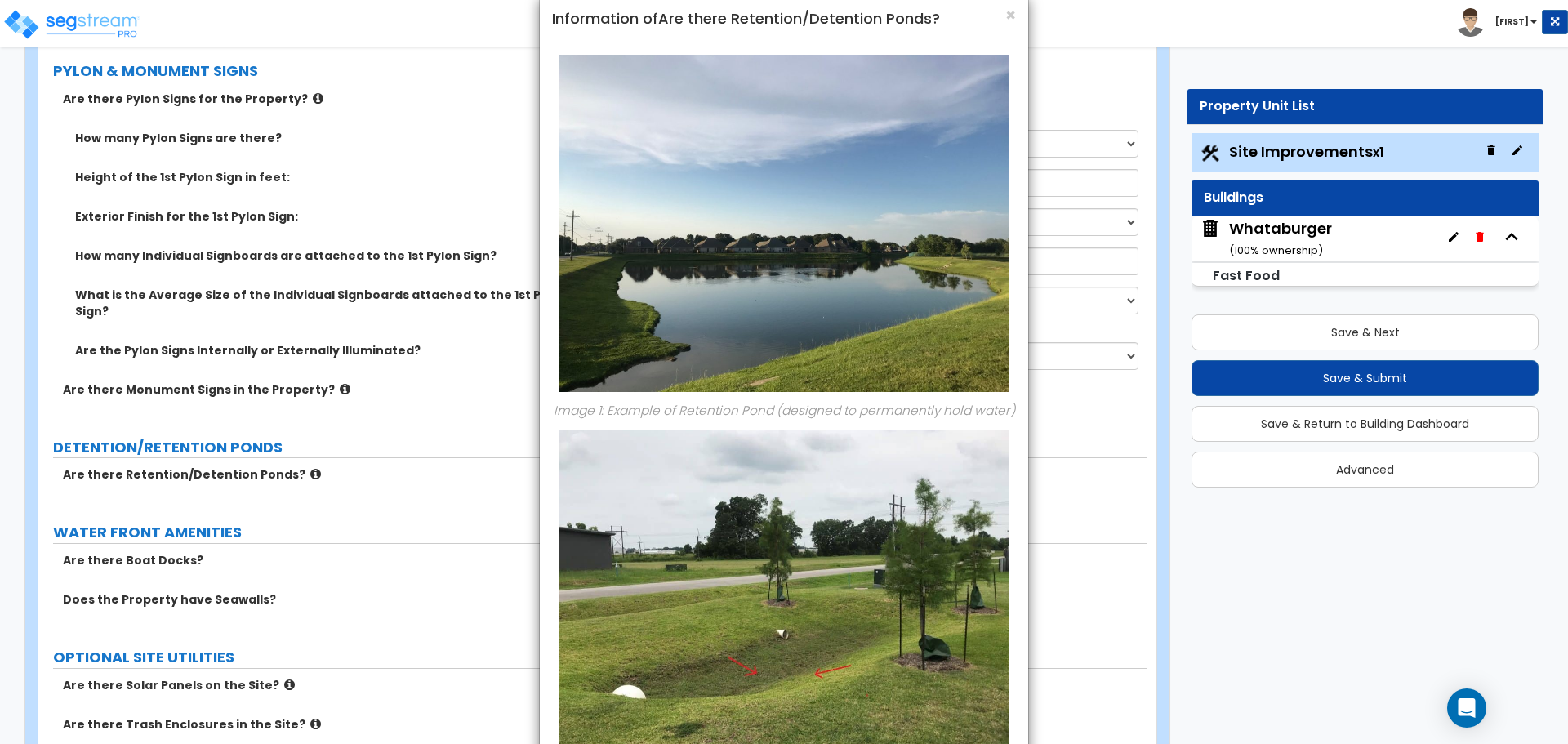 scroll, scrollTop: 0, scrollLeft: 0, axis: both 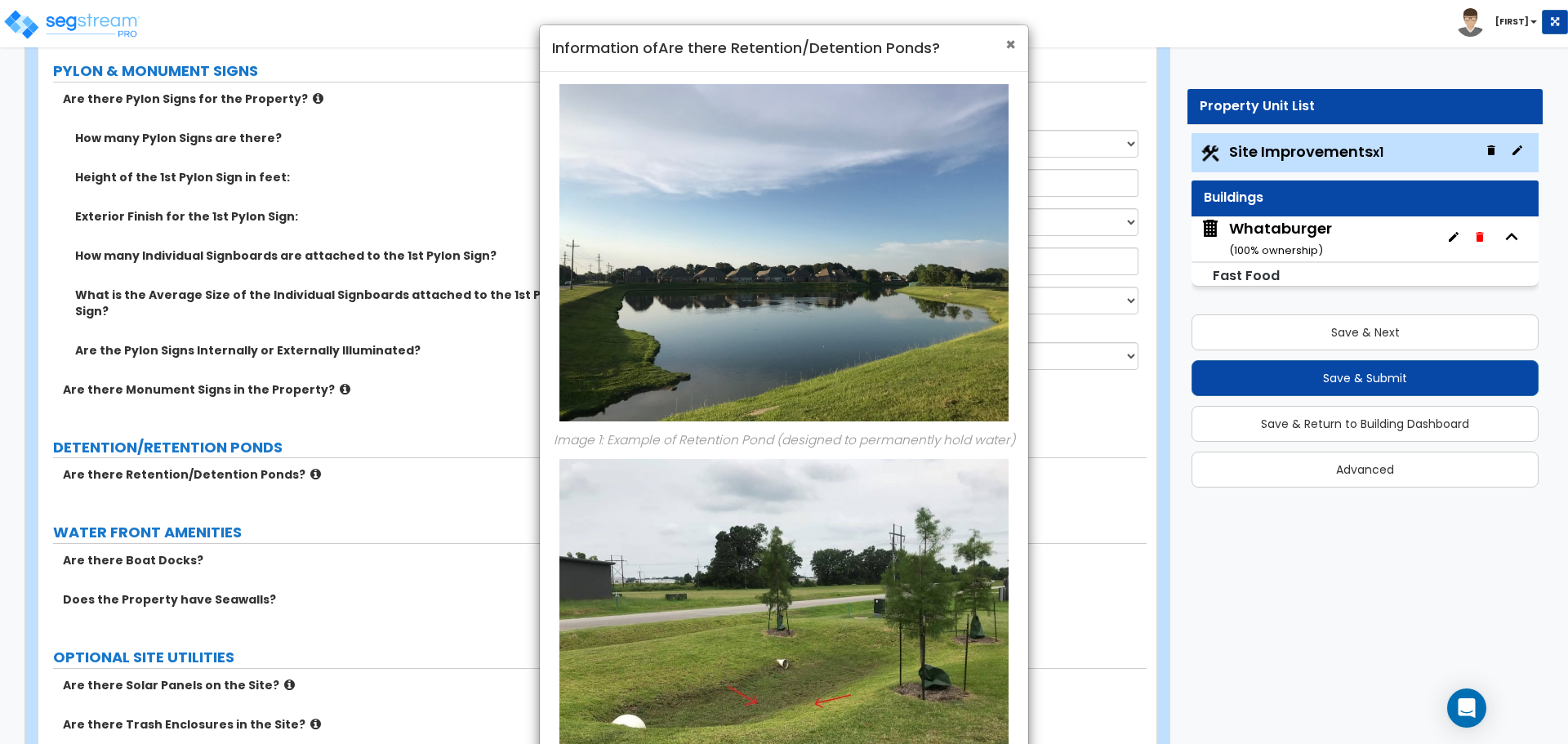 click on "×" at bounding box center (1010, 44) 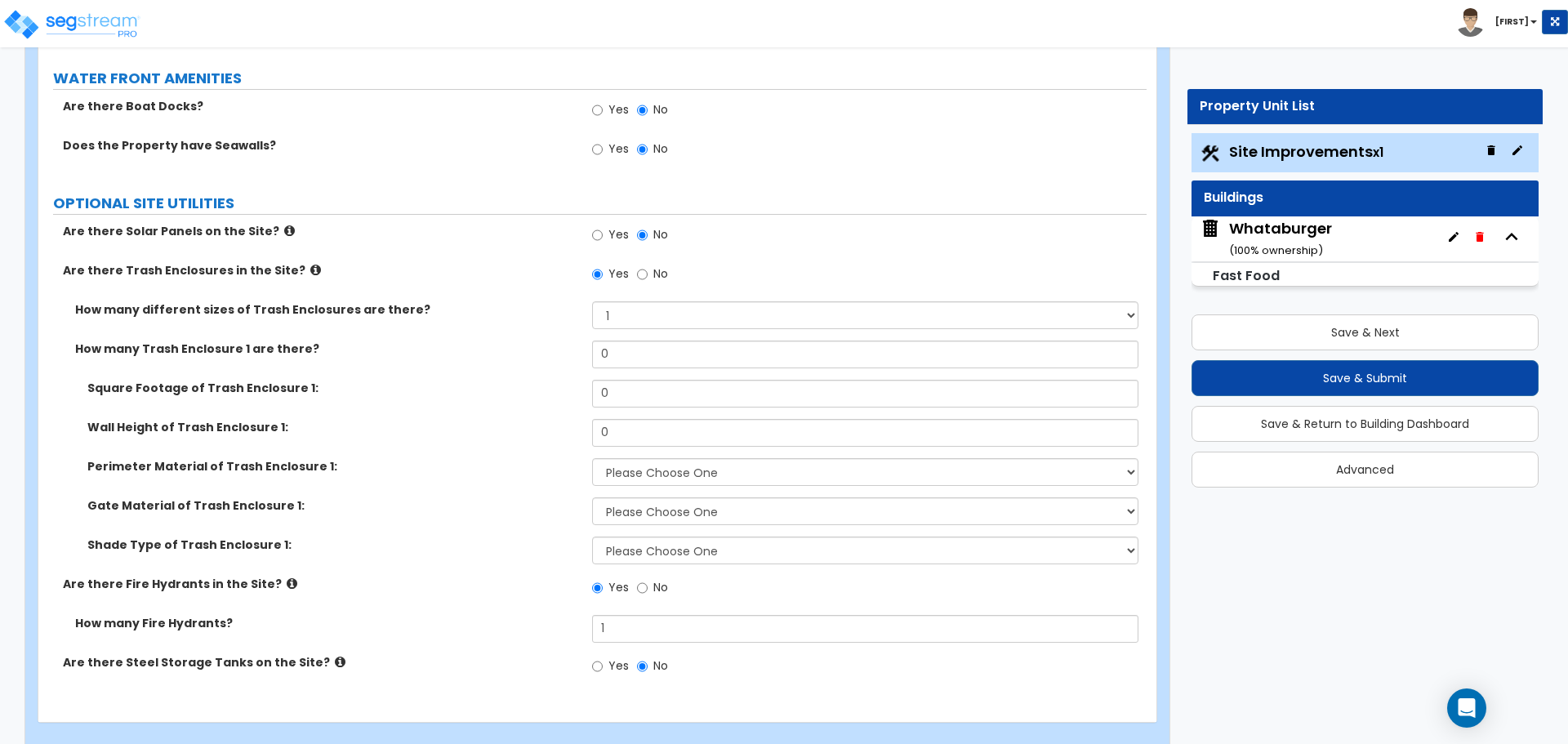 scroll, scrollTop: 3484, scrollLeft: 0, axis: vertical 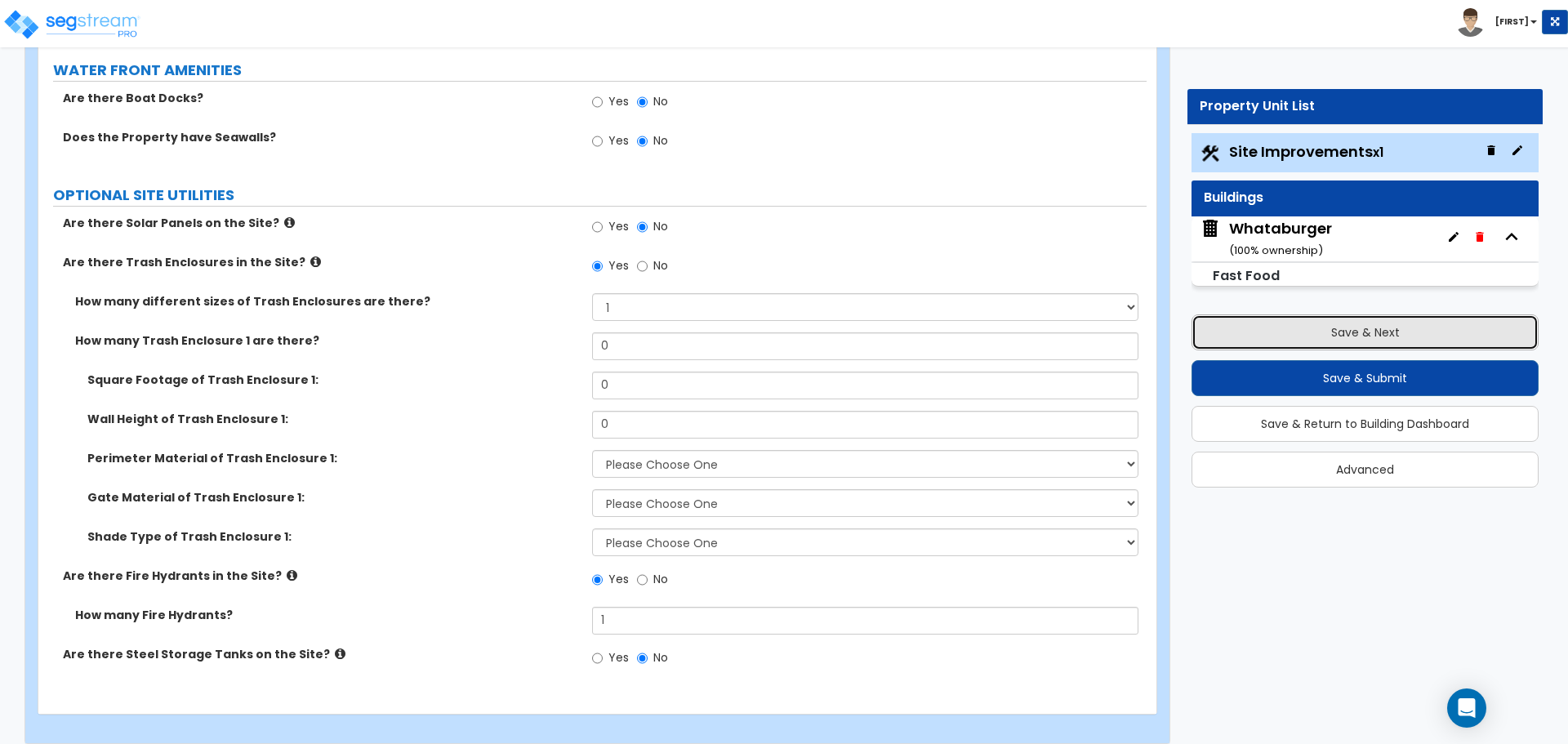click on "Save & Next" at bounding box center (1365, 332) 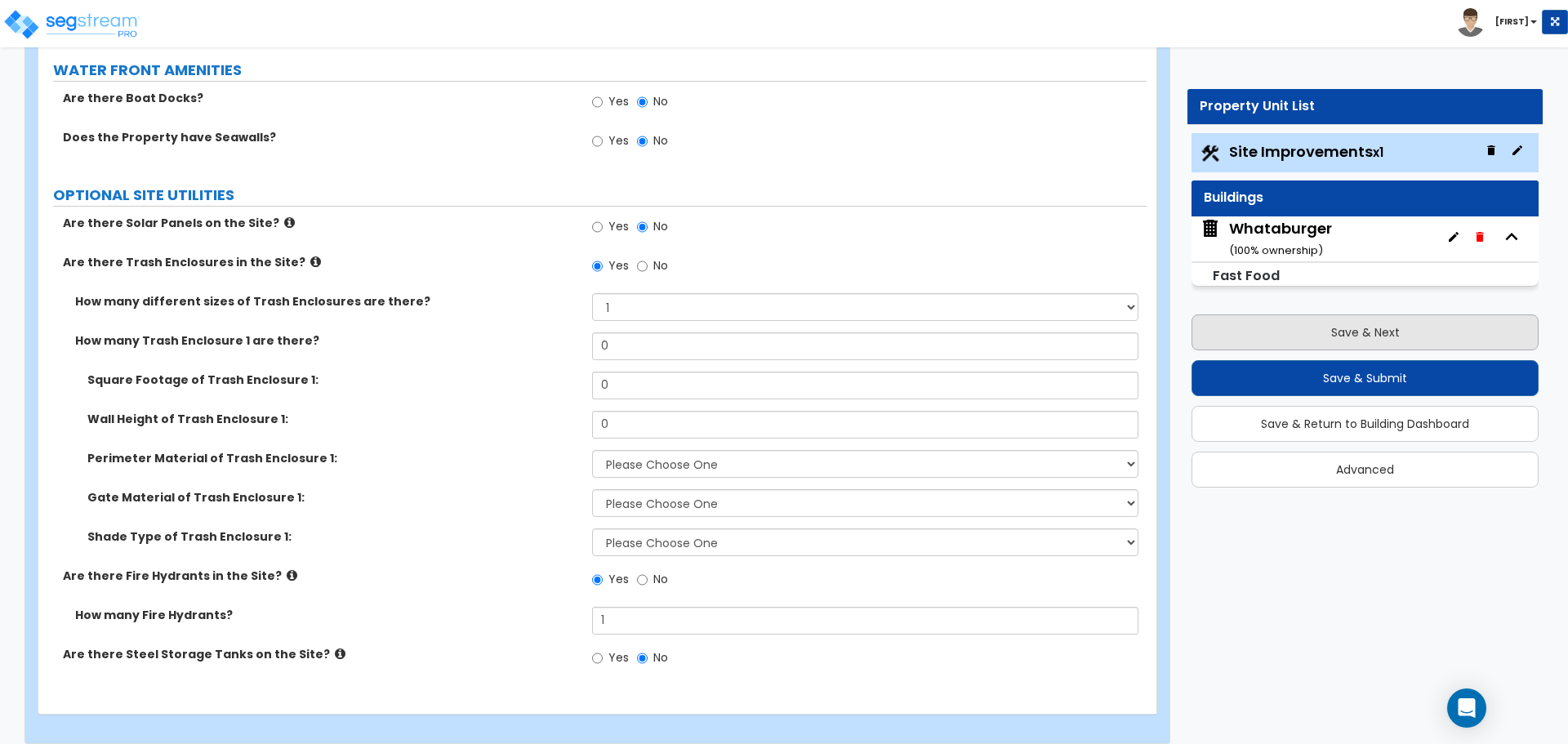 scroll, scrollTop: 0, scrollLeft: 0, axis: both 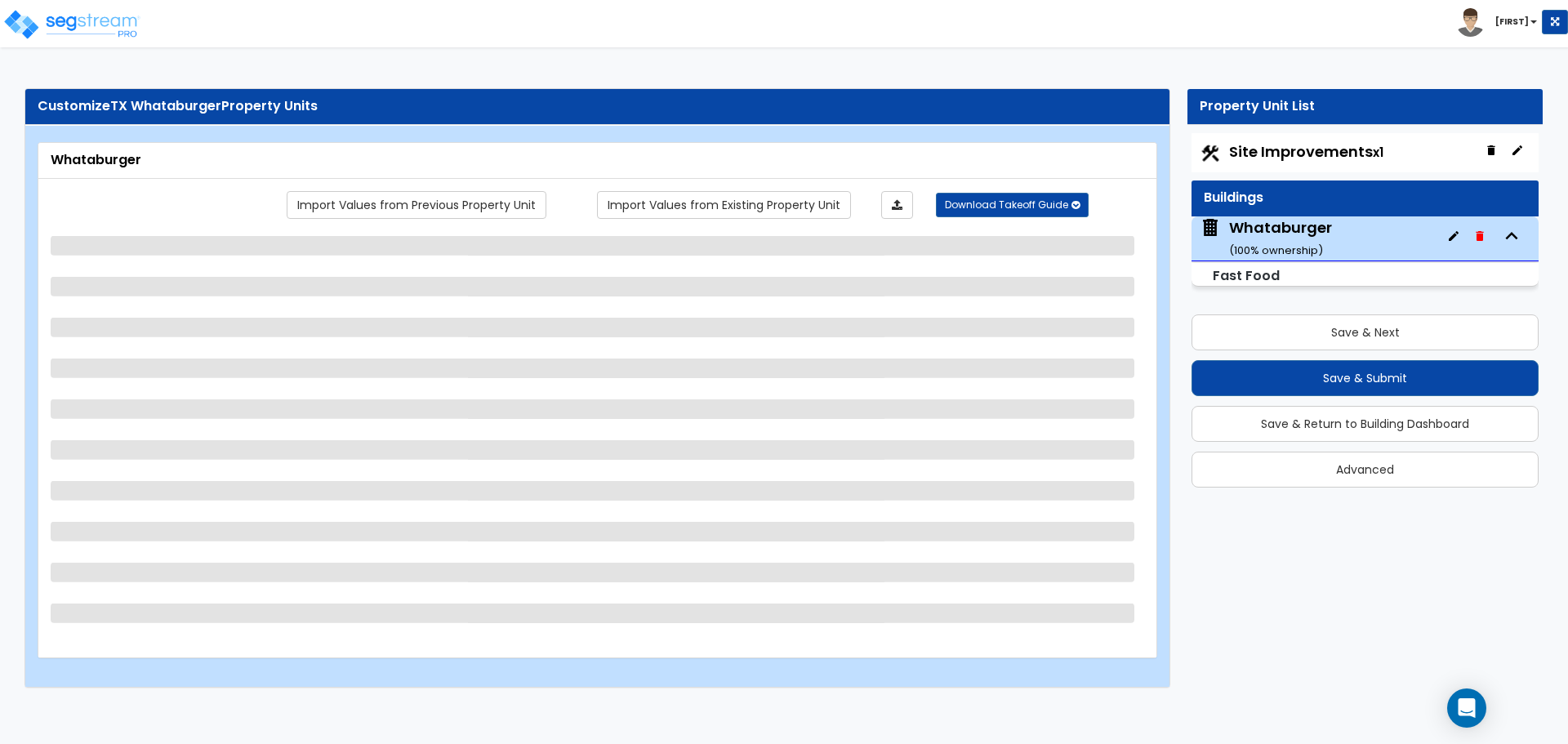 select on "5" 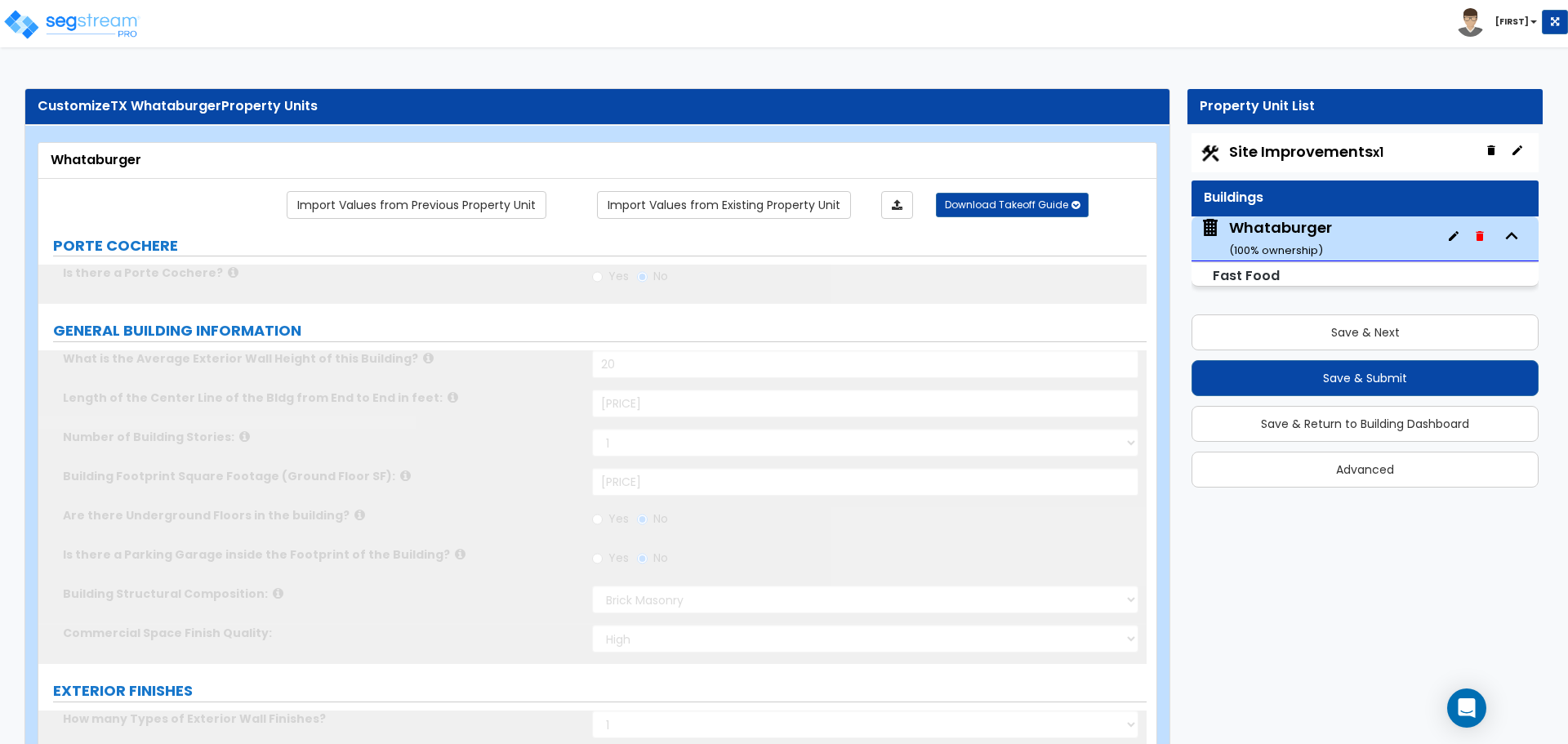 radio on "true" 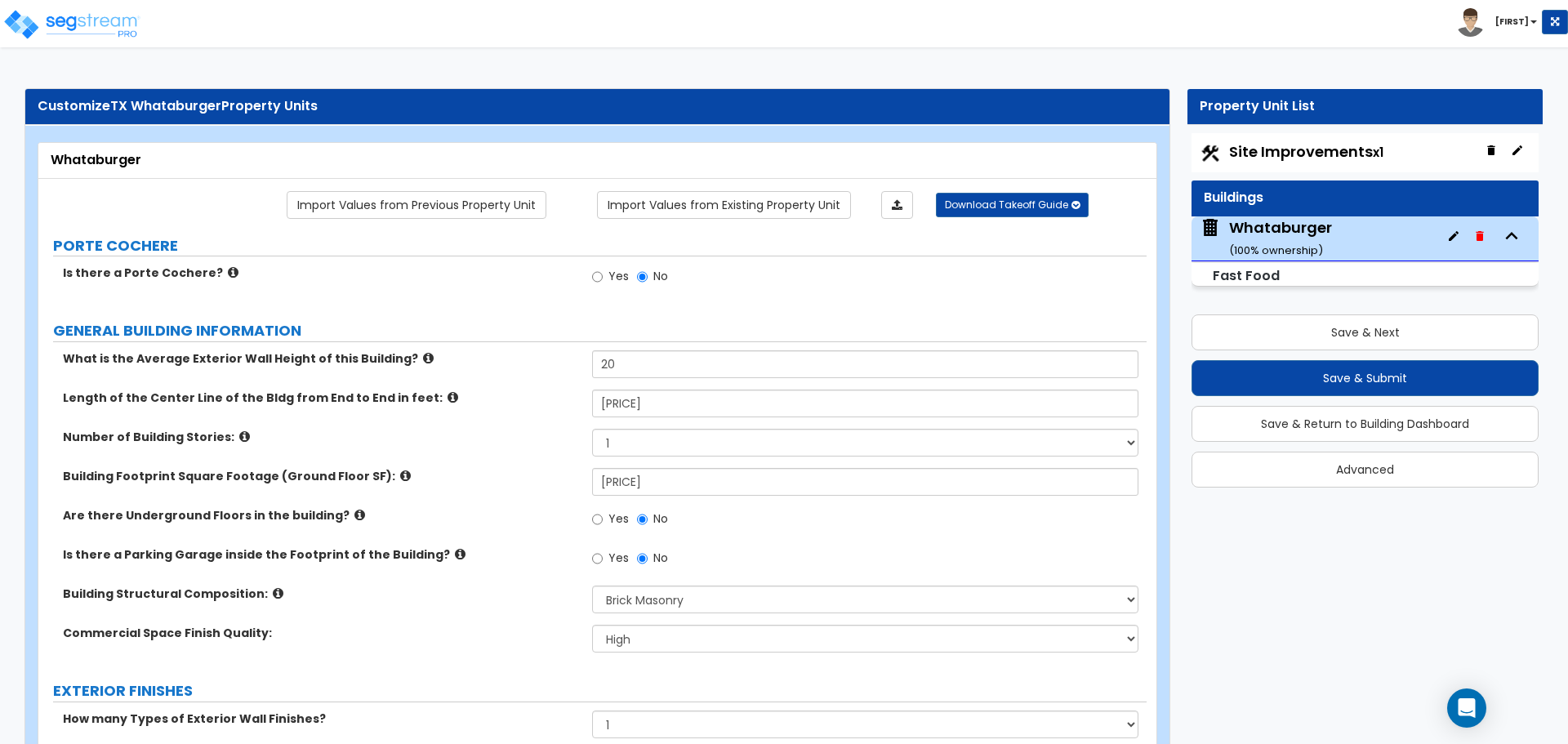 click at bounding box center [233, 272] 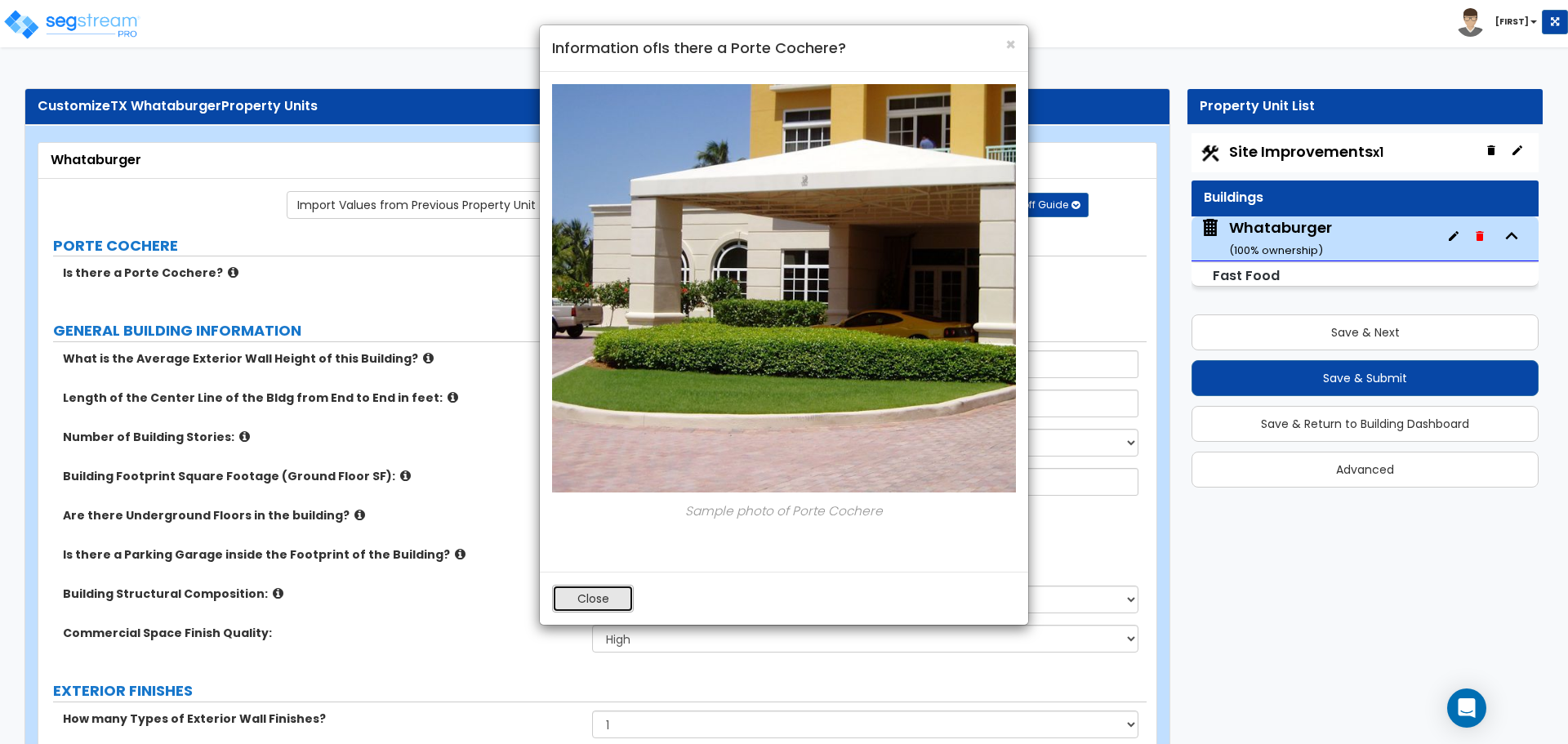 click on "Close" at bounding box center [593, 599] 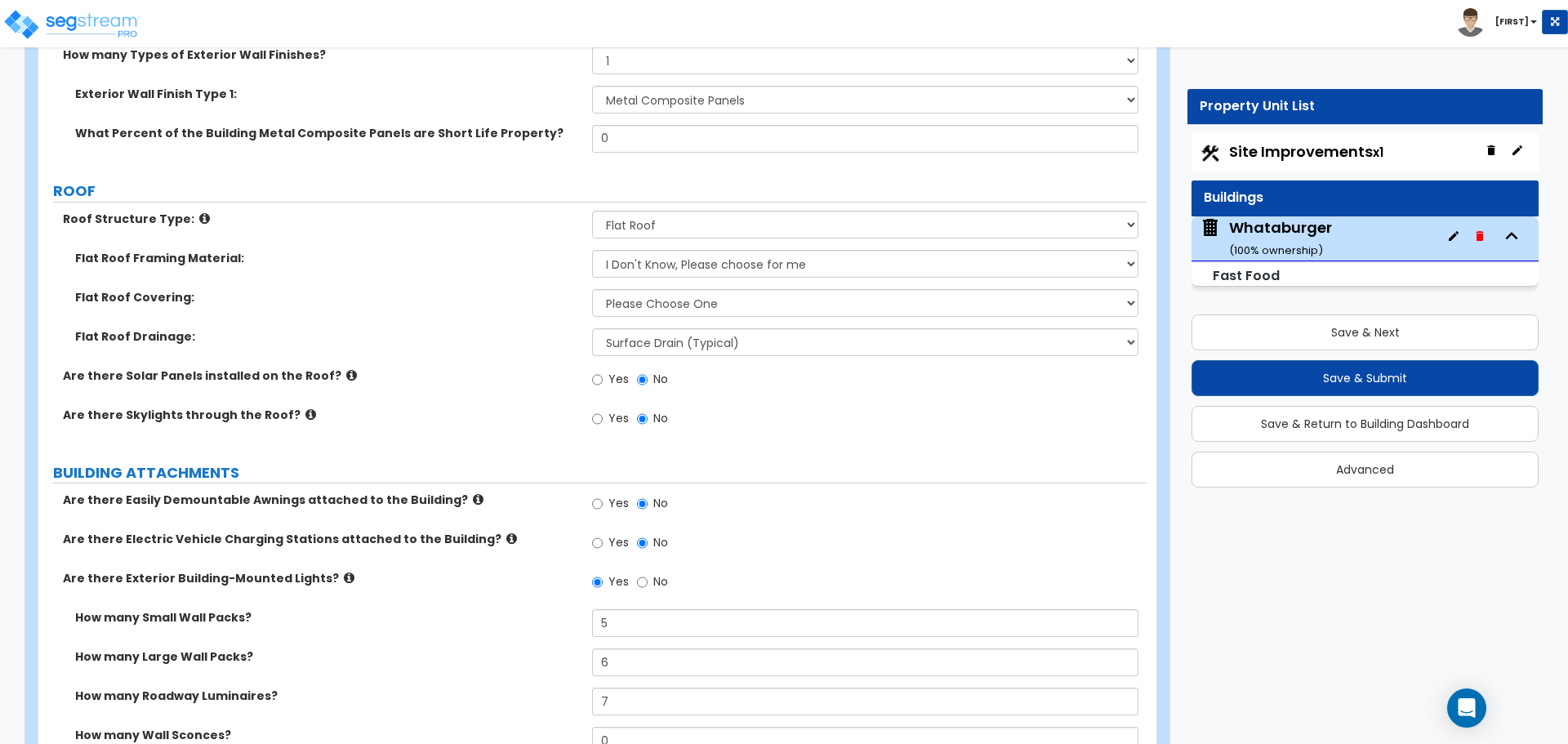 scroll, scrollTop: 735, scrollLeft: 0, axis: vertical 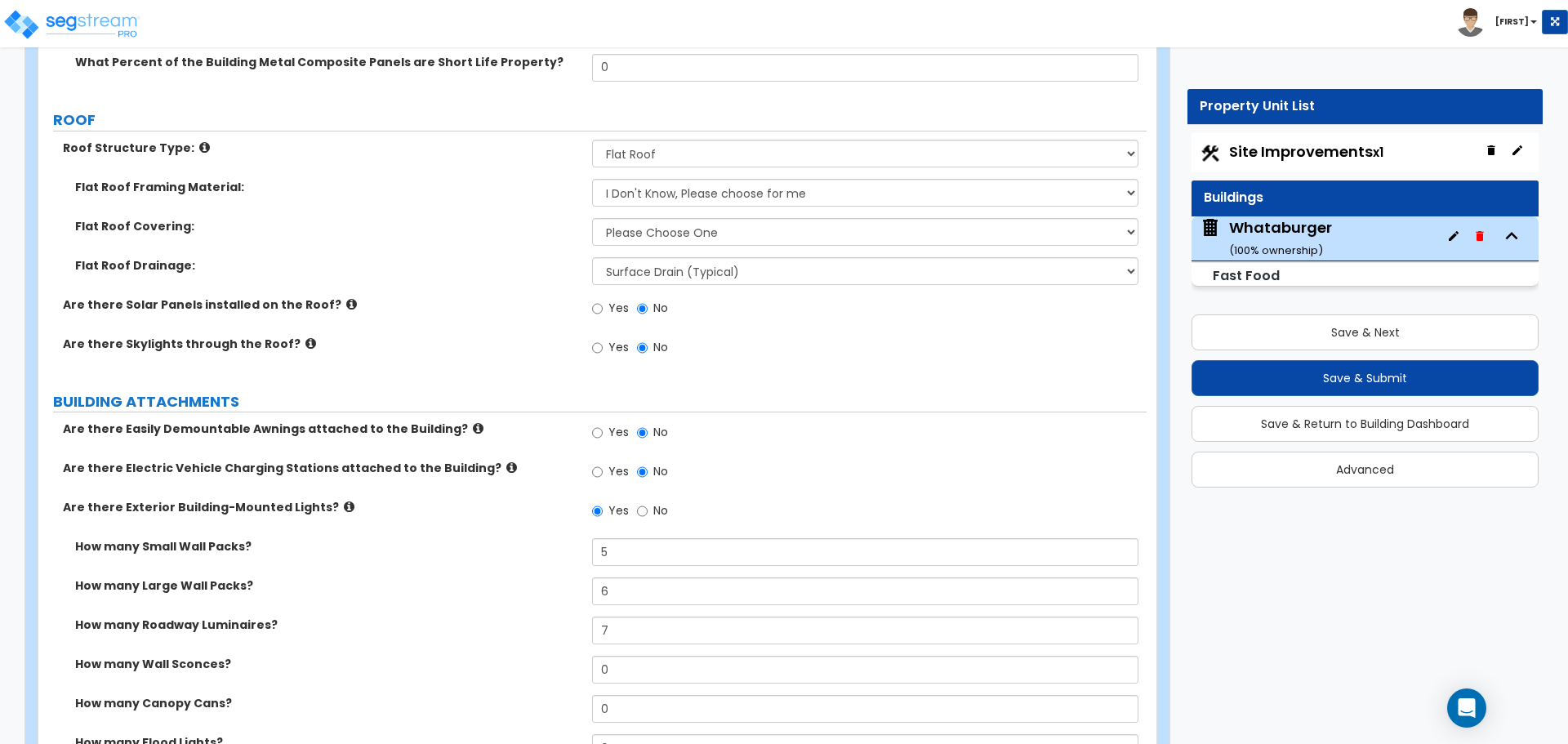 click at bounding box center (478, 428) 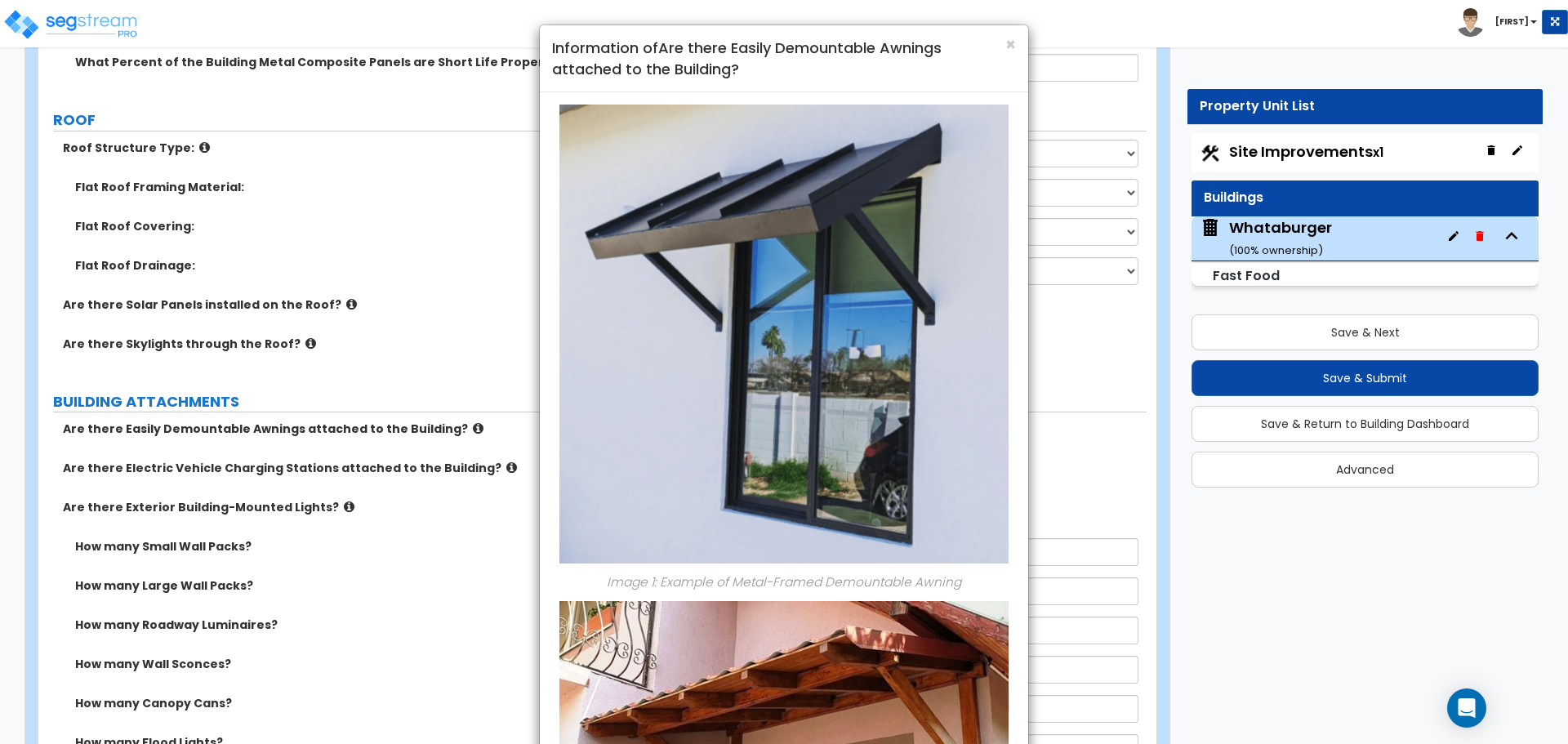 click on "× Information of  Are there Easily Demountable Awnings attached to the Building?
Image 1: Example of Metal-Framed Demountable Awning
Image 2:   Example of Wood-Framed Demountable Awning
Image 3:   Example of a Canvas Canopy Close" at bounding box center (784, 372) 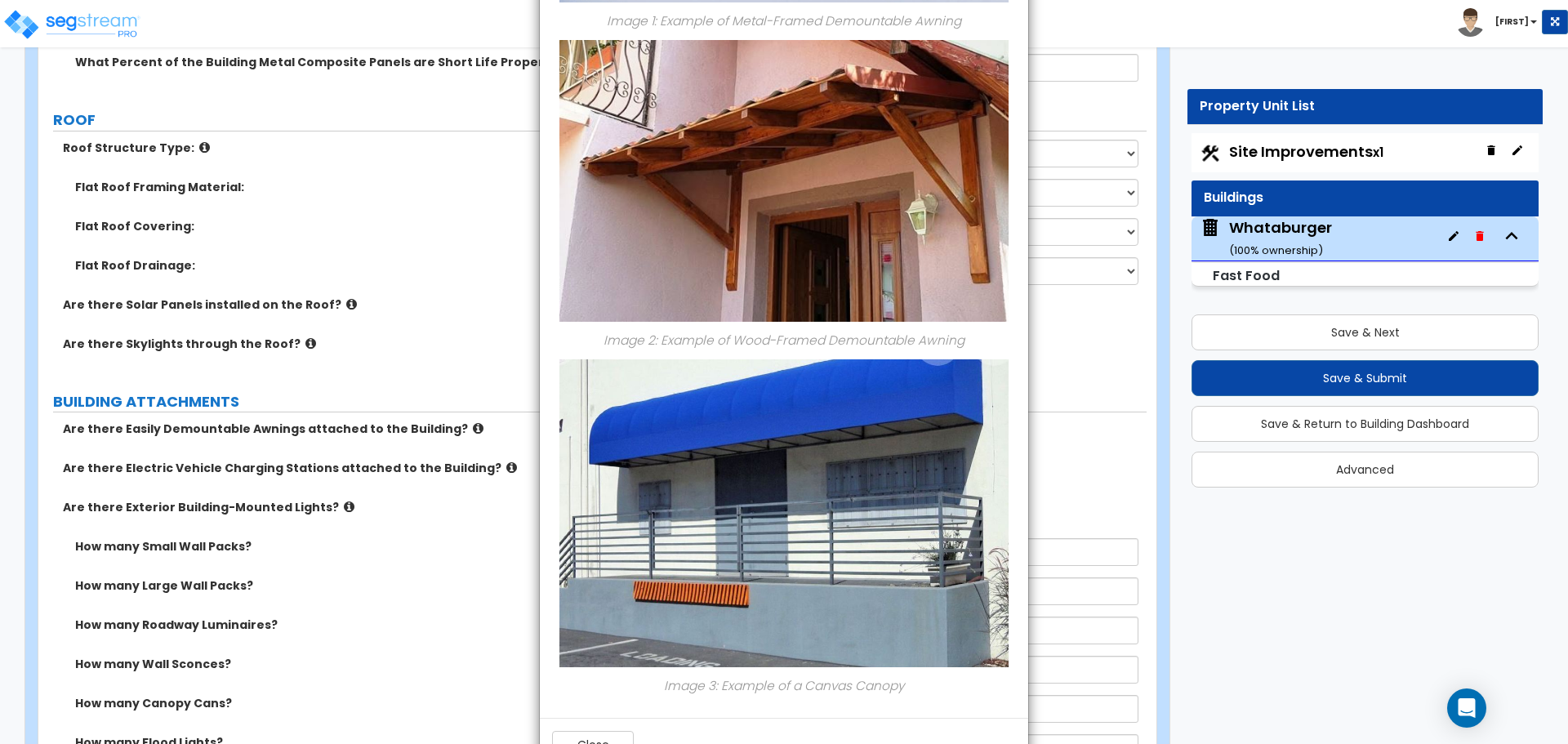 scroll, scrollTop: 613, scrollLeft: 0, axis: vertical 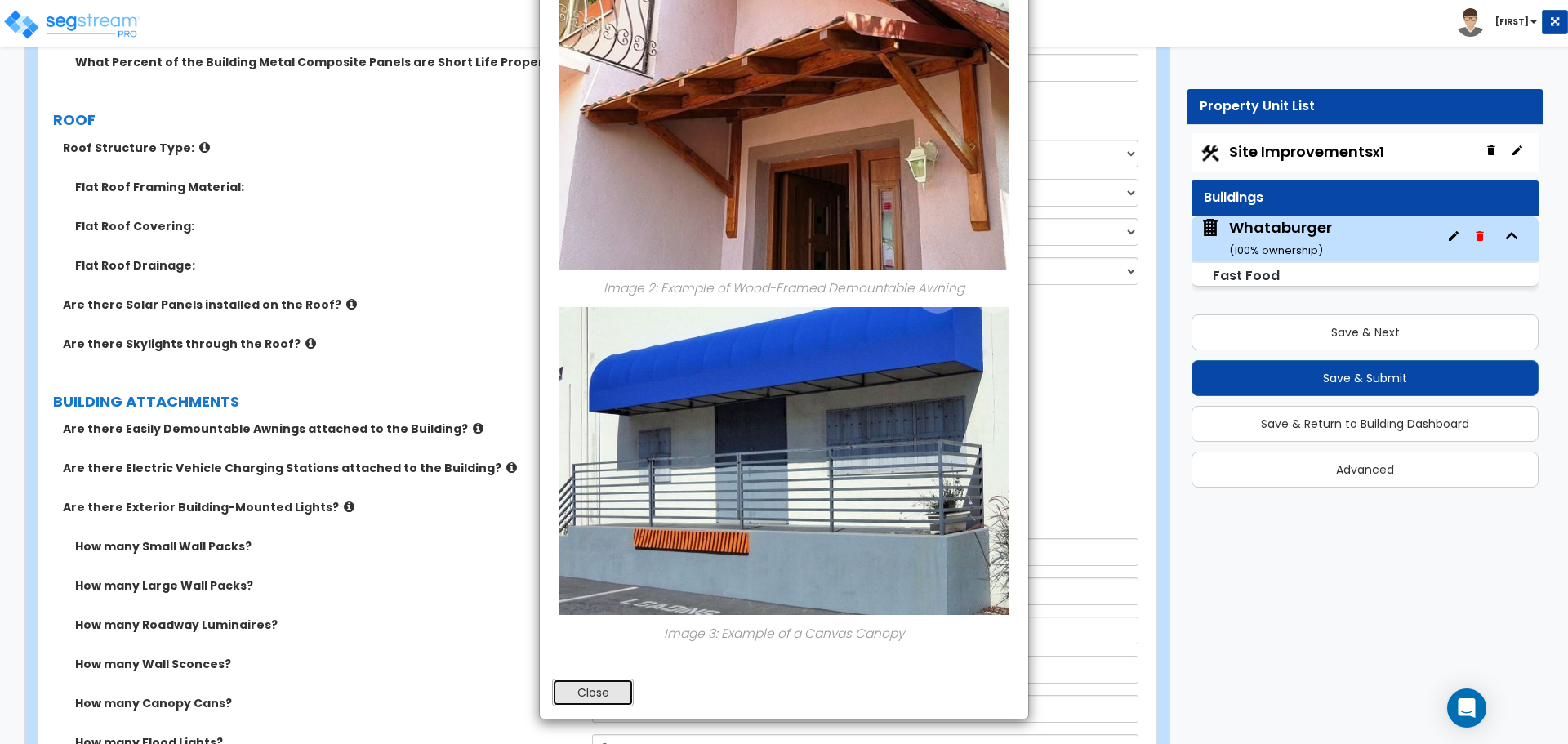 click on "Close" at bounding box center (593, 693) 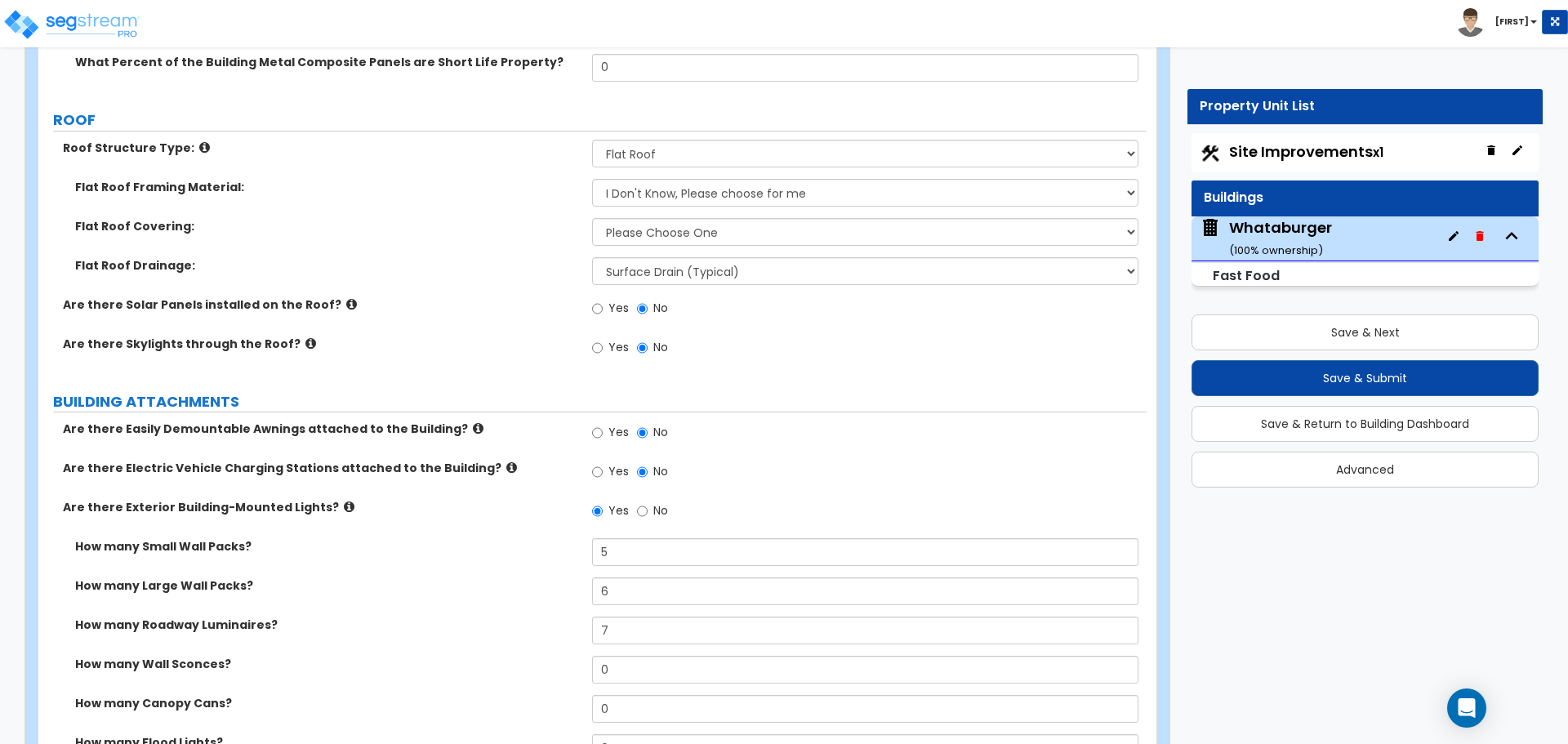 click at bounding box center (511, 467) 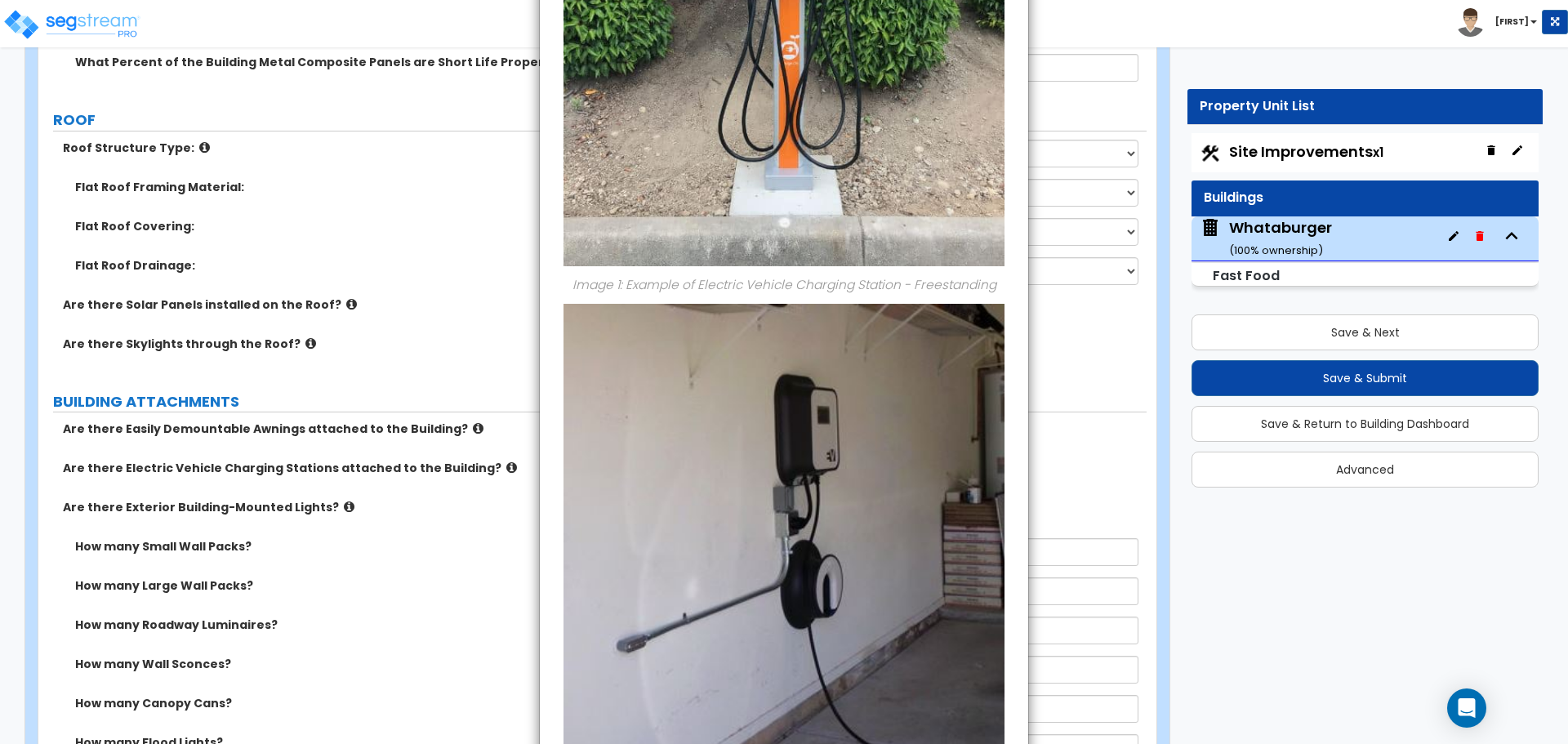 scroll, scrollTop: 600, scrollLeft: 0, axis: vertical 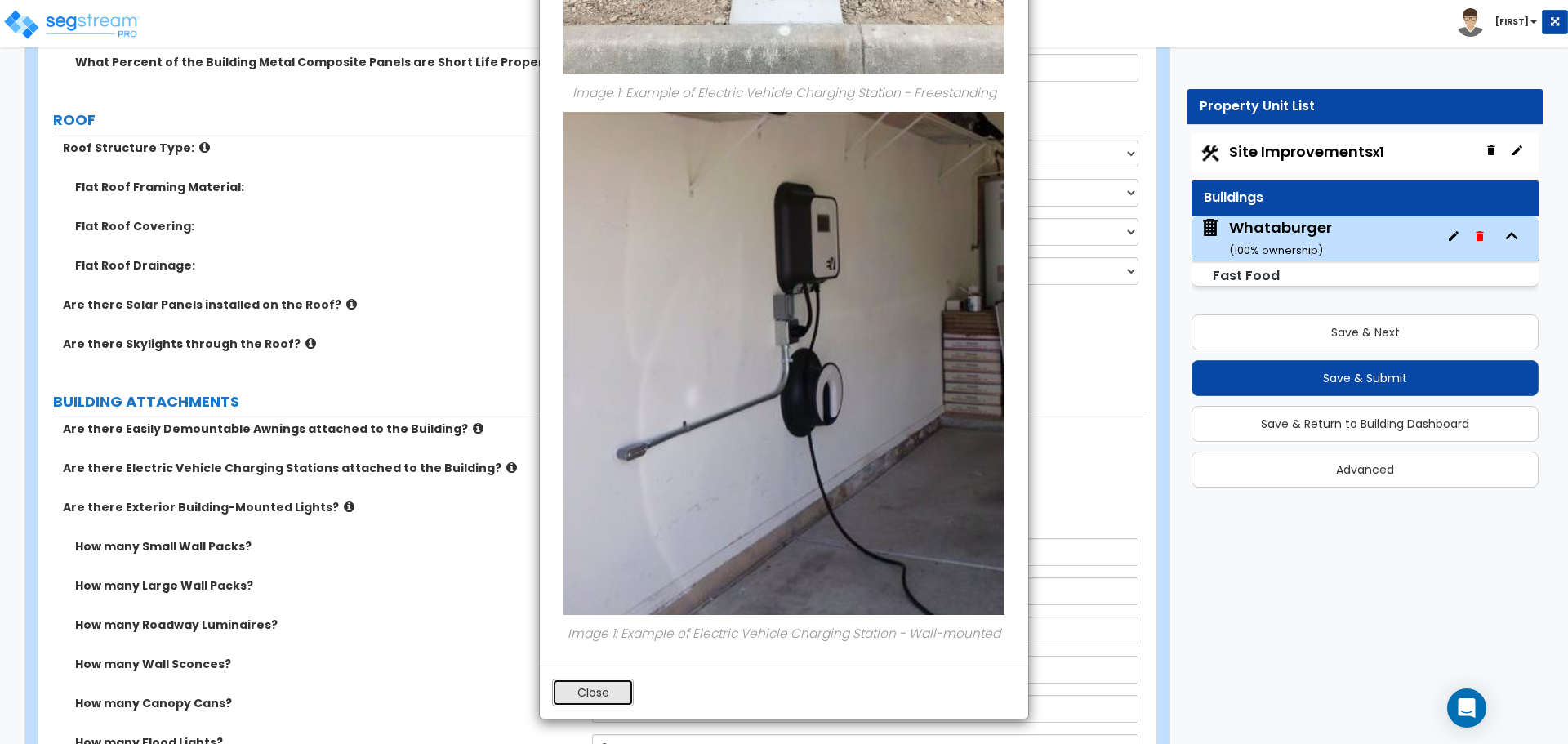 click on "Close" at bounding box center (593, 693) 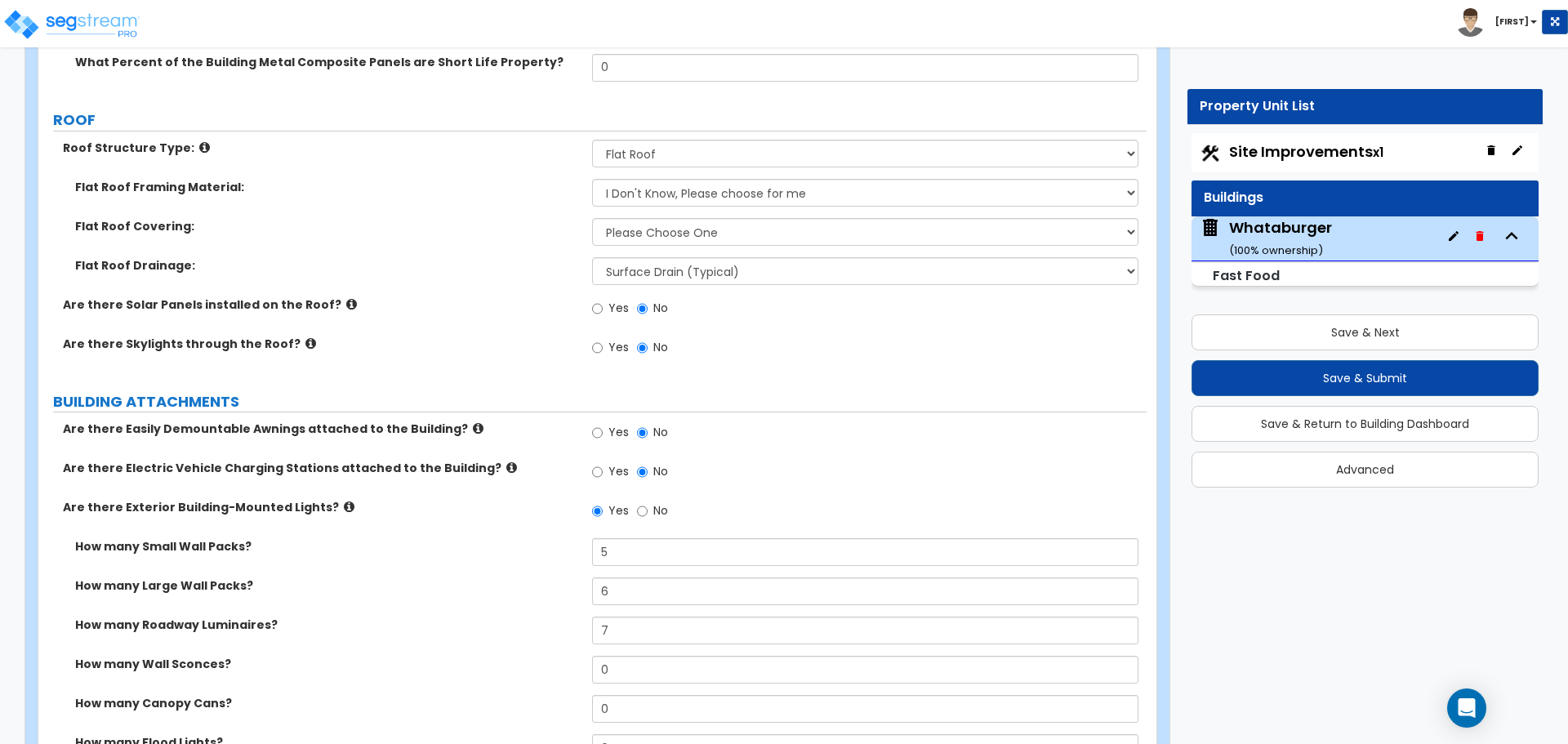 click at bounding box center [349, 506] 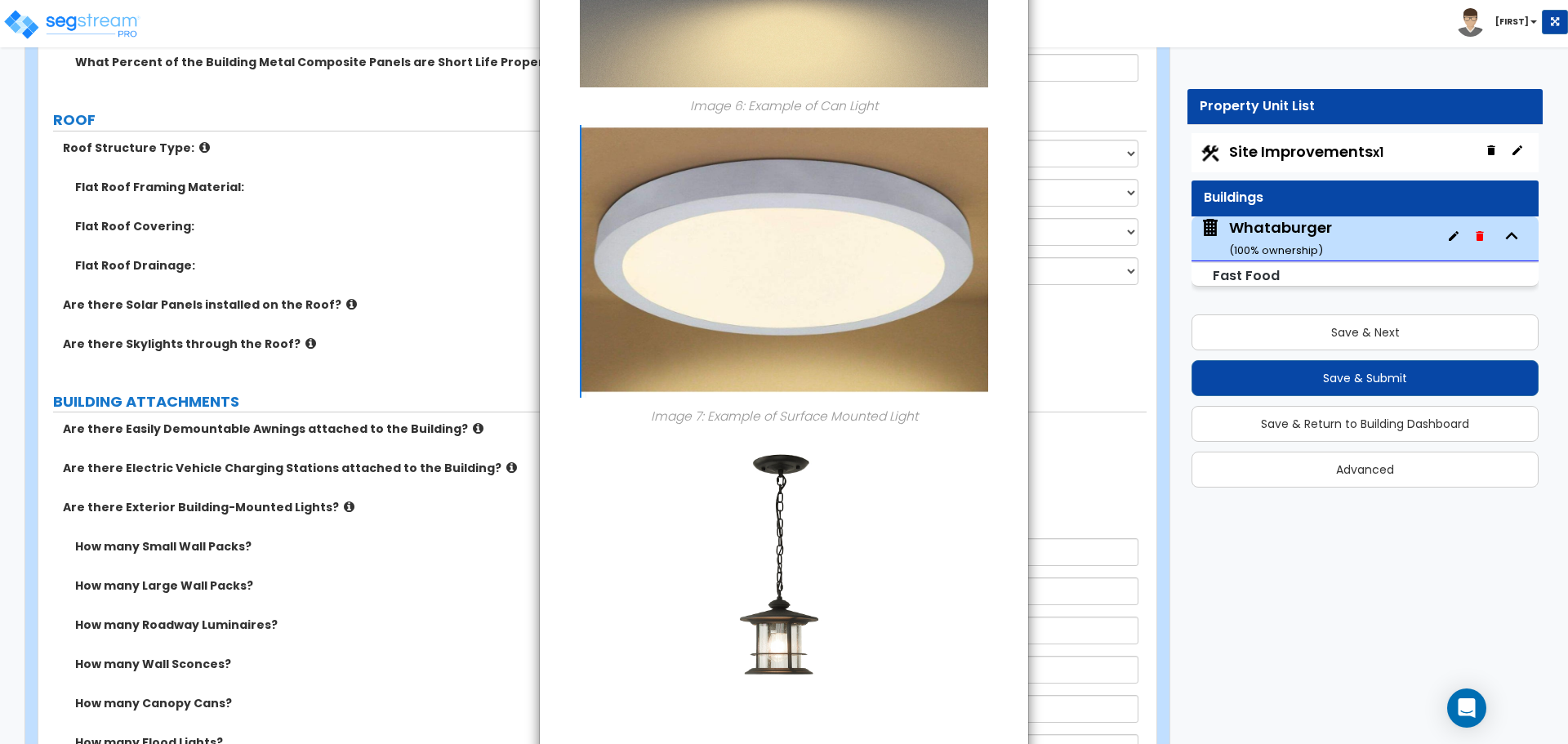 scroll, scrollTop: 2012, scrollLeft: 0, axis: vertical 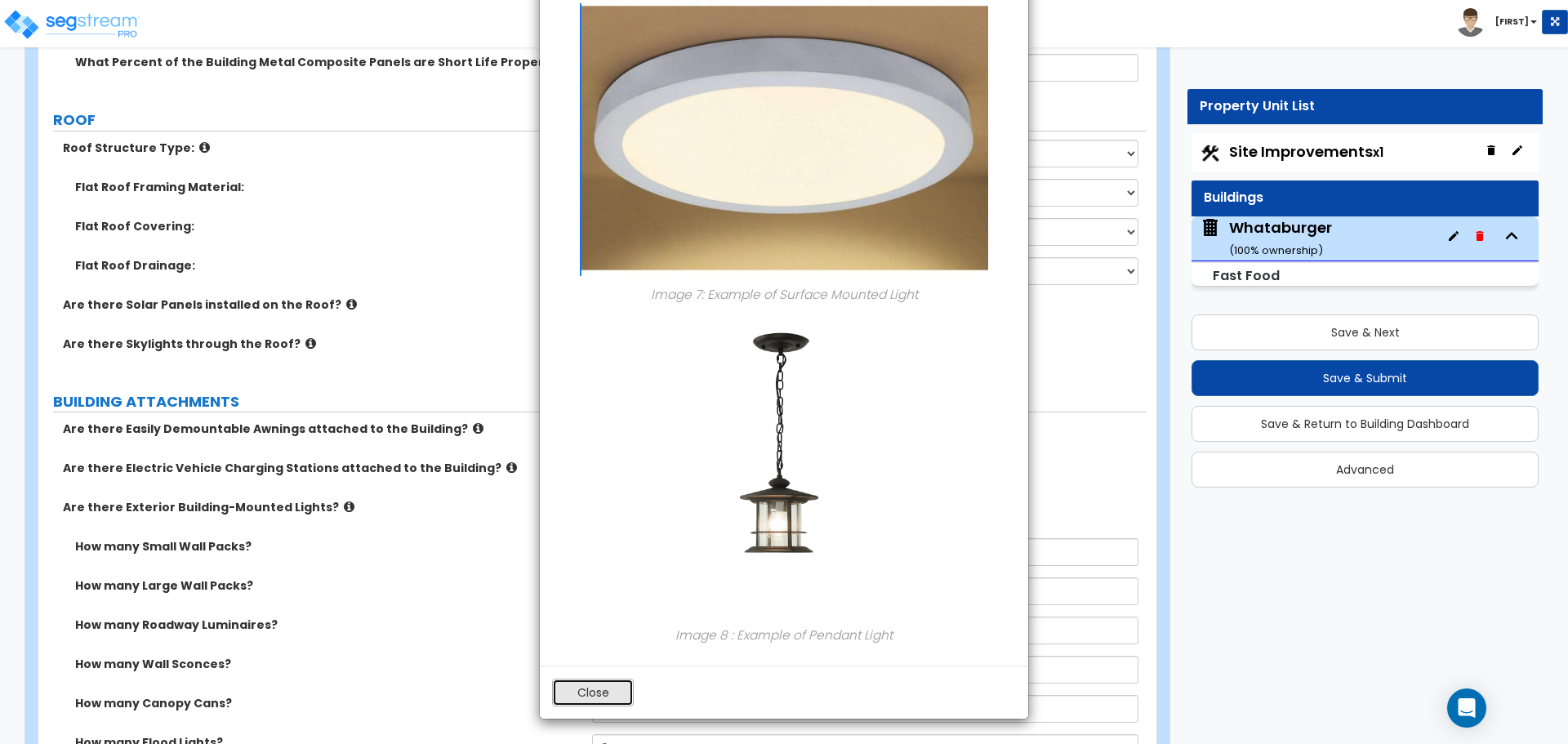 click on "Close" at bounding box center [593, 693] 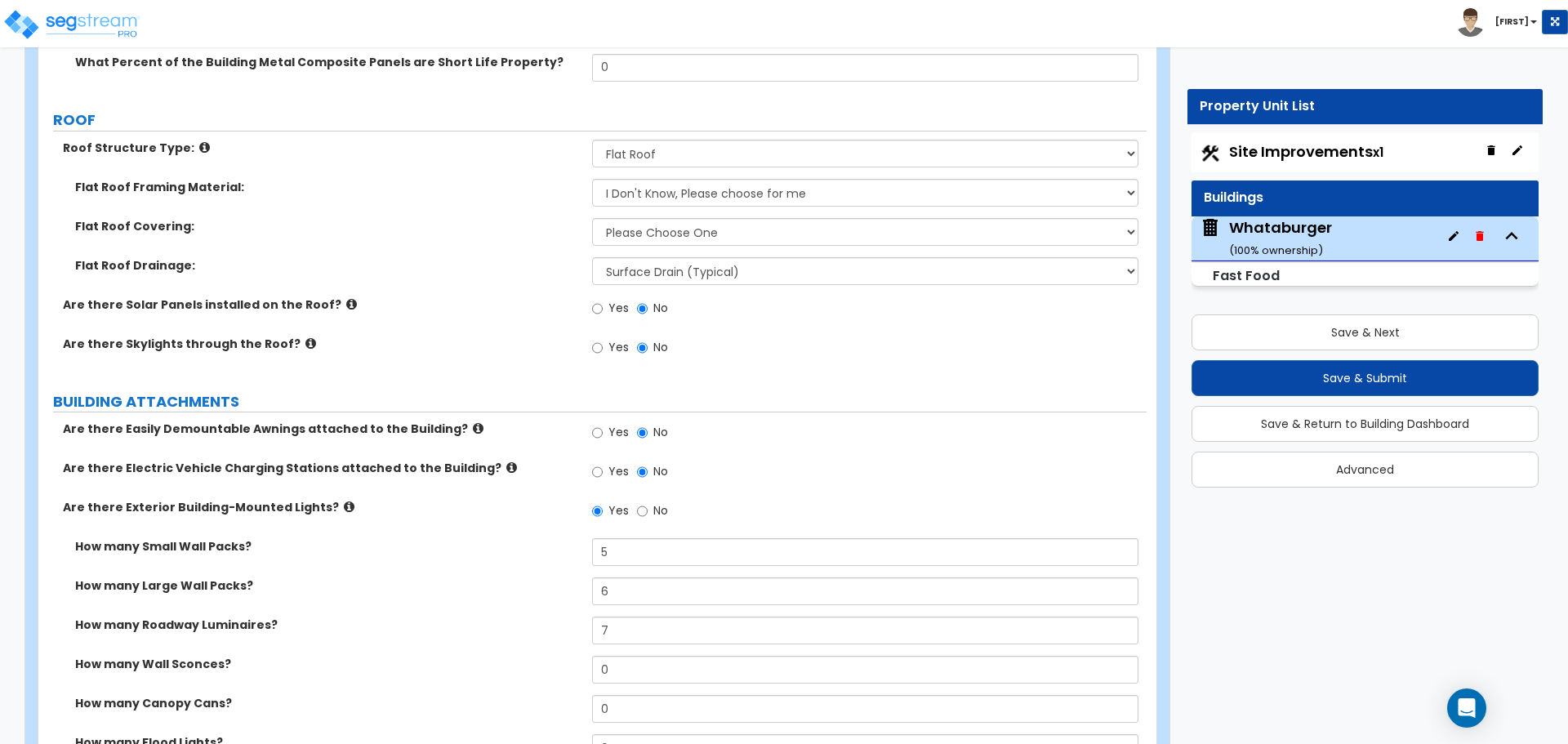 click at bounding box center [478, 428] 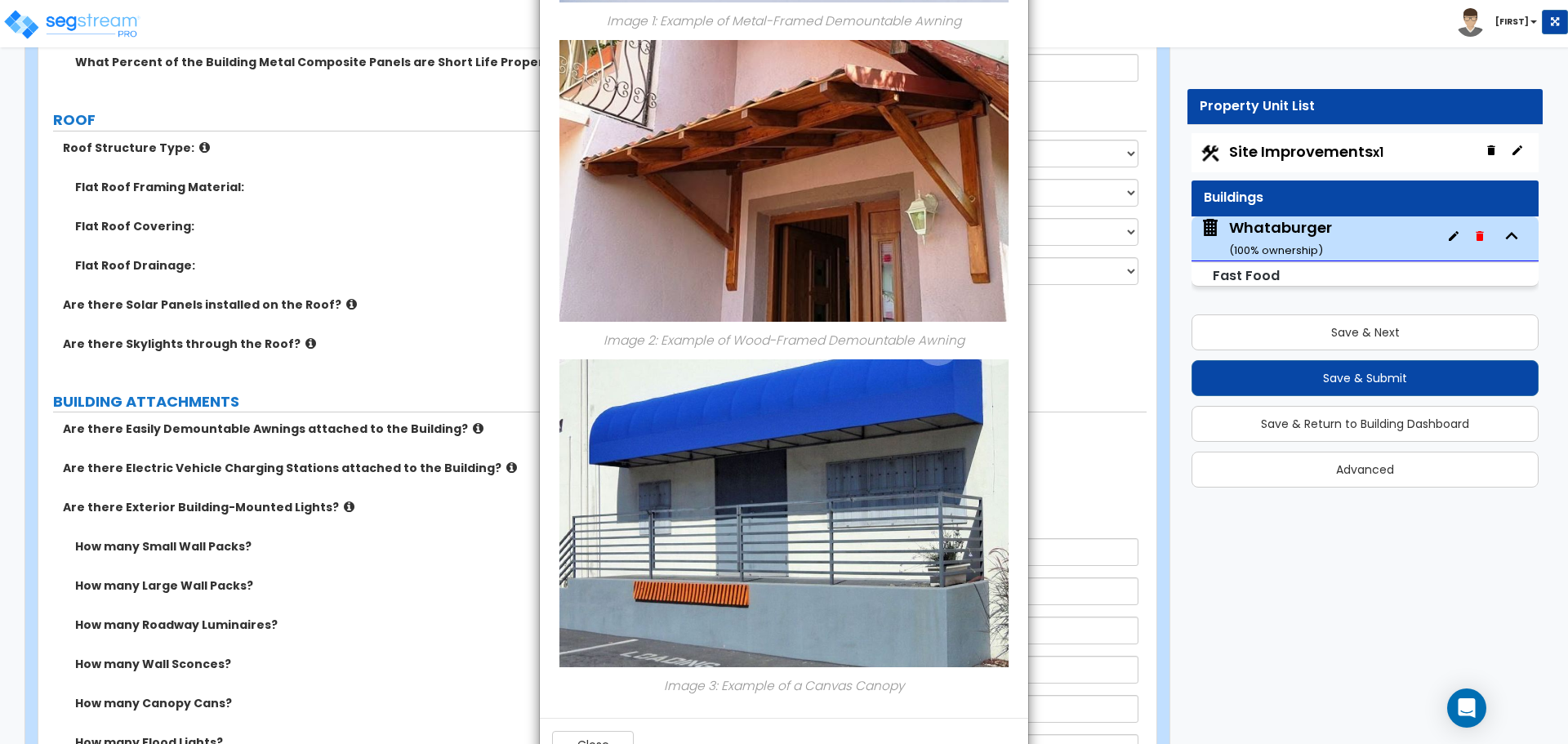 scroll, scrollTop: 613, scrollLeft: 0, axis: vertical 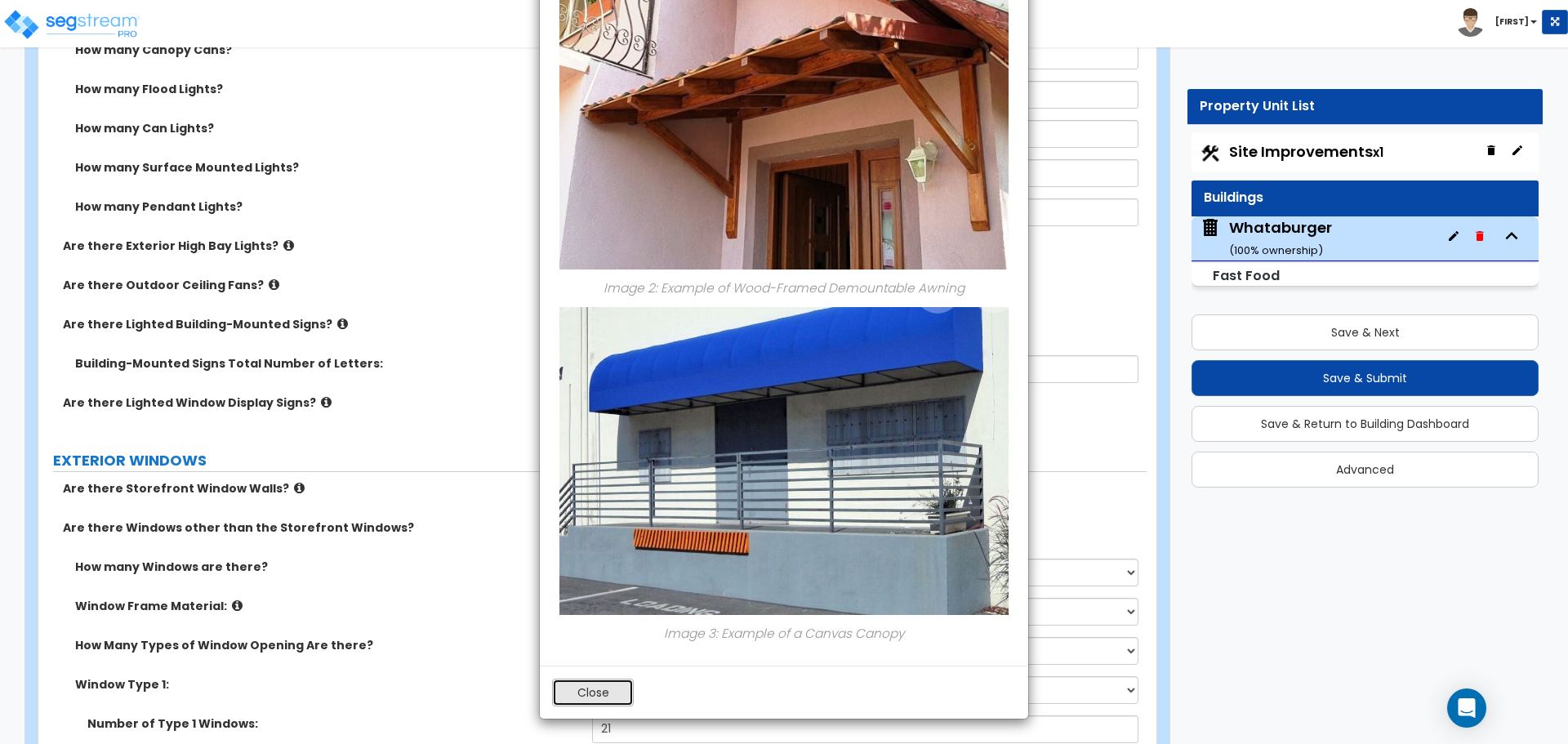 click on "Close" at bounding box center (593, 693) 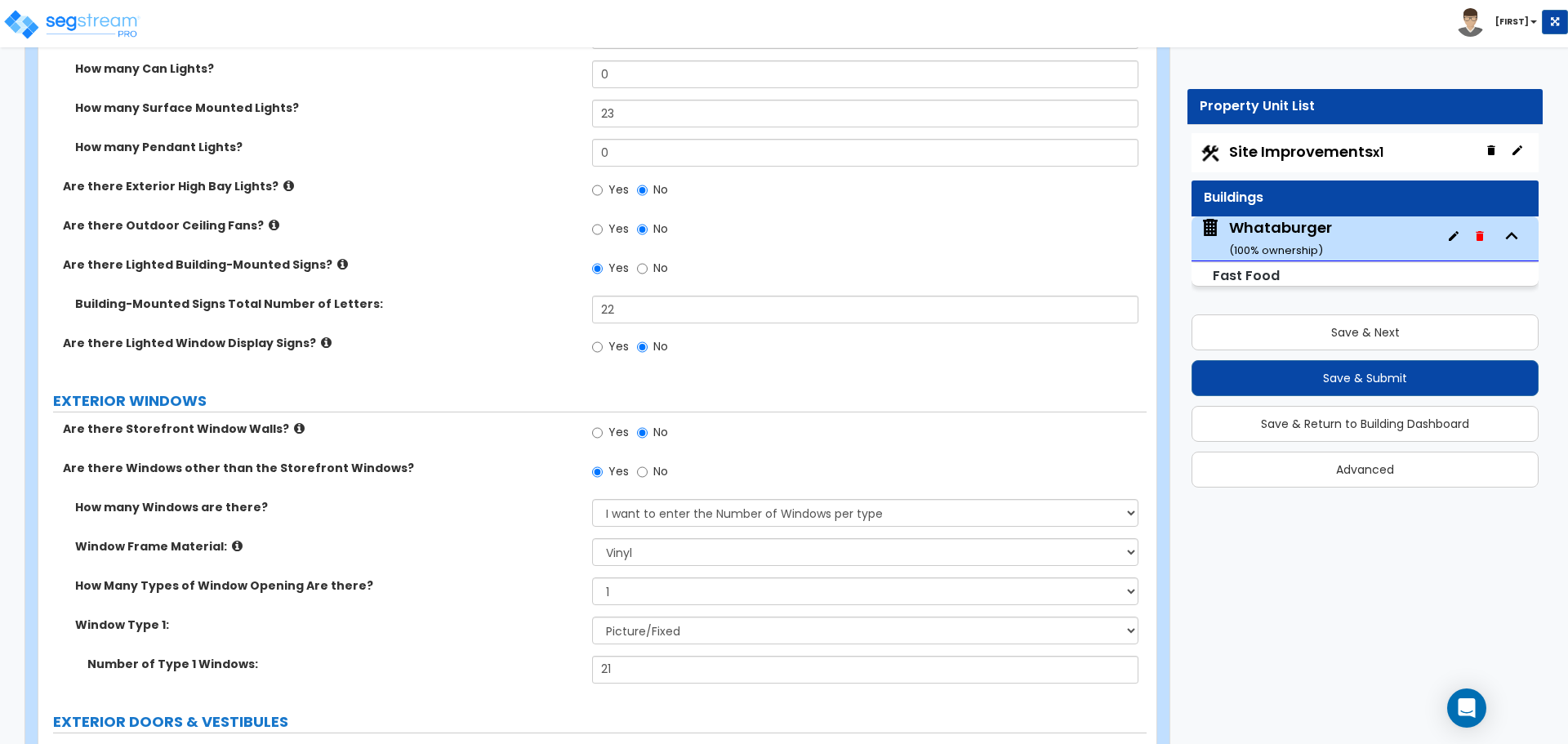 scroll, scrollTop: 1552, scrollLeft: 0, axis: vertical 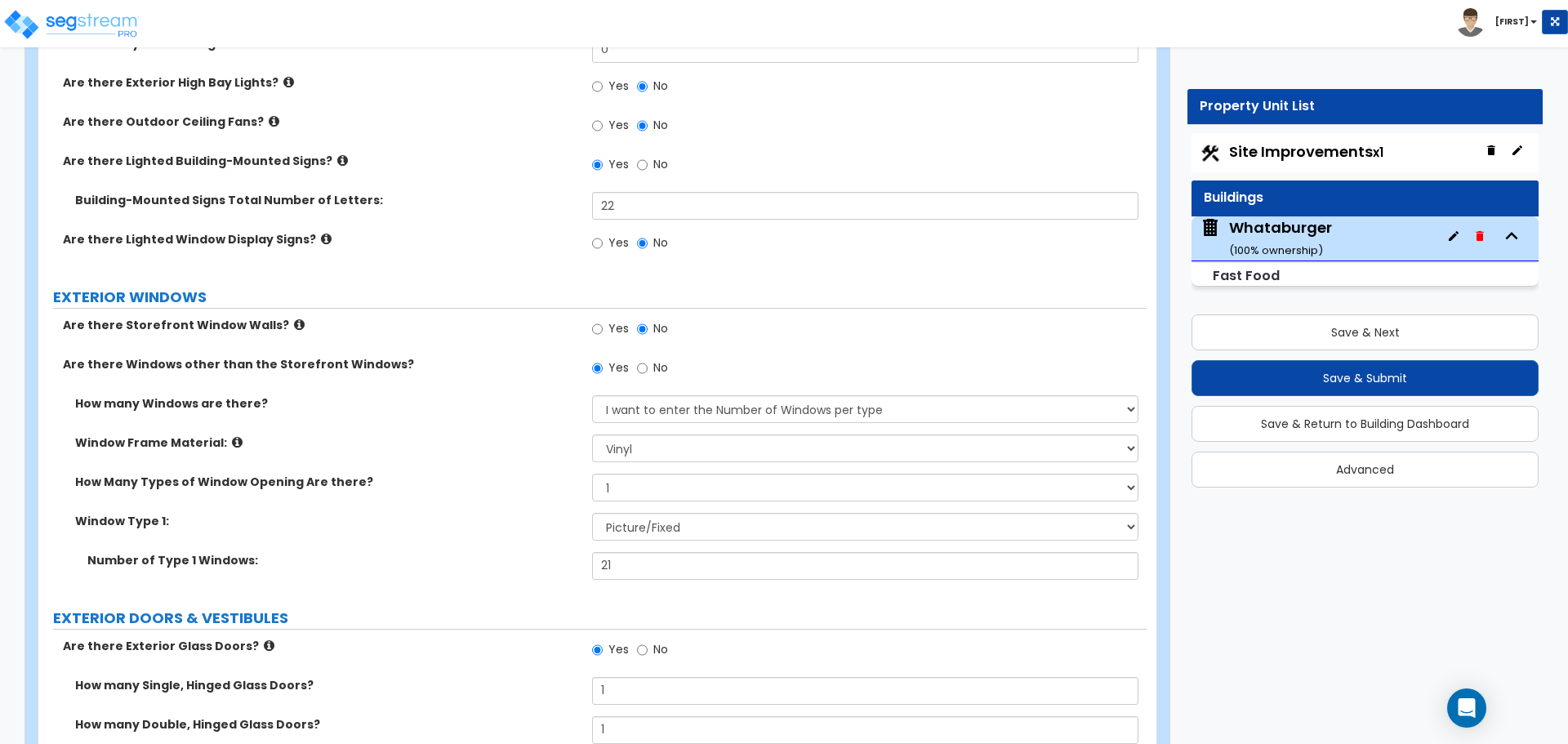 click at bounding box center [326, 238] 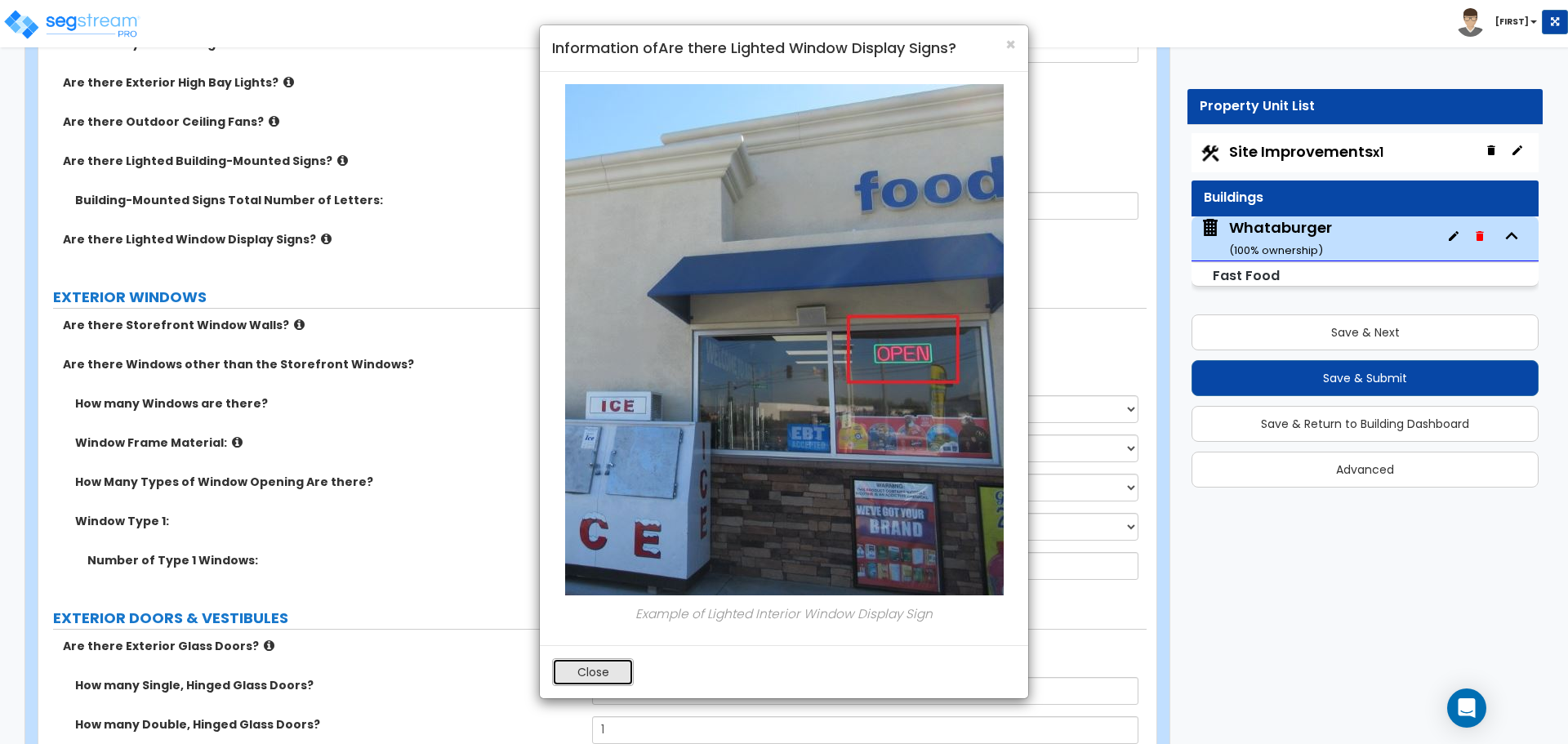click on "Close" at bounding box center [593, 672] 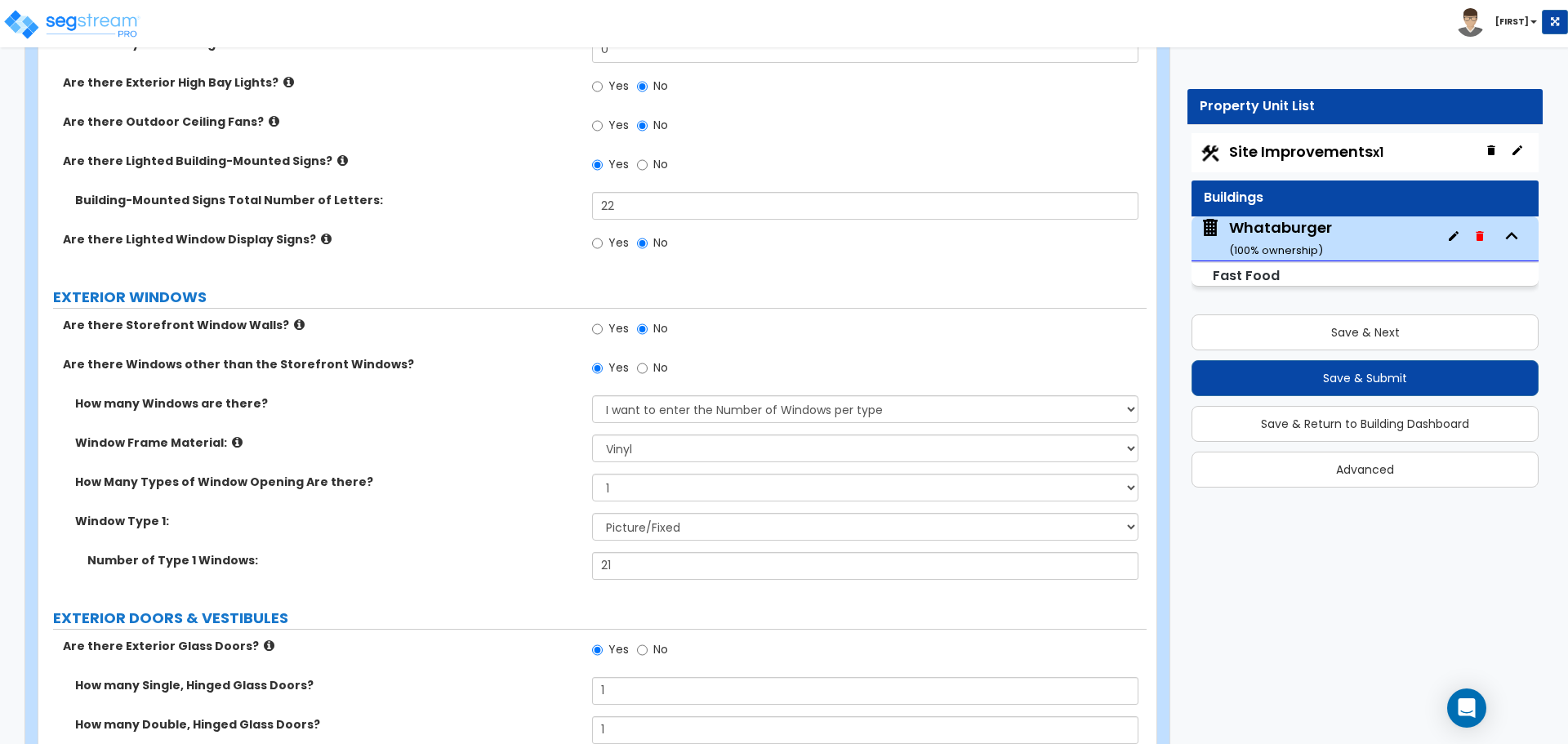 click at bounding box center [299, 324] 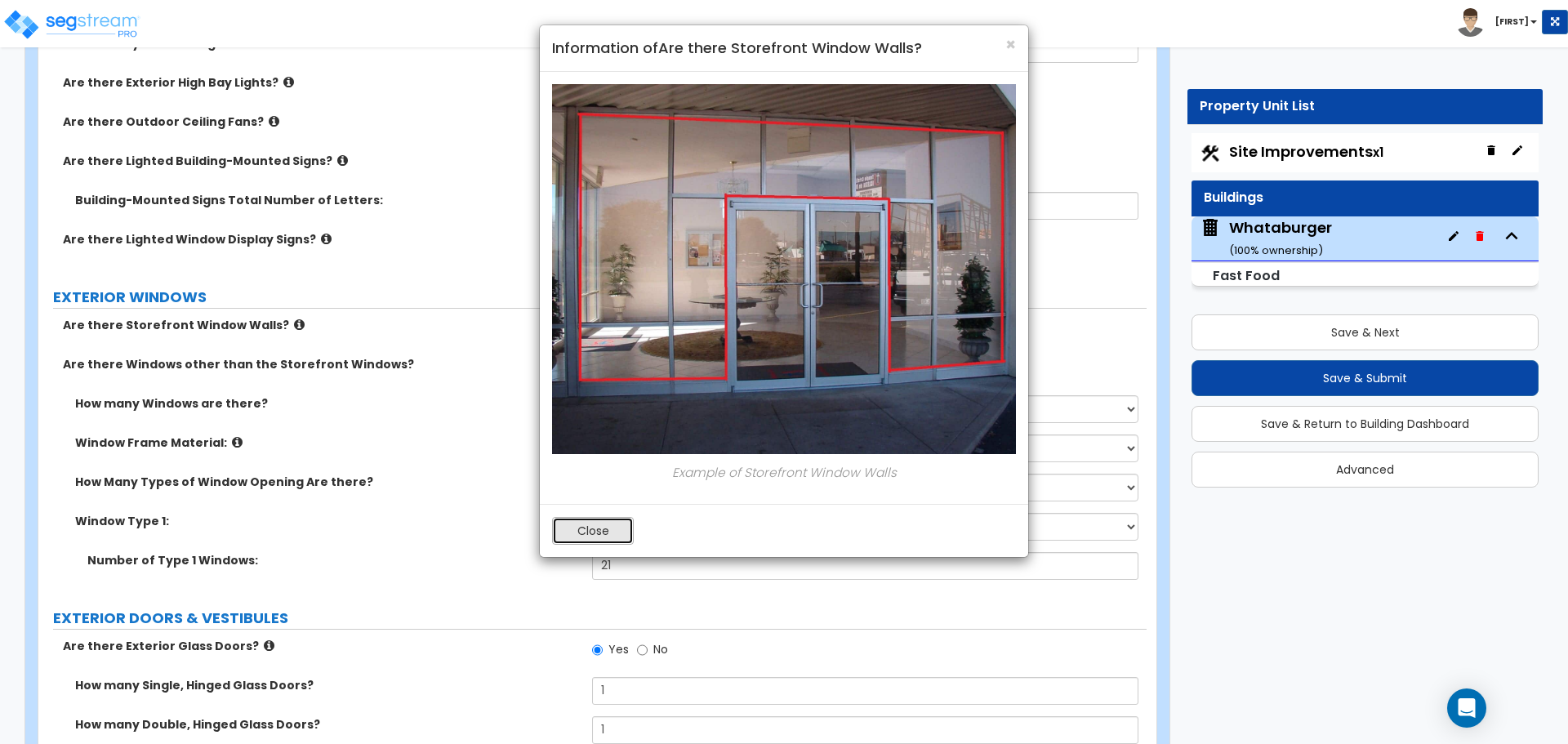 click on "Close" at bounding box center [593, 531] 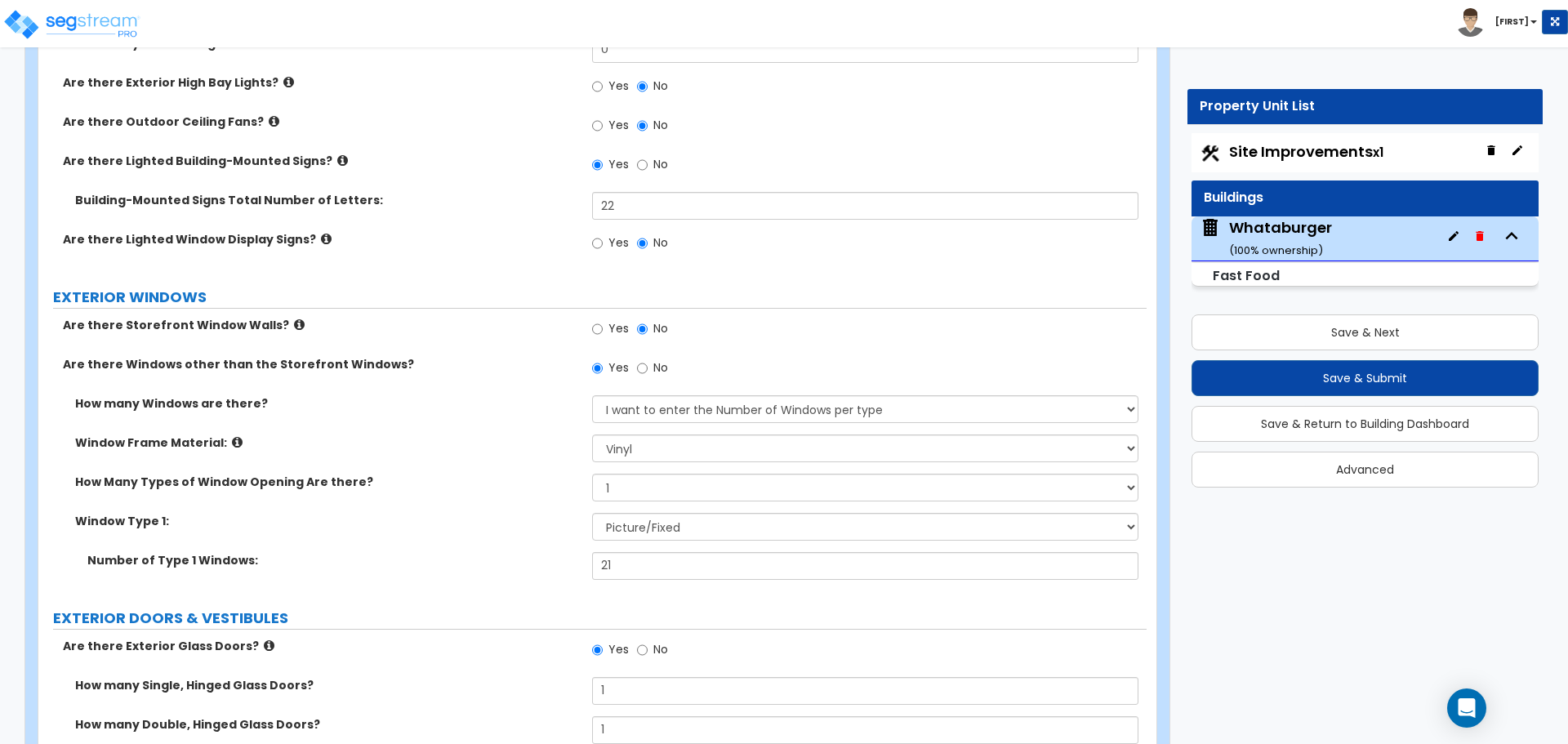 click at bounding box center (237, 442) 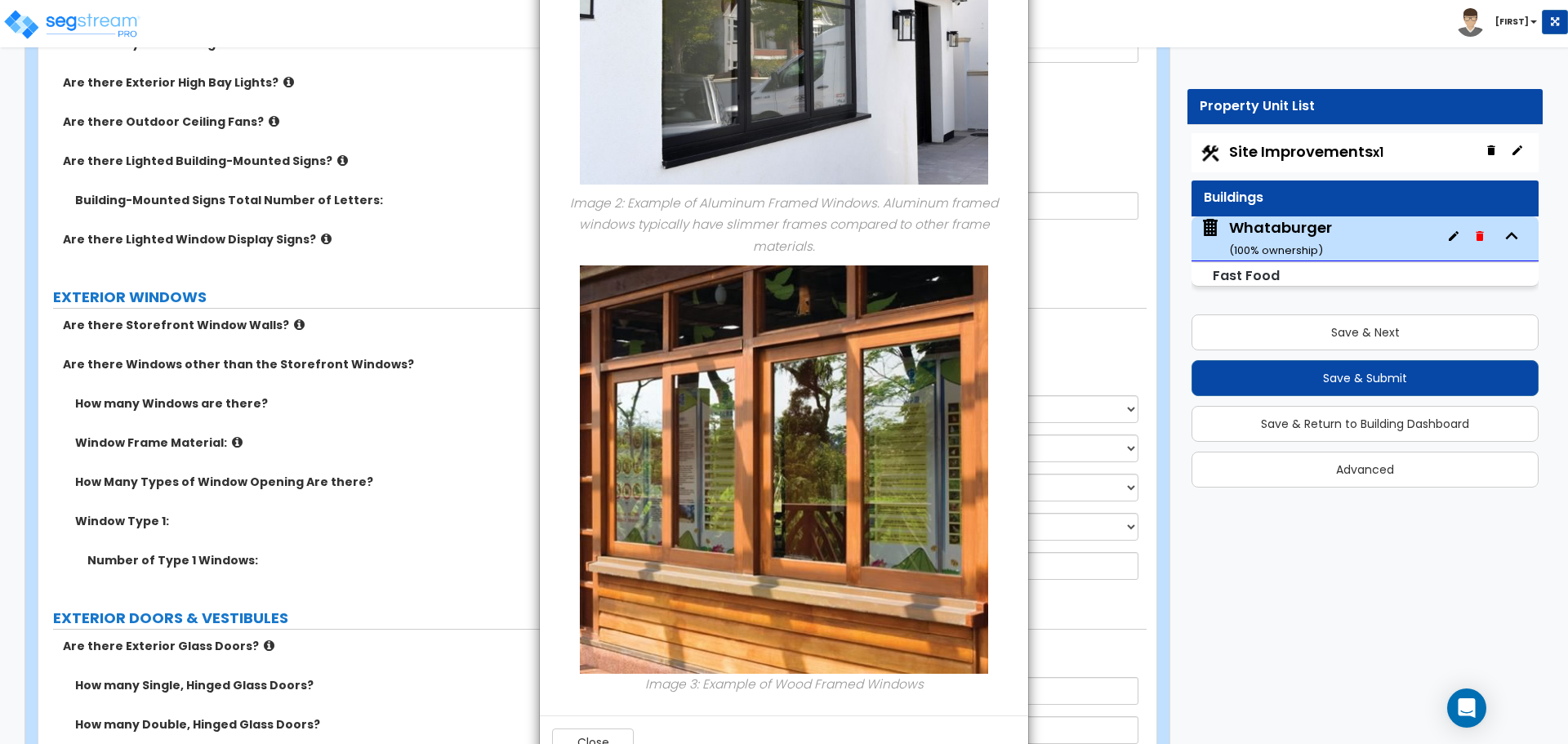 scroll, scrollTop: 626, scrollLeft: 0, axis: vertical 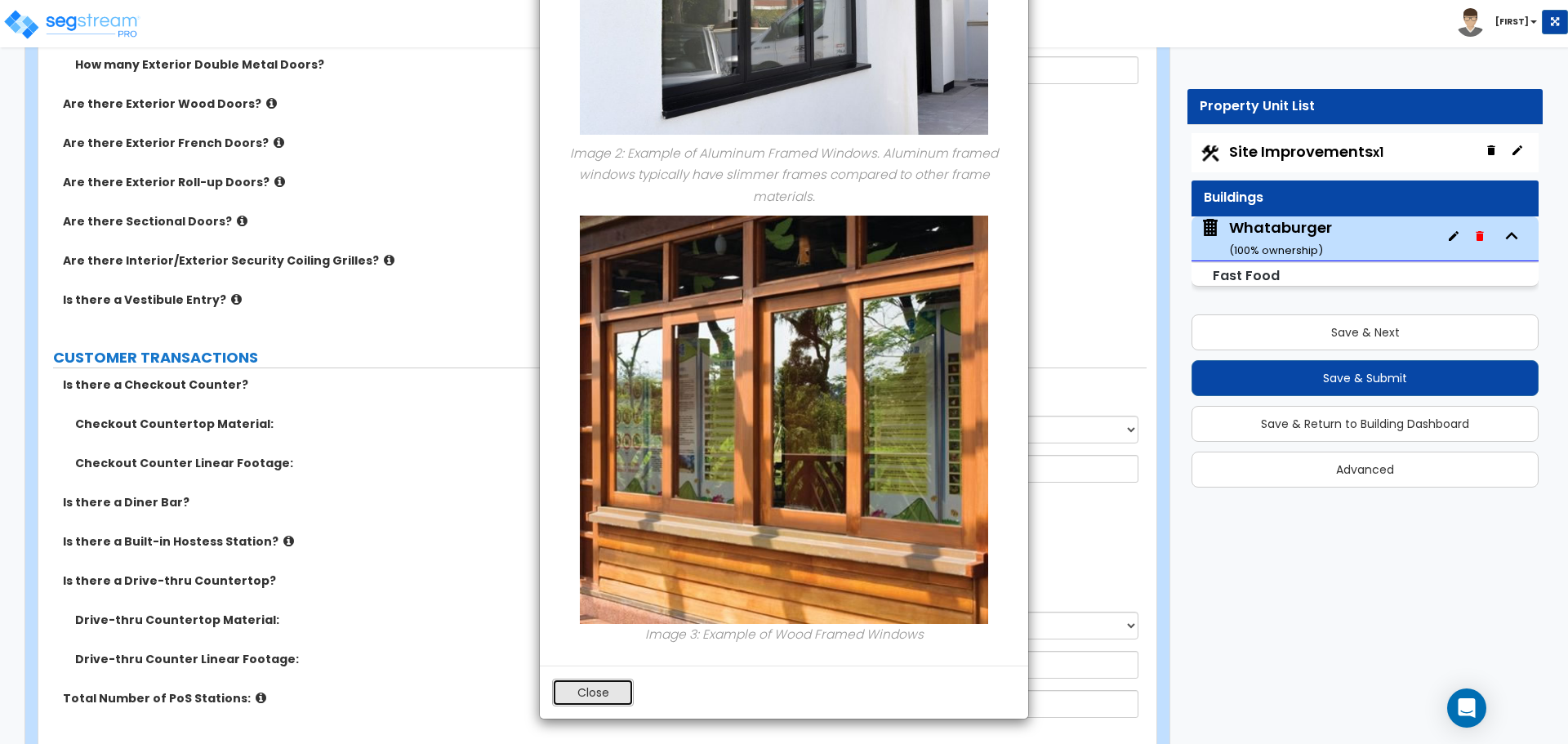 click on "Close" at bounding box center (593, 693) 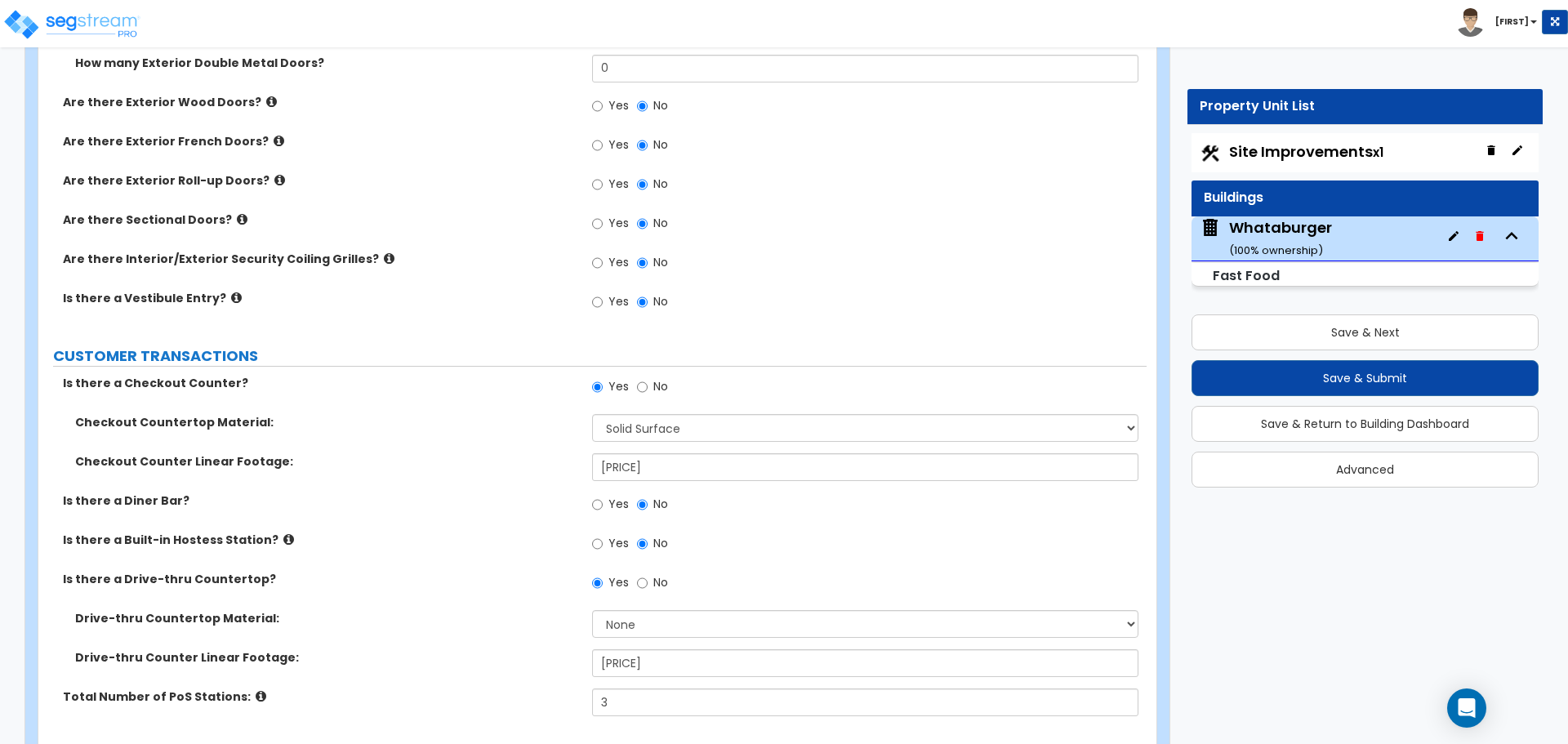scroll, scrollTop: 2450, scrollLeft: 0, axis: vertical 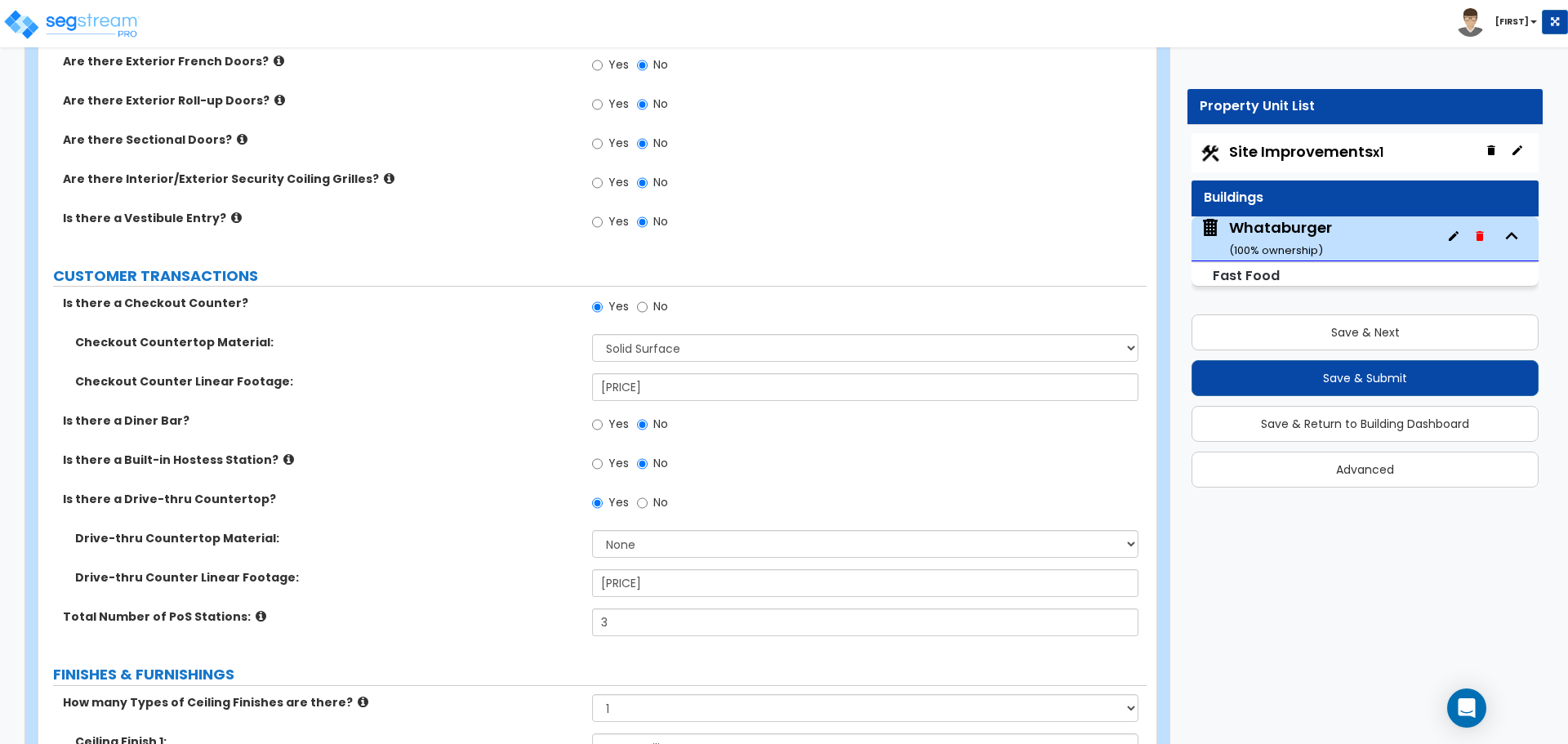 click at bounding box center (261, 616) 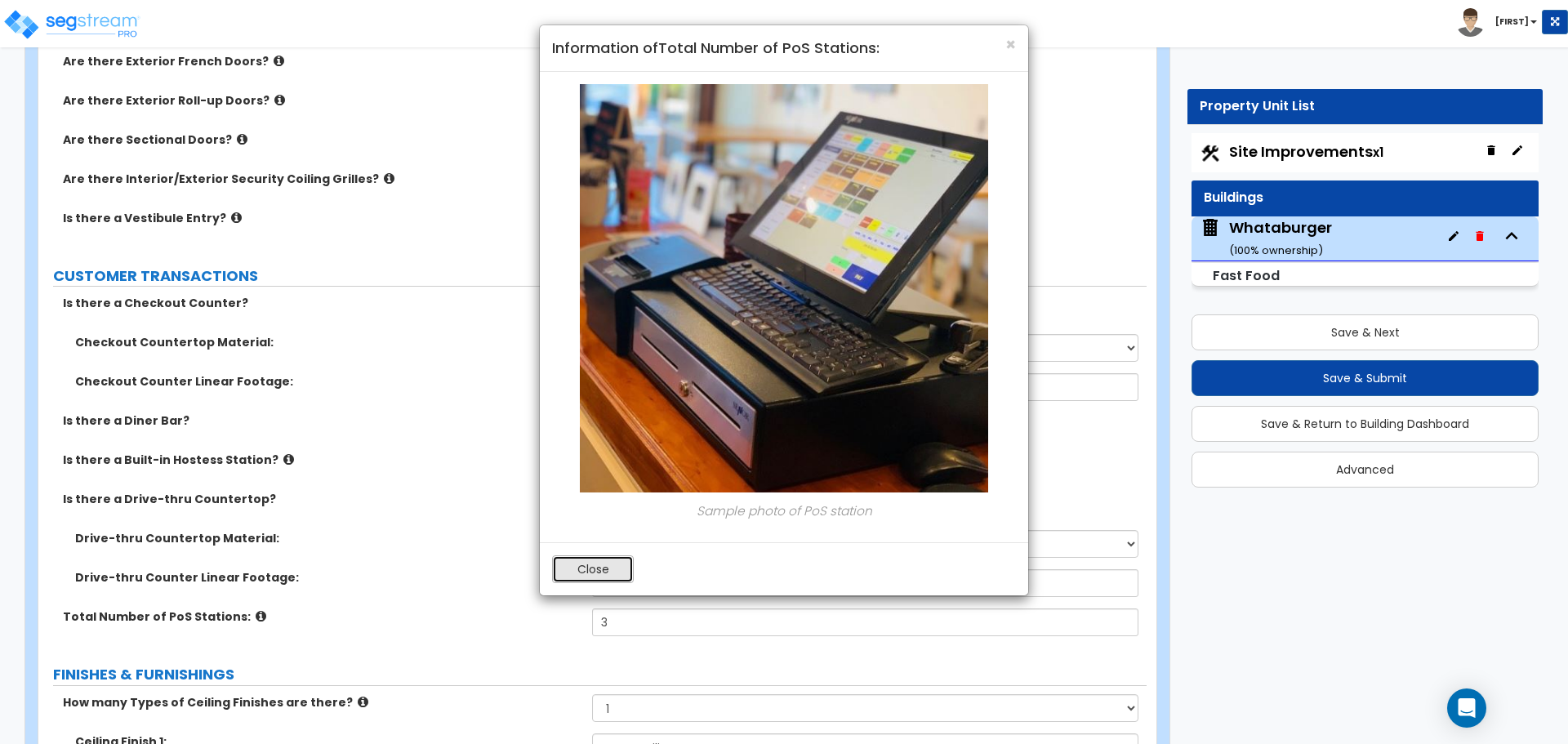 click on "Close" at bounding box center (593, 569) 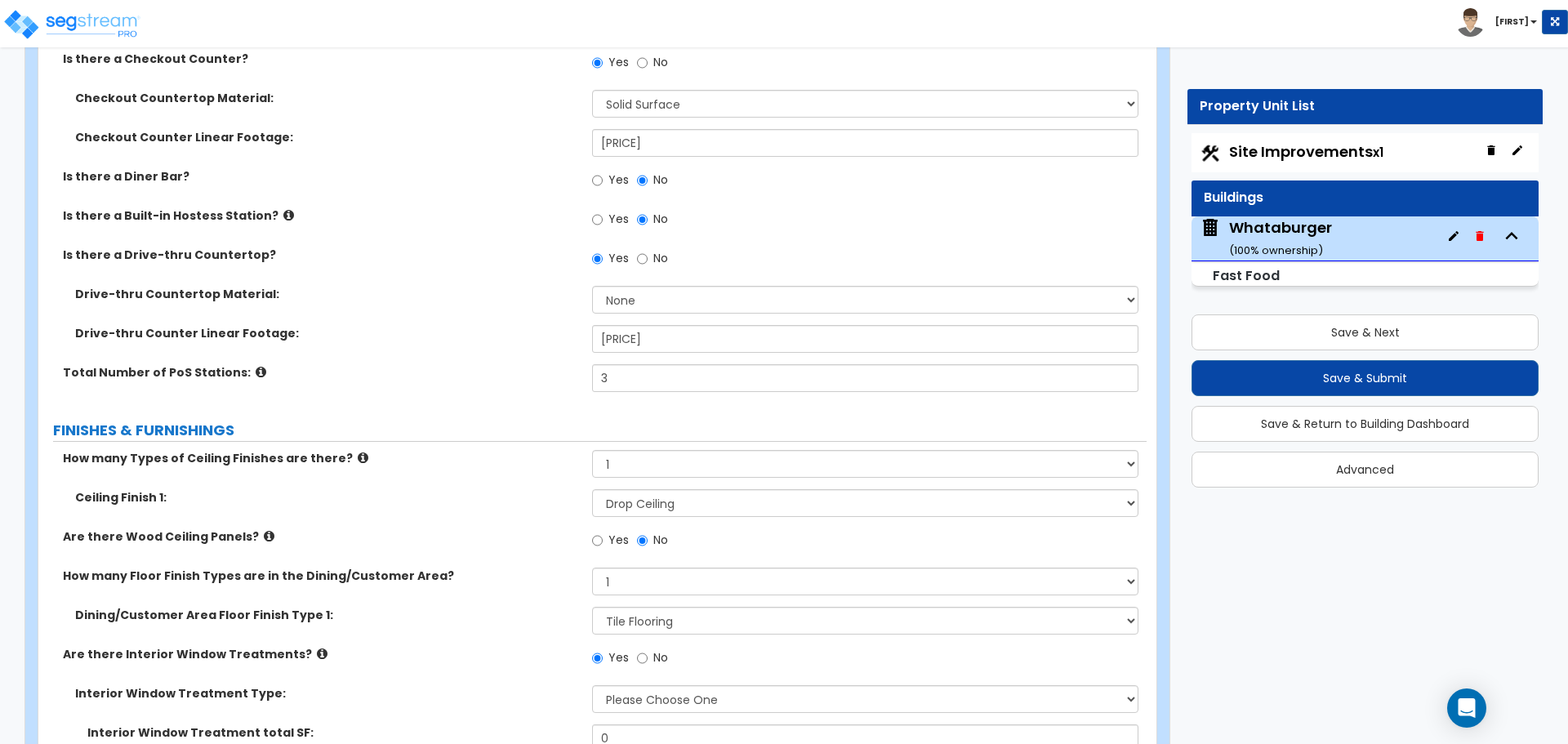 scroll, scrollTop: 2695, scrollLeft: 0, axis: vertical 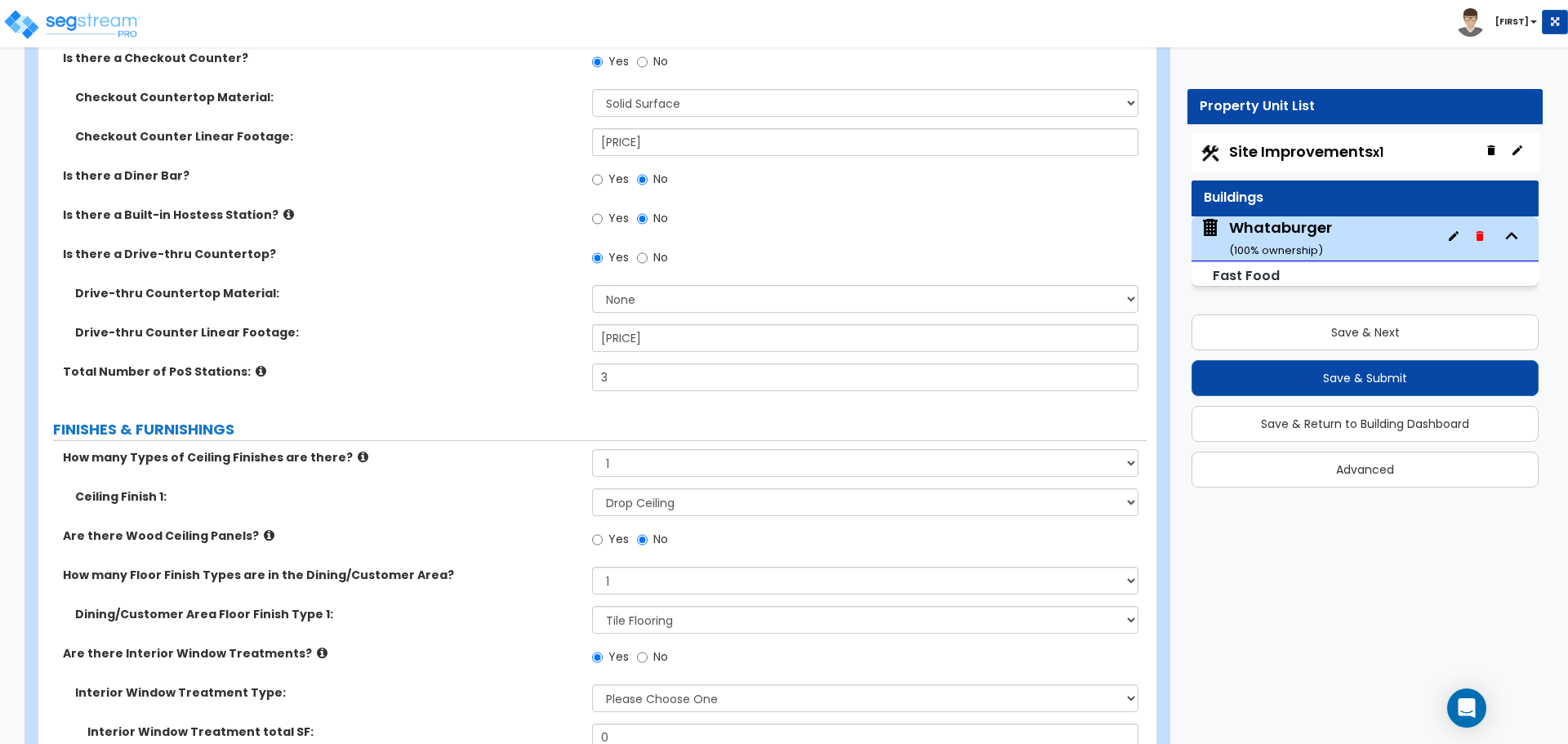 click at bounding box center (269, 535) 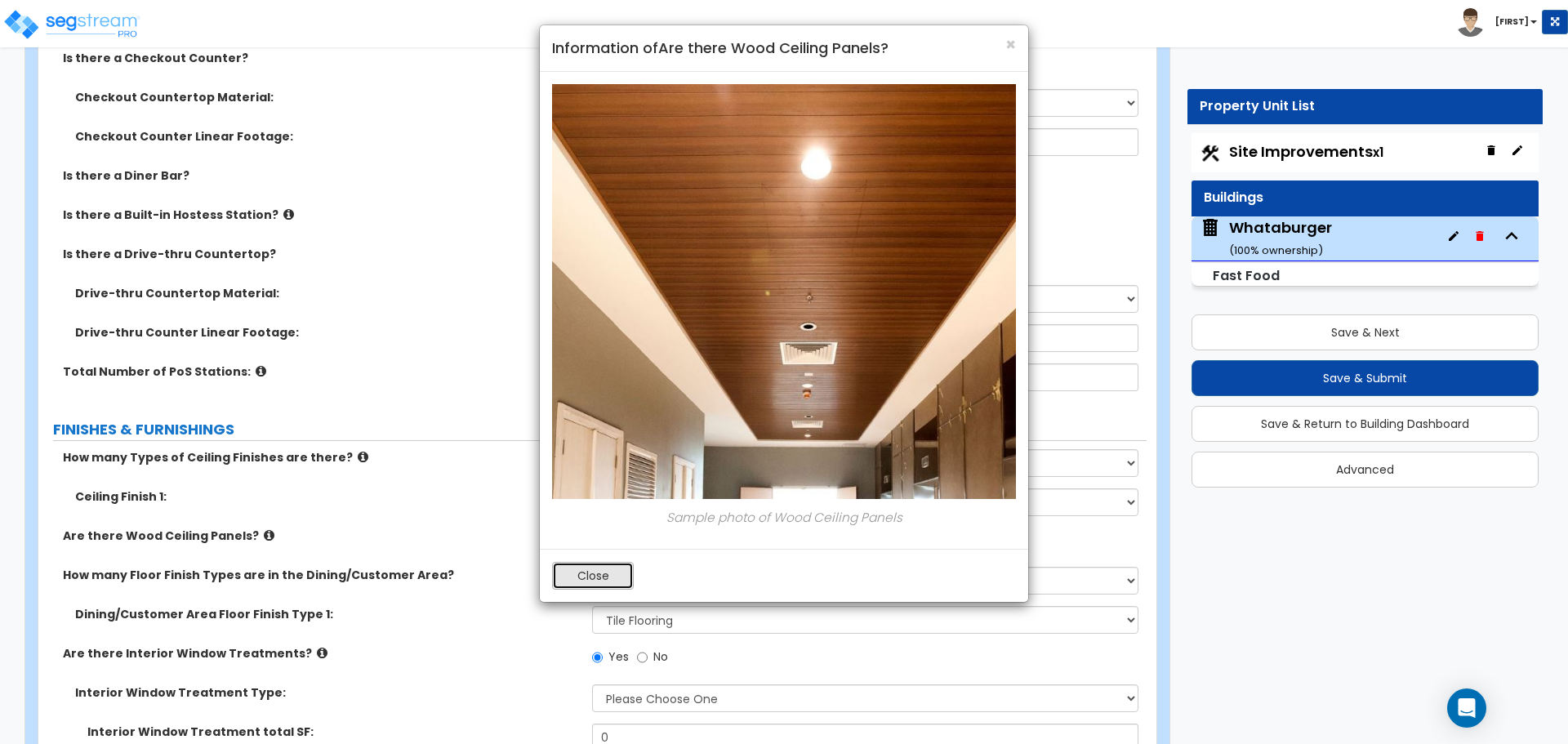 click on "Close" at bounding box center [593, 576] 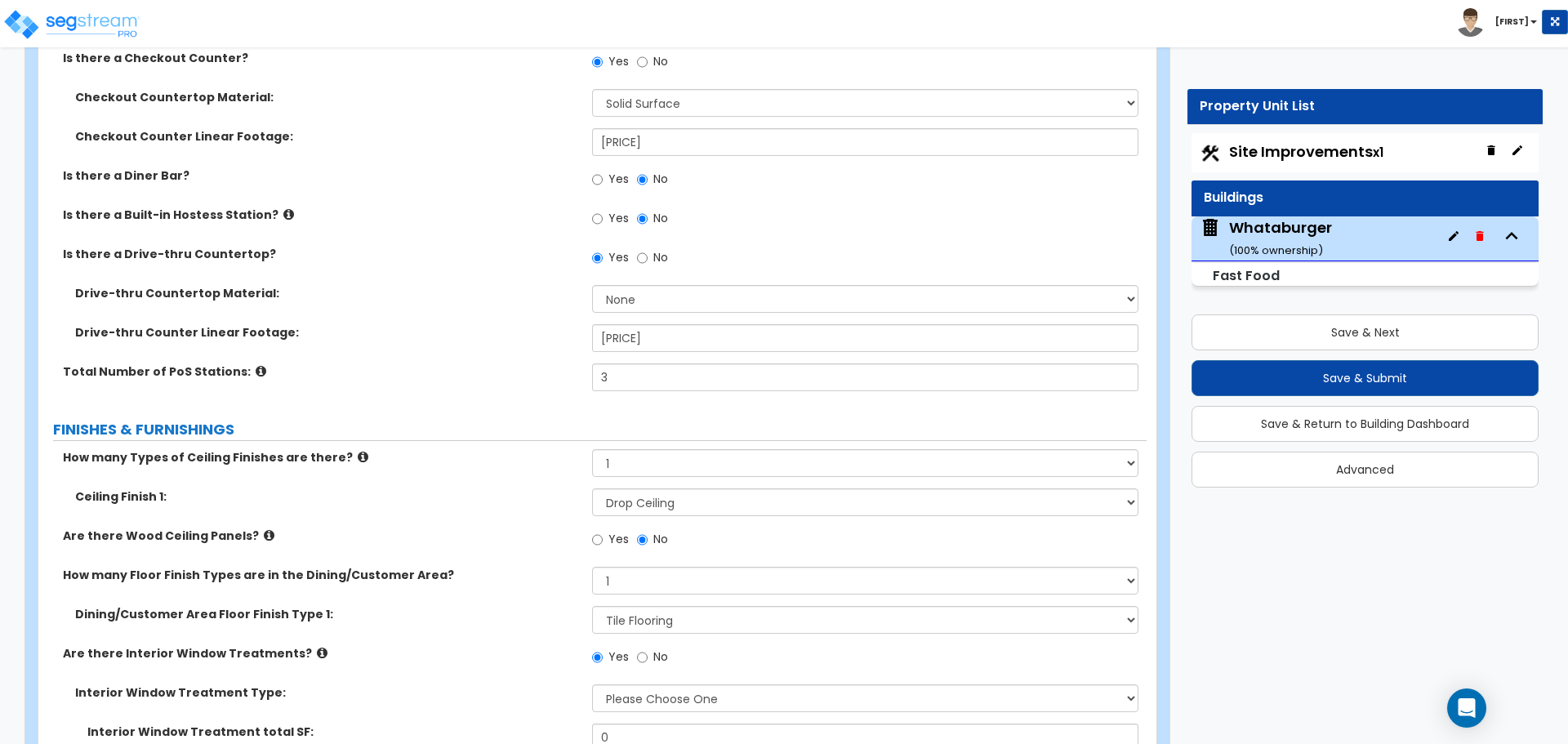 click at bounding box center [363, 457] 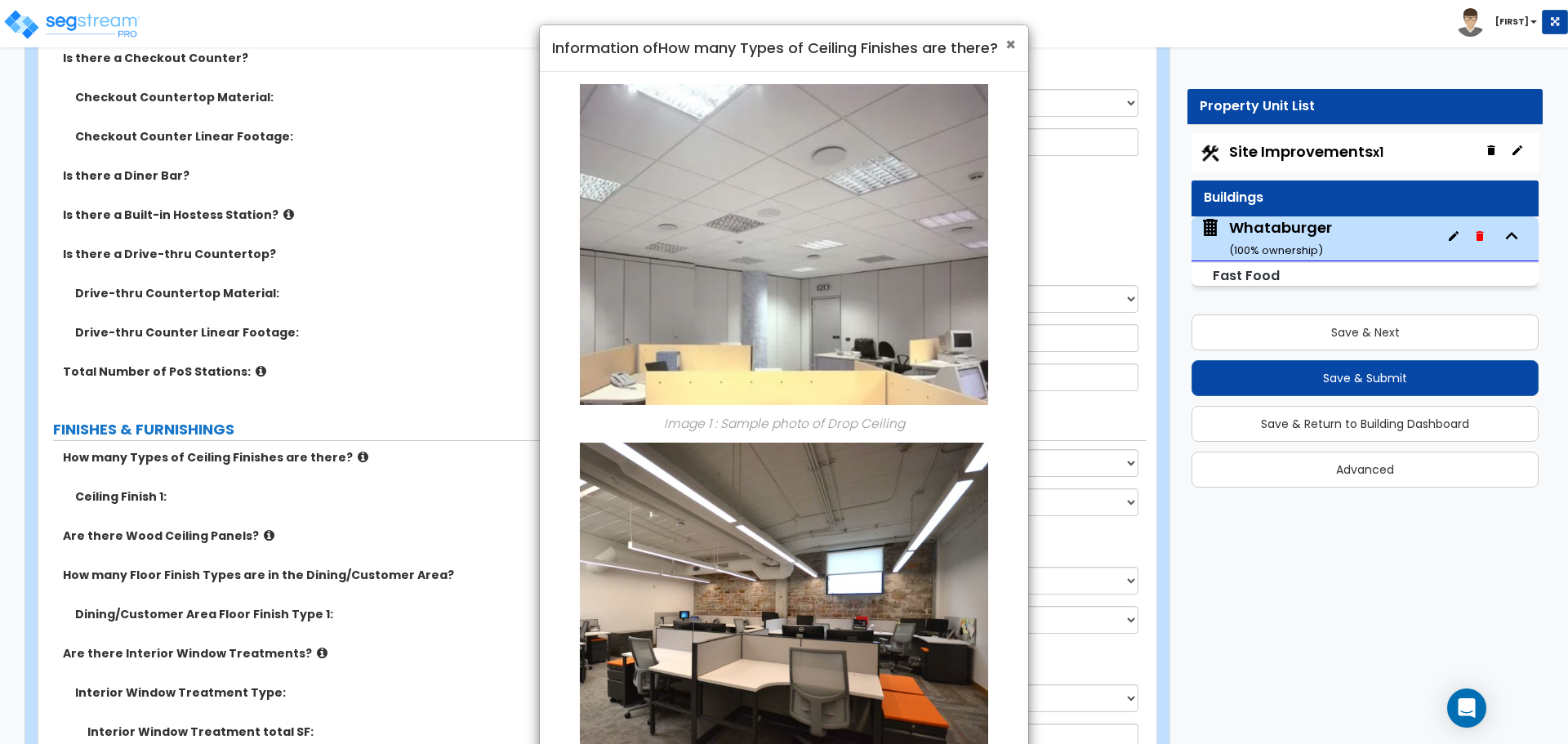 click on "×" at bounding box center (1010, 44) 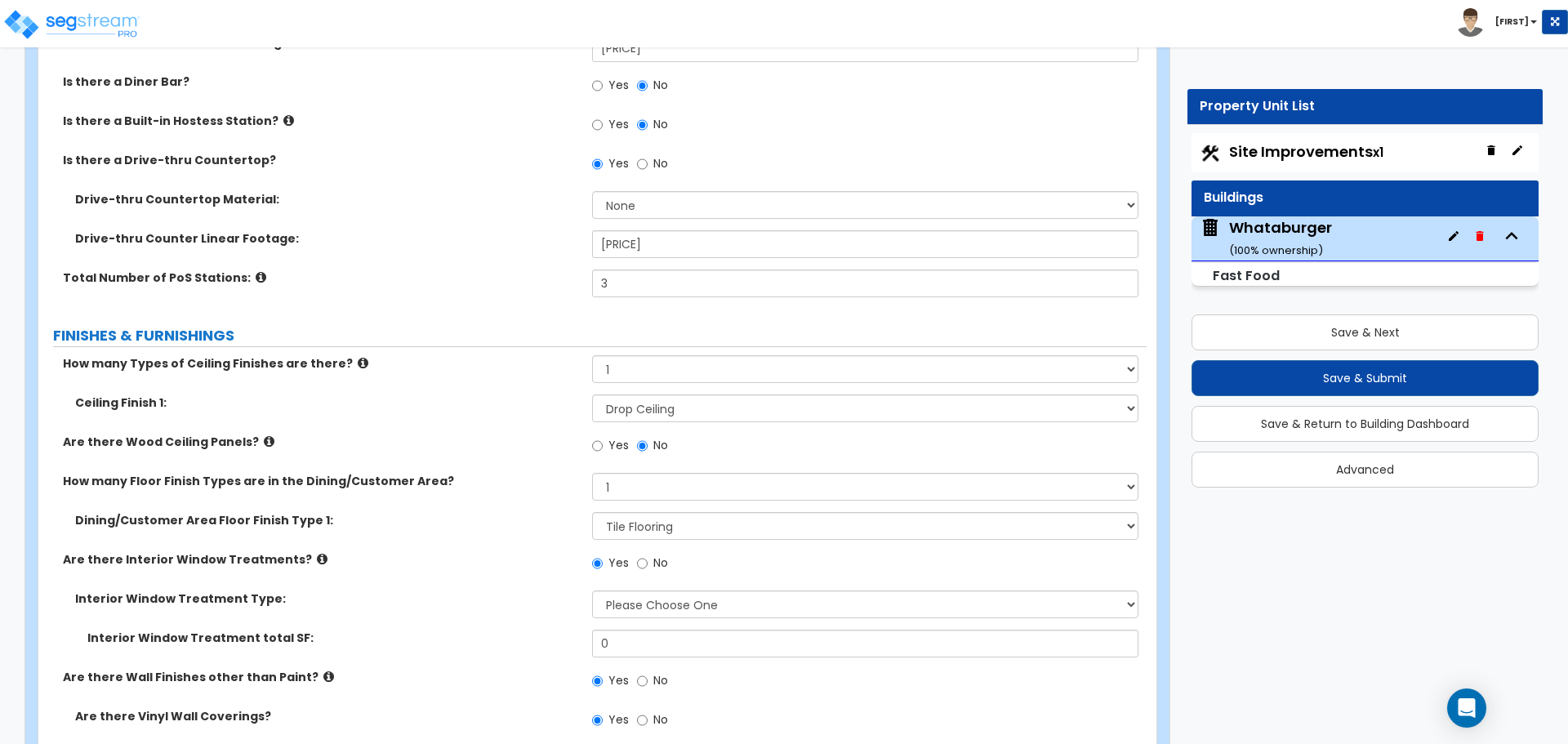 scroll, scrollTop: 2858, scrollLeft: 0, axis: vertical 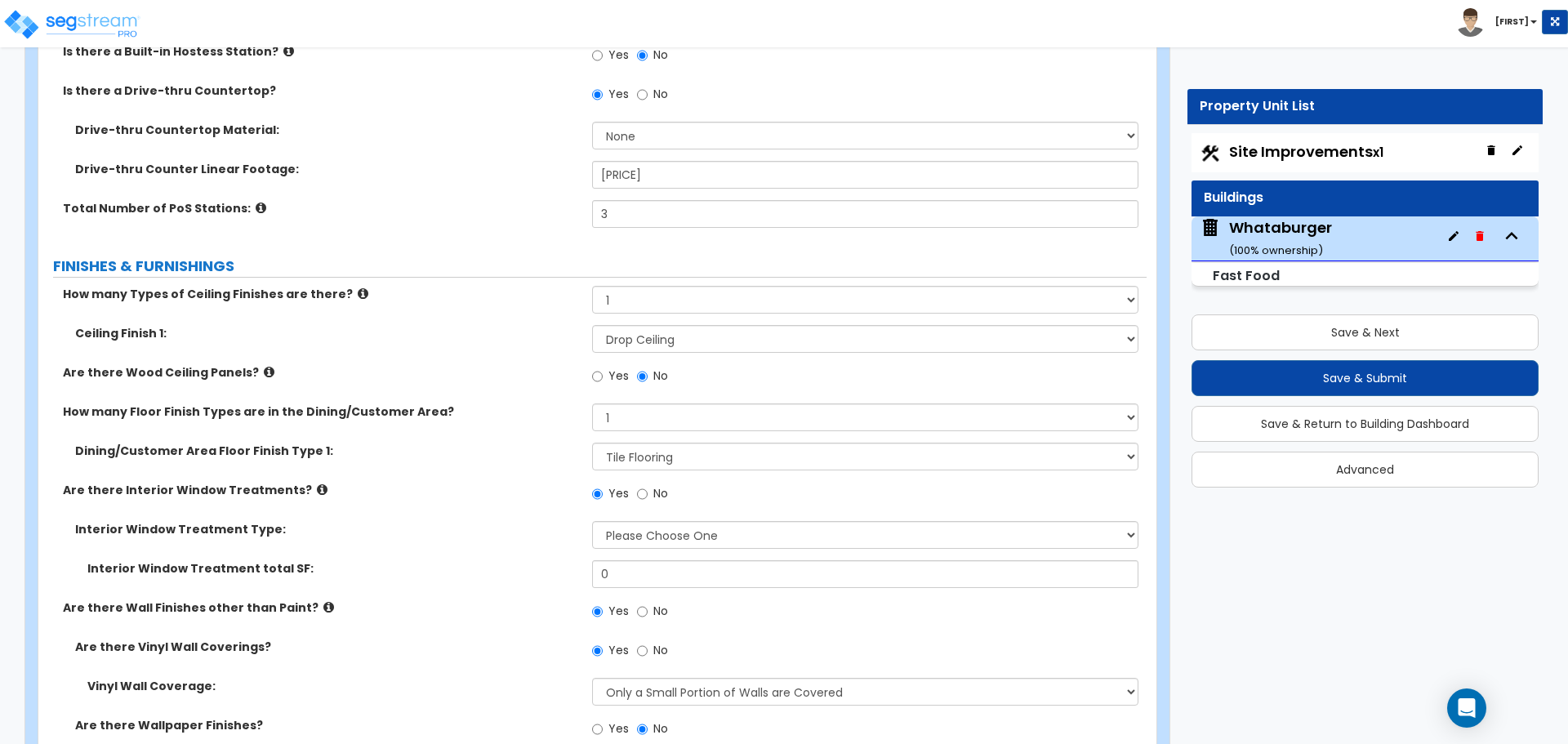 click at bounding box center [322, 489] 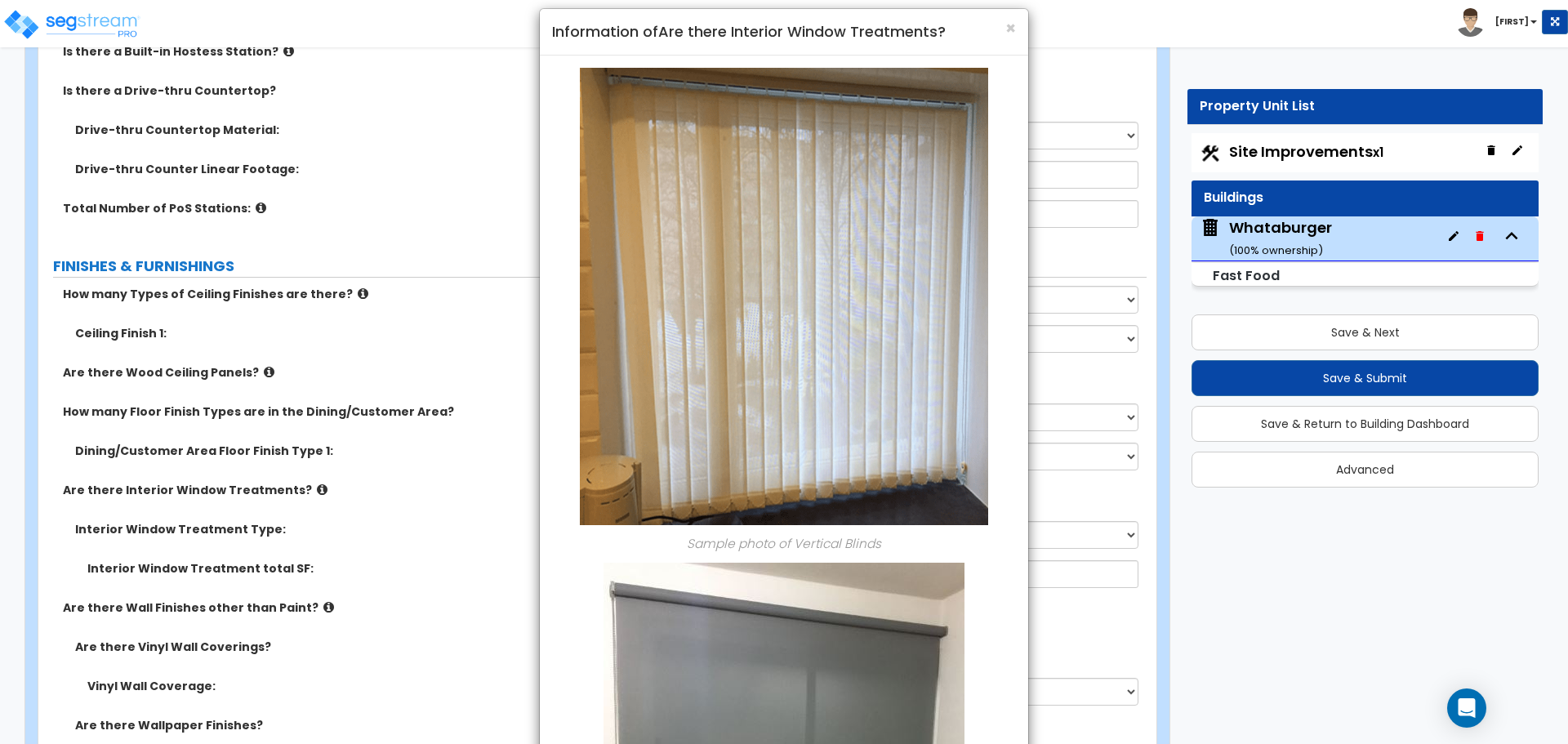 scroll, scrollTop: 0, scrollLeft: 0, axis: both 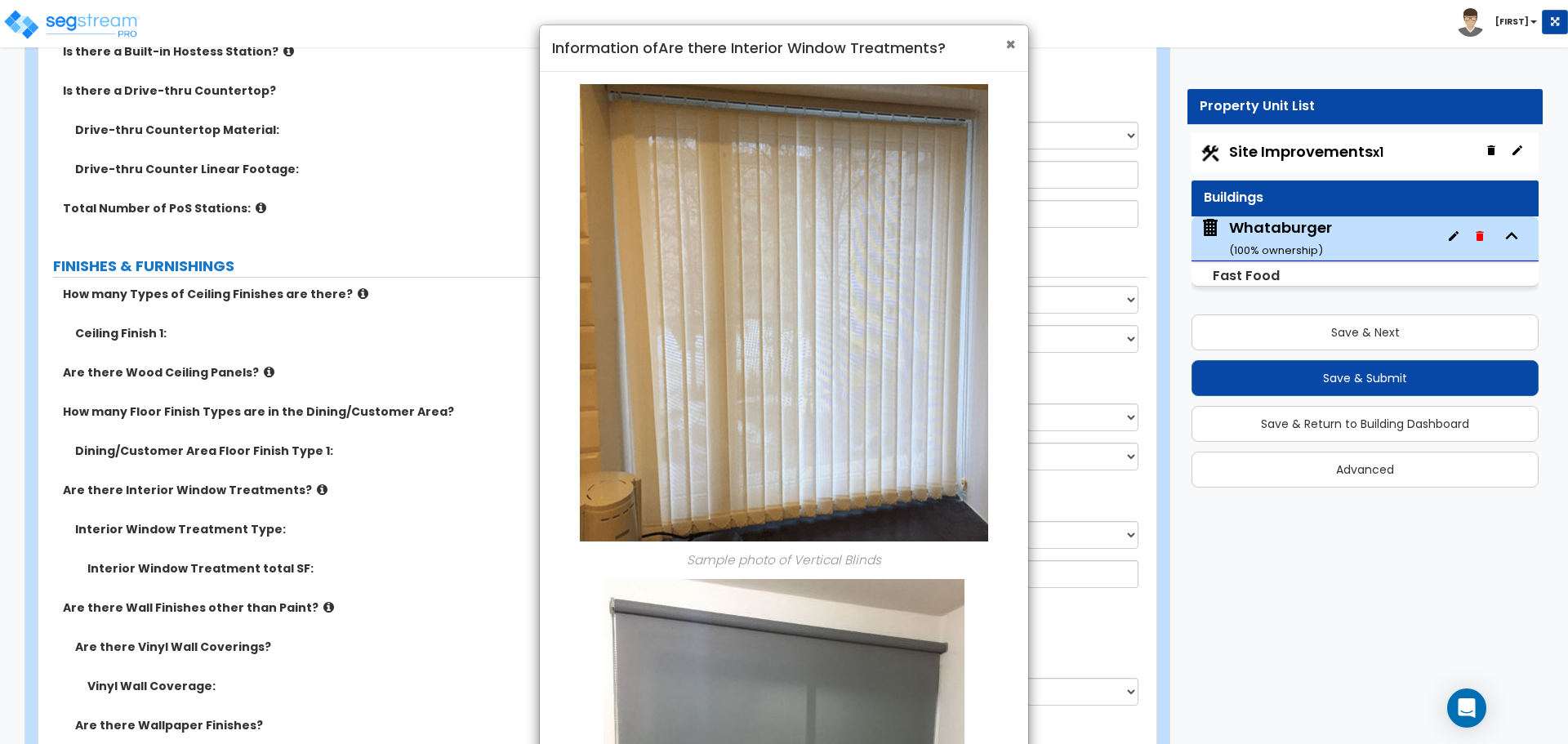 click on "×" at bounding box center [1010, 44] 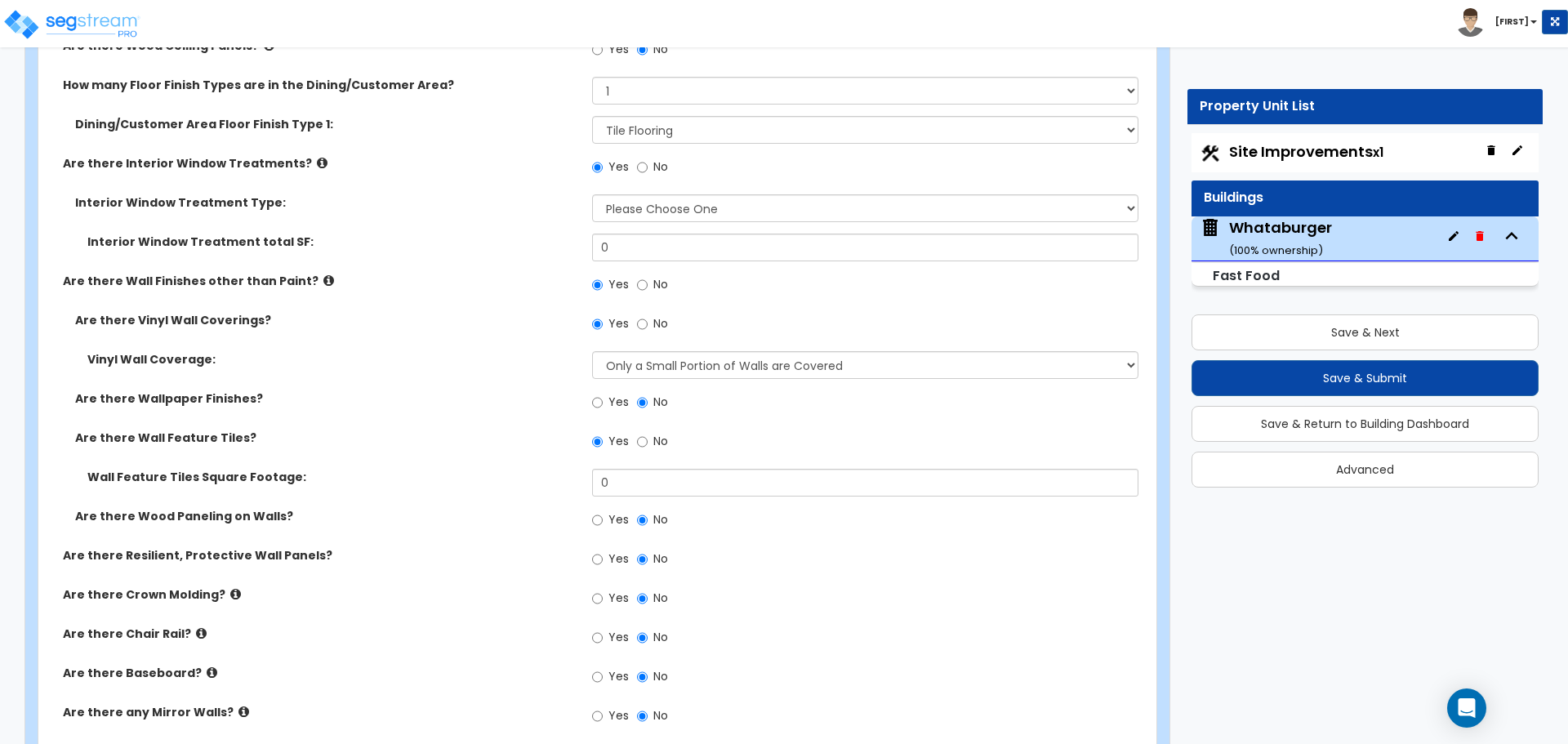 scroll, scrollTop: 3267, scrollLeft: 0, axis: vertical 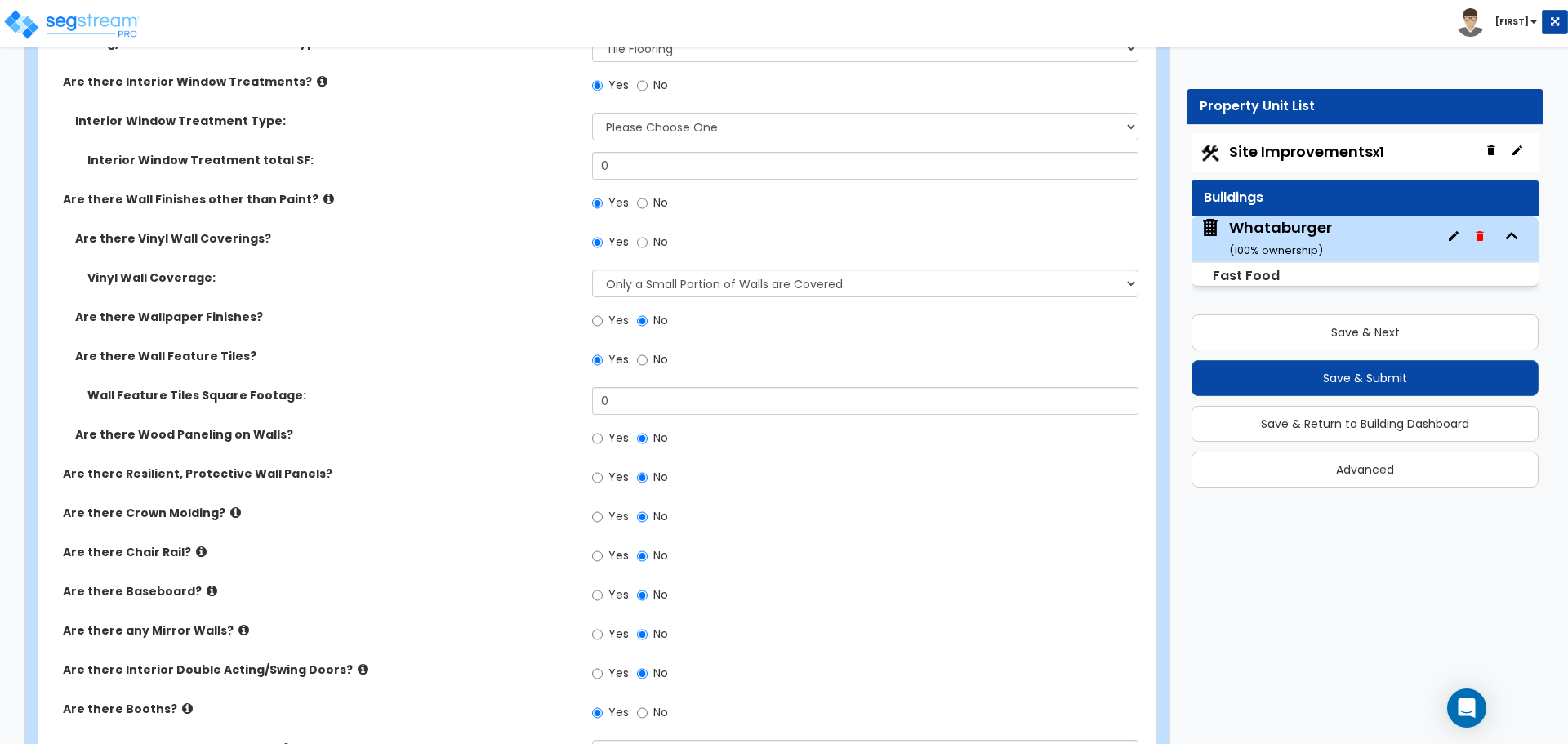 click at bounding box center (235, 512) 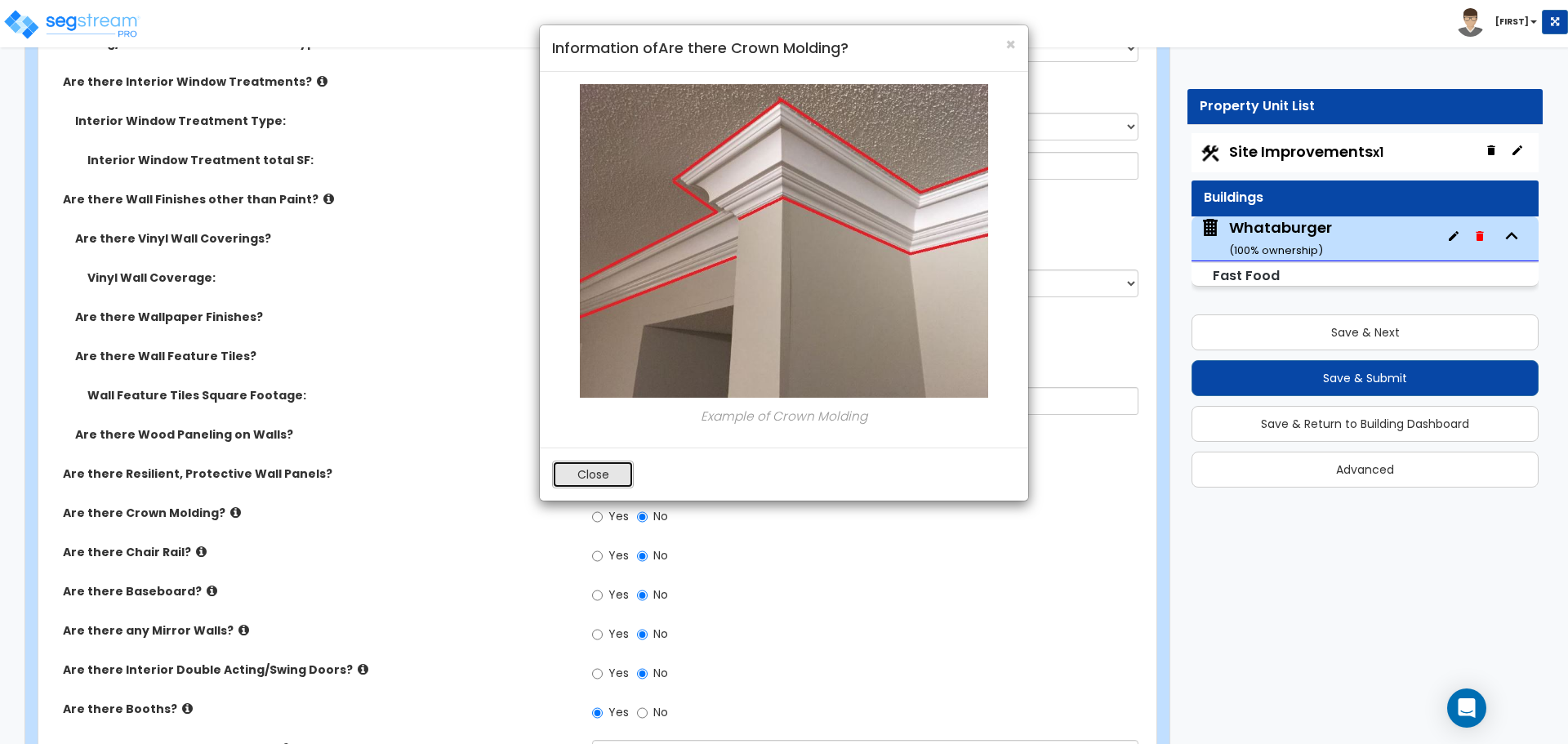 click on "Close" at bounding box center [593, 474] 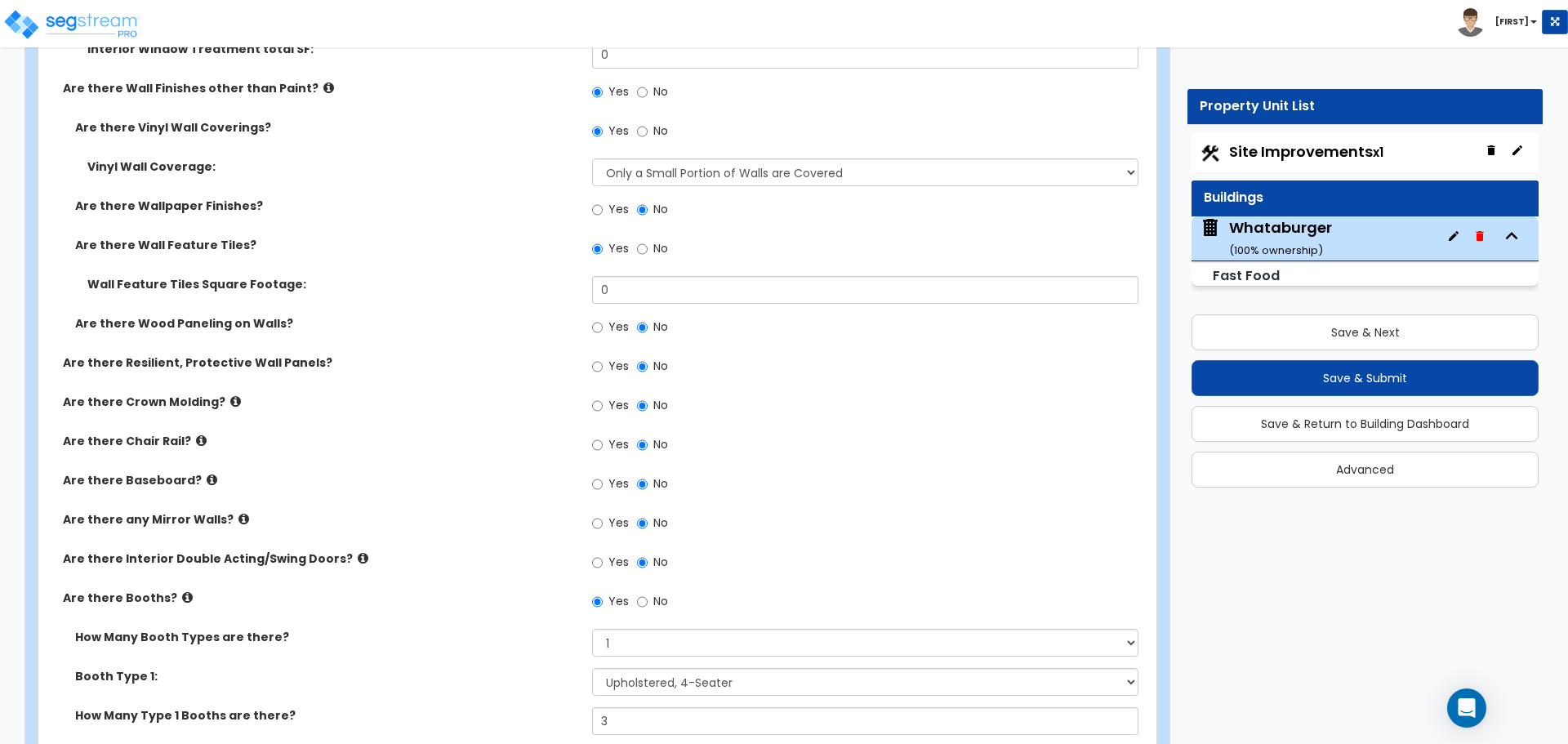 scroll, scrollTop: 3348, scrollLeft: 0, axis: vertical 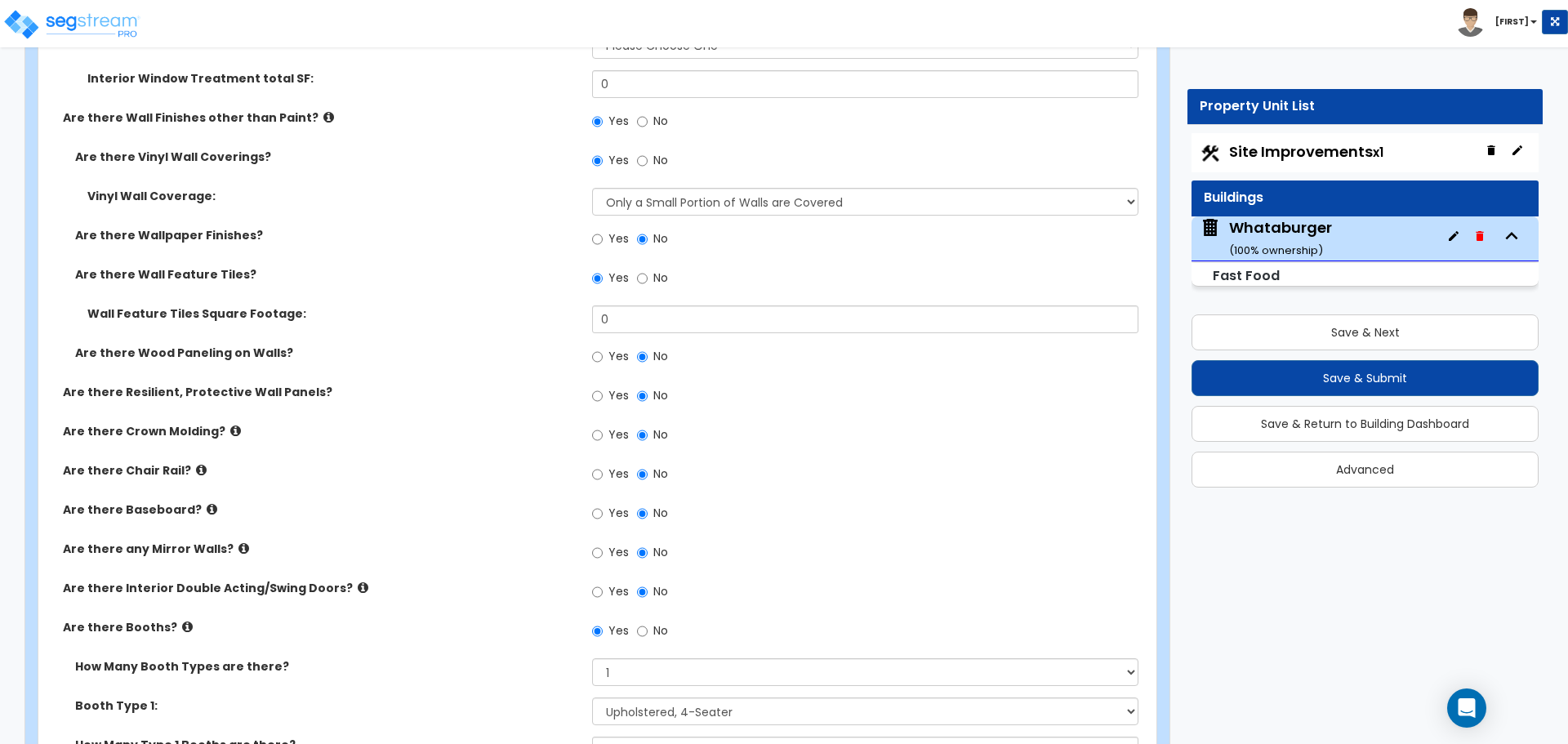 click at bounding box center [187, 626] 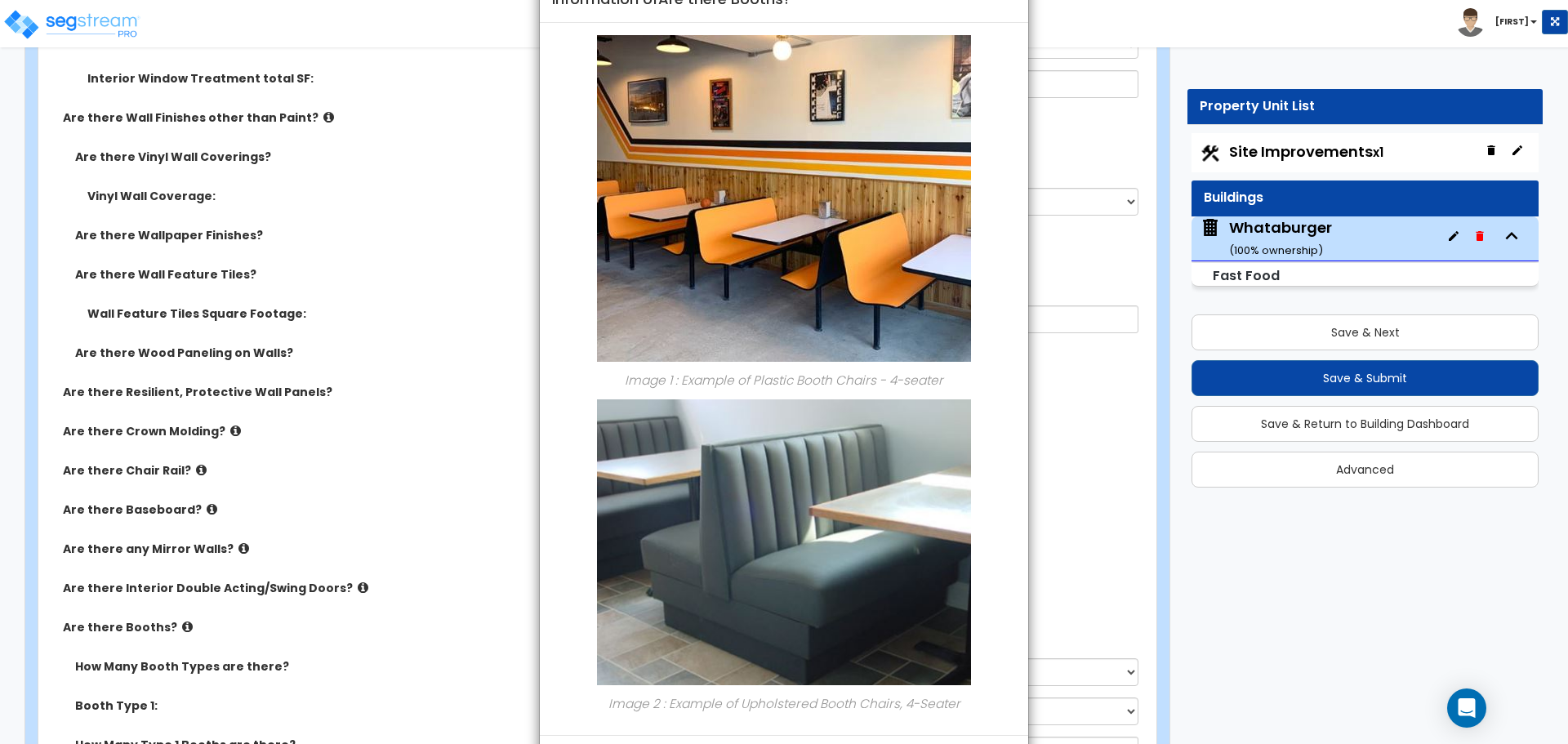 scroll, scrollTop: 118, scrollLeft: 0, axis: vertical 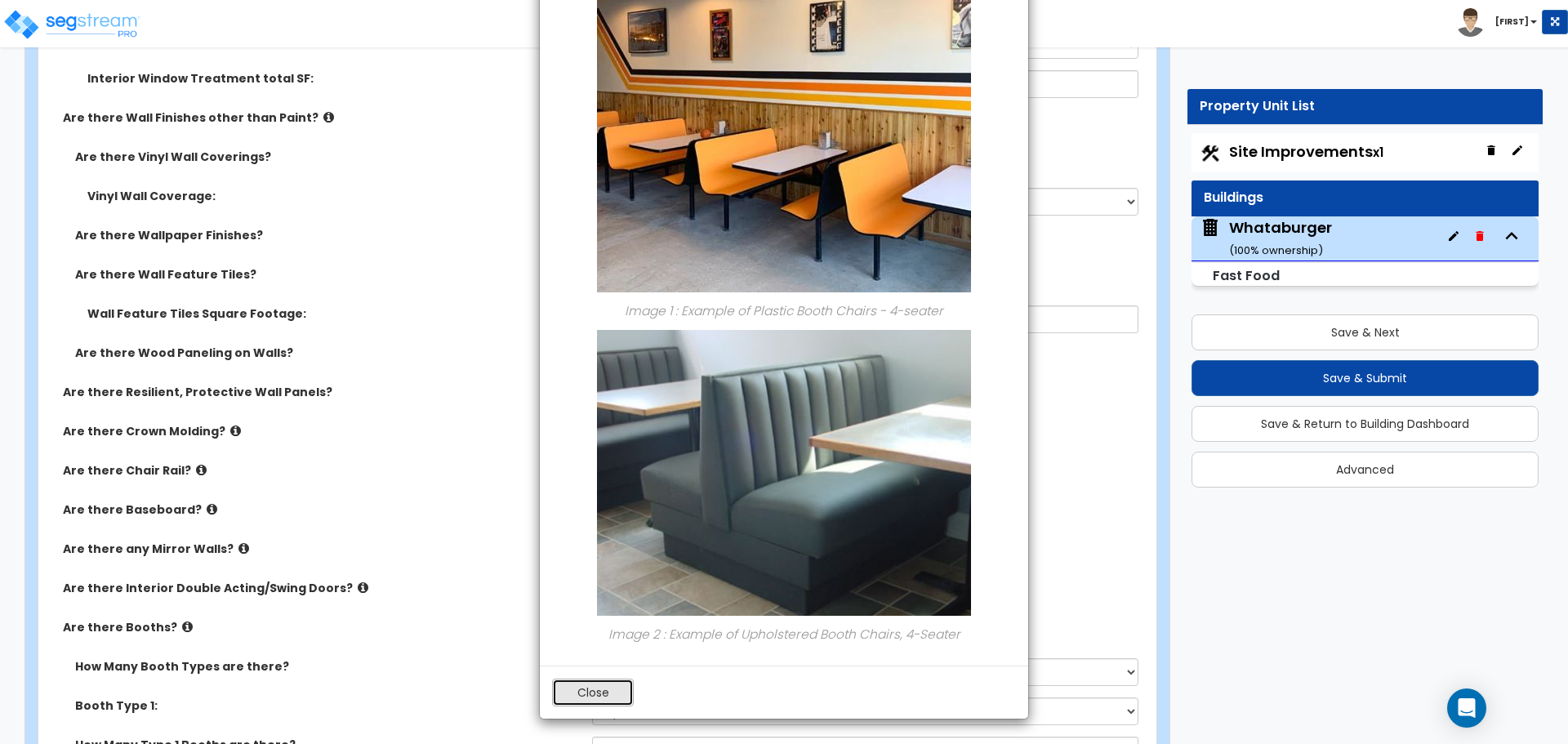 click on "Close" at bounding box center (593, 693) 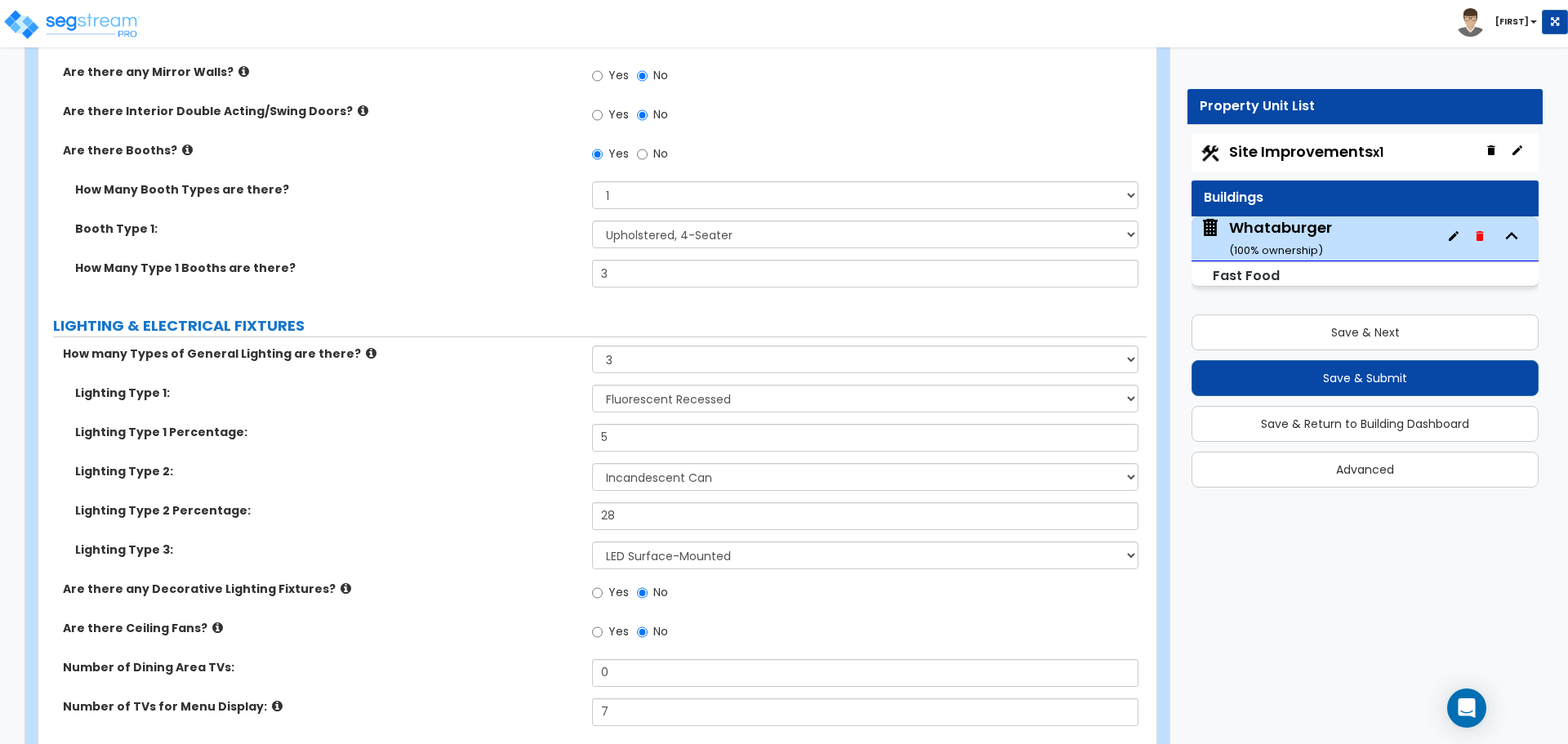 scroll, scrollTop: 3838, scrollLeft: 0, axis: vertical 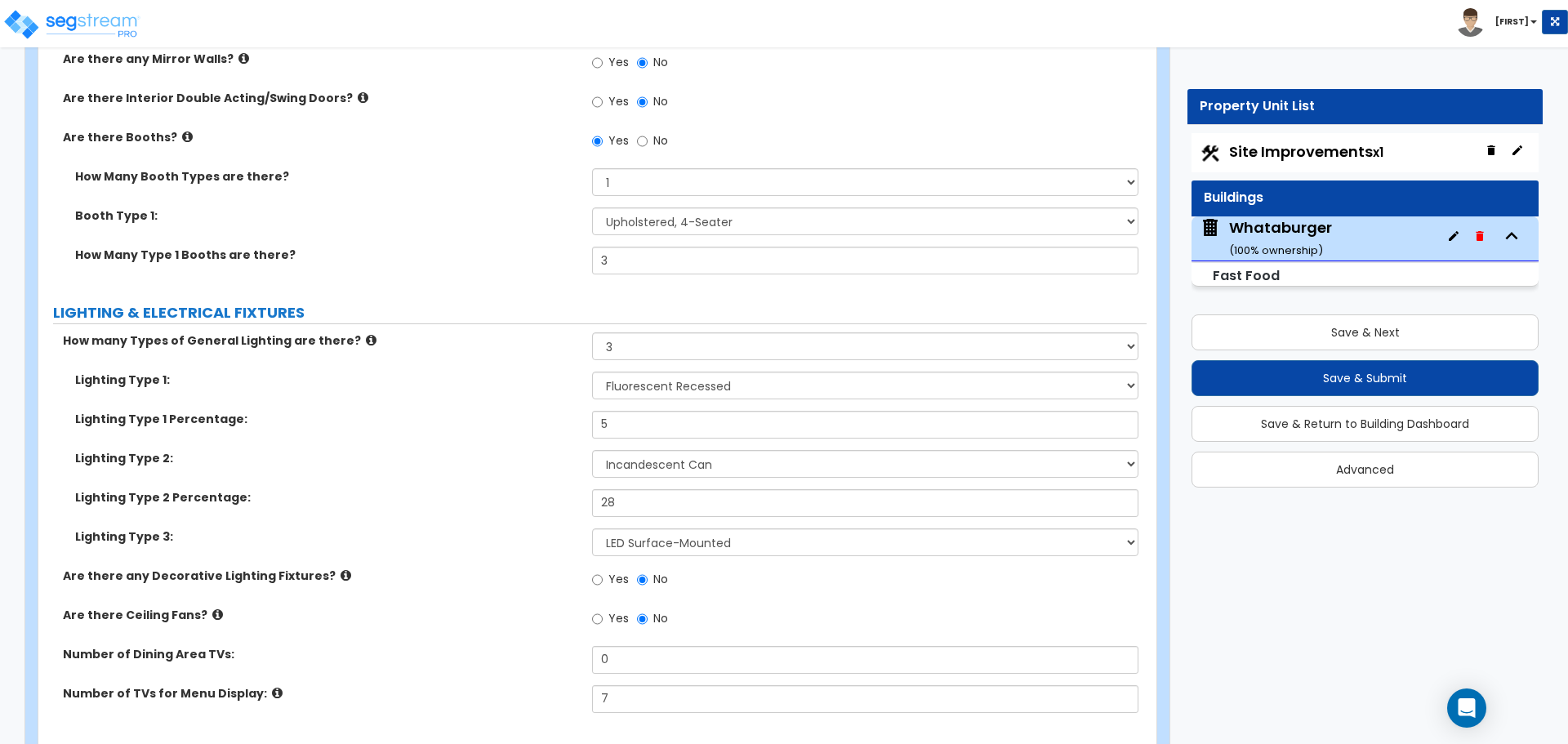 click at bounding box center [345, 575] 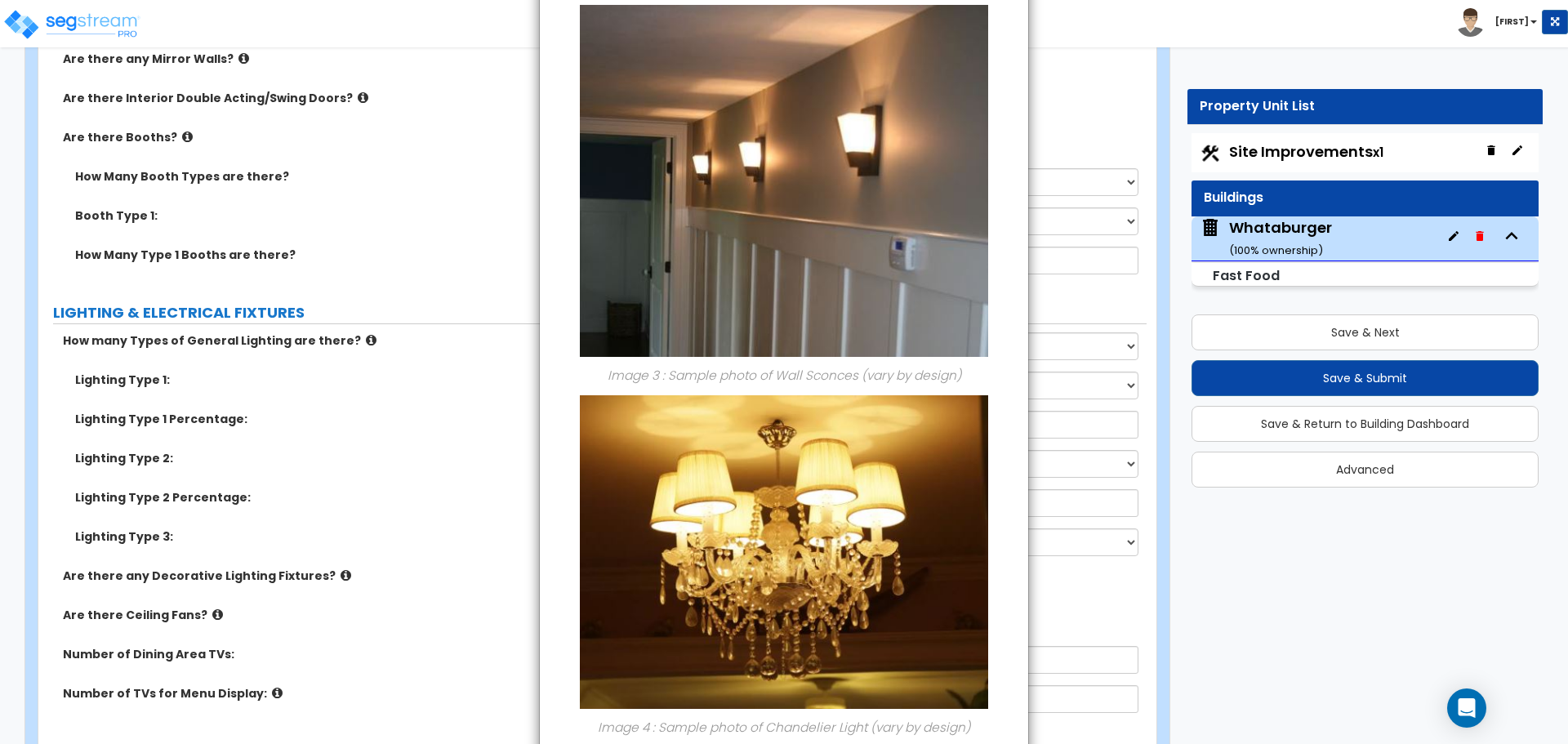 scroll, scrollTop: 909, scrollLeft: 0, axis: vertical 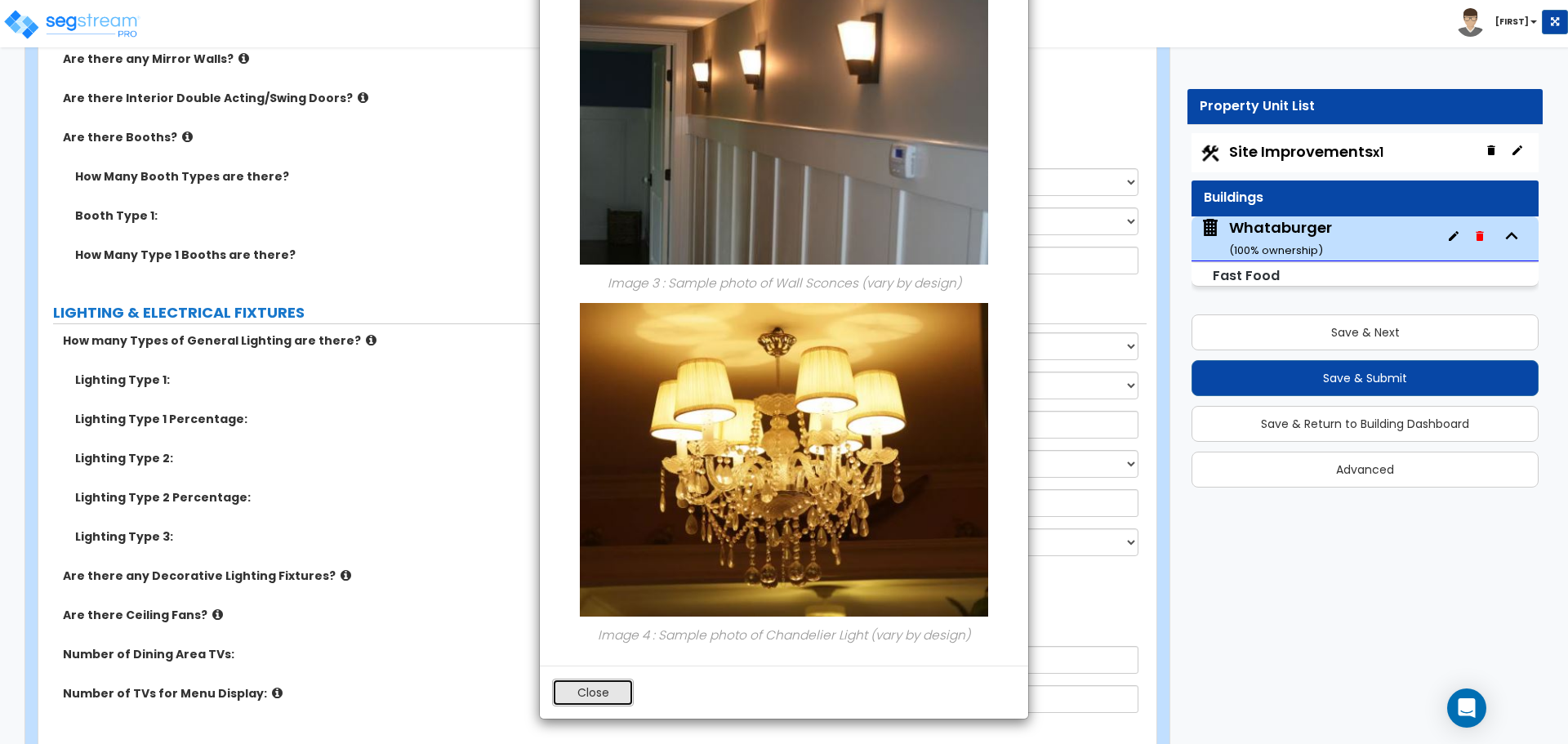 click on "Close" at bounding box center [593, 693] 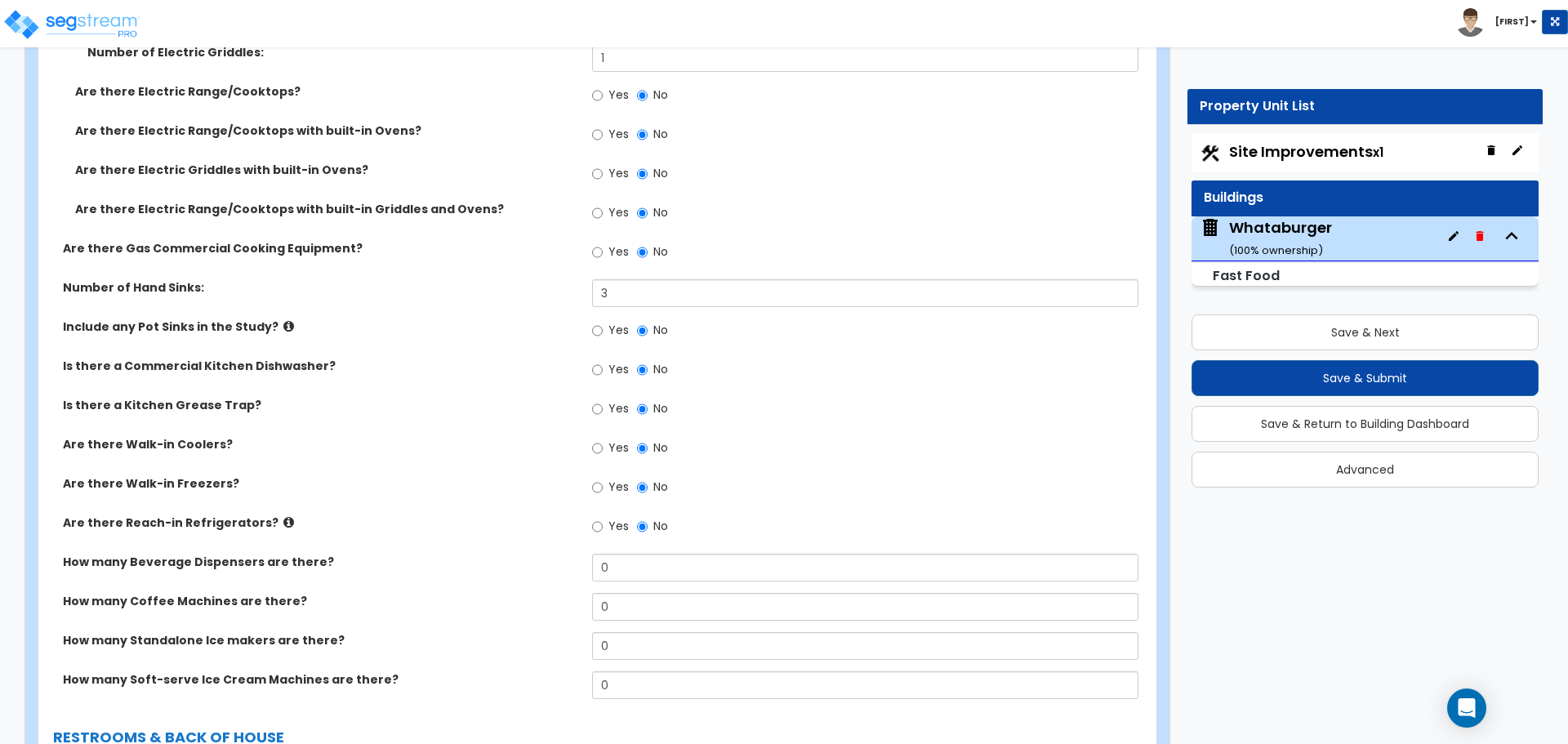 scroll, scrollTop: 4982, scrollLeft: 0, axis: vertical 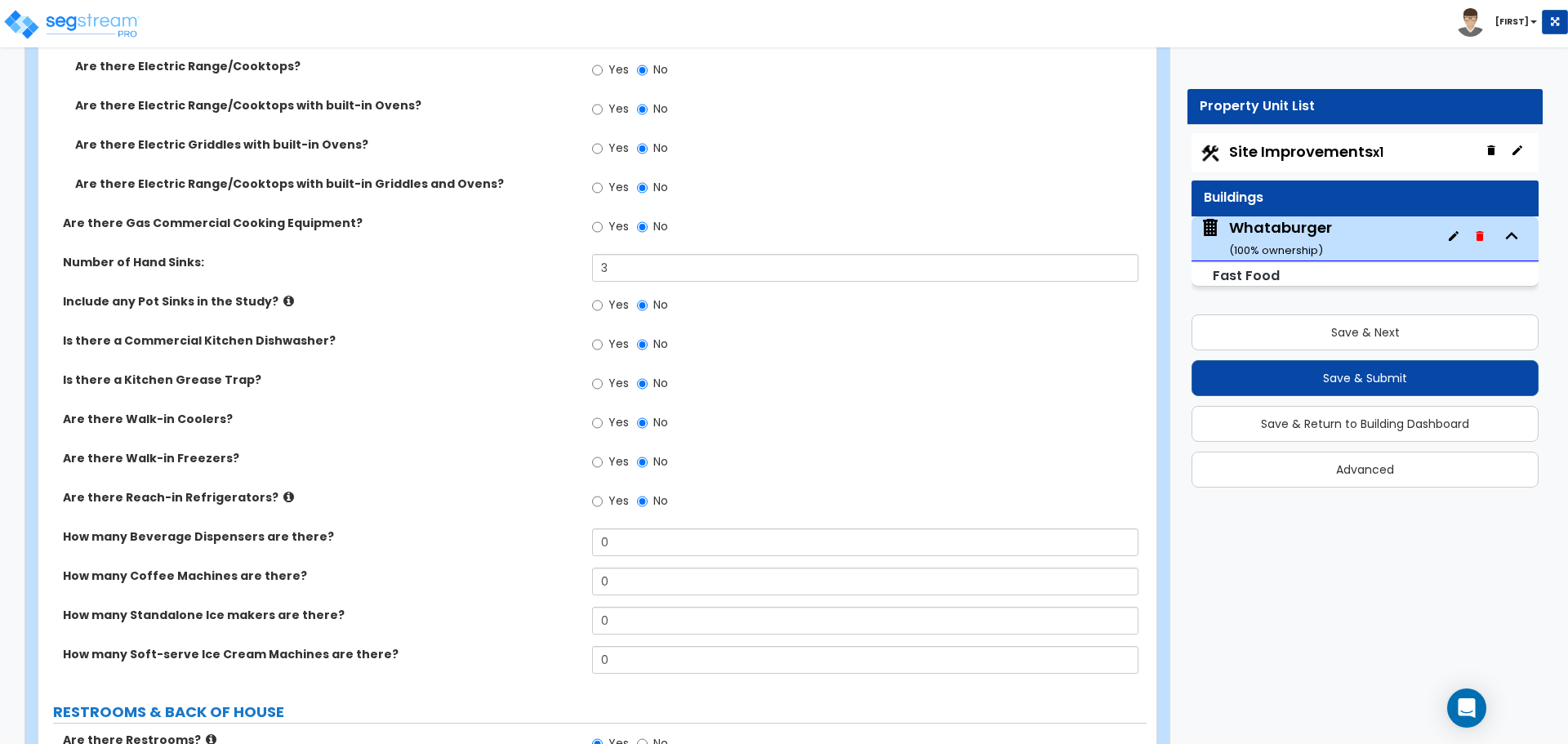 click at bounding box center (288, 497) 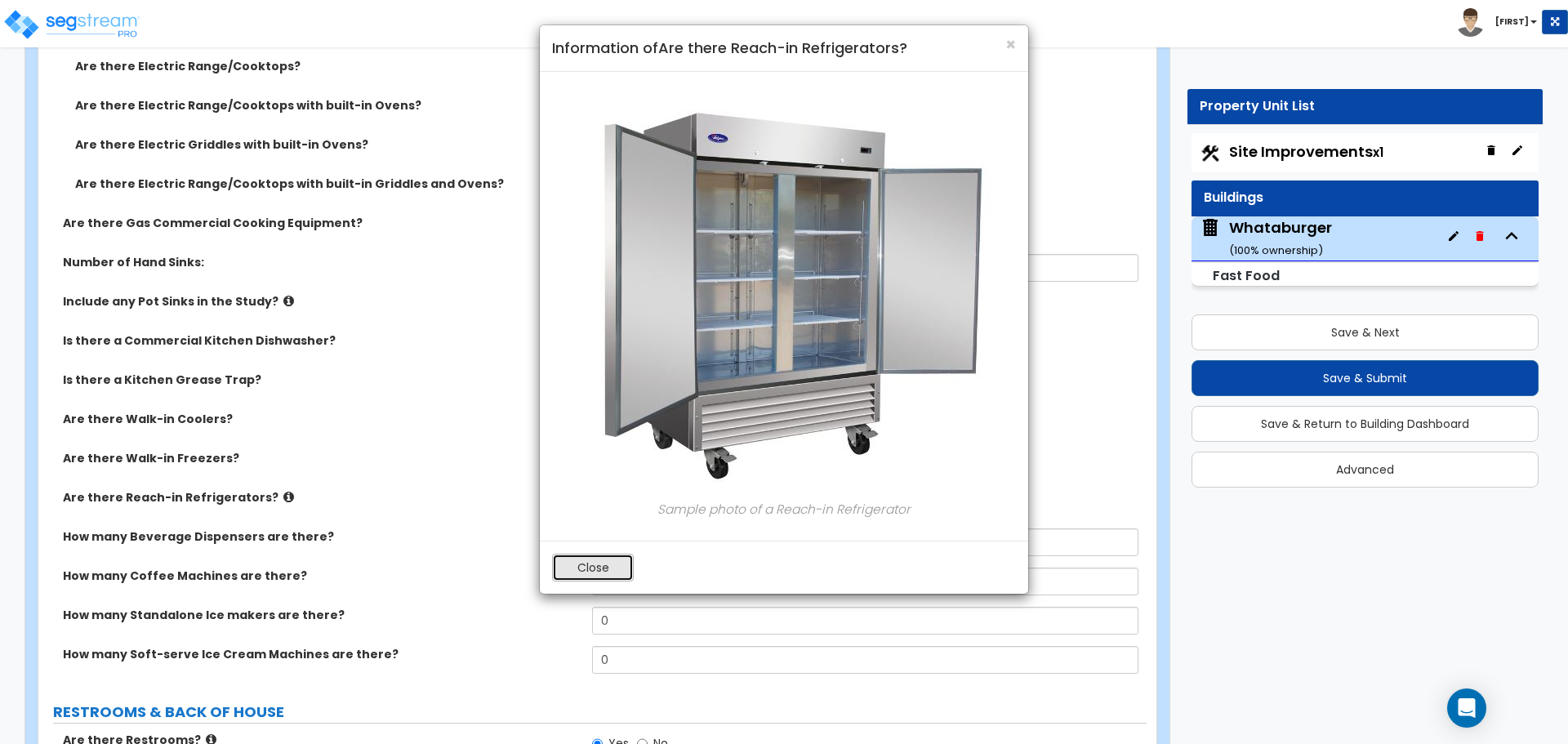 click on "Close" at bounding box center (593, 568) 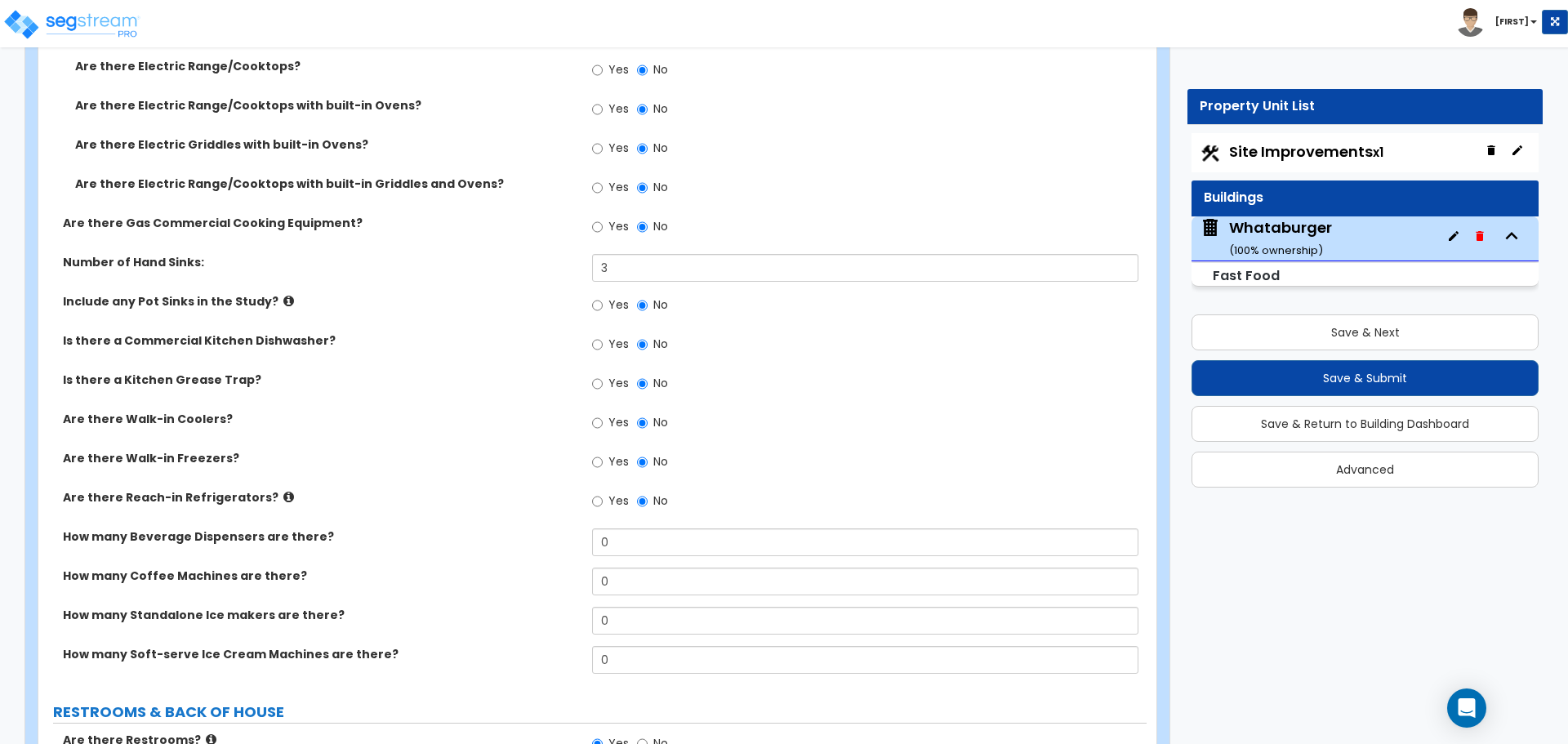 click at bounding box center (288, 301) 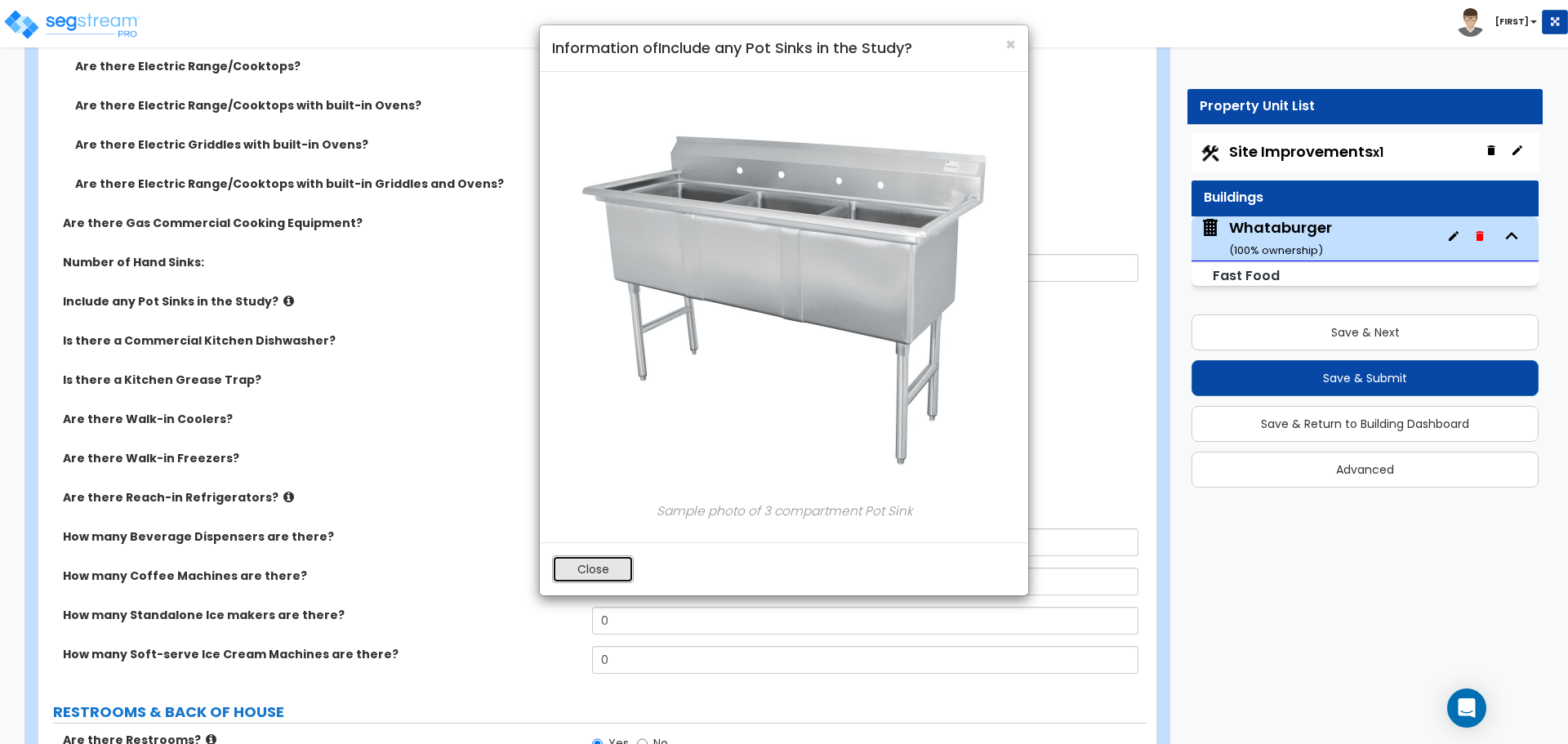 click on "Close" at bounding box center [593, 569] 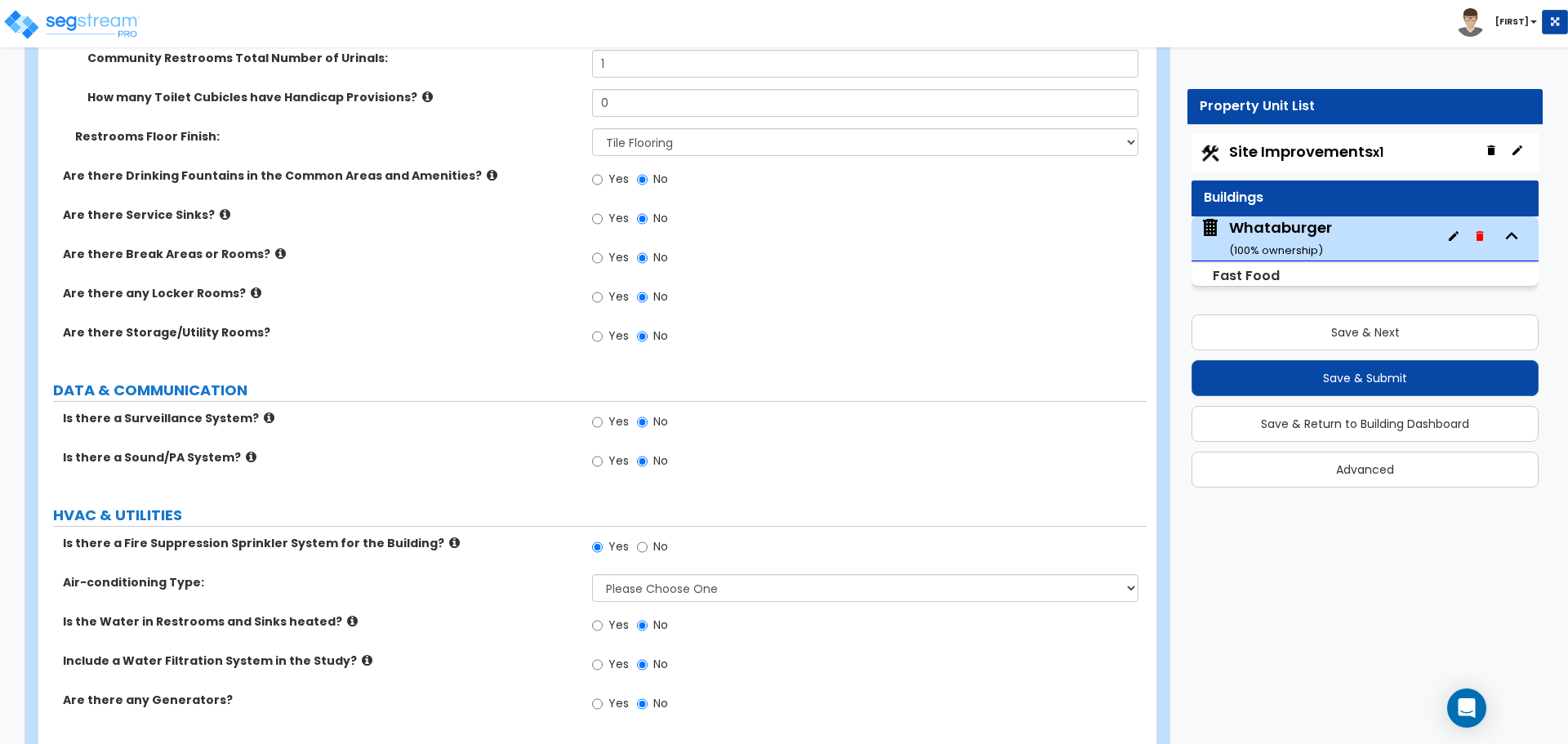 scroll, scrollTop: 5961, scrollLeft: 0, axis: vertical 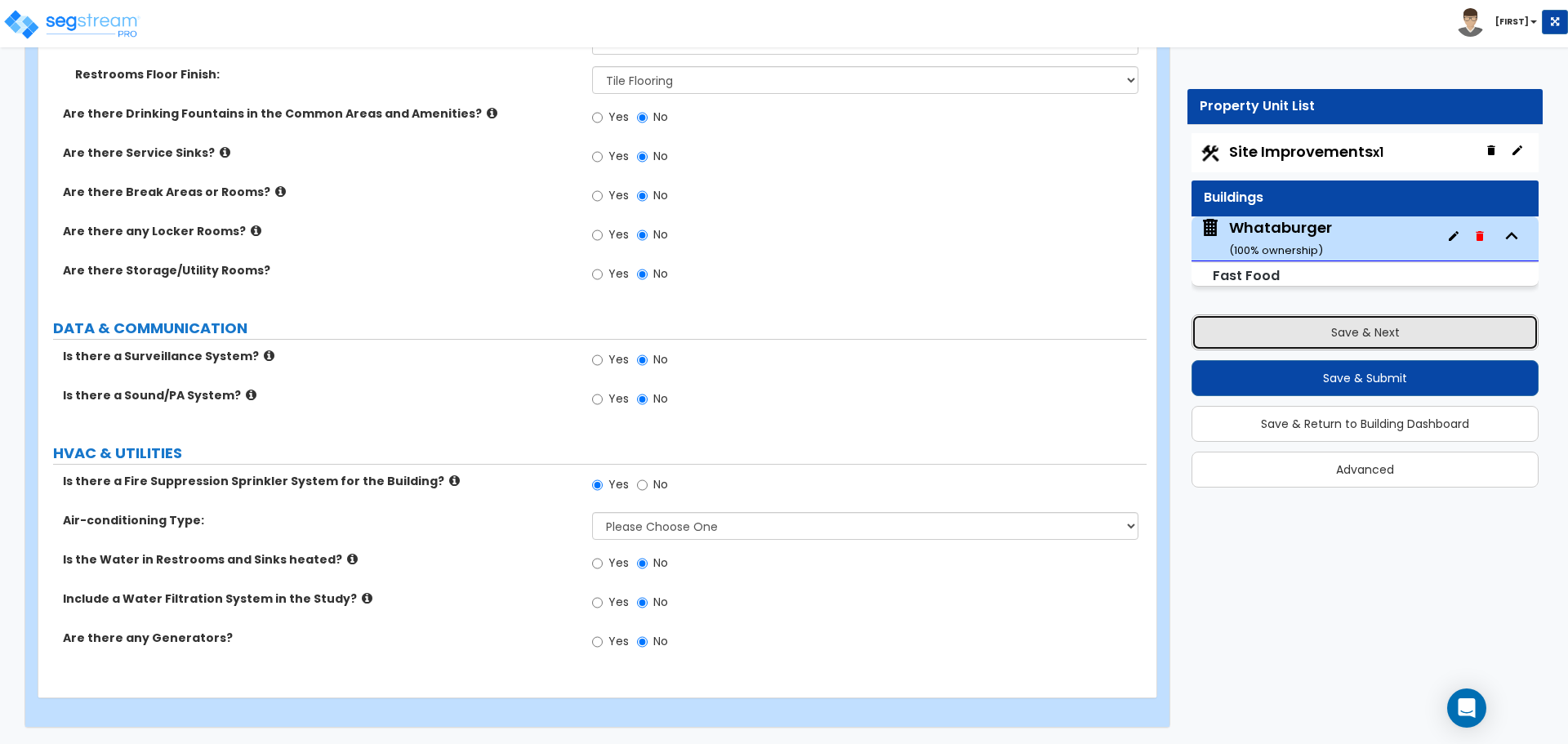 click on "Save & Next" at bounding box center (1365, 332) 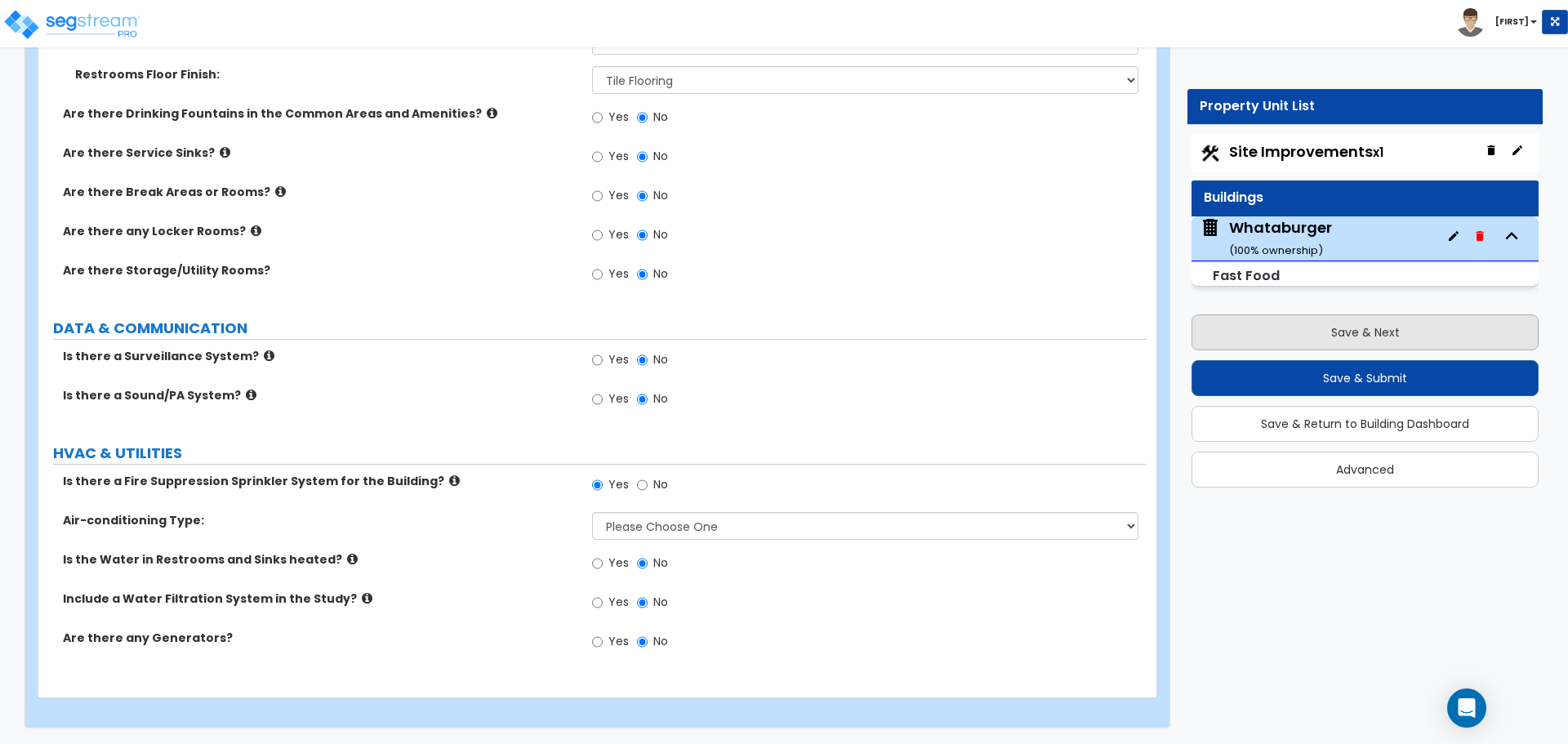 select on "2" 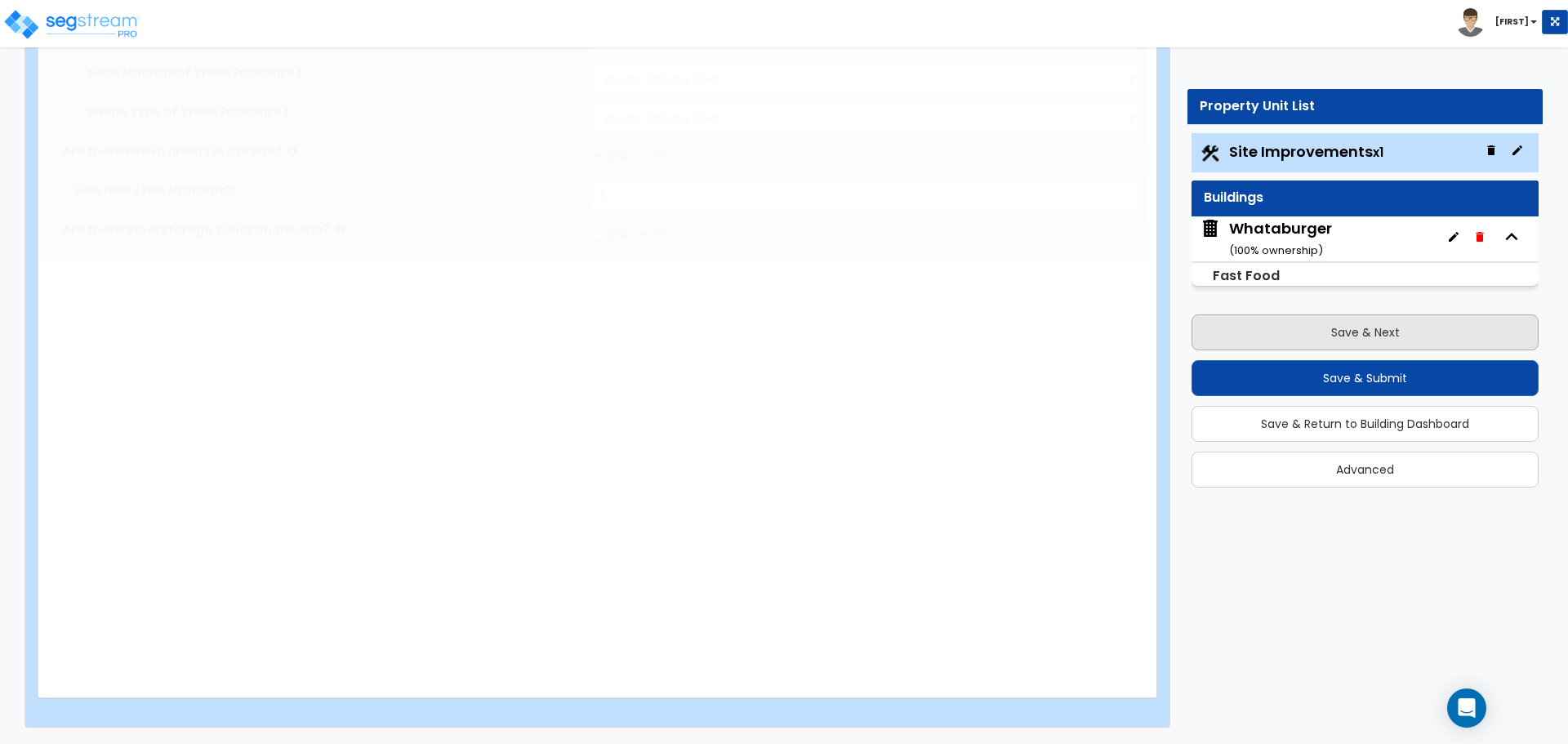 scroll, scrollTop: 0, scrollLeft: 0, axis: both 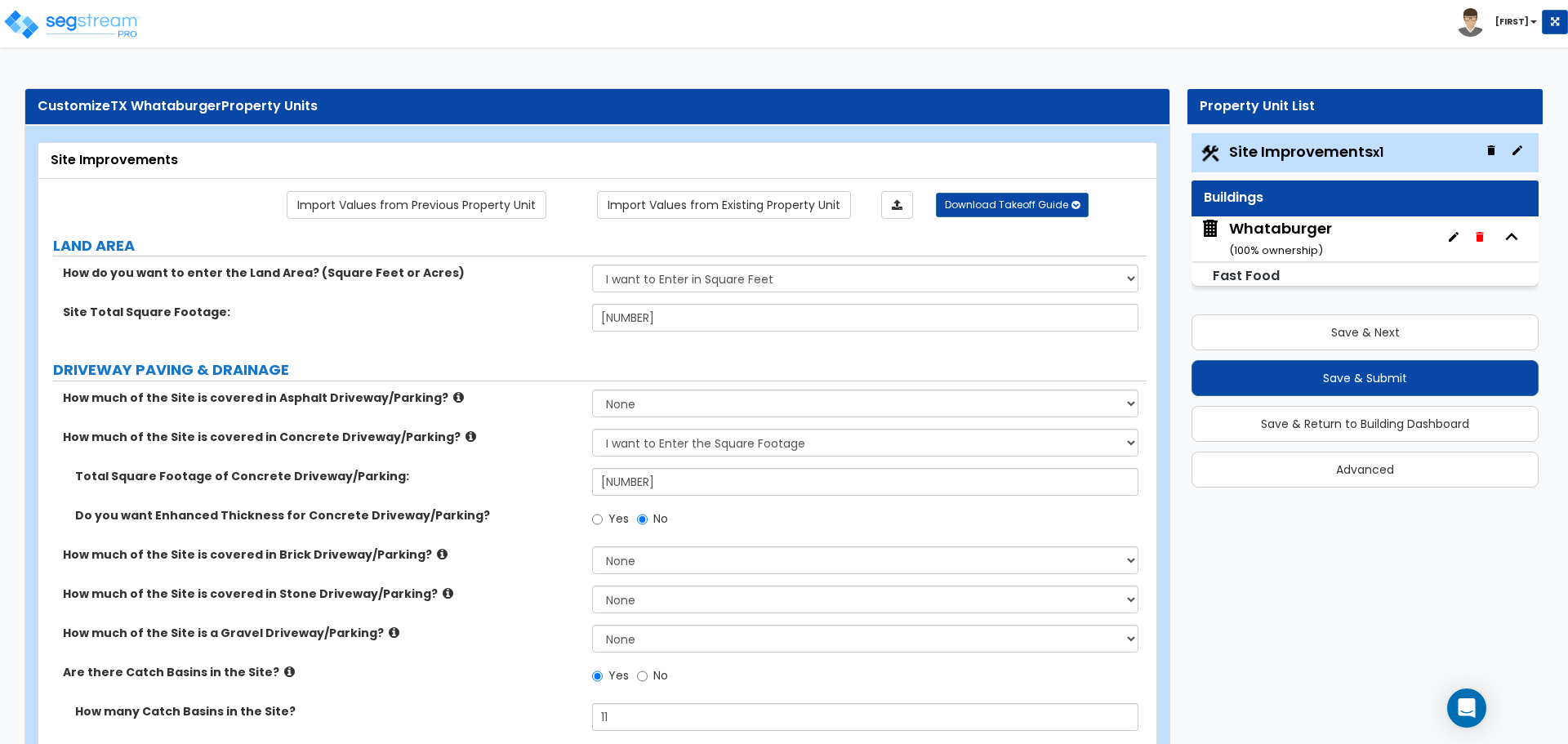 click 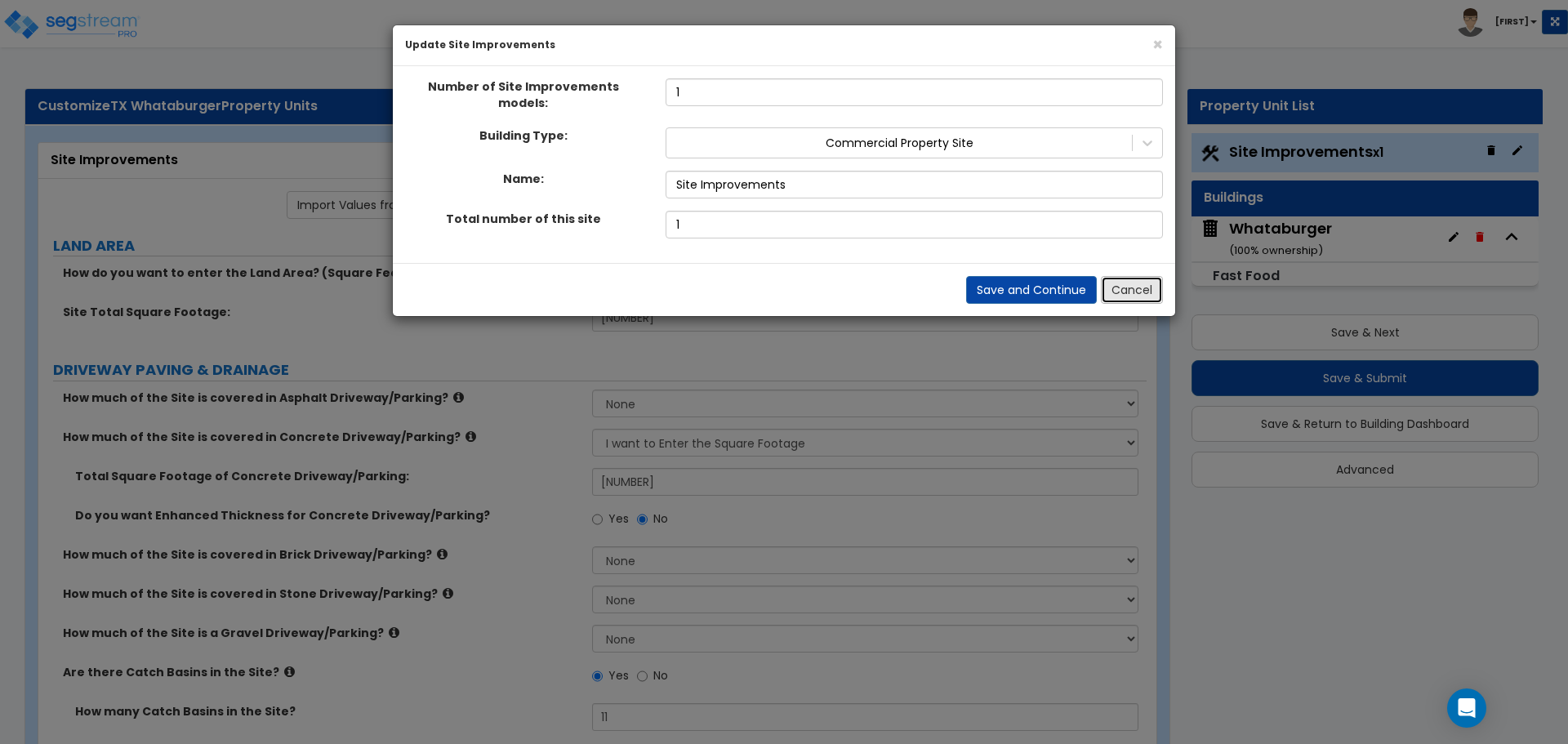click on "Cancel" at bounding box center [1132, 290] 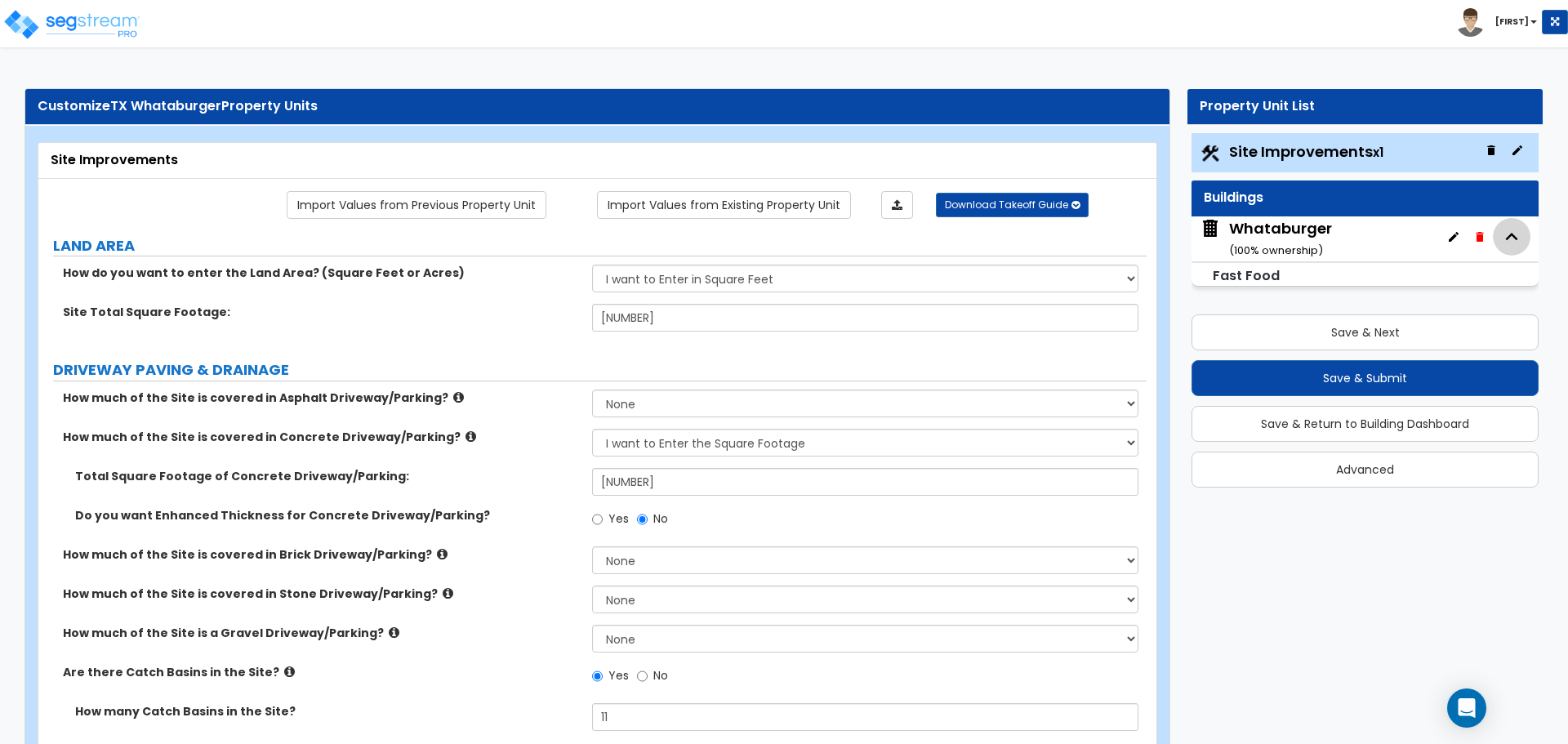 click 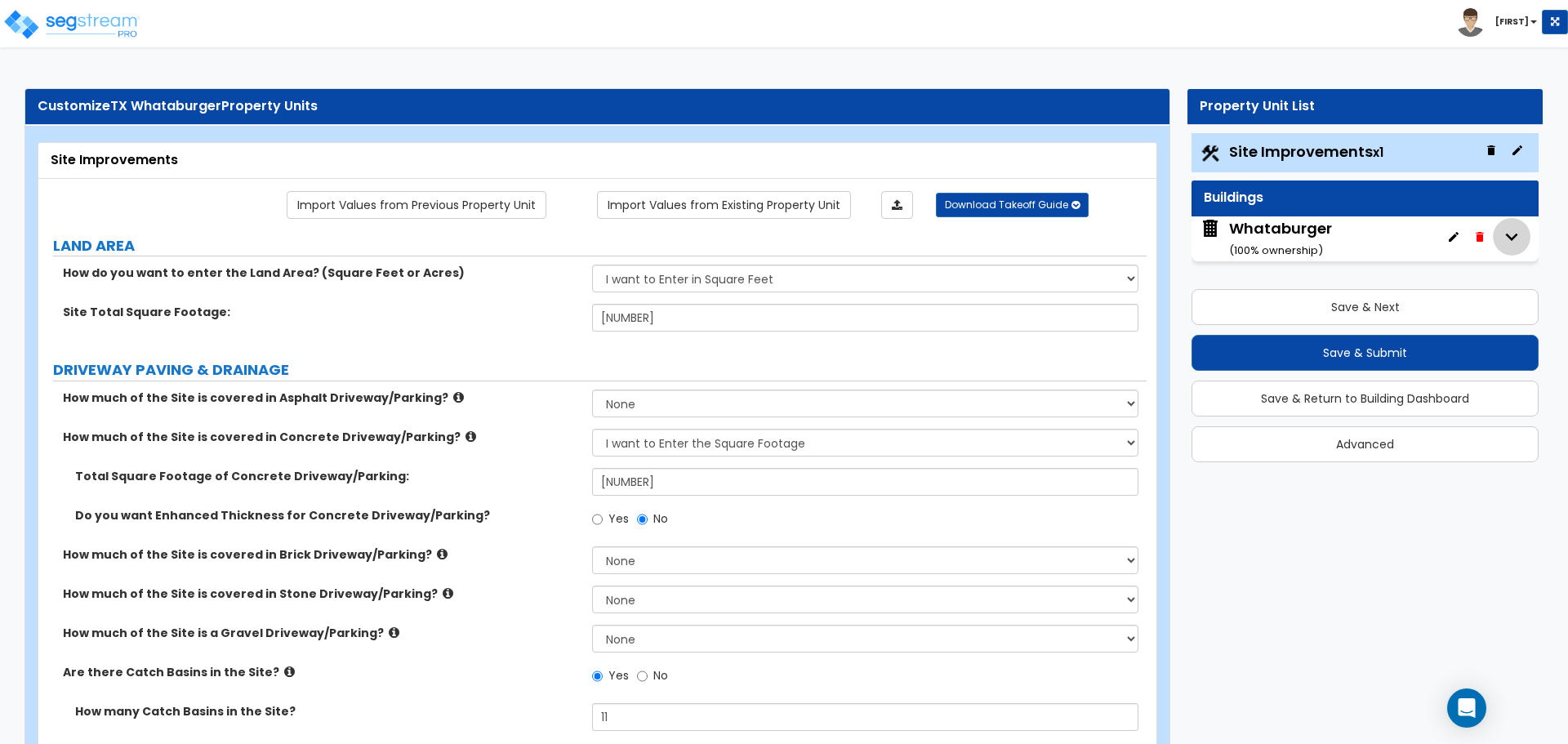click 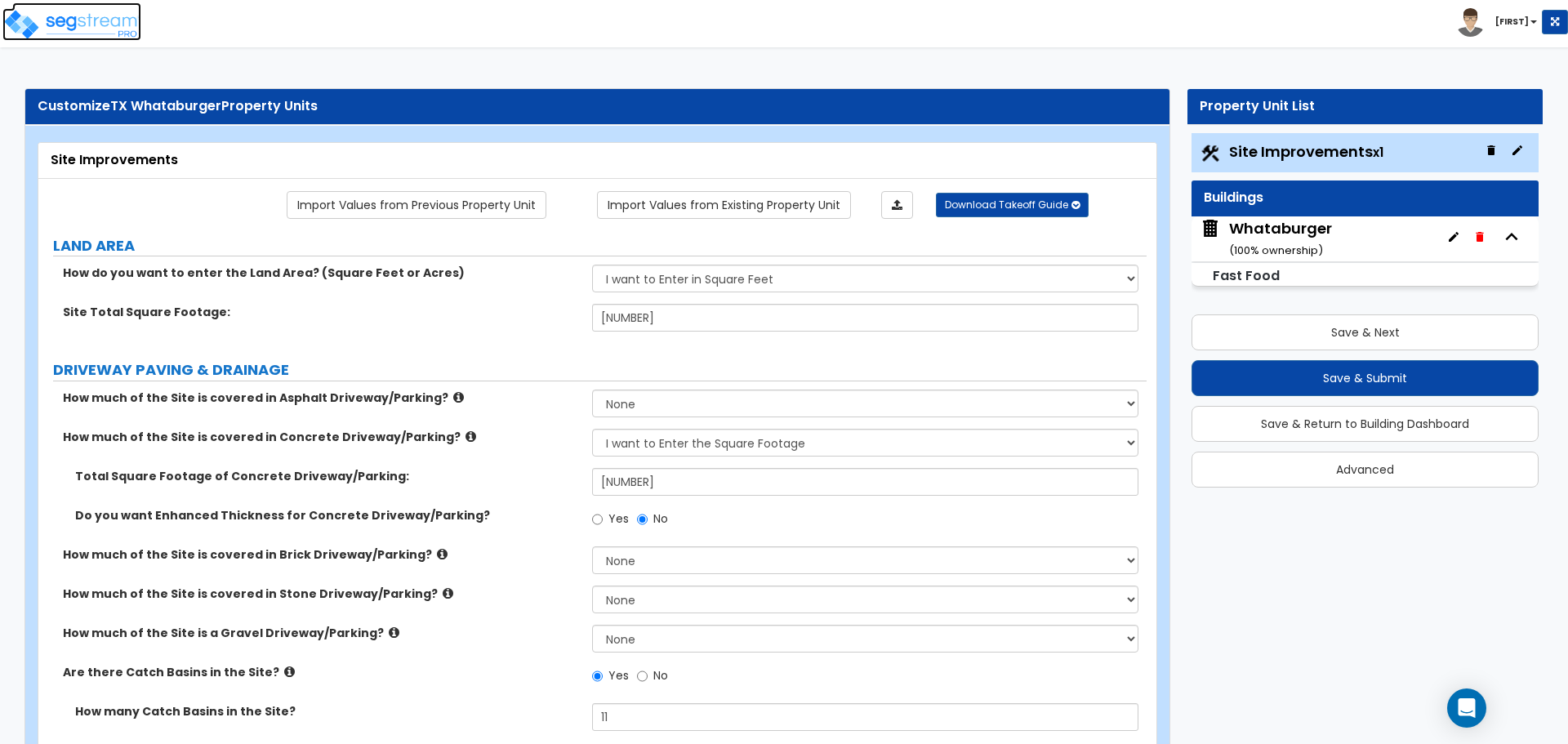 click at bounding box center (72, 25) 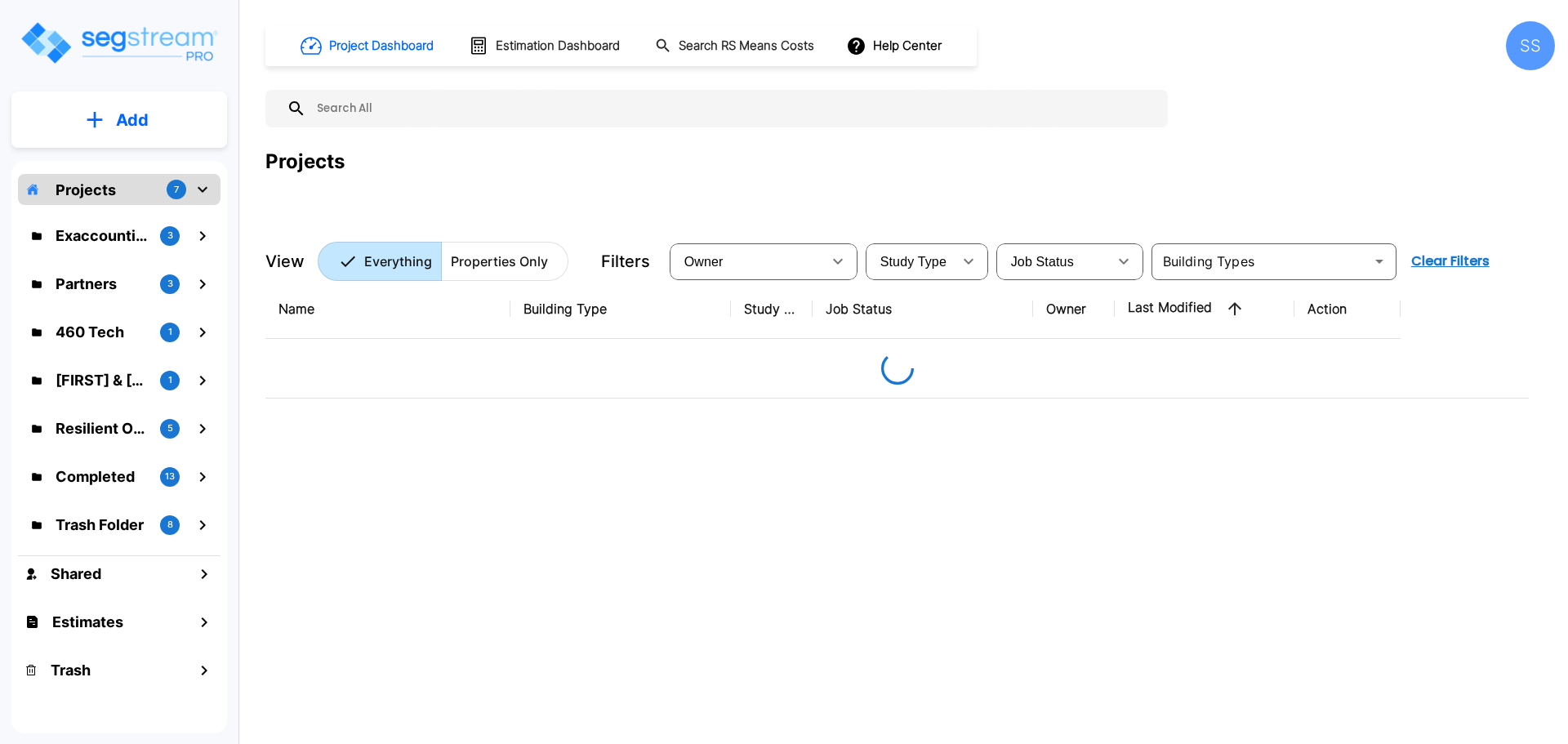 scroll, scrollTop: 0, scrollLeft: 0, axis: both 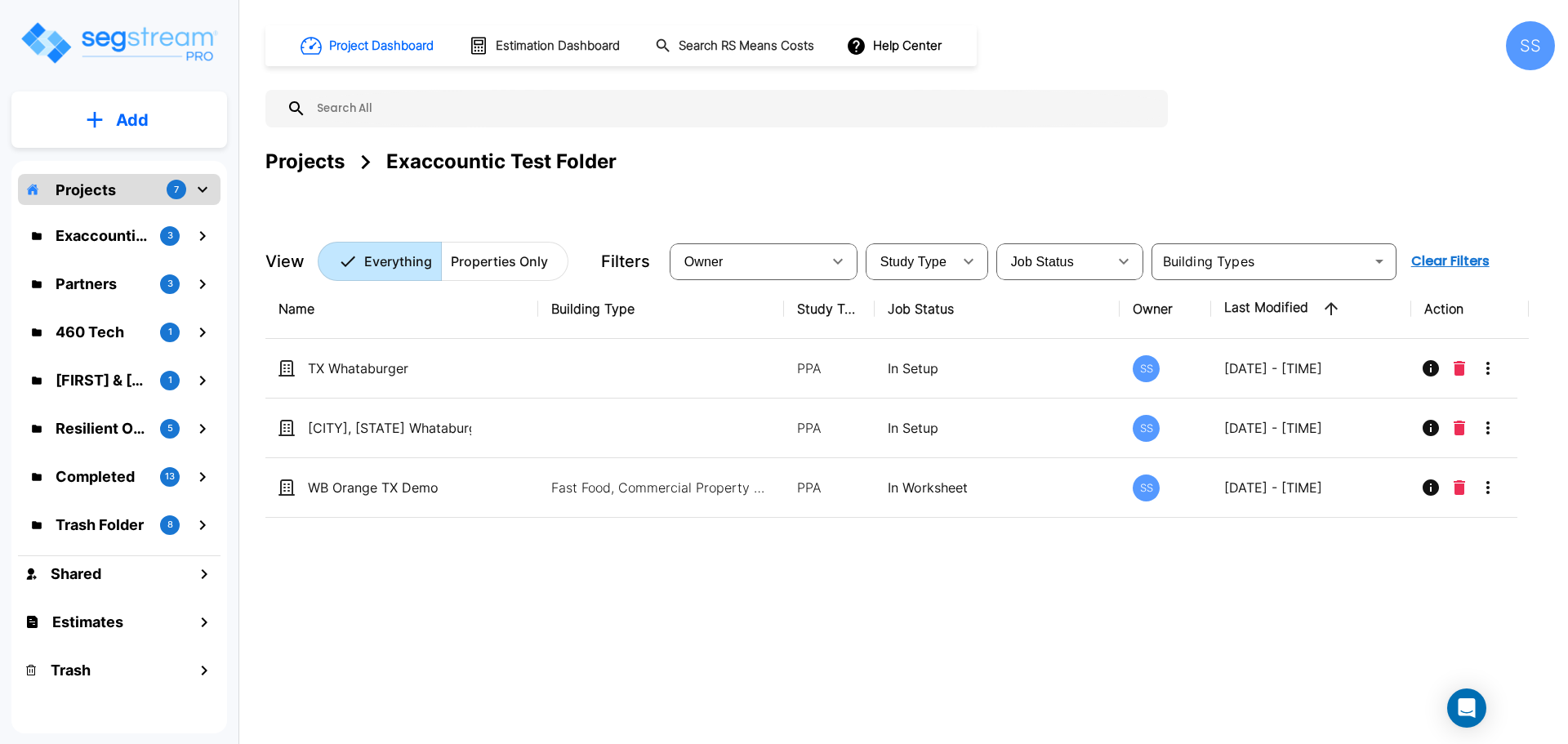 click at bounding box center (118, 42) 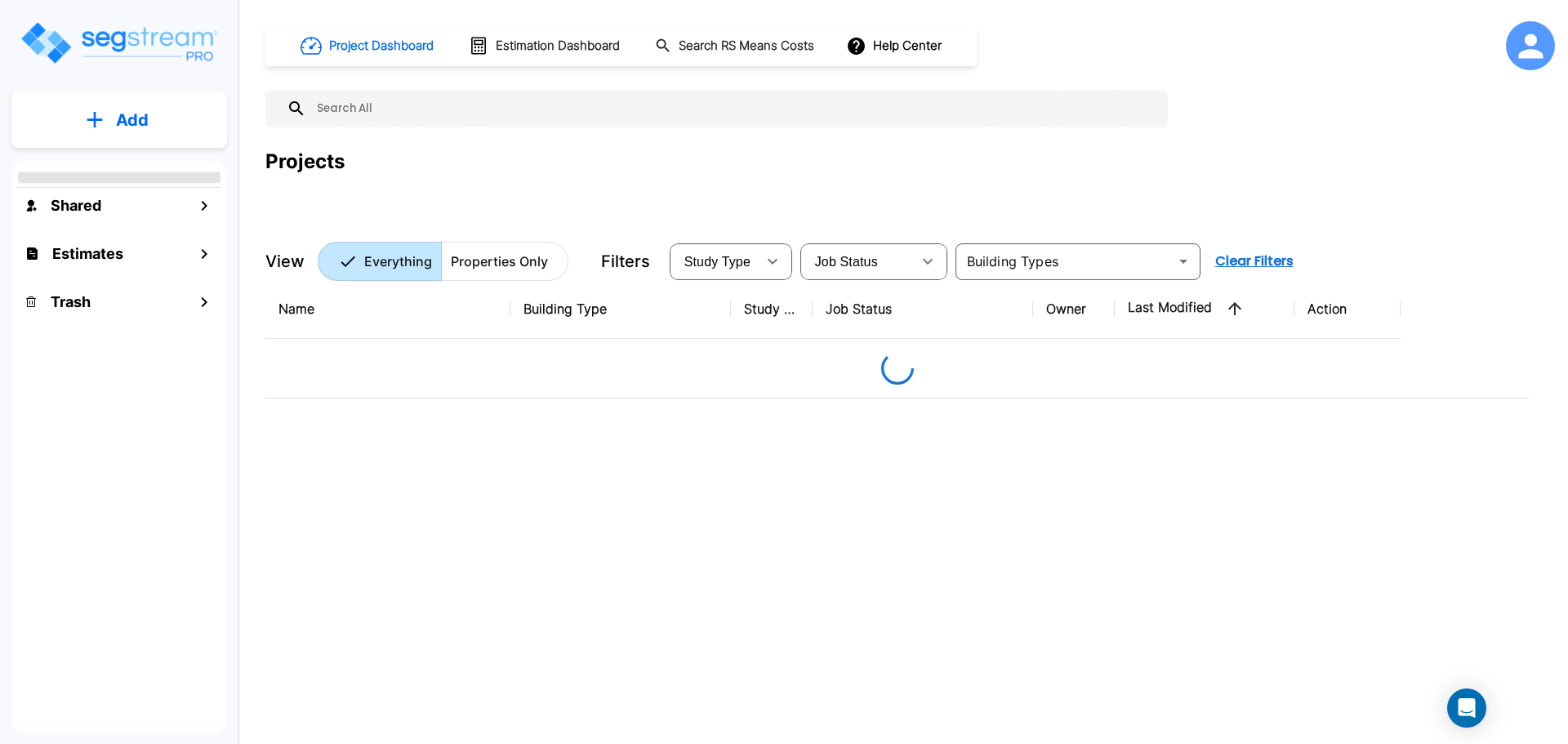 scroll, scrollTop: 0, scrollLeft: 0, axis: both 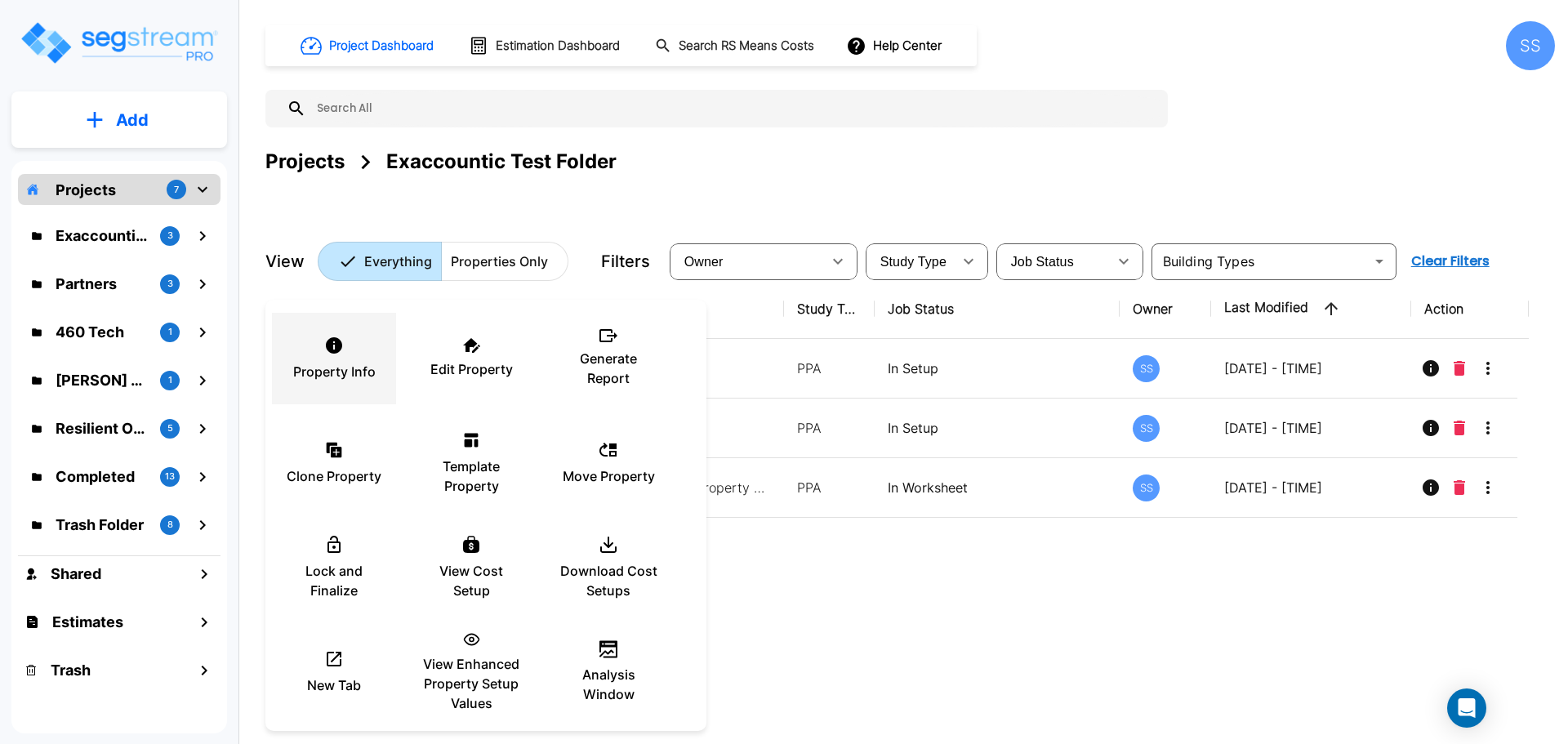 click on "Property Info" at bounding box center [334, 372] 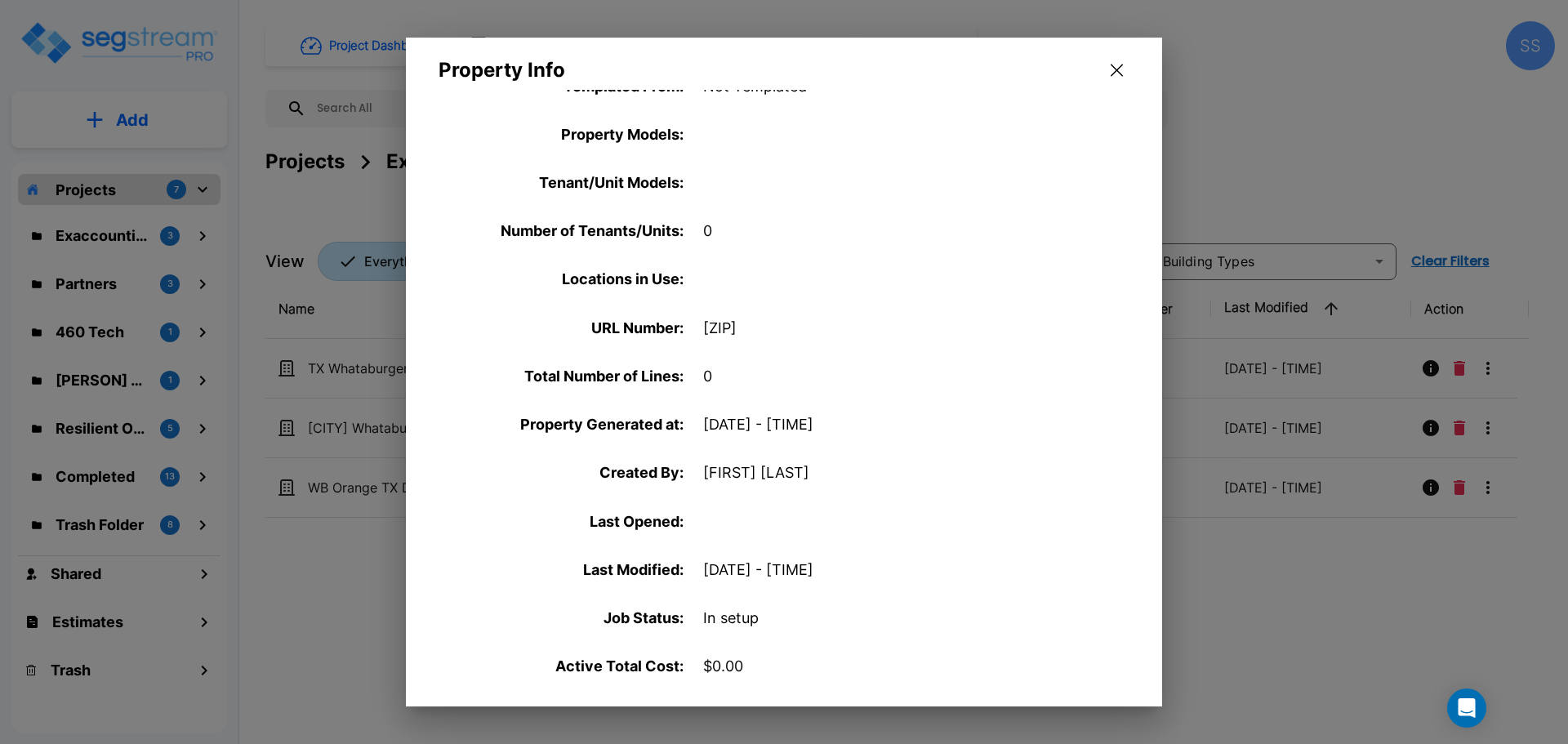 scroll, scrollTop: 543, scrollLeft: 0, axis: vertical 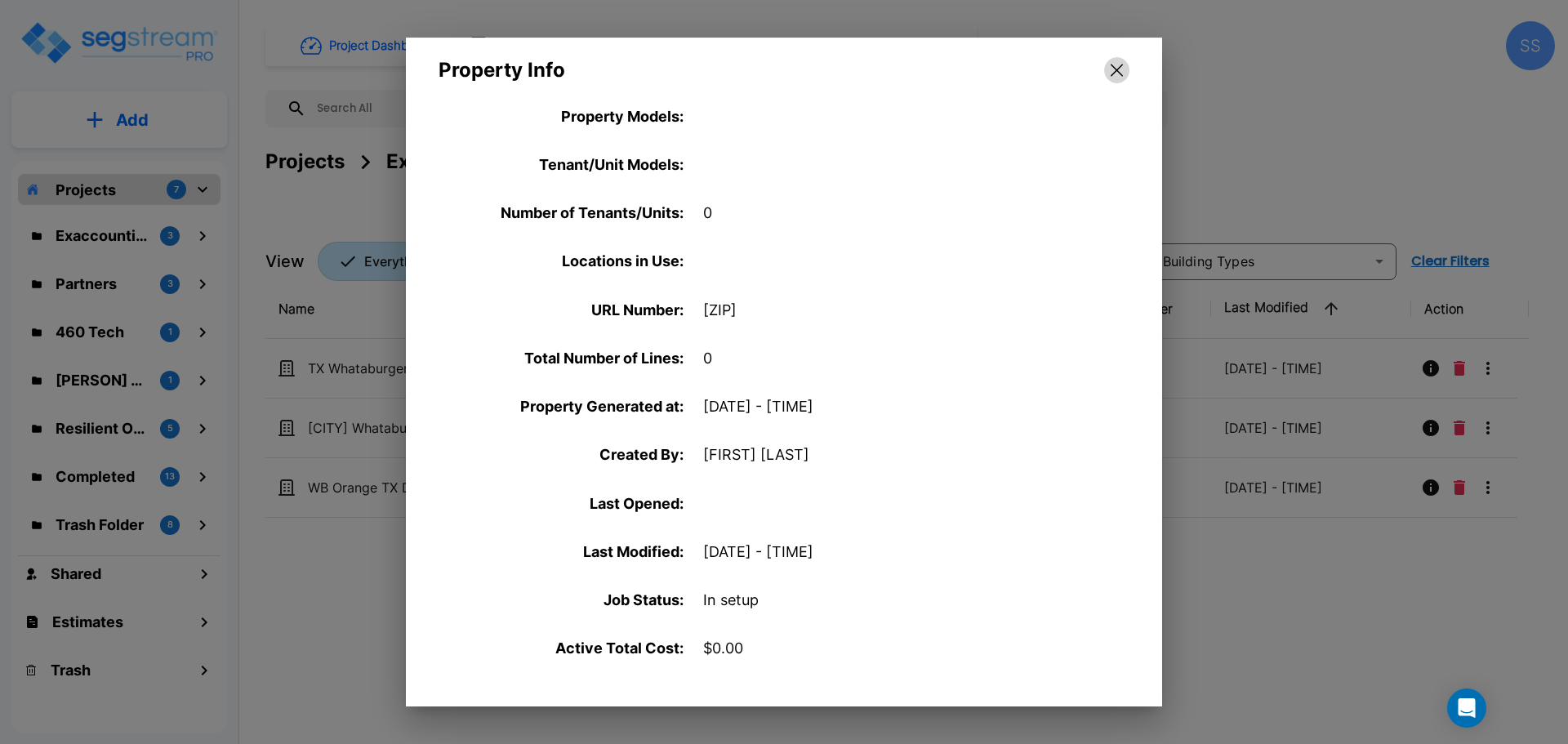 drag, startPoint x: 1112, startPoint y: 71, endPoint x: 996, endPoint y: 140, distance: 134.97037 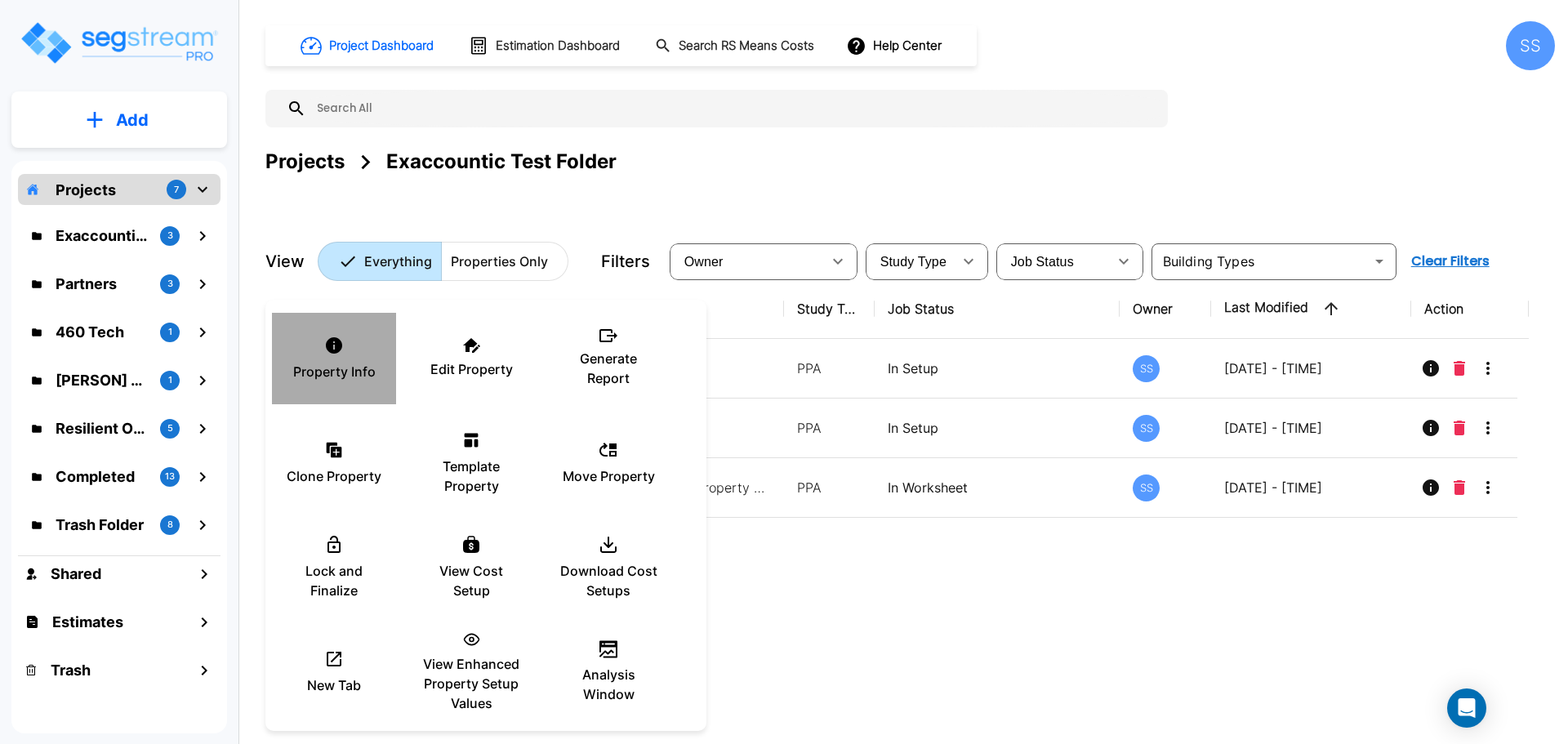 click on "Property Info" at bounding box center (334, 359) 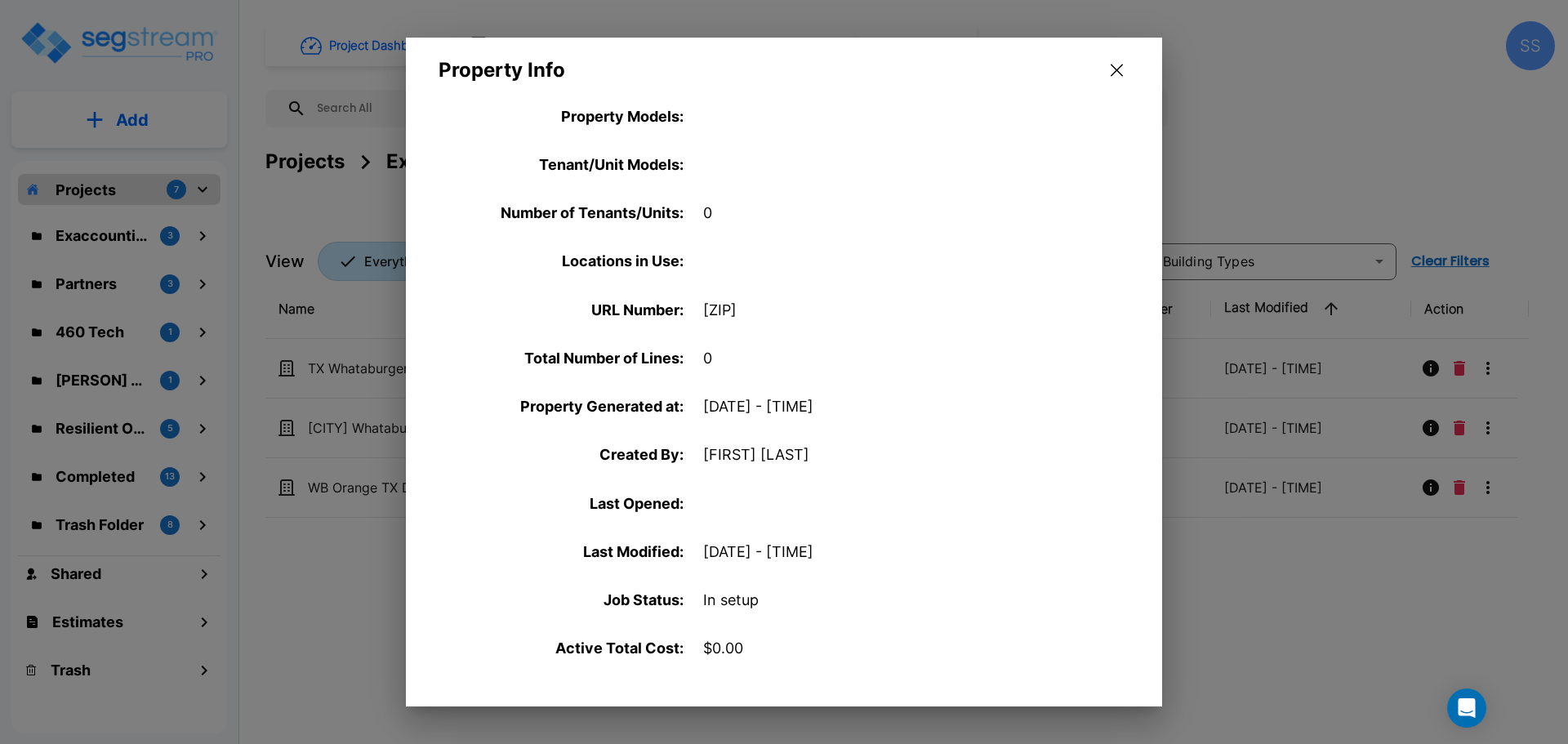 scroll, scrollTop: 136, scrollLeft: 0, axis: vertical 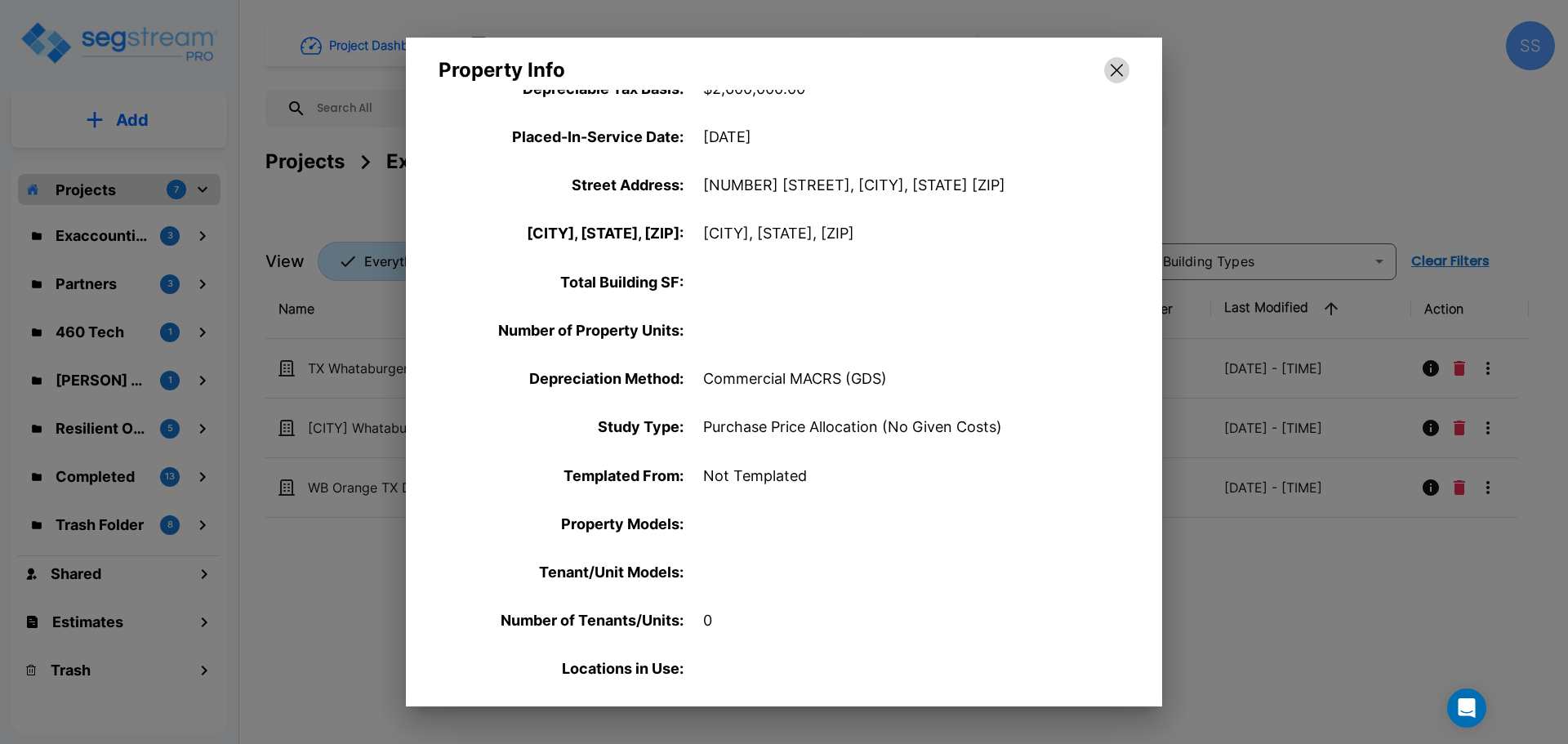 drag, startPoint x: 1127, startPoint y: 74, endPoint x: 1036, endPoint y: 105, distance: 96.13532 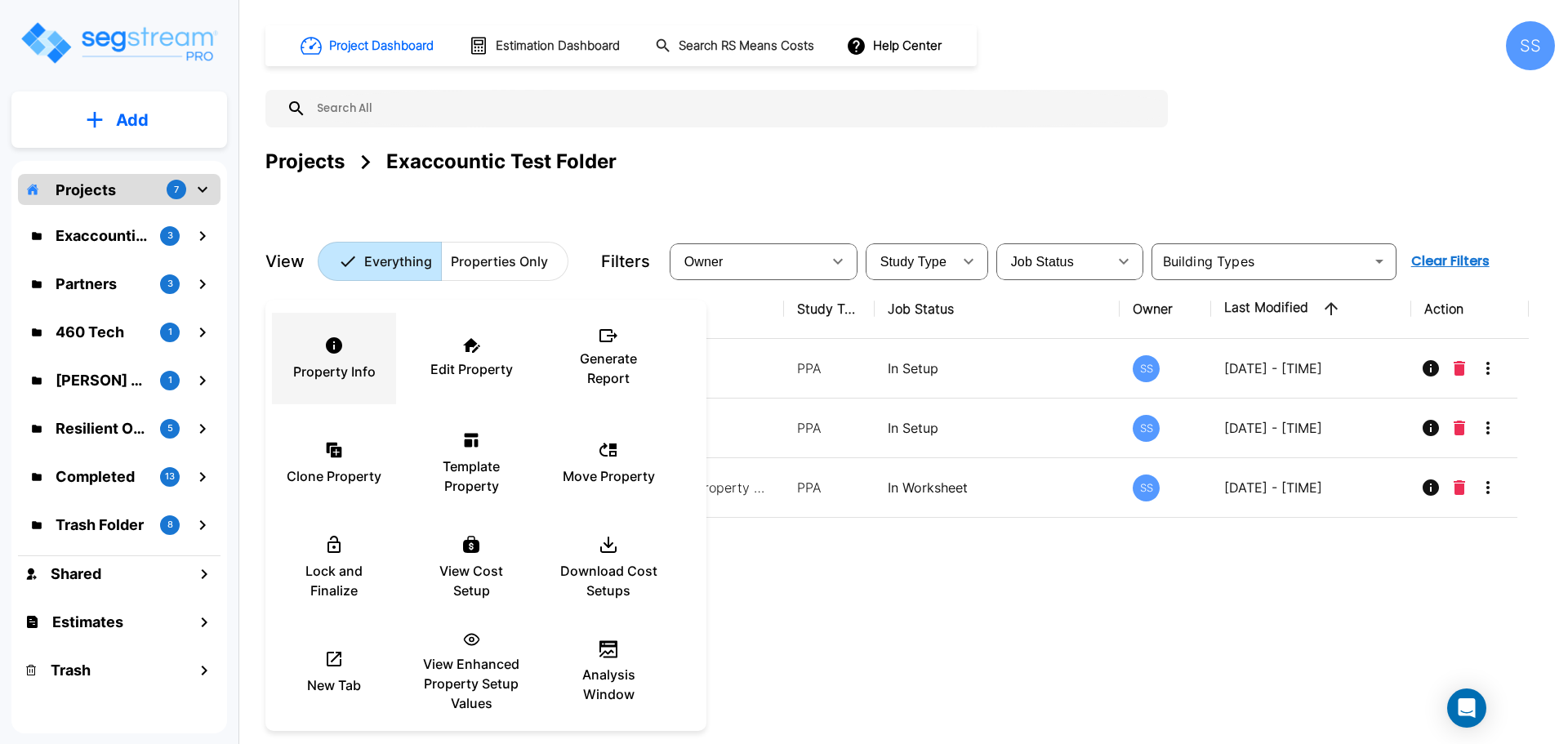 click 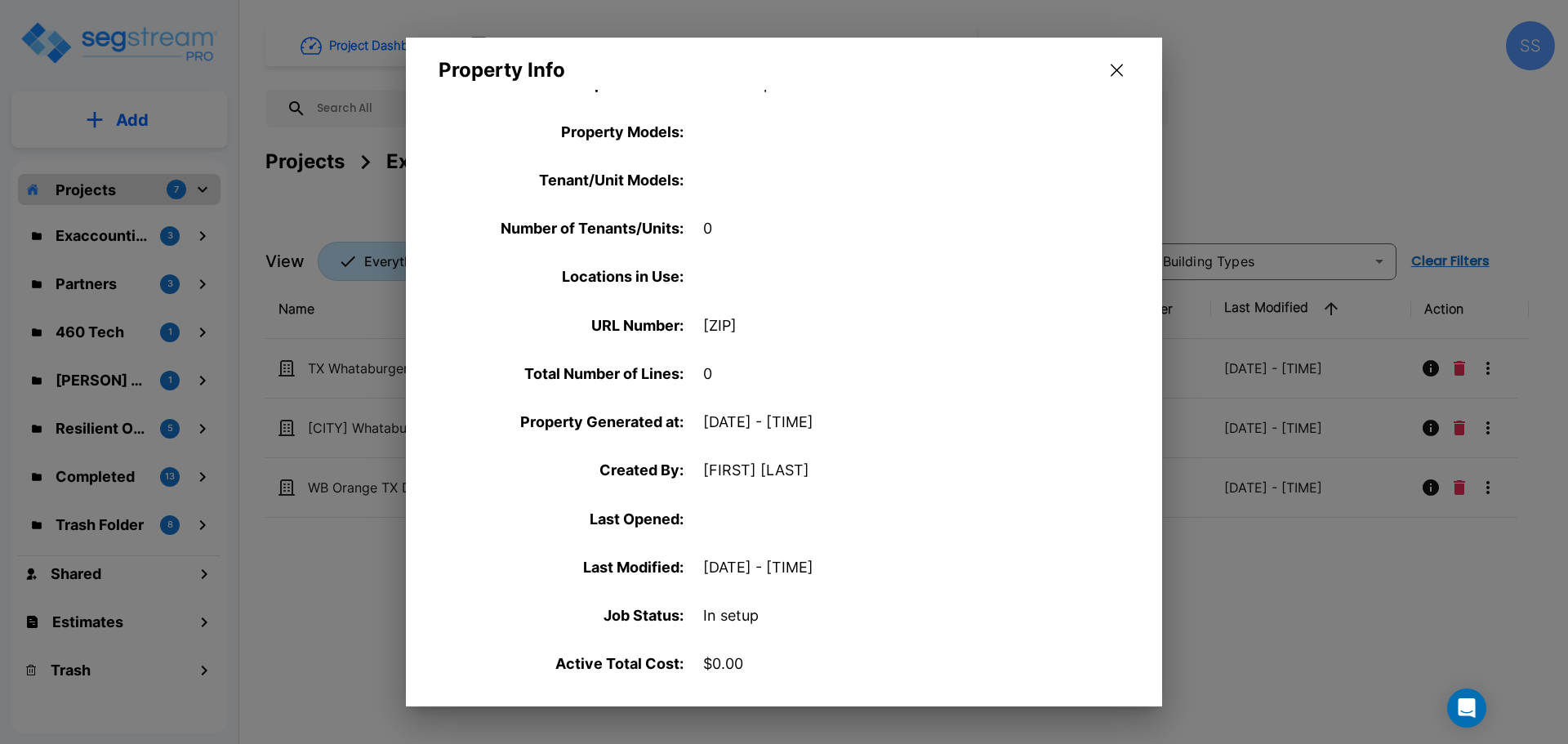 scroll, scrollTop: 543, scrollLeft: 0, axis: vertical 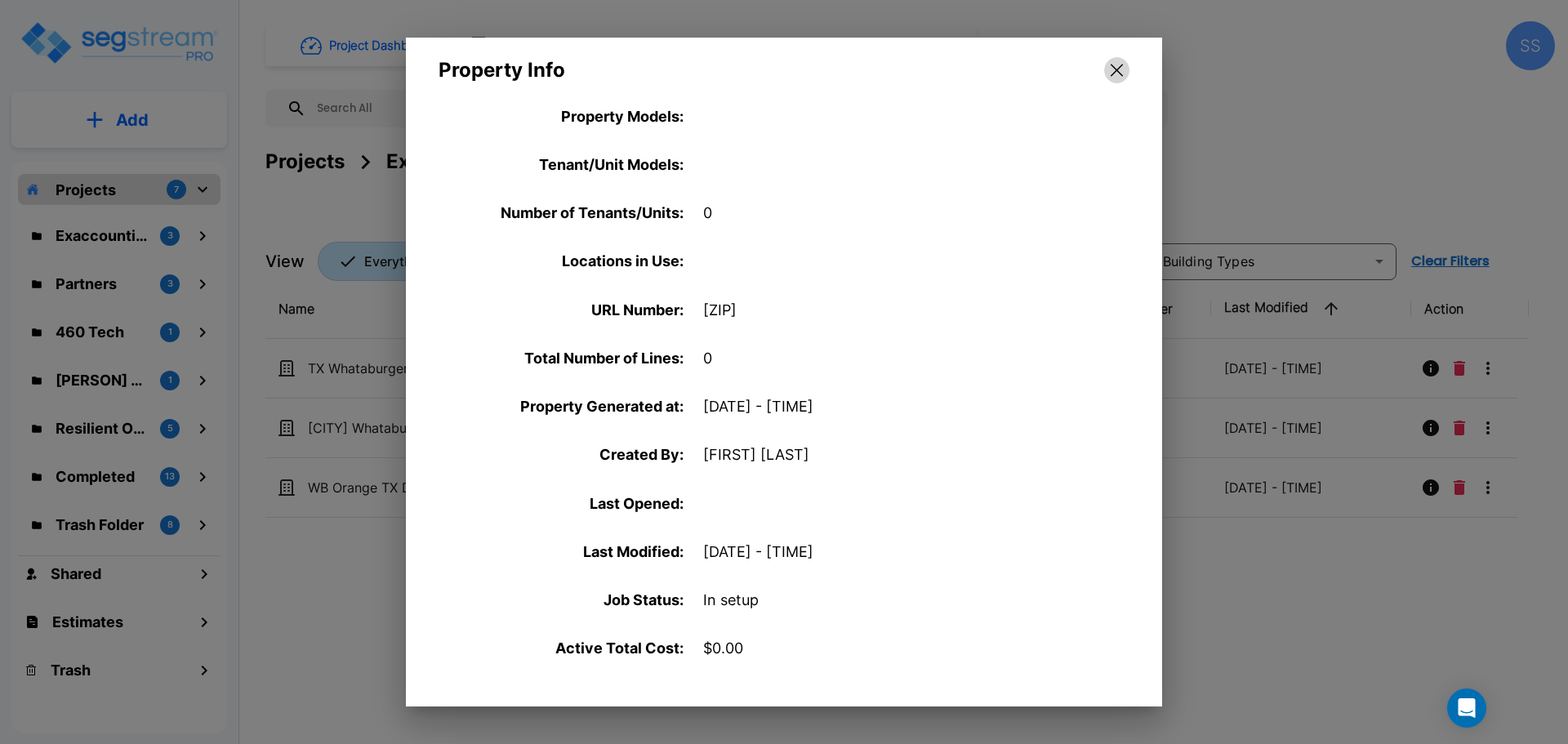 click 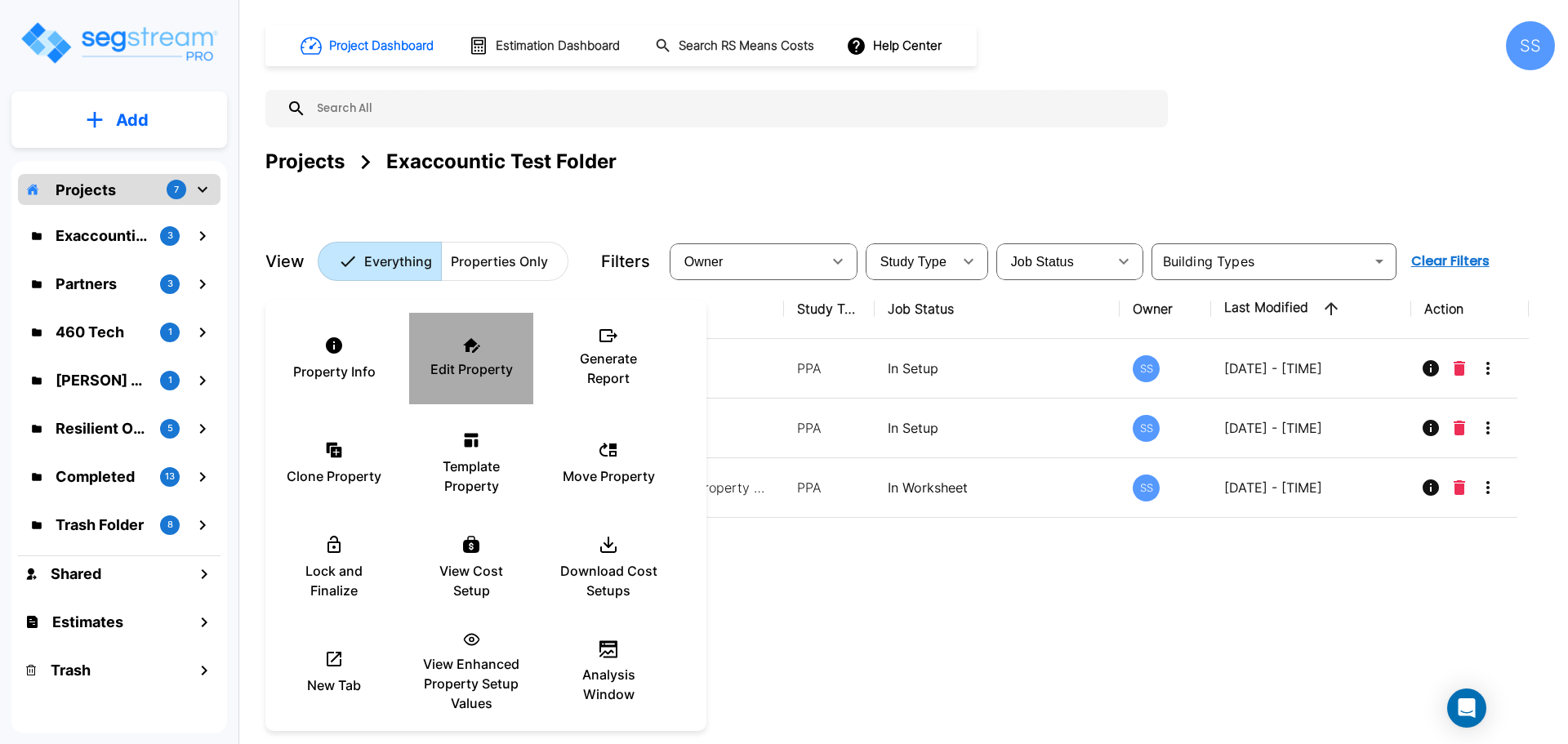 click on "Edit Property" at bounding box center [471, 369] 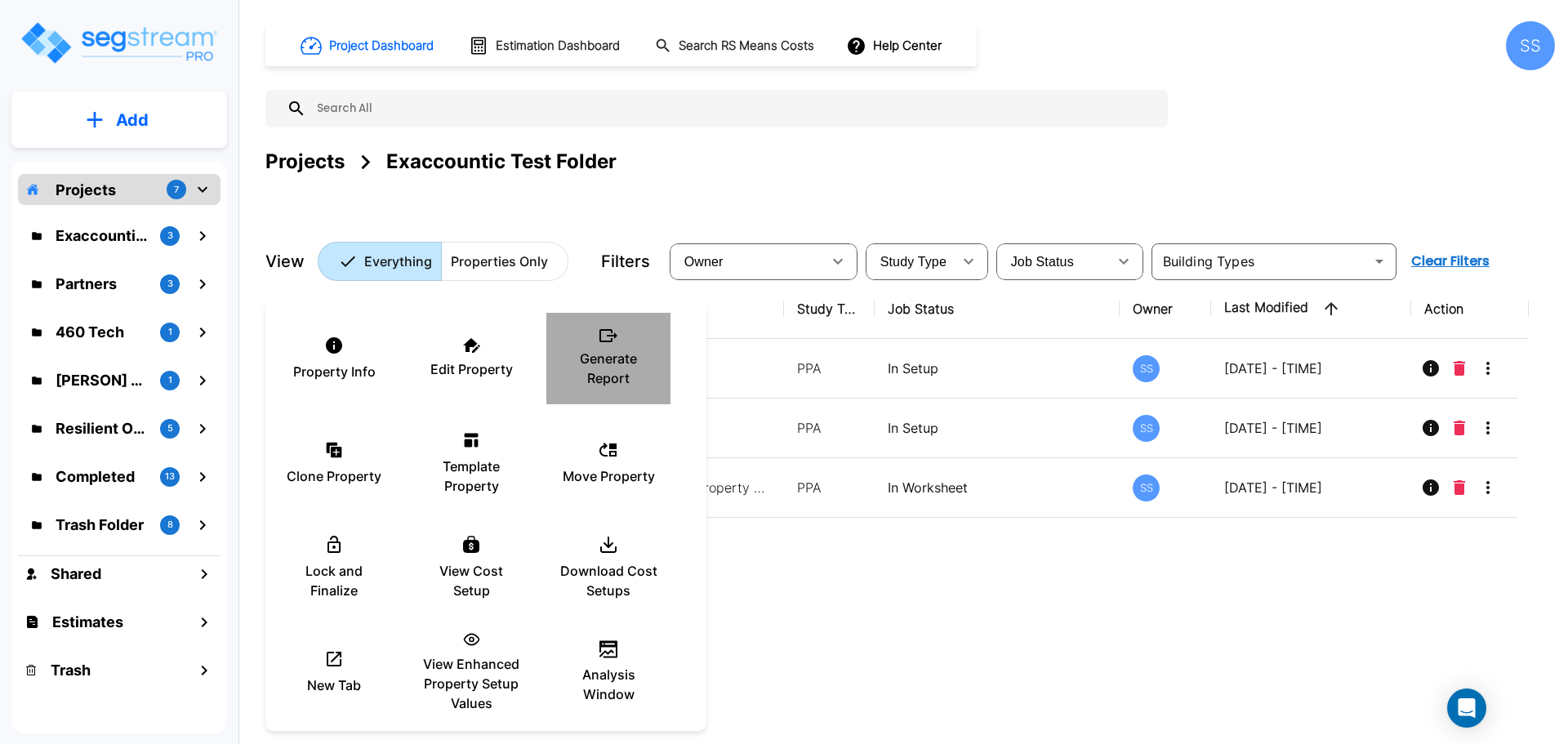click on "Generate Report" at bounding box center (608, 368) 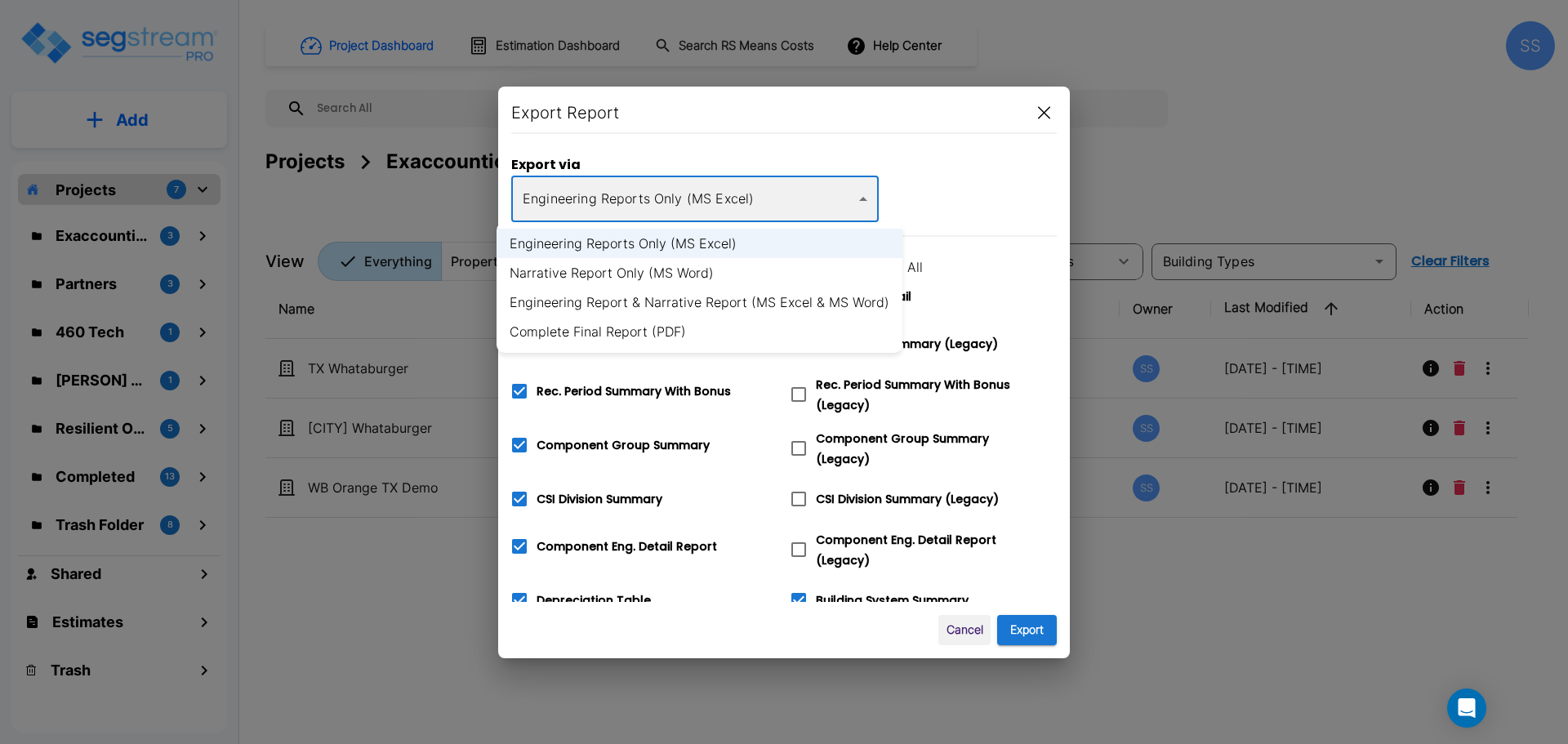 click on "TX Whataburger PPA In Setup SS [DATE] - [TIME] Orange, TX Whataburger PPA In Setup SS [DATE] - [TIME] WB Orange TX Demo Fast Food, Commercial Property Site PPA In Worksheet SS [DATE] - [TIME]" at bounding box center (784, 372) 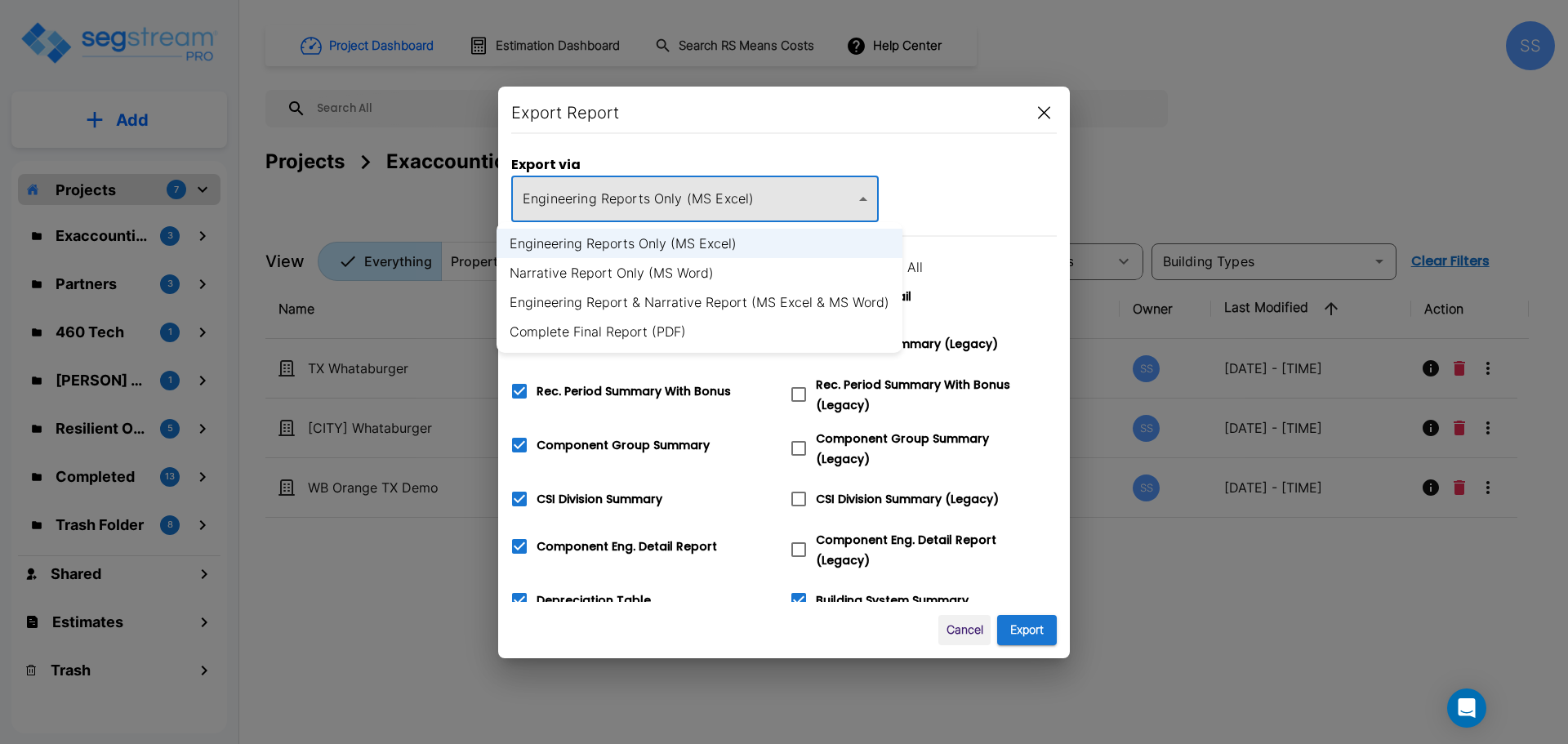 type on "pdf" 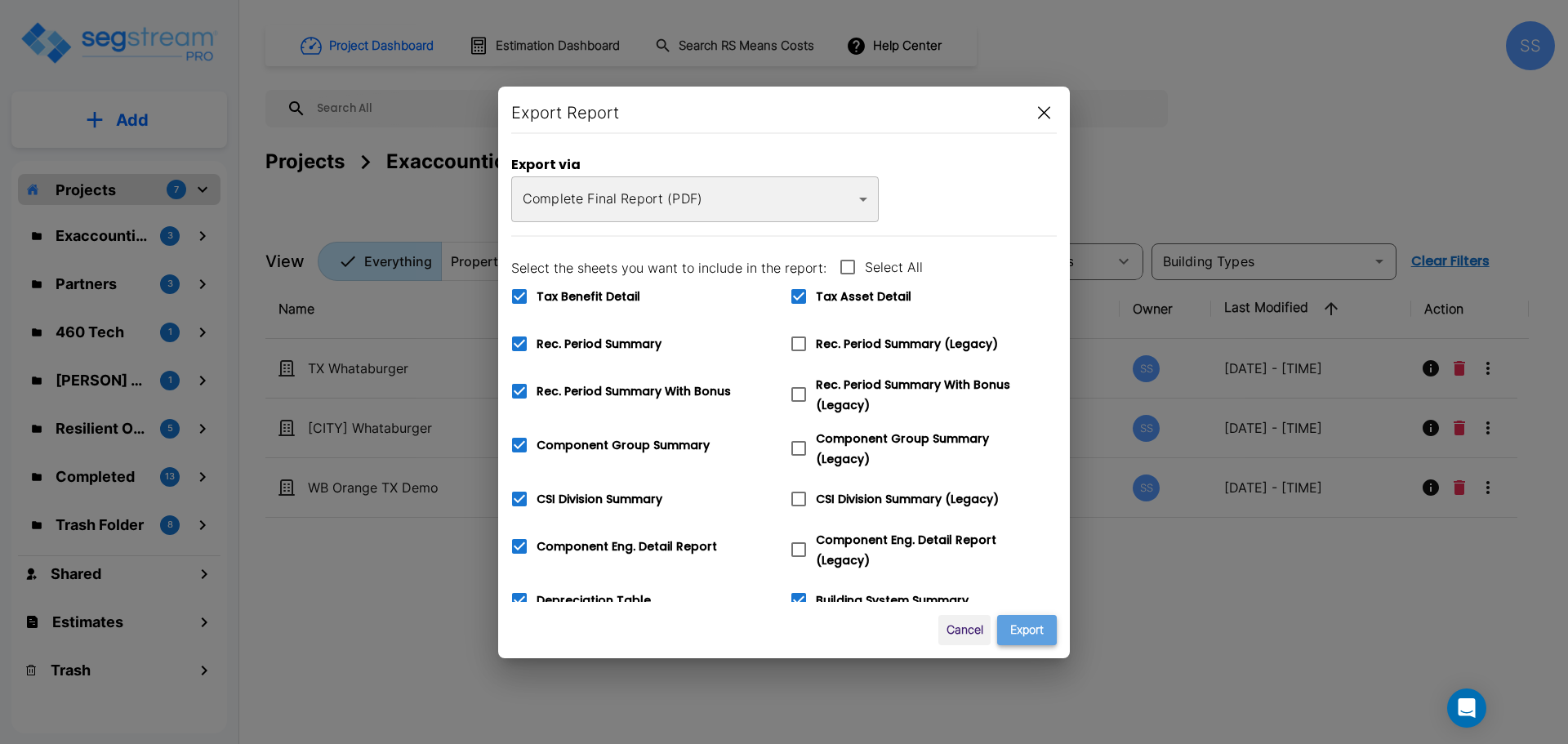 click on "Export" at bounding box center [1027, 630] 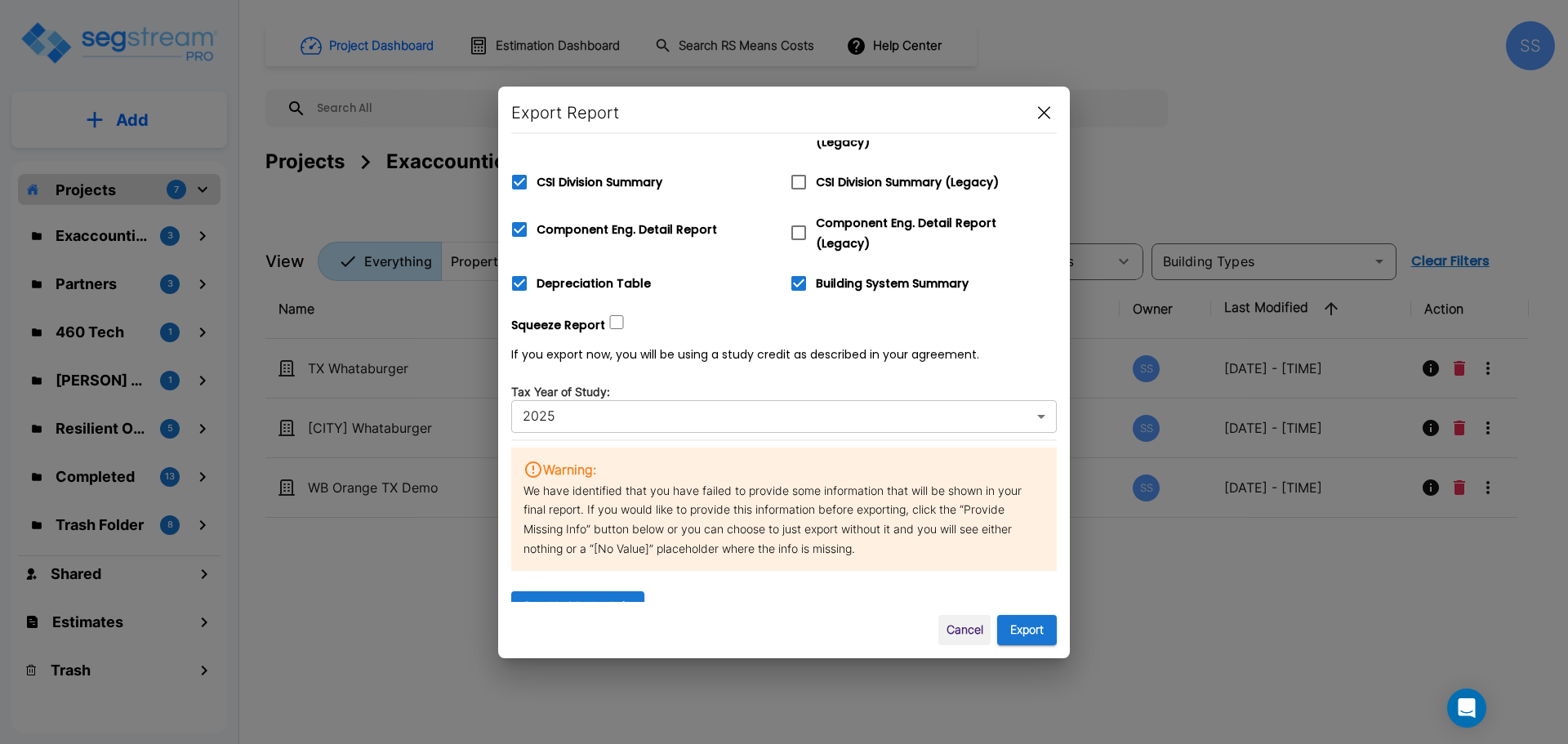 scroll, scrollTop: 327, scrollLeft: 0, axis: vertical 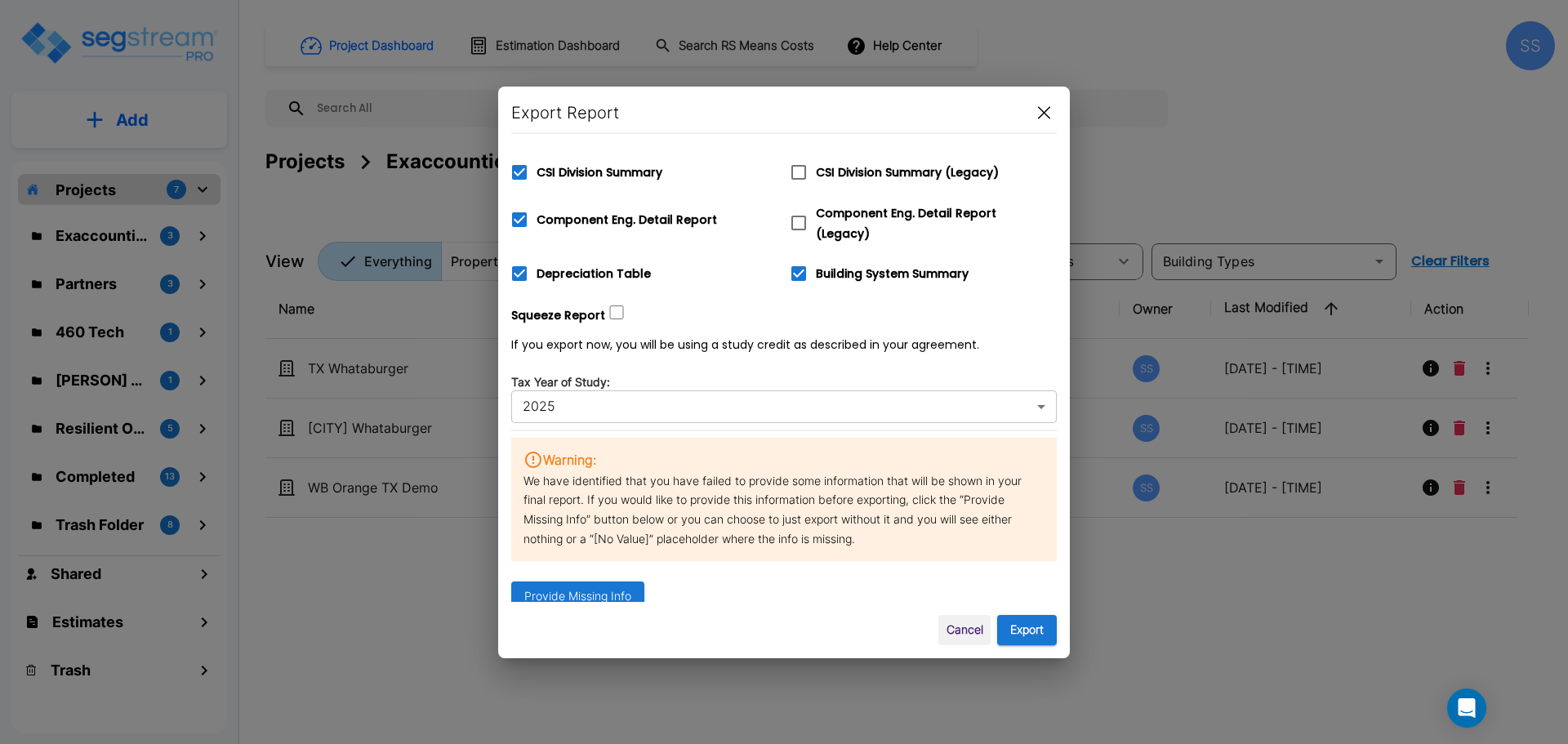 click on "TX Whataburger PPA In Setup SS [DATE] - [TIME] Orange, TX Whataburger PPA In Setup SS [DATE] - [TIME] WB Orange TX Demo Fast Food, Commercial Property Site PPA In Worksheet SS [DATE] - [TIME]" at bounding box center (784, 372) 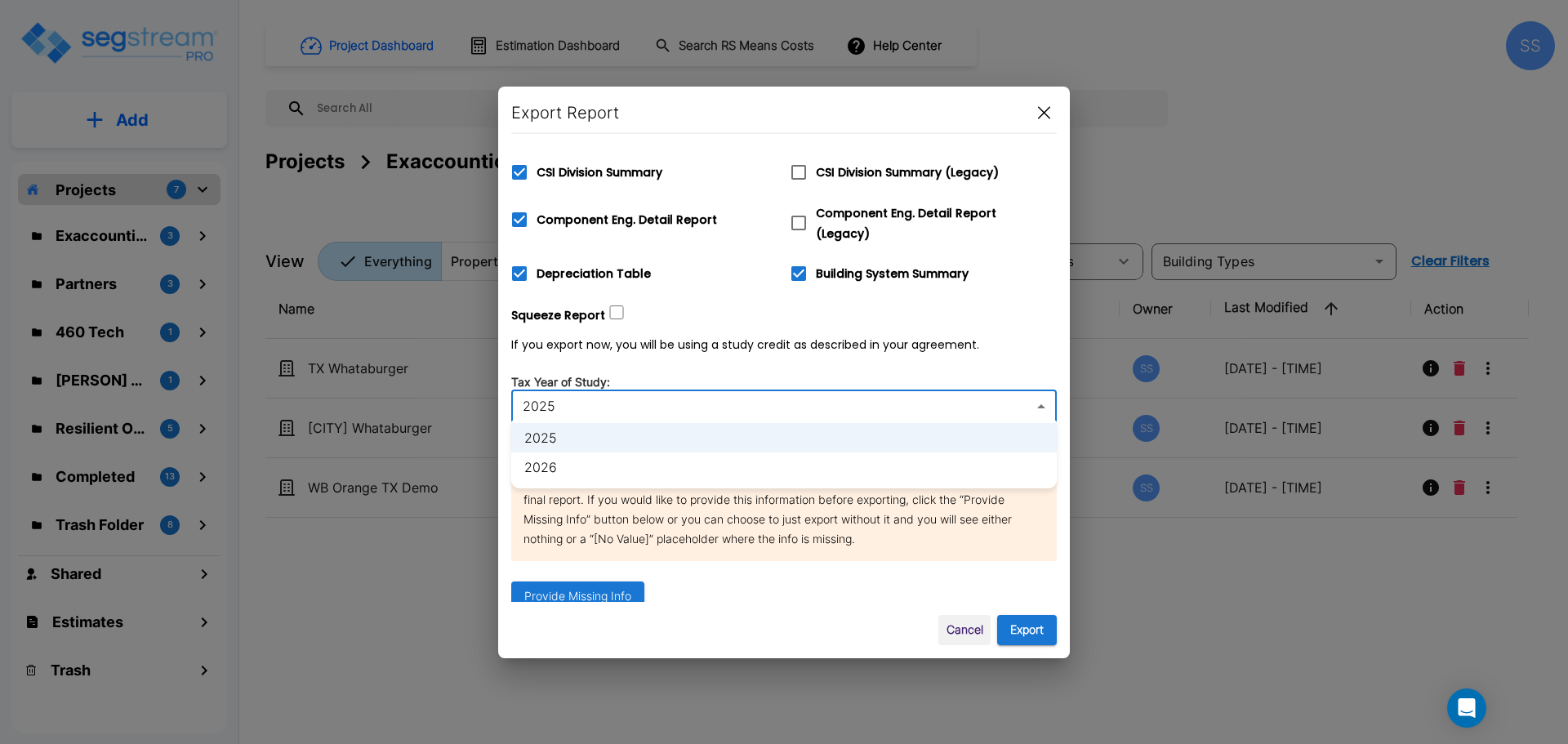 click at bounding box center [784, 372] 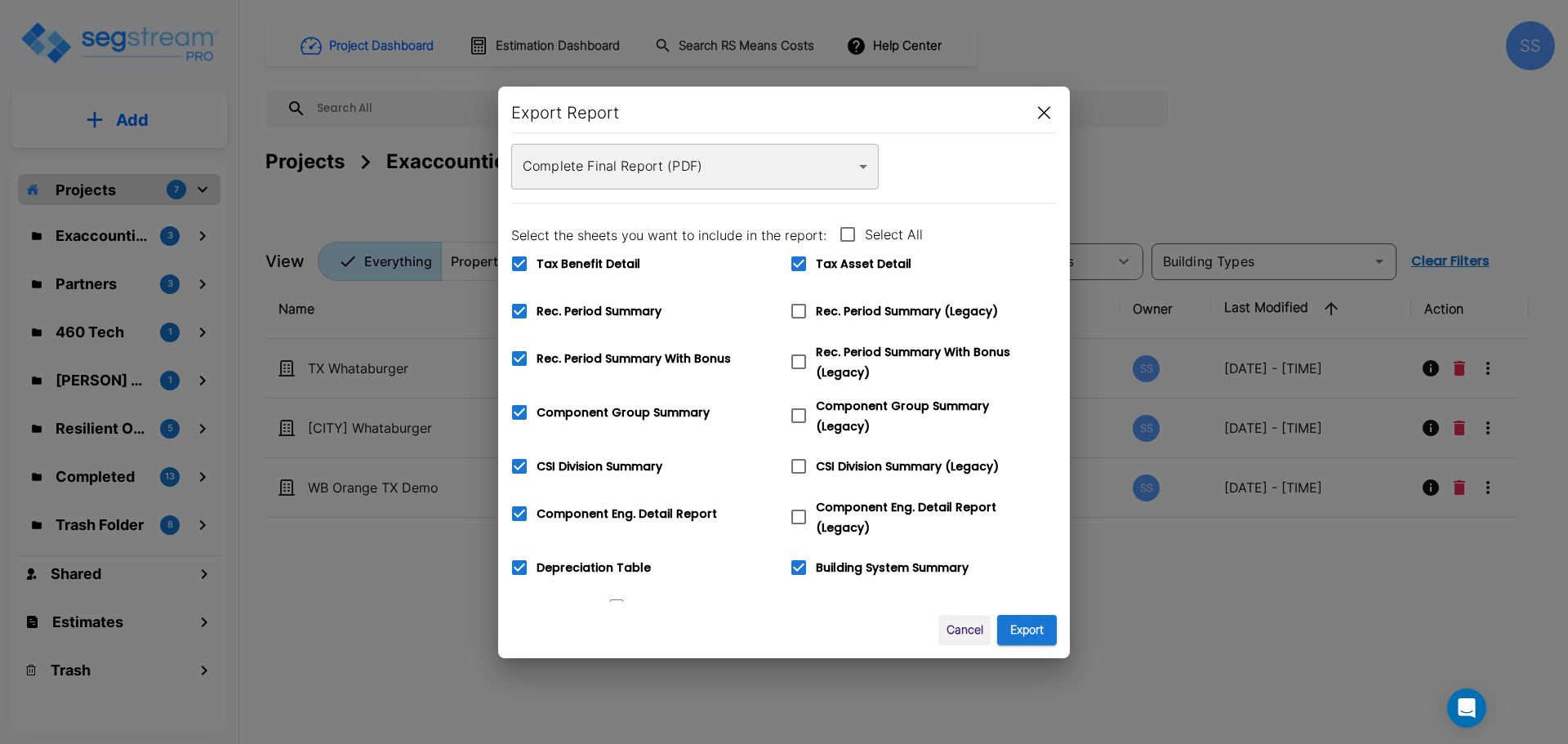 scroll, scrollTop: 0, scrollLeft: 0, axis: both 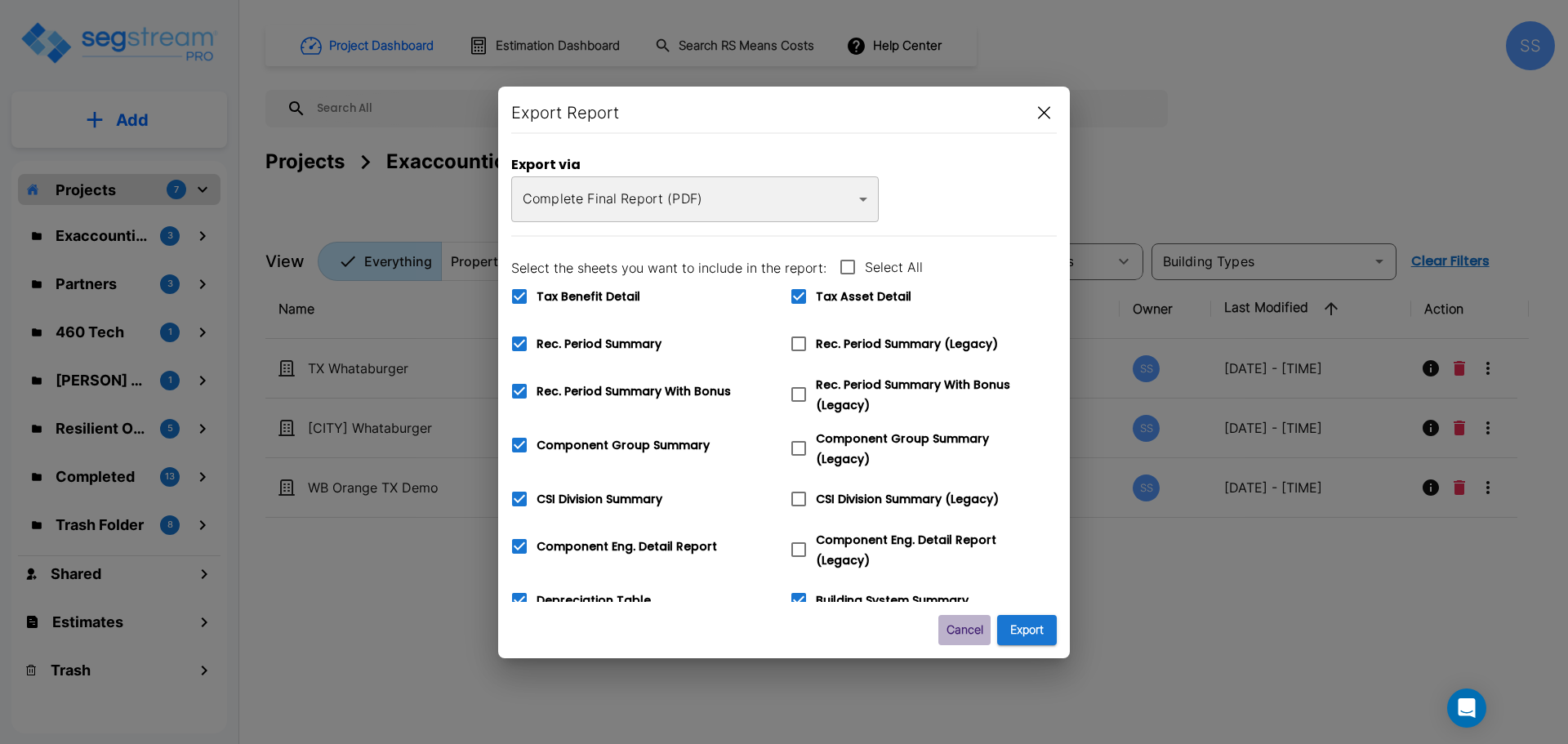 click on "Cancel" at bounding box center [964, 630] 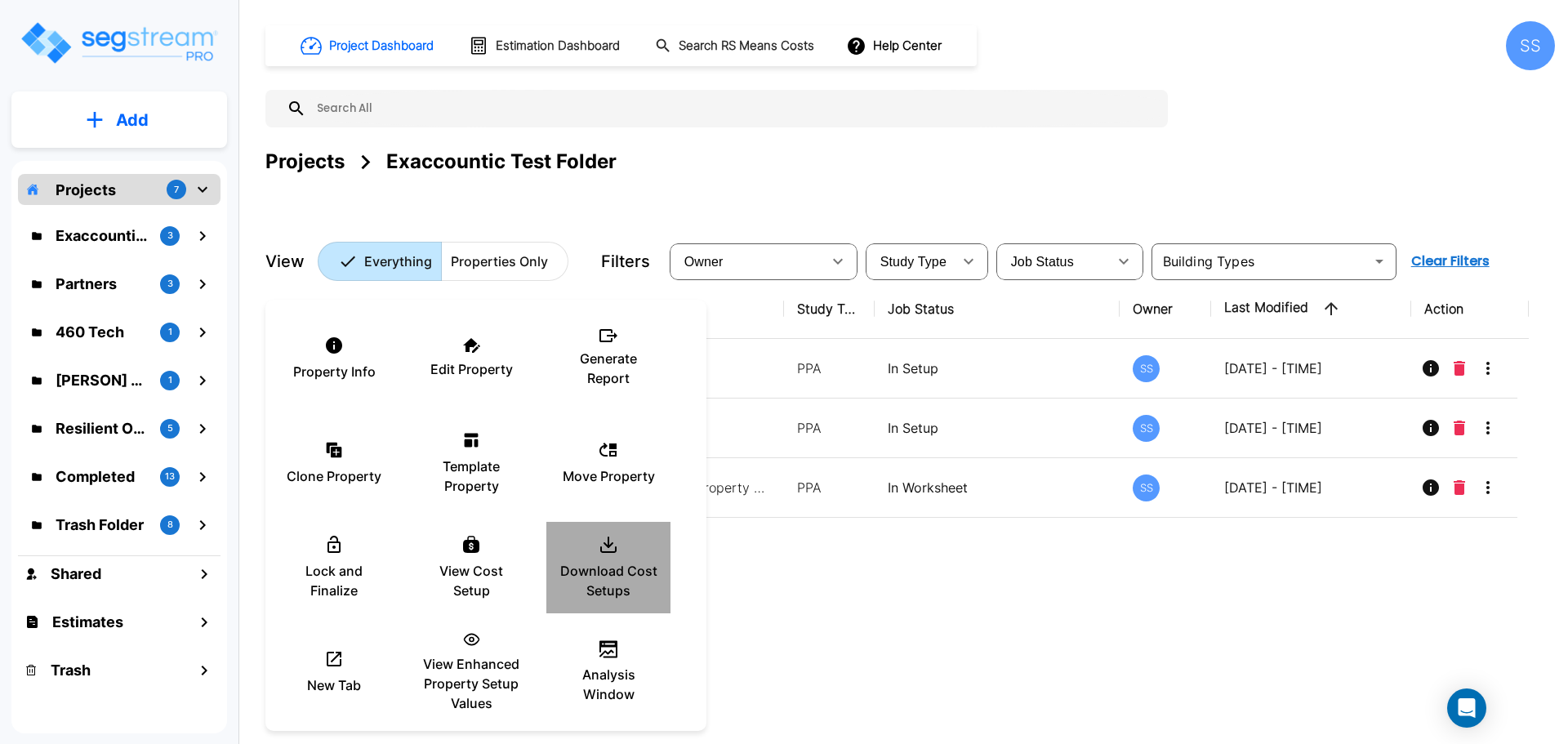 click on "Download Cost Setups" at bounding box center (608, 581) 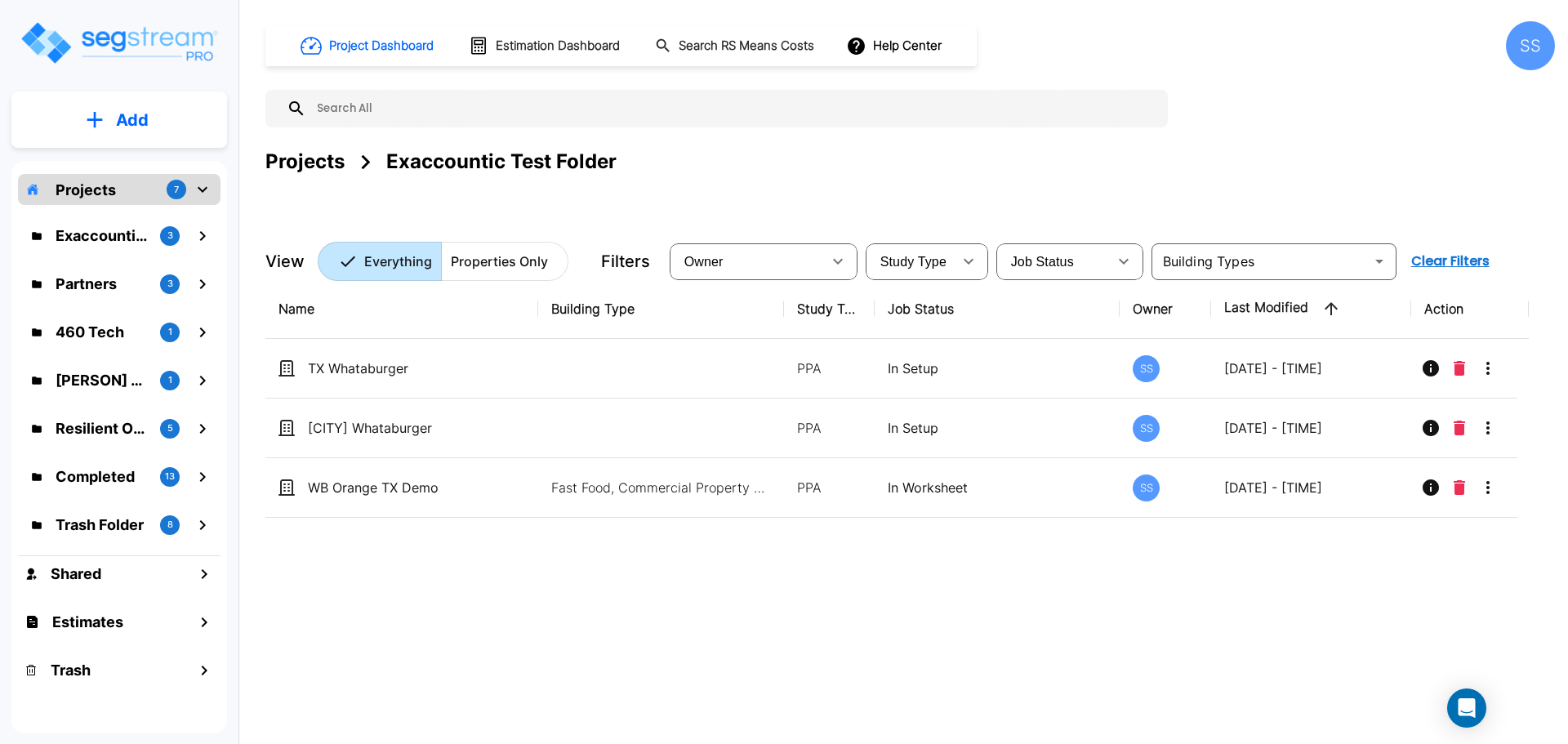 drag, startPoint x: 205, startPoint y: 198, endPoint x: 227, endPoint y: 221, distance: 31.8277 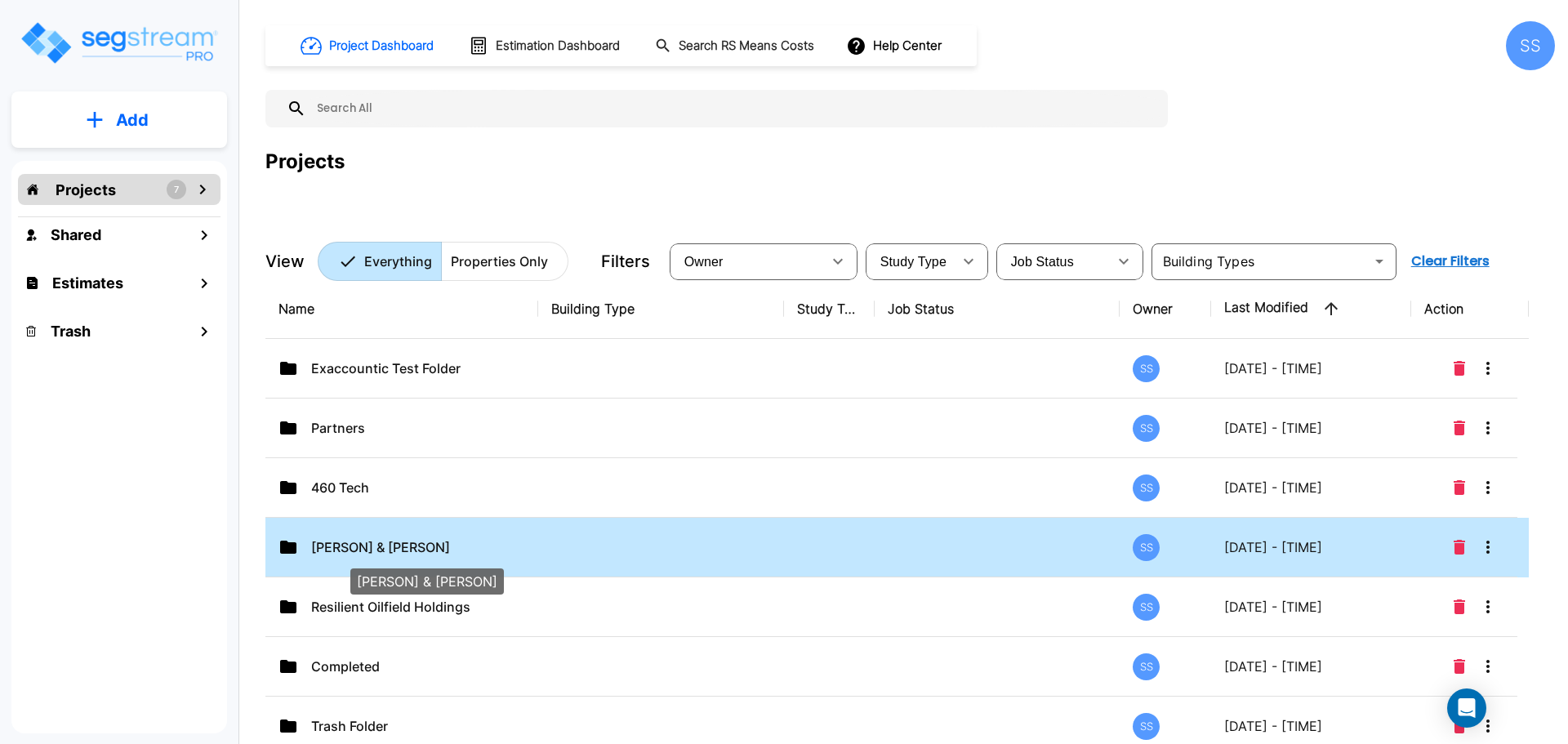click on "[PERSON] & [PERSON]" at bounding box center [393, 547] 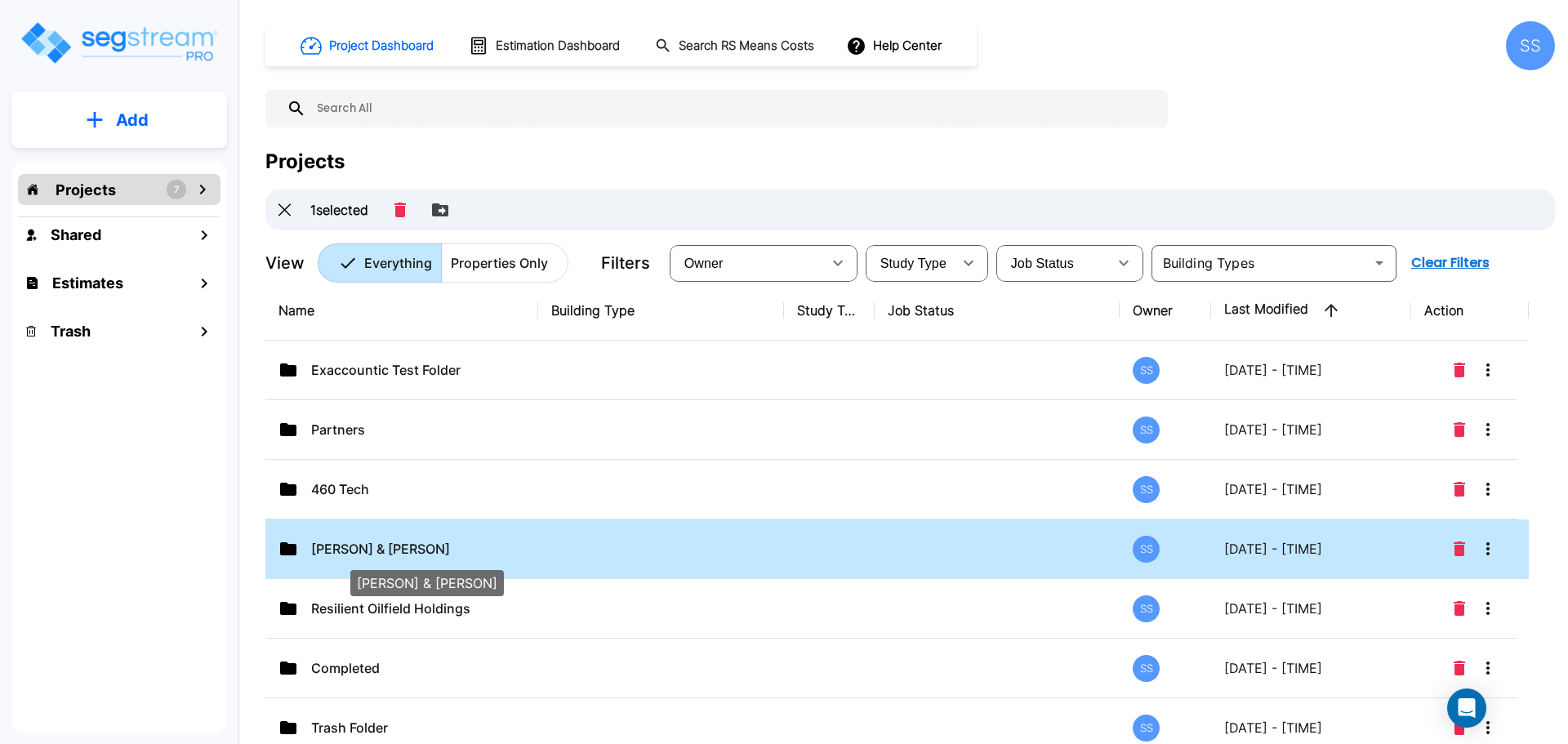 click on "[PERSON] & [PERSON]" at bounding box center (393, 549) 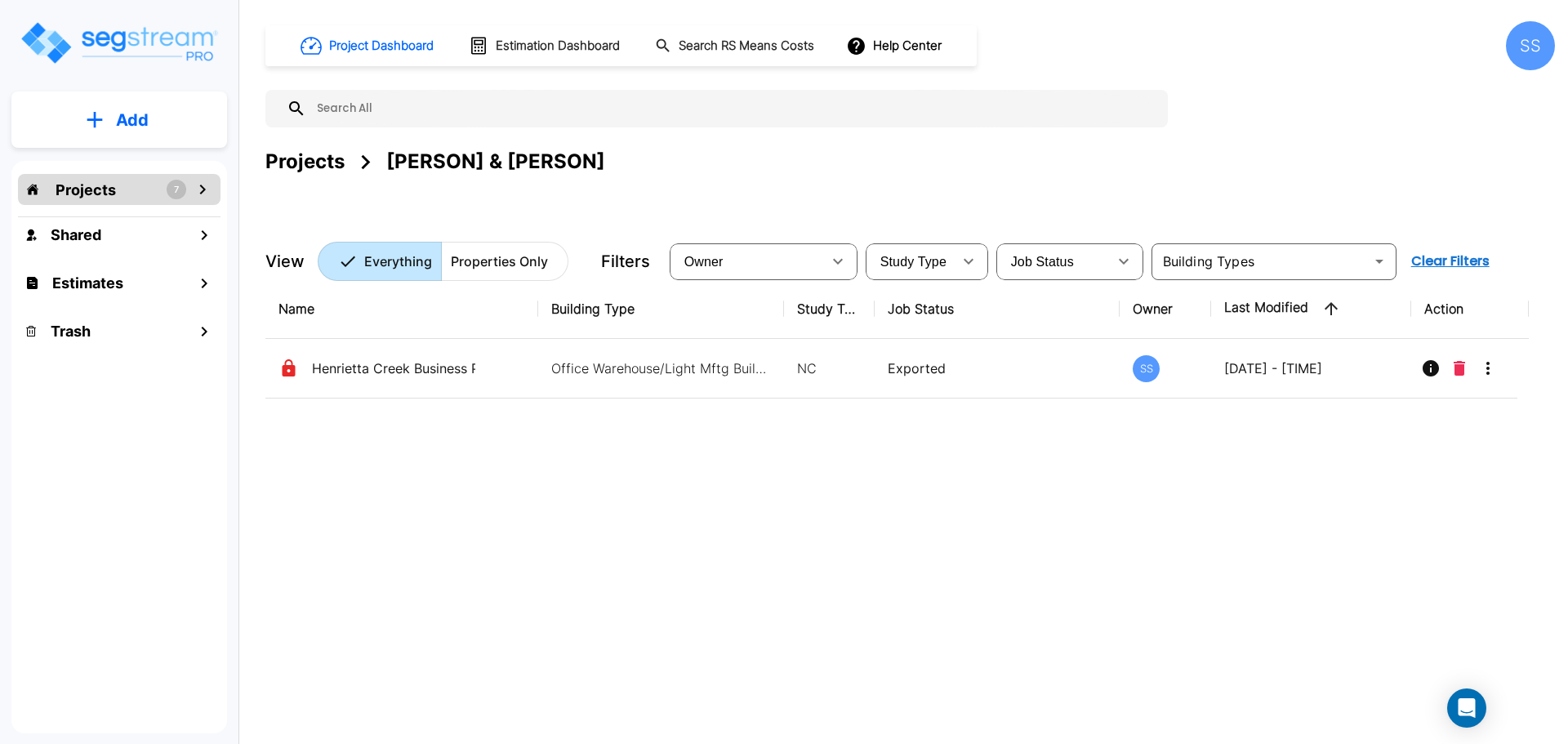 click 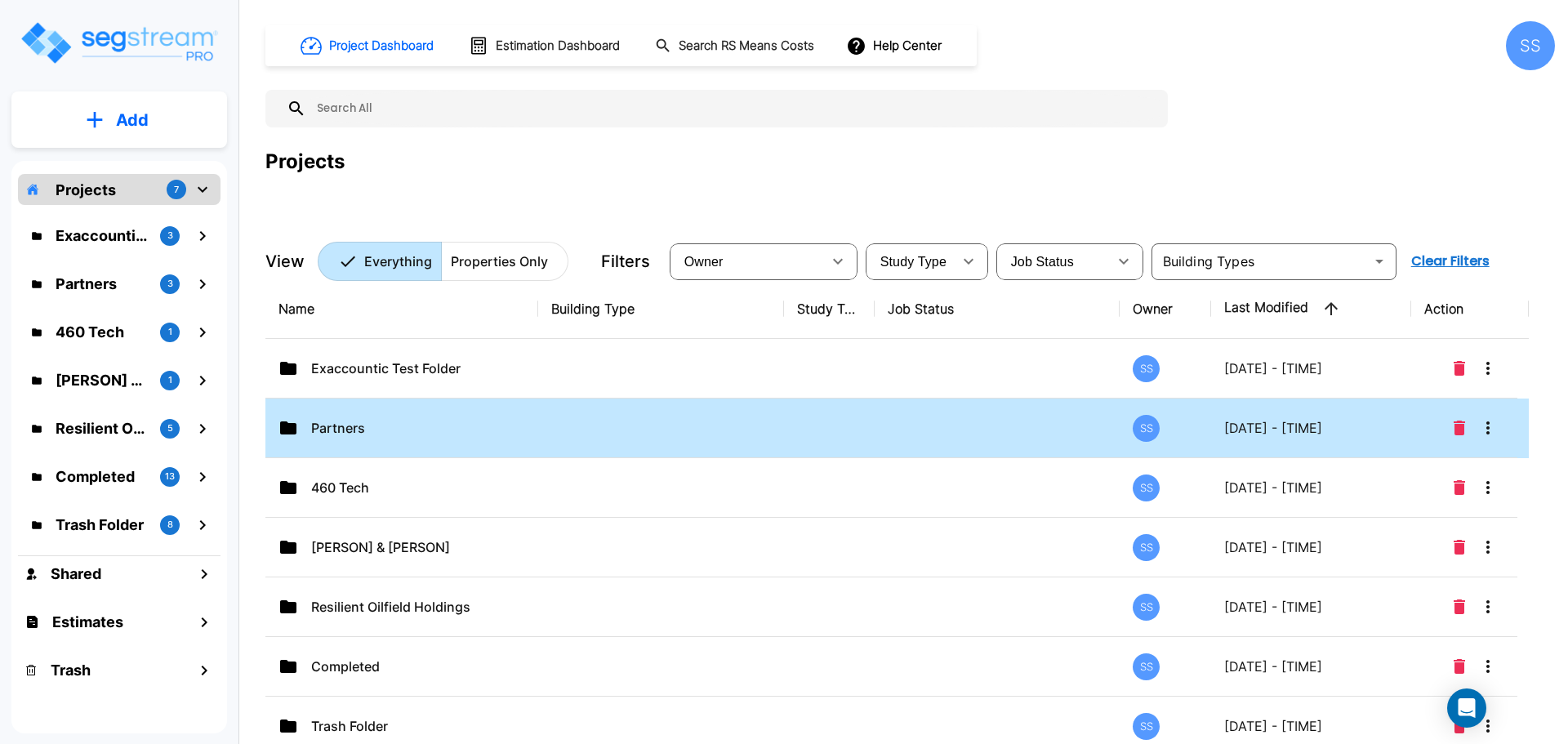 scroll, scrollTop: 16, scrollLeft: 0, axis: vertical 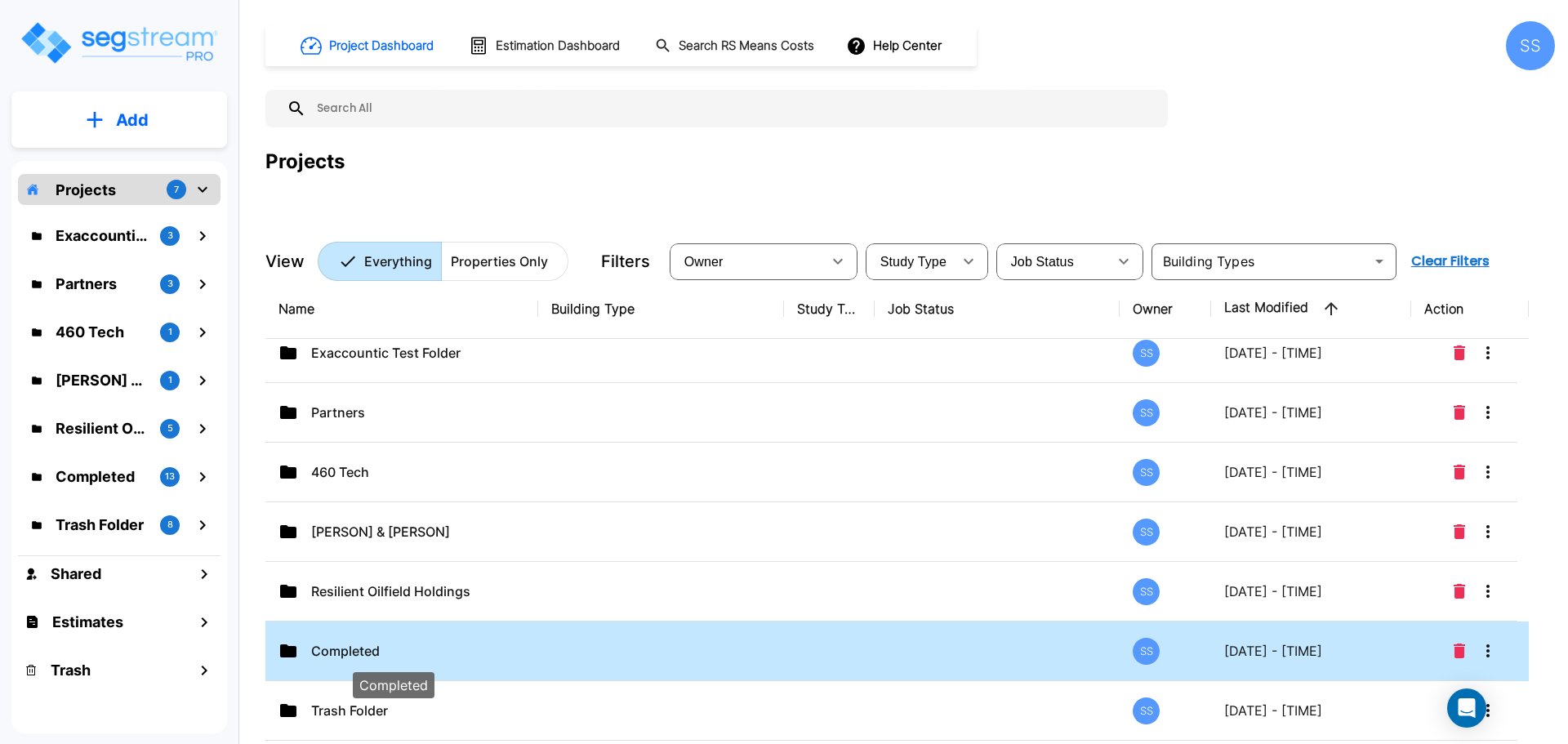 click on "Completed" at bounding box center [393, 651] 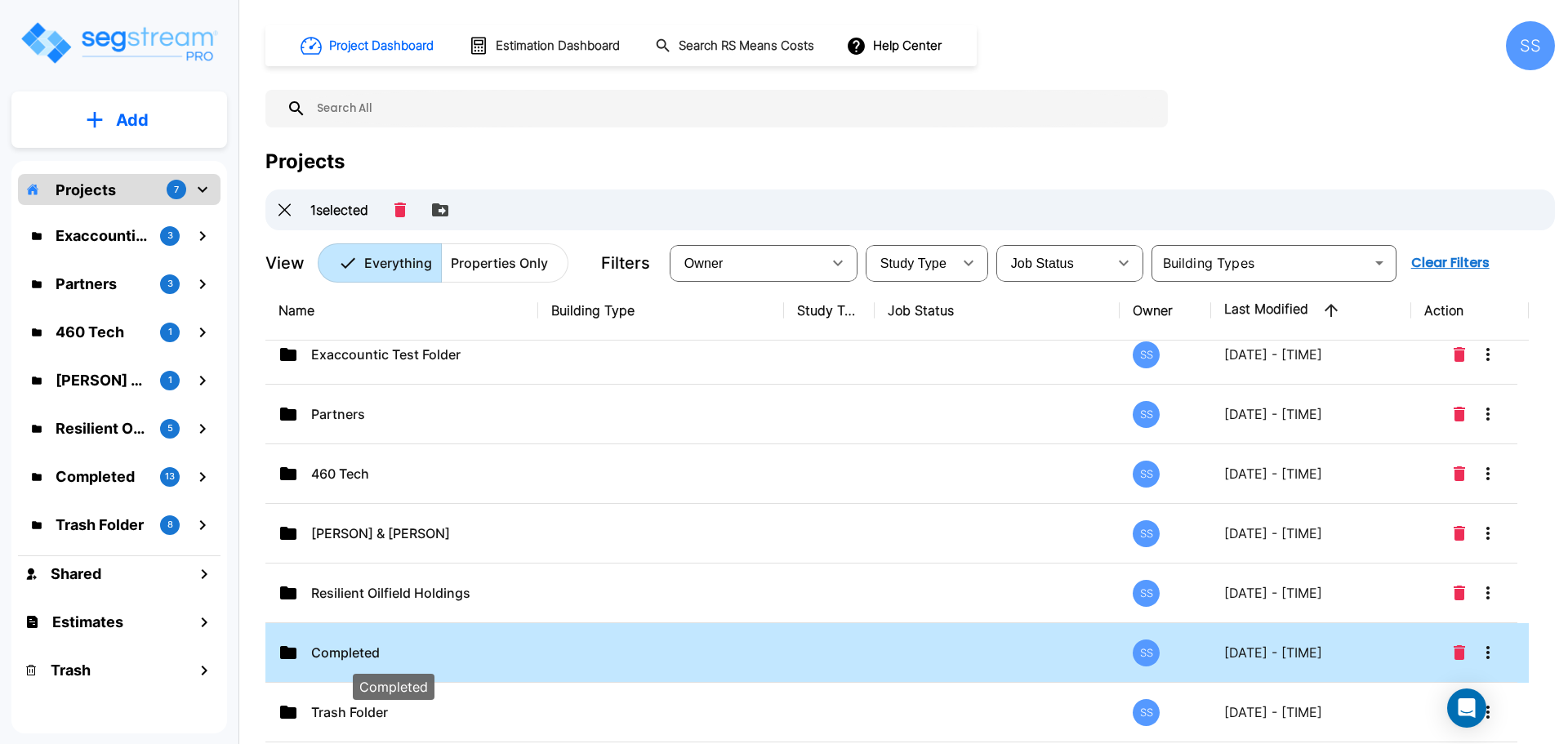 click on "Completed" at bounding box center [393, 653] 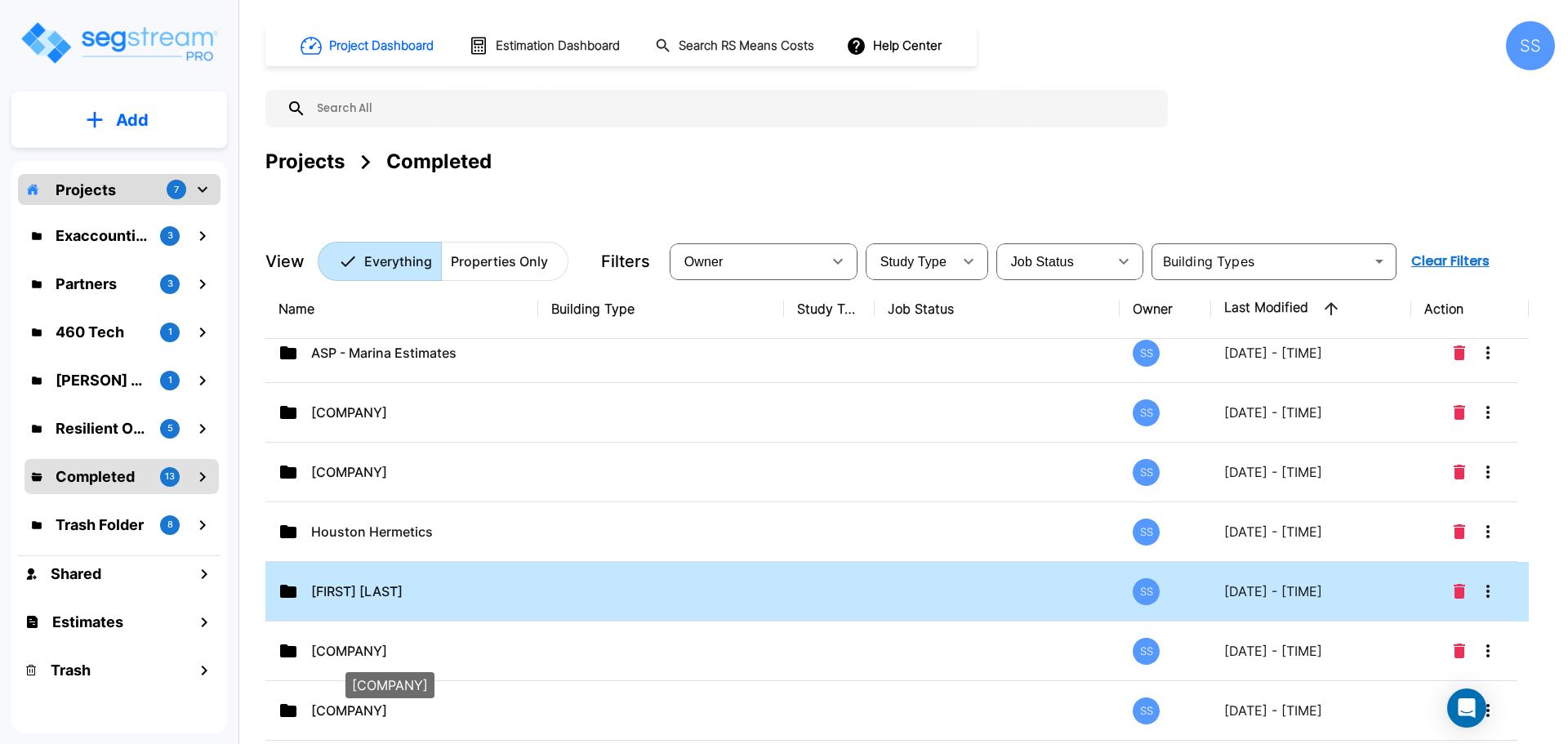 scroll, scrollTop: 0, scrollLeft: 0, axis: both 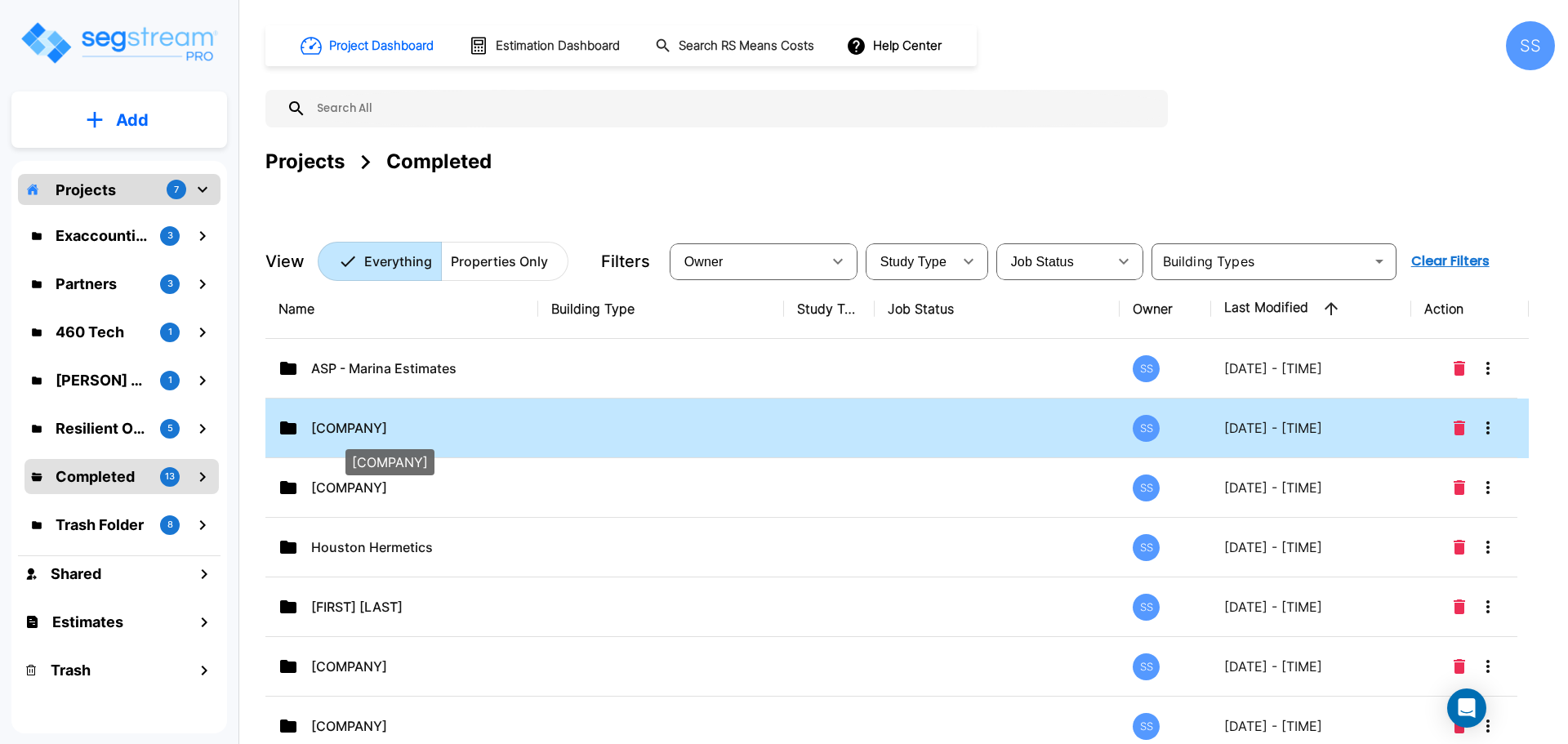 click on "CC Creations" at bounding box center (393, 428) 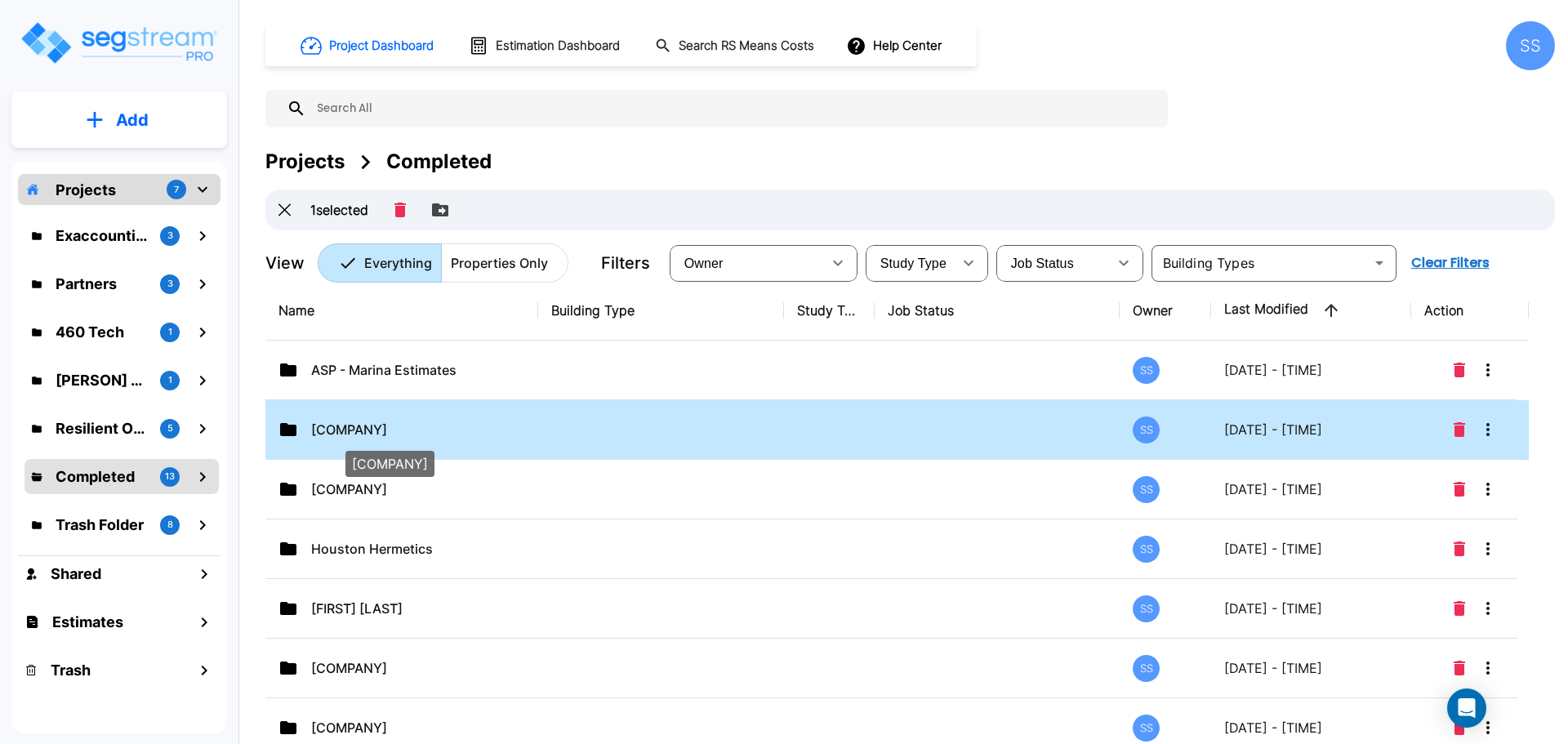 click on "CC Creations" at bounding box center [393, 430] 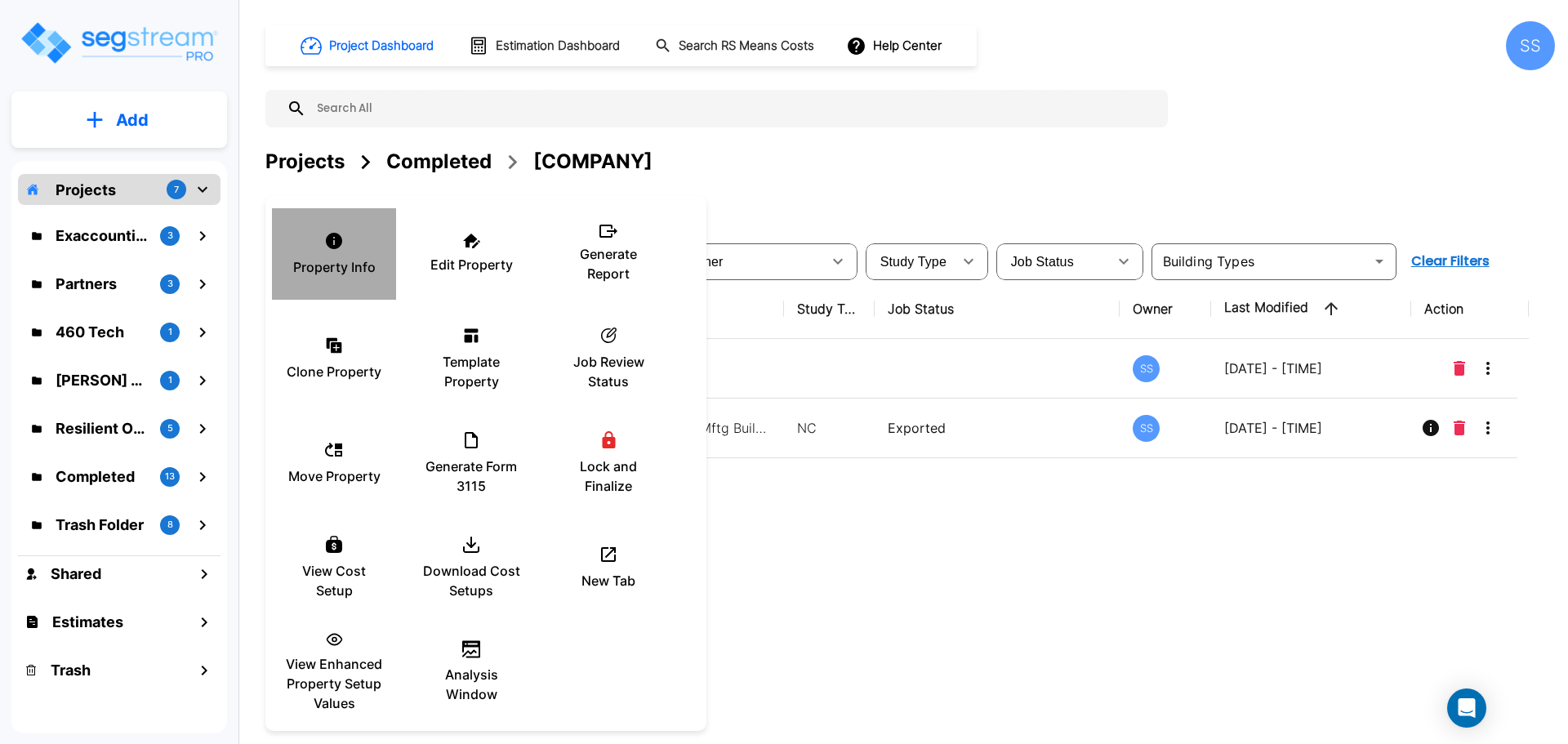 click on "Property Info" at bounding box center [334, 254] 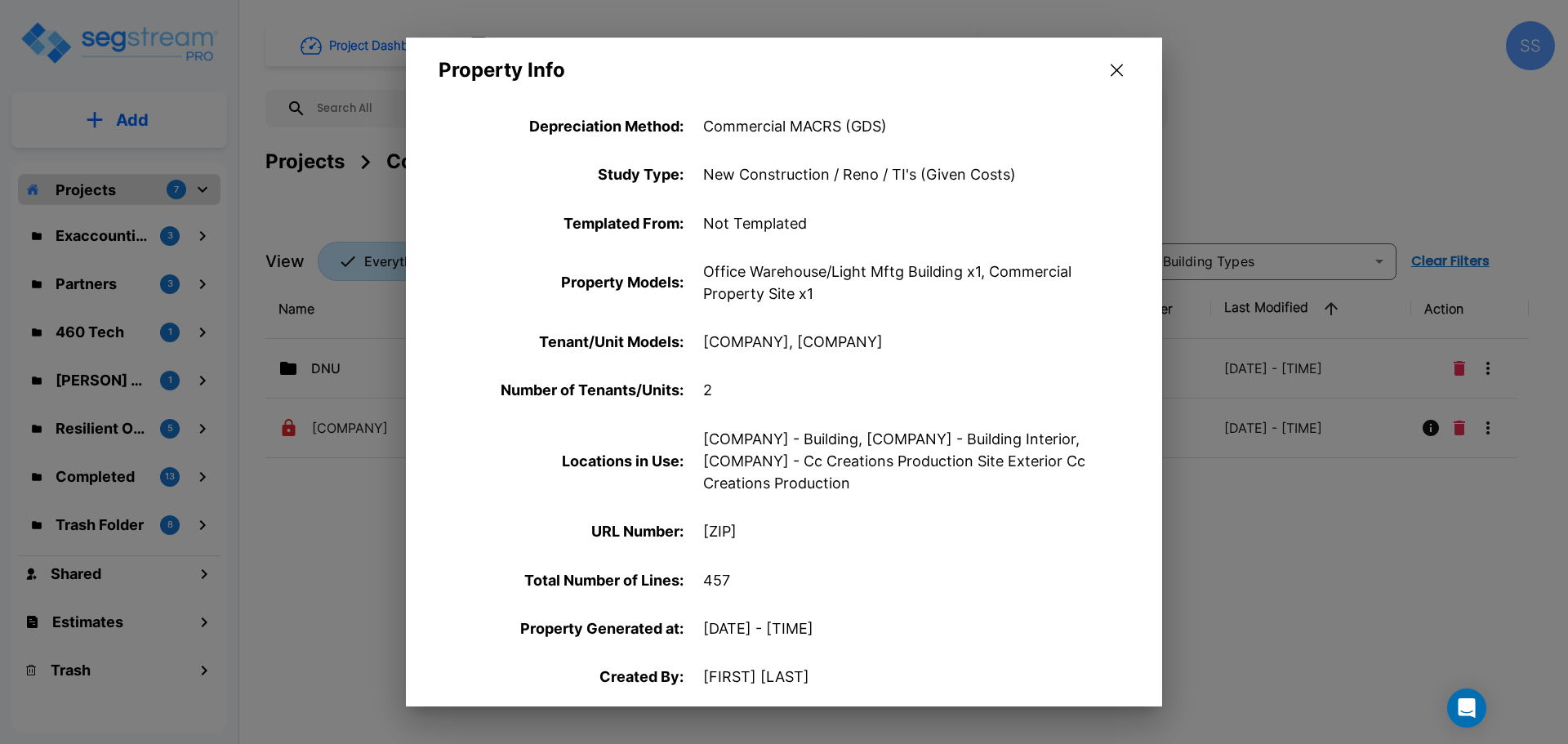 scroll, scrollTop: 0, scrollLeft: 0, axis: both 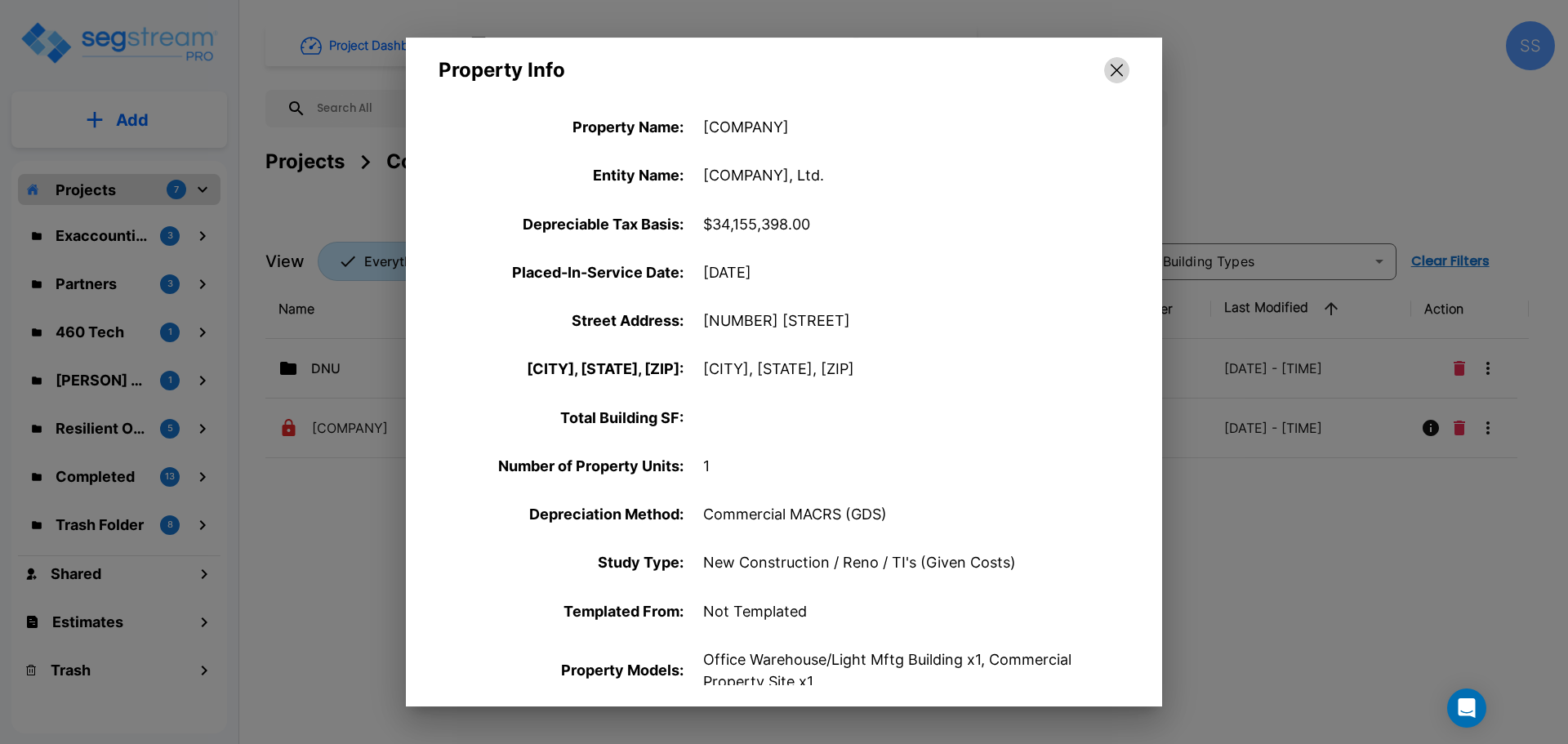 click at bounding box center (1116, 70) 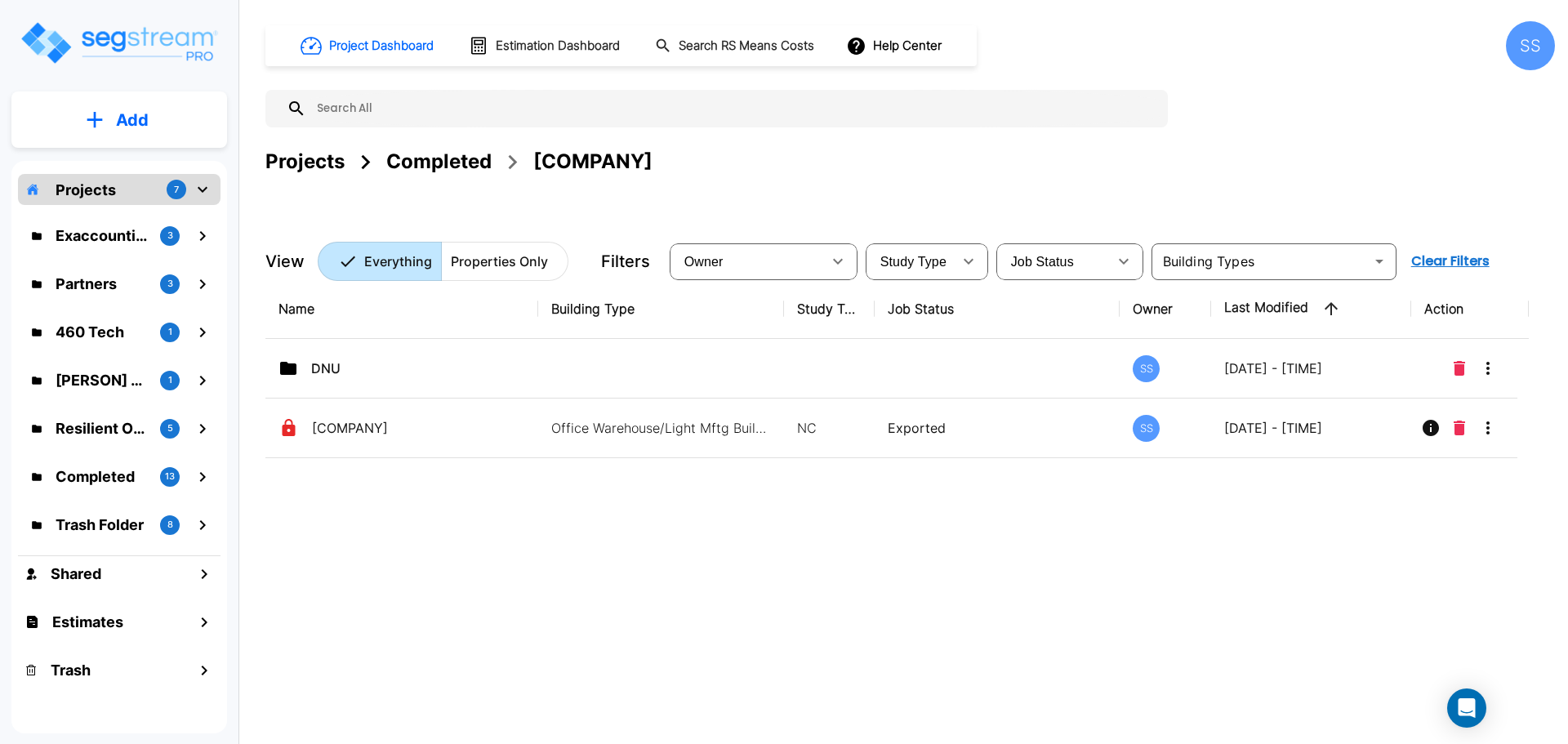 click 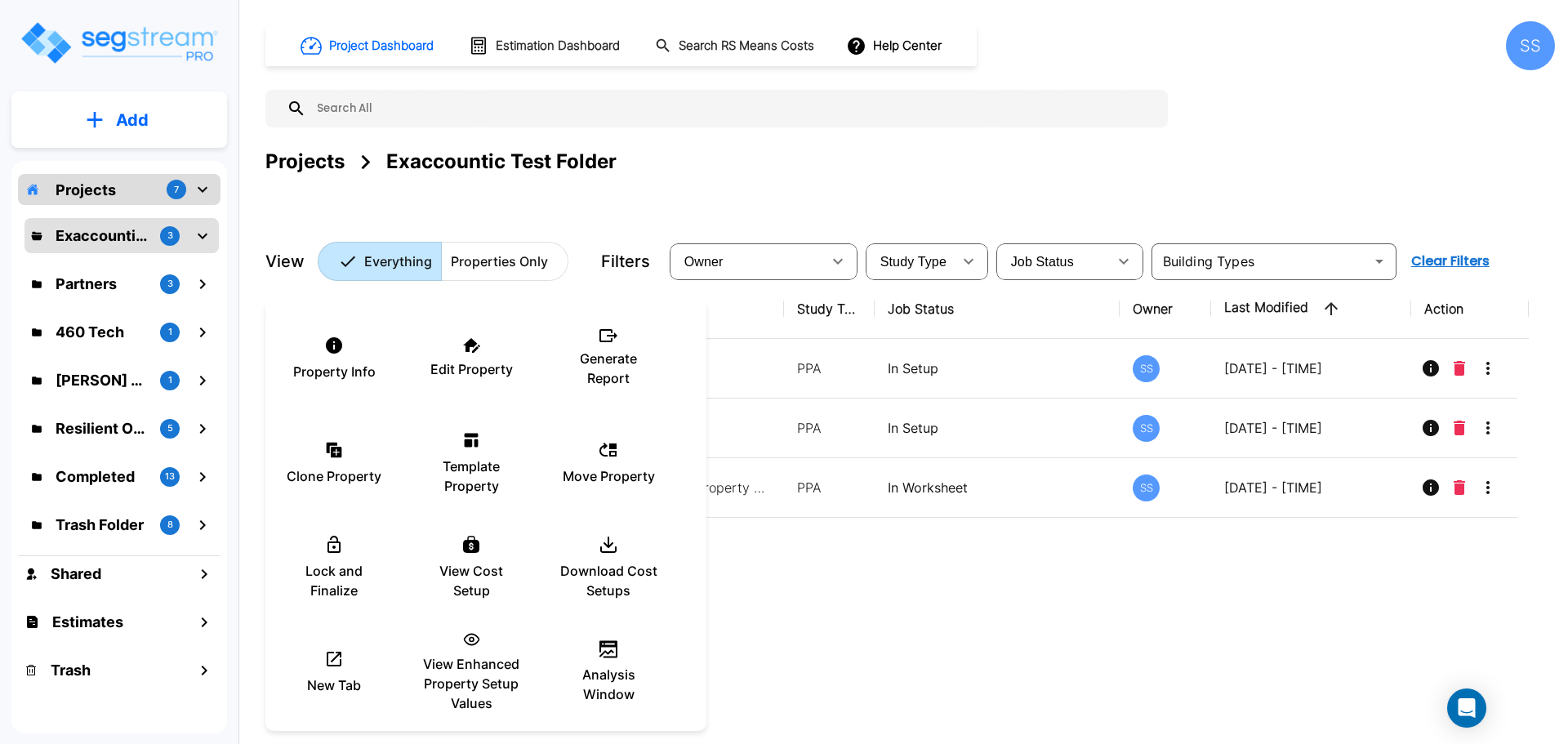click at bounding box center (784, 372) 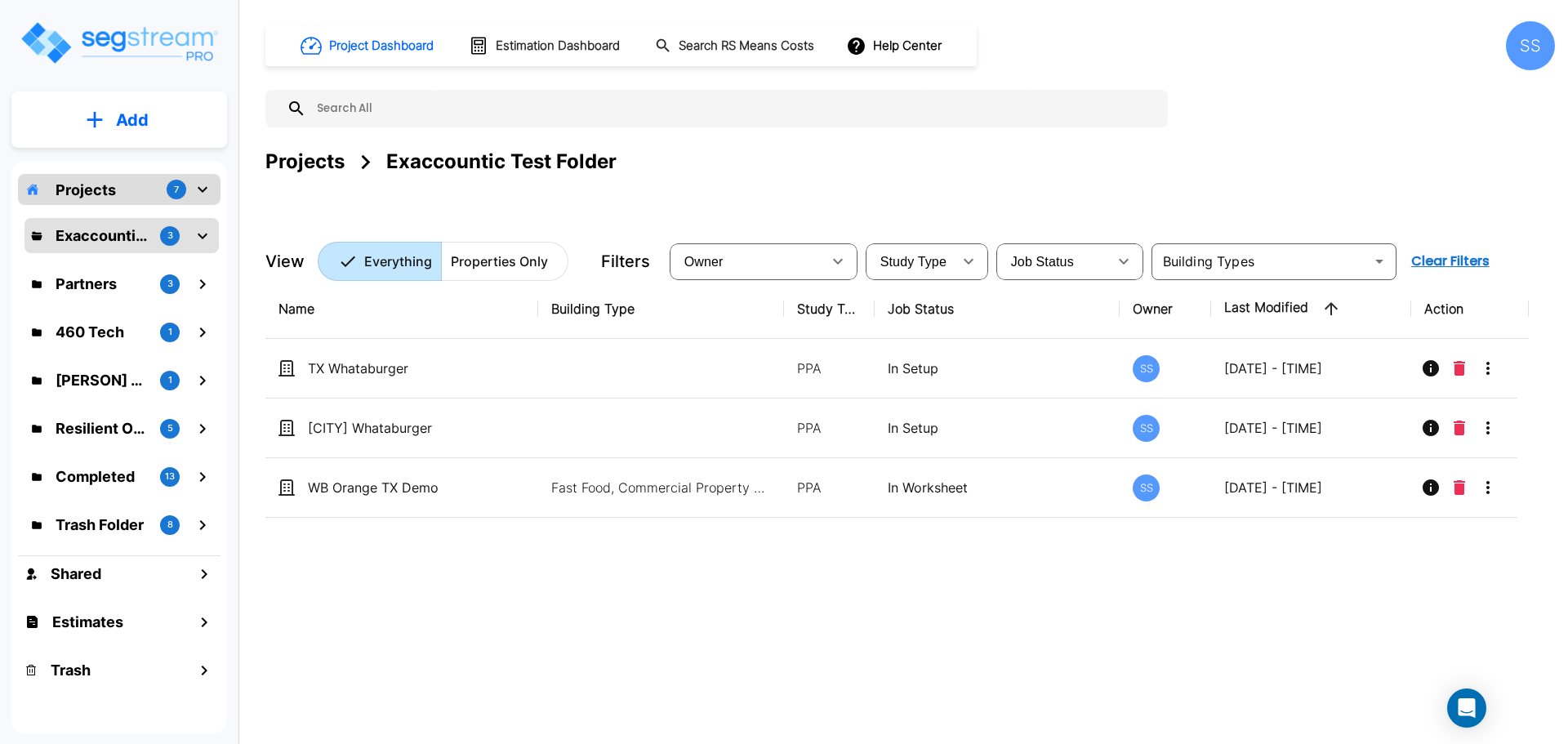 click 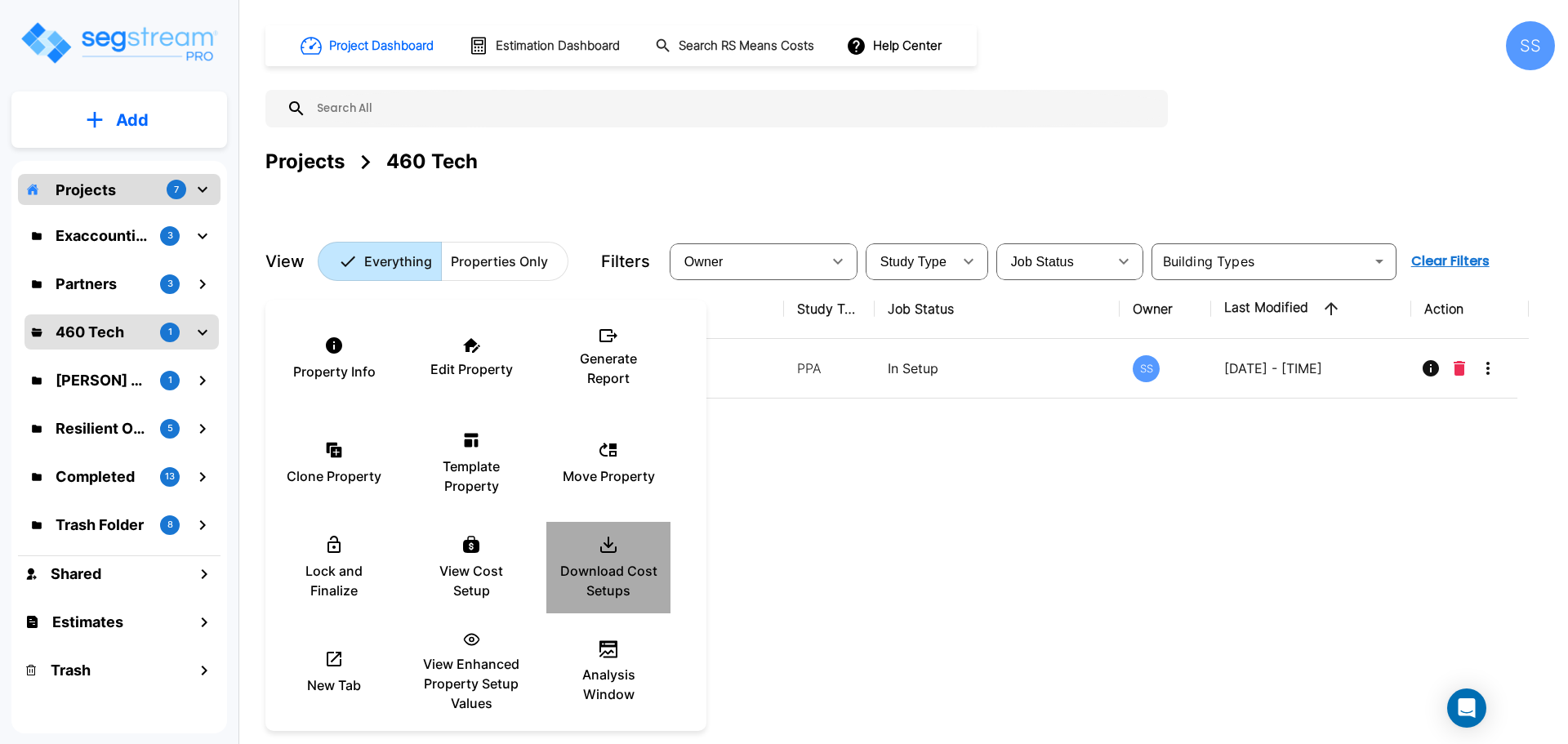 click on "Download Cost Setups" at bounding box center [608, 568] 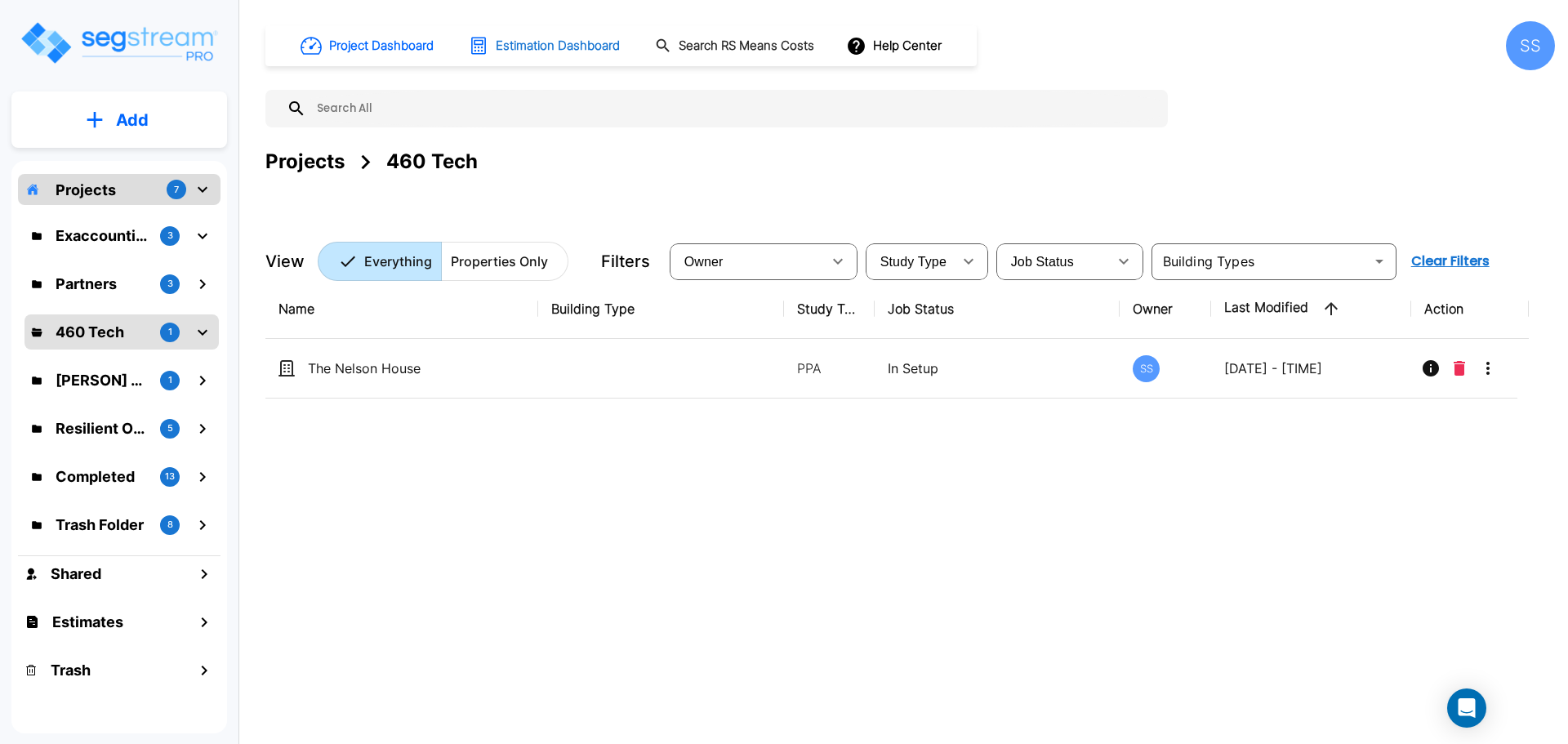 click on "Estimation Dashboard" at bounding box center (546, 46) 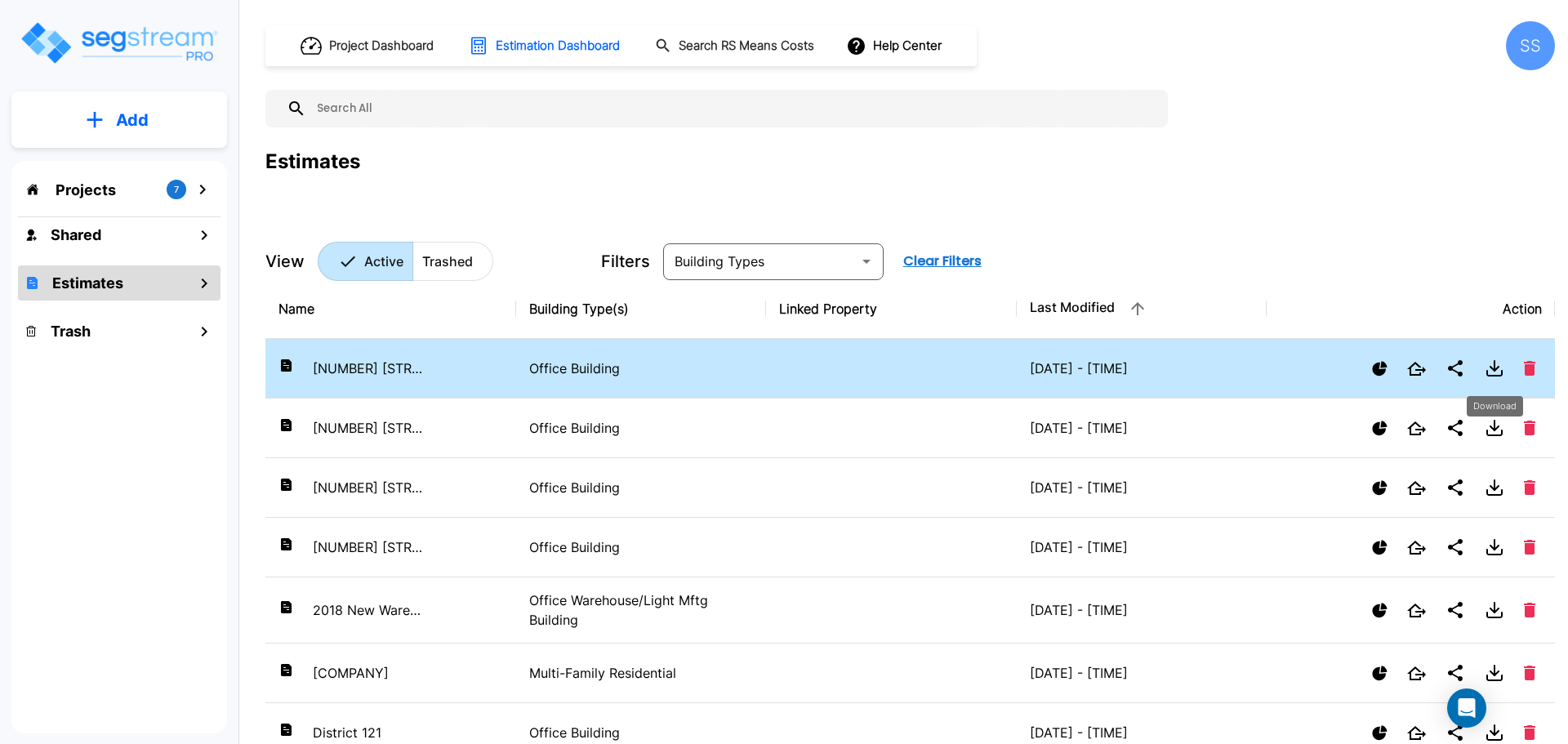 click 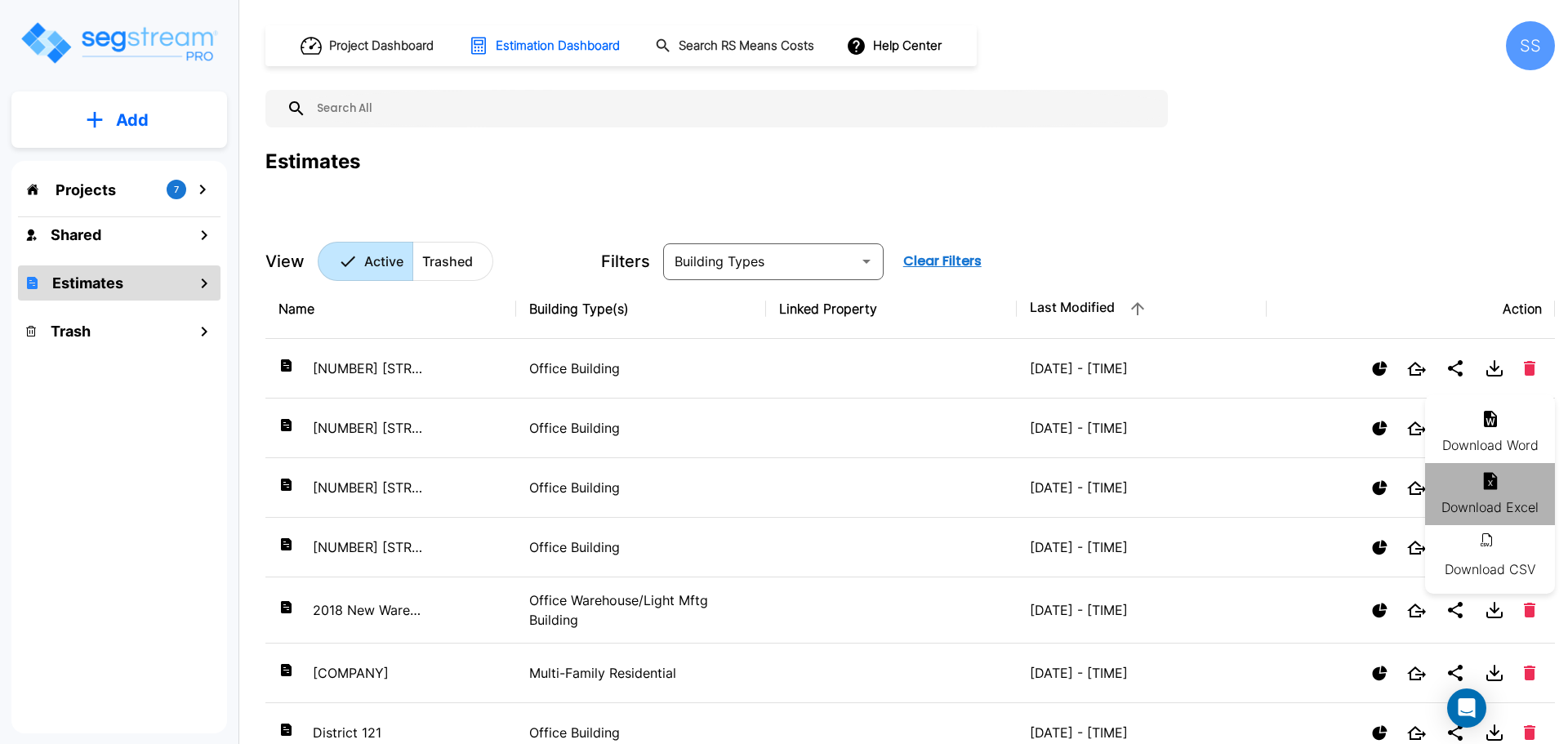 click 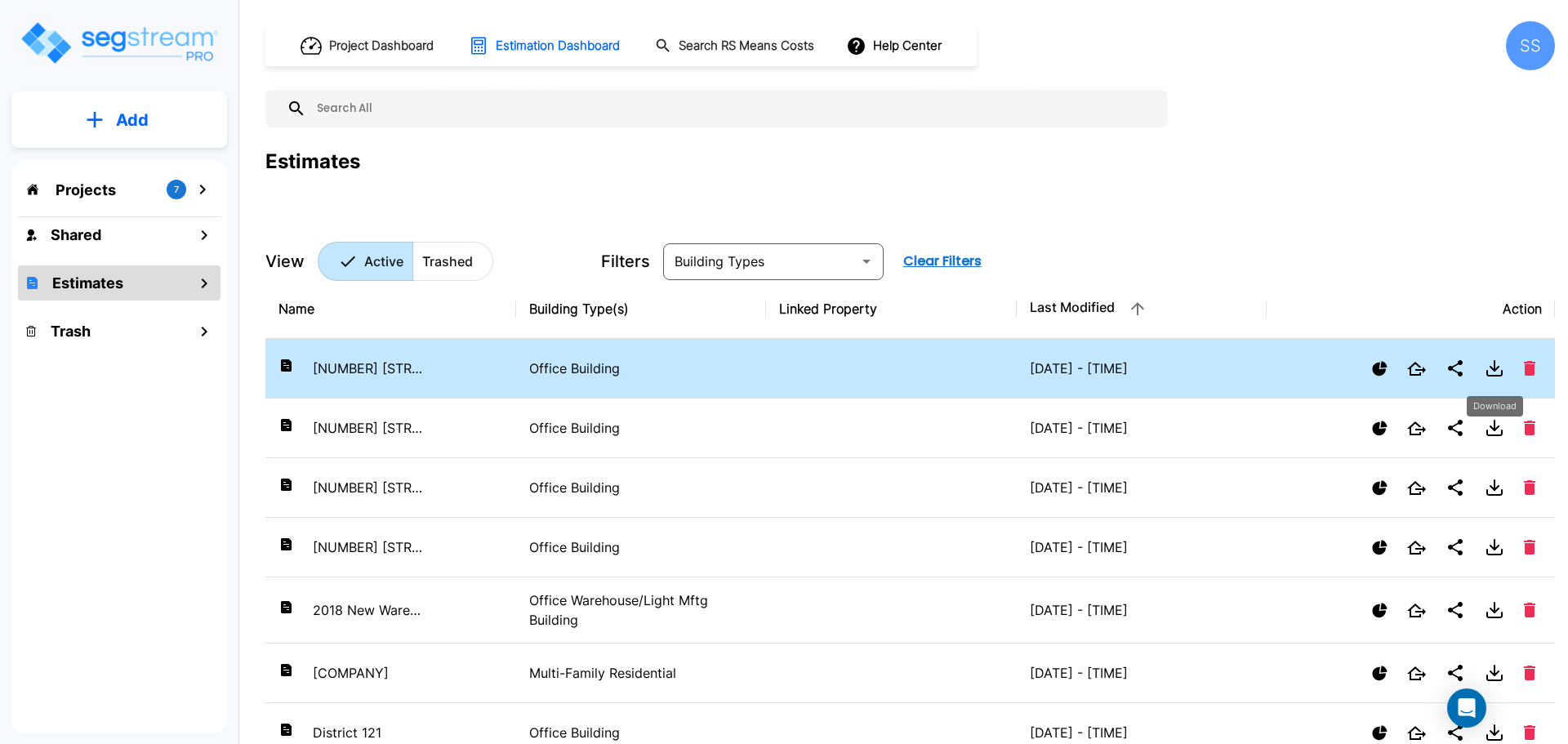 click 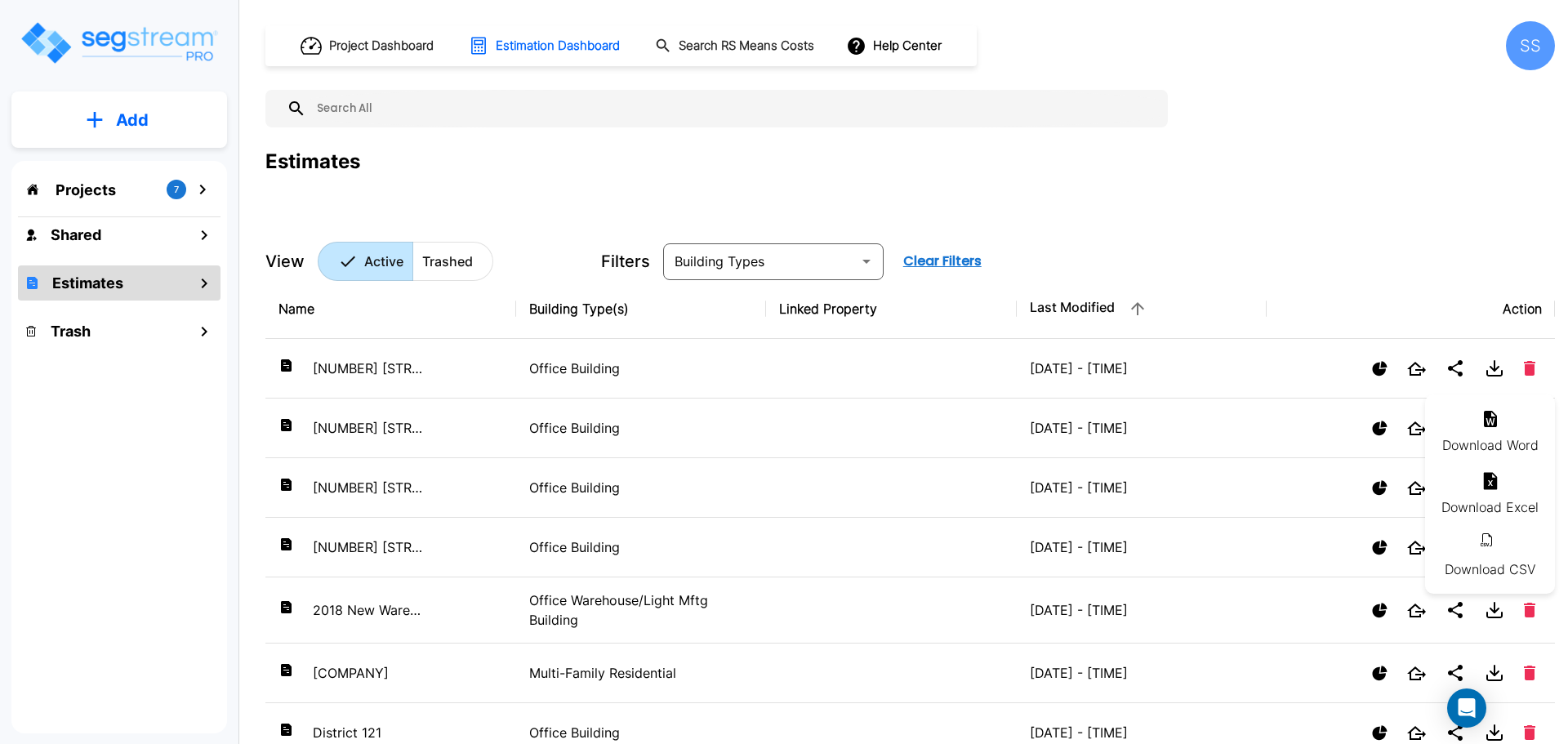 click on "Download Word" at bounding box center [1490, 432] 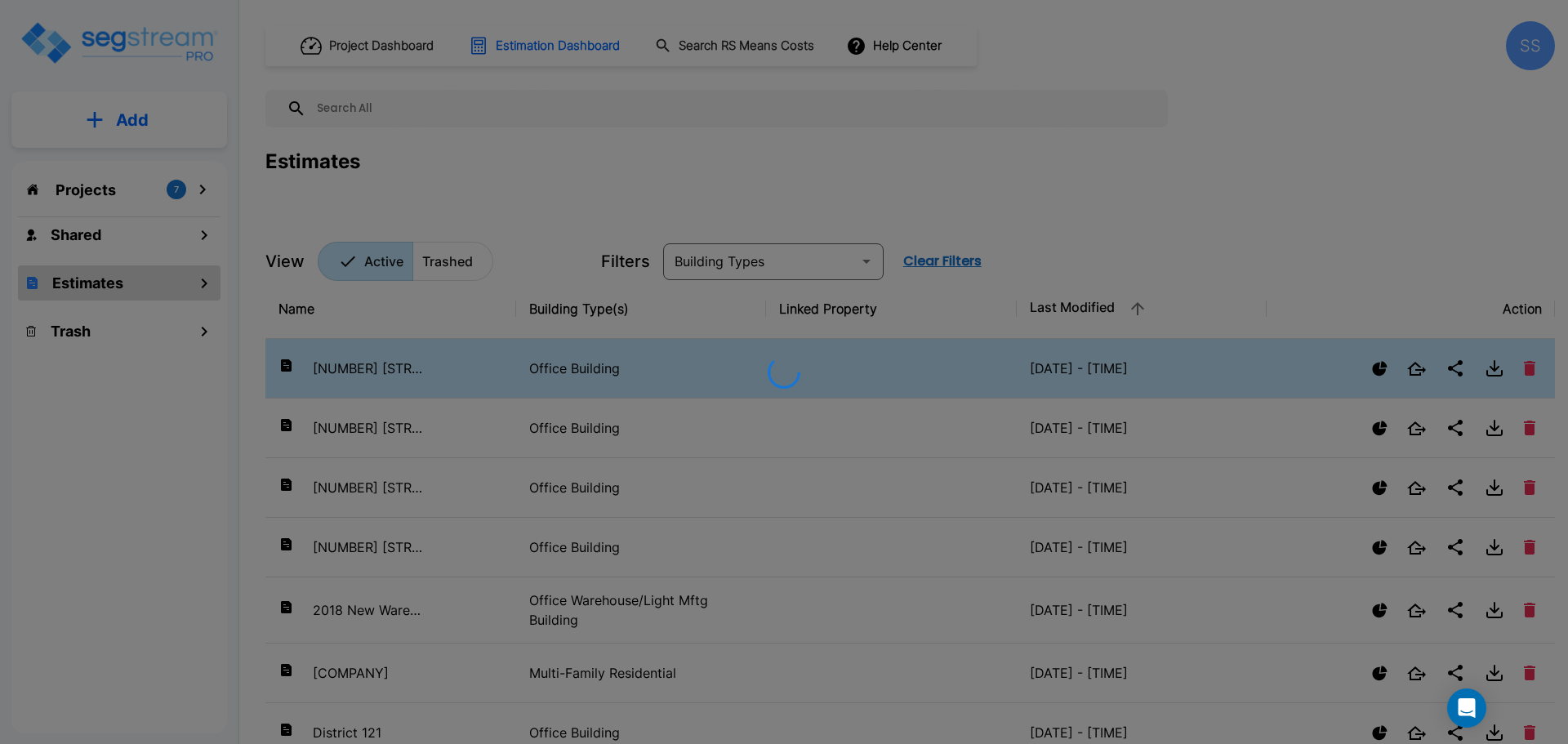 click at bounding box center (784, 372) 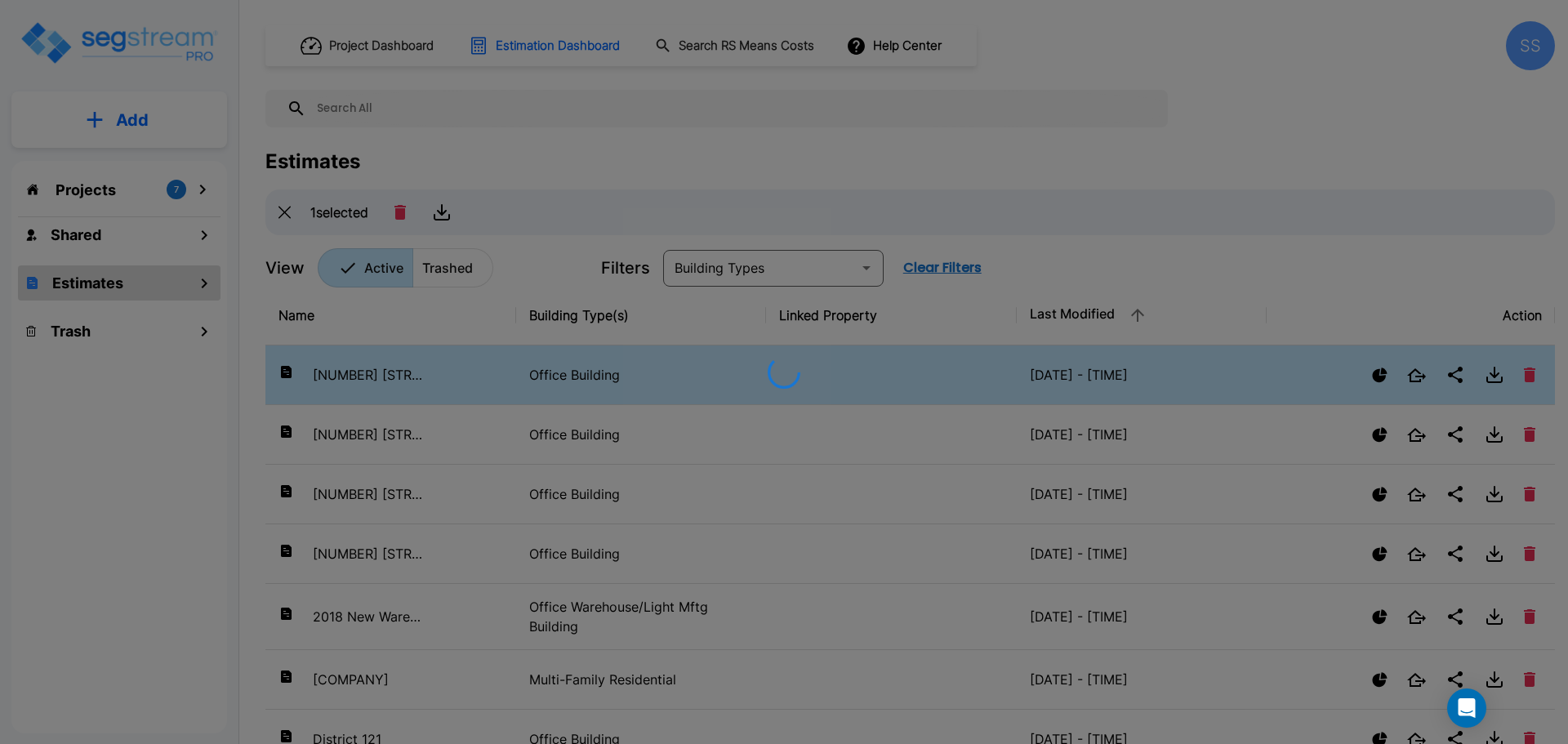 click at bounding box center (784, 372) 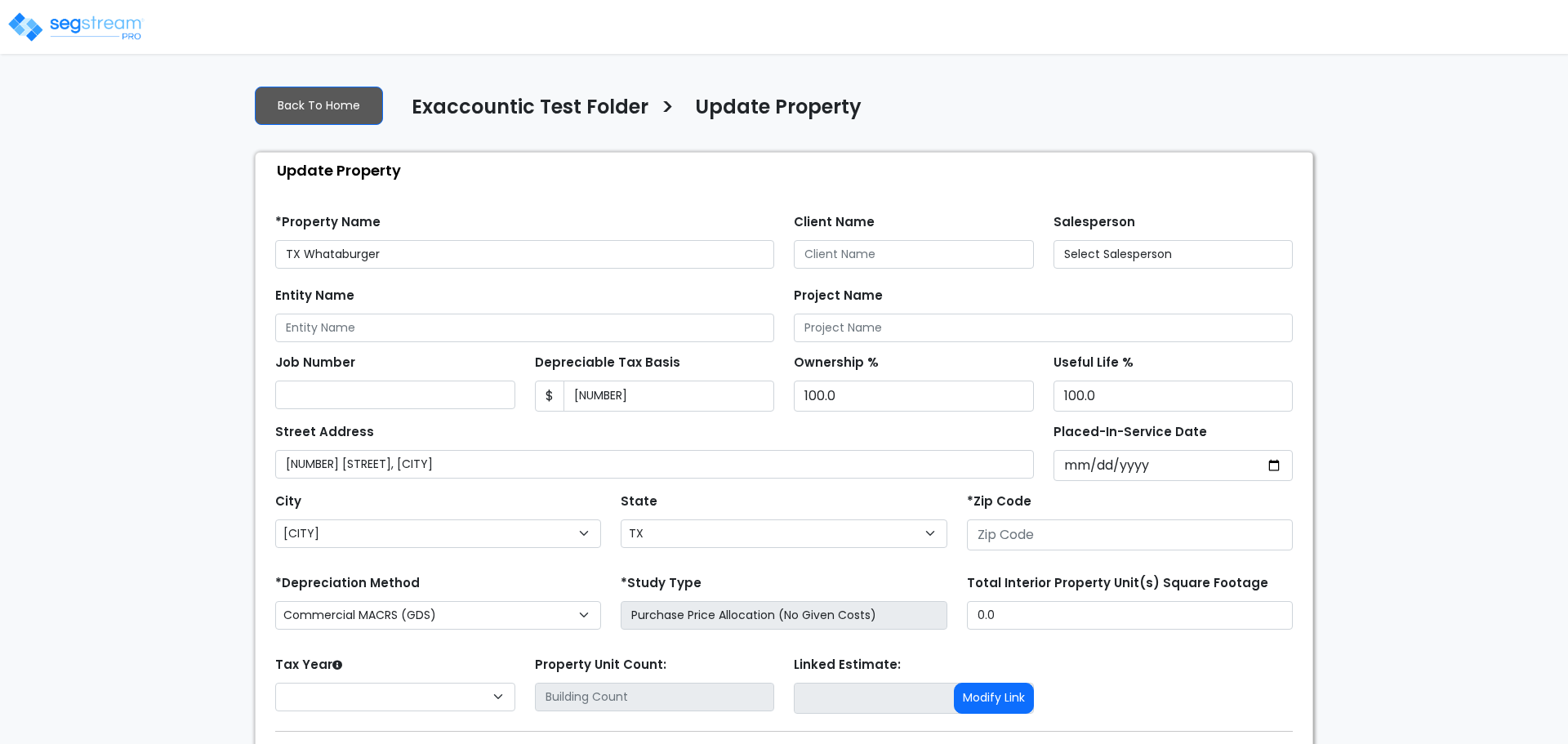 select on "TX" 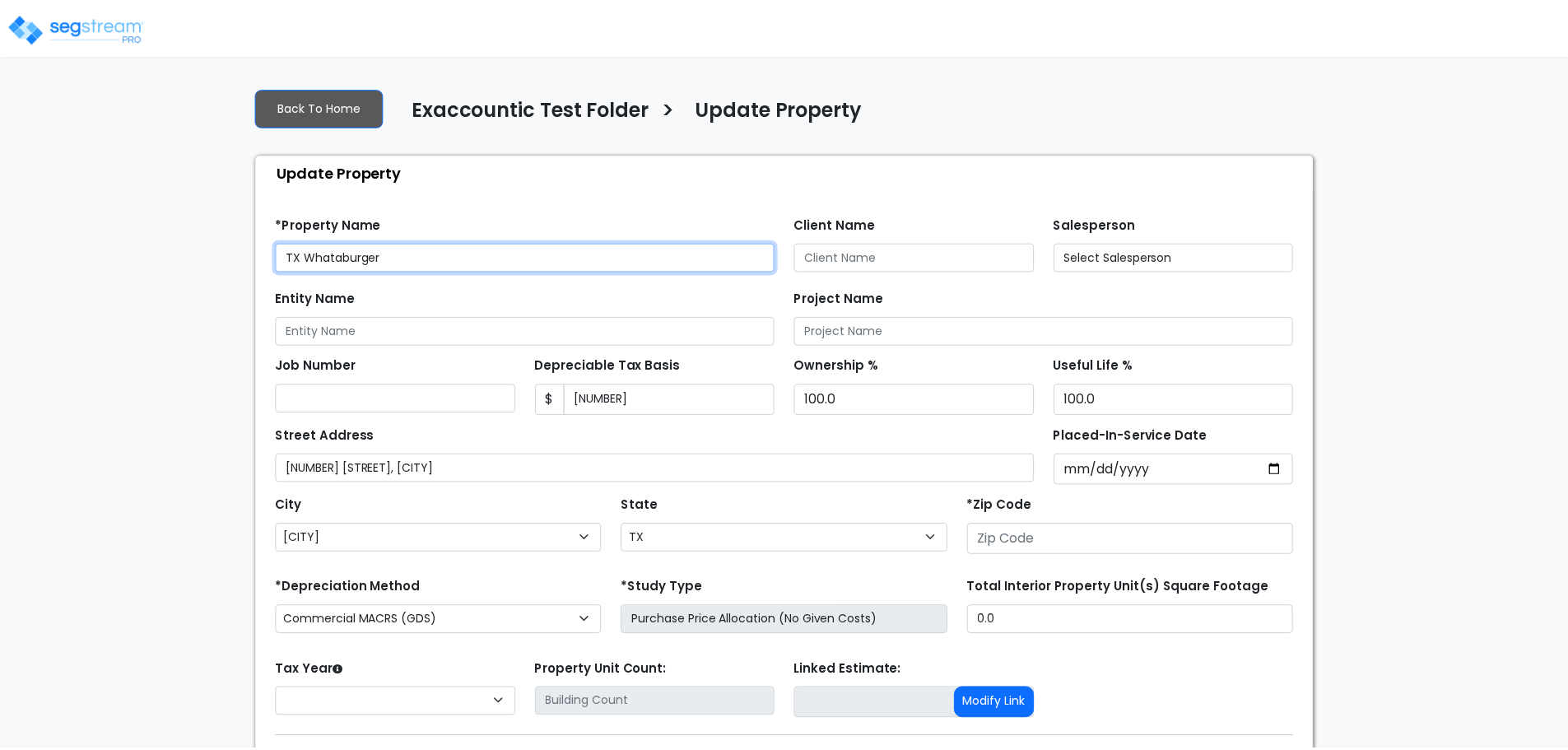 scroll, scrollTop: 0, scrollLeft: 0, axis: both 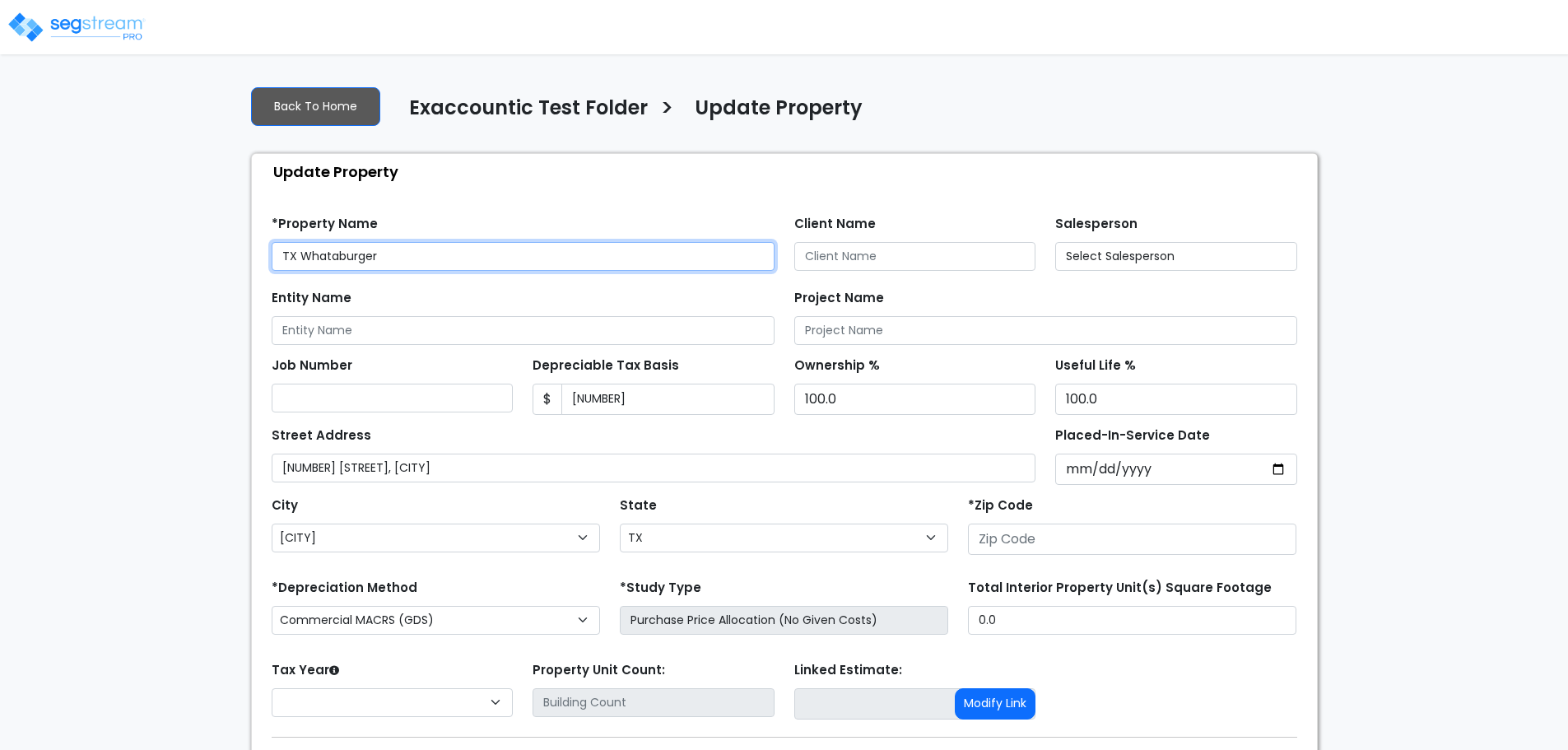 select on "2025" 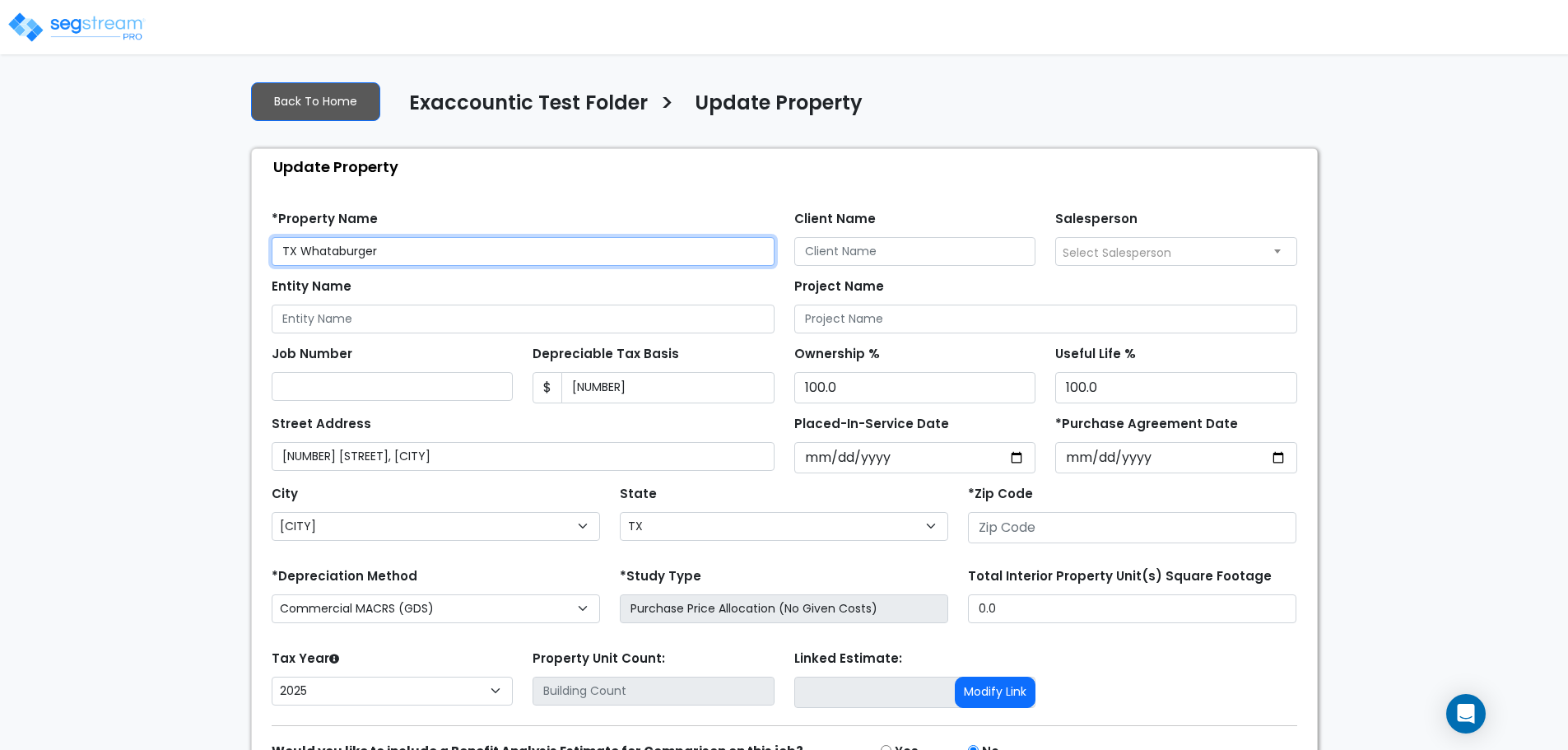 scroll, scrollTop: 0, scrollLeft: 0, axis: both 